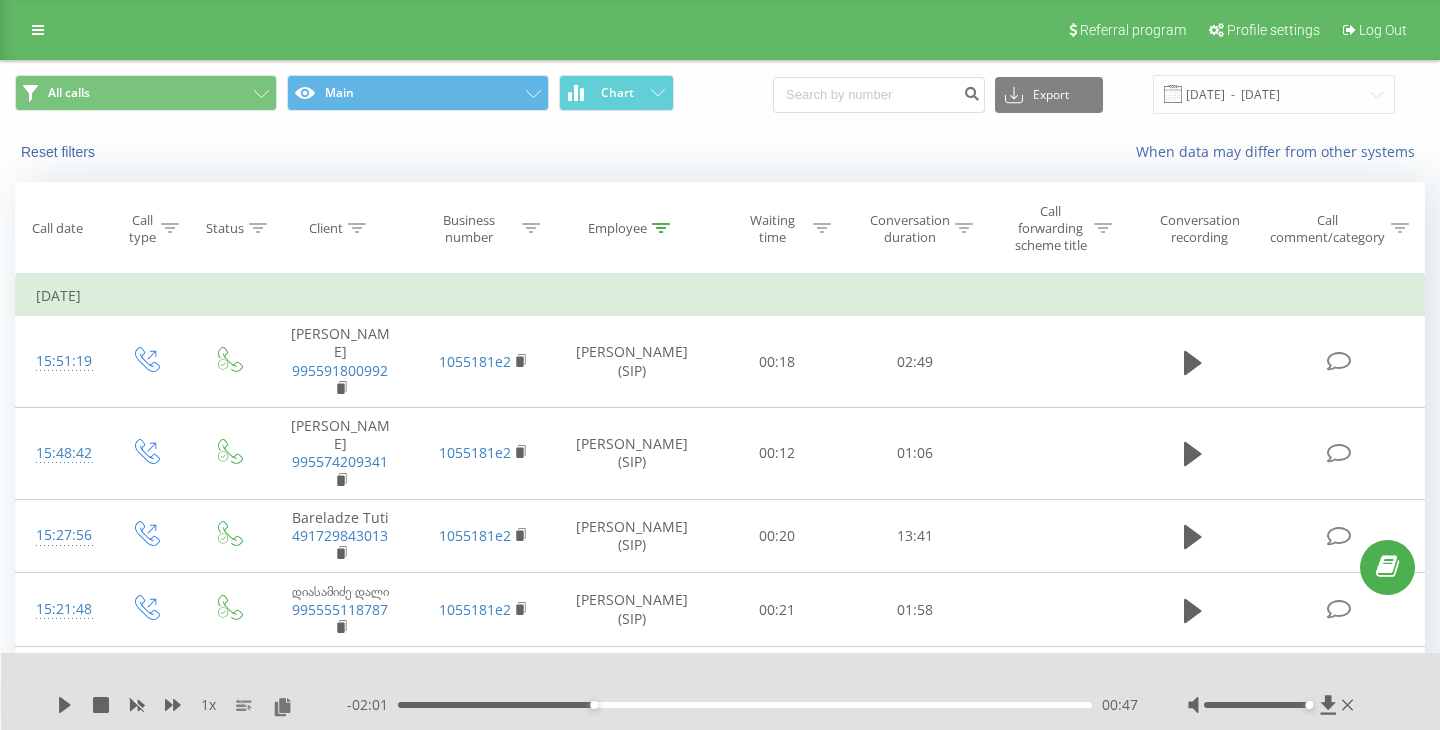 scroll, scrollTop: 174, scrollLeft: 0, axis: vertical 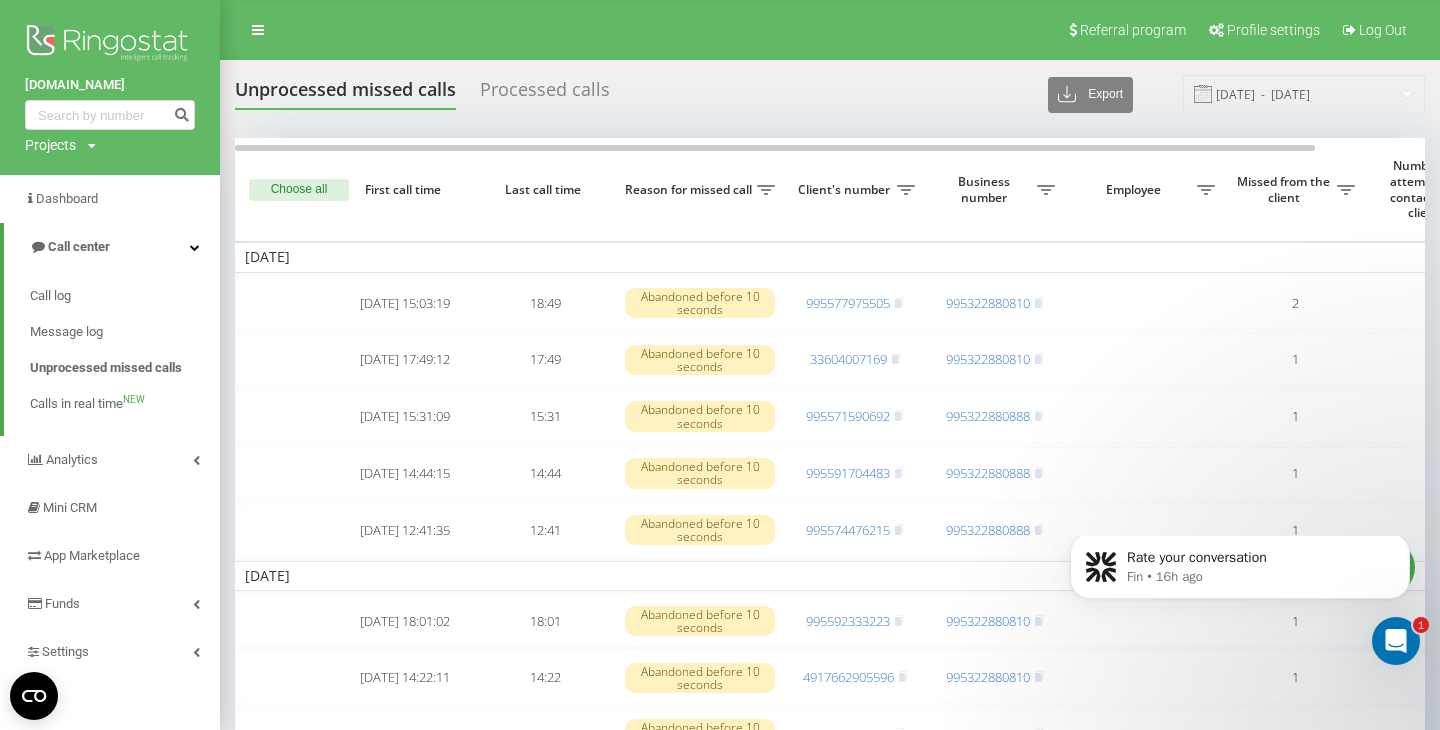 click 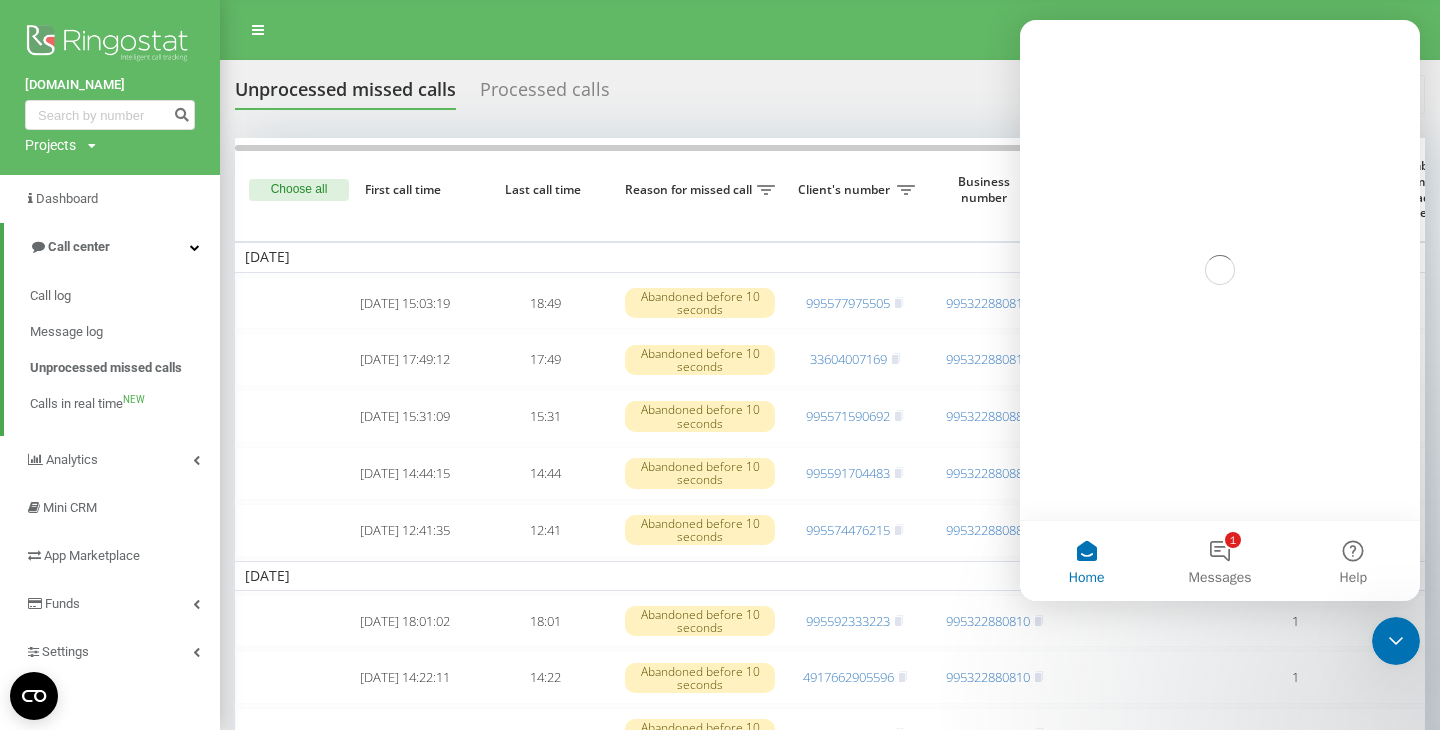 scroll, scrollTop: 0, scrollLeft: 0, axis: both 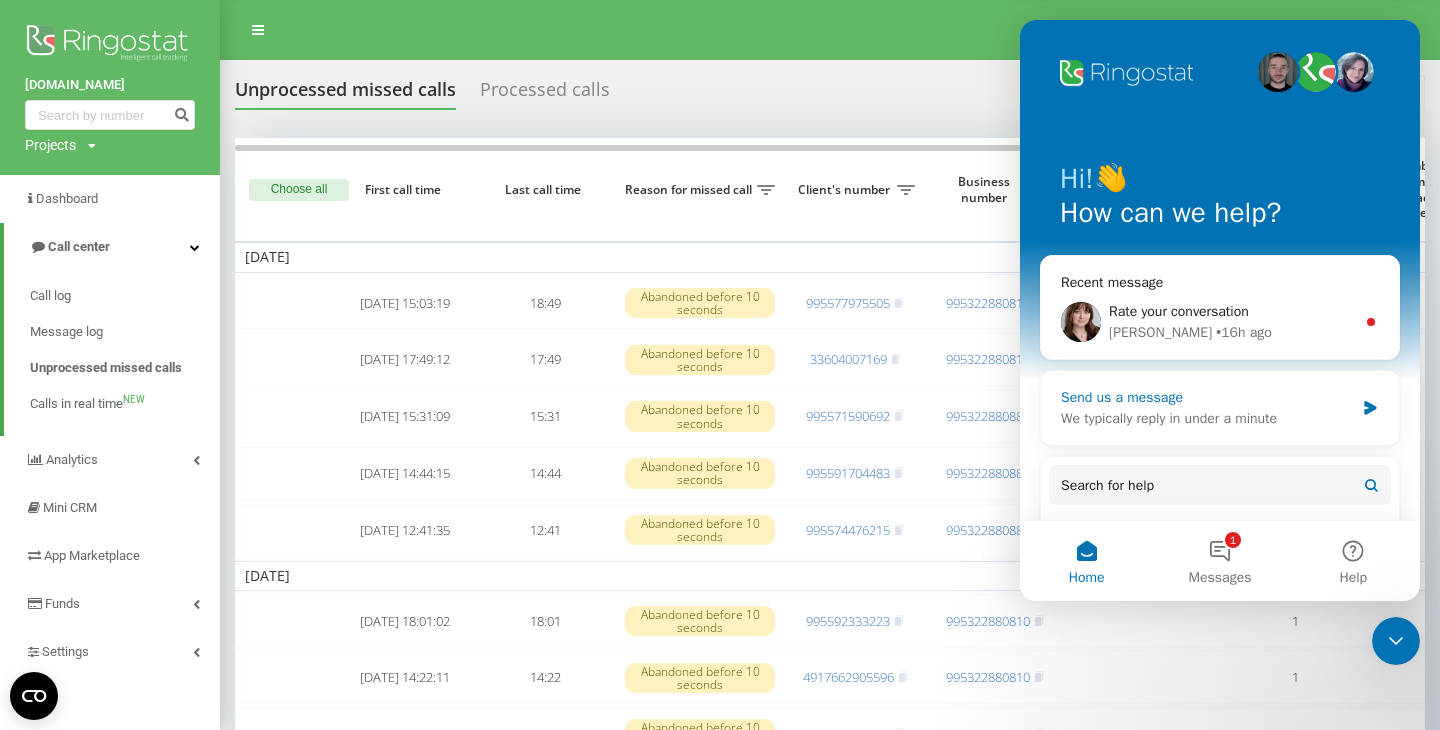 click on "We typically reply in under a minute" at bounding box center [1207, 418] 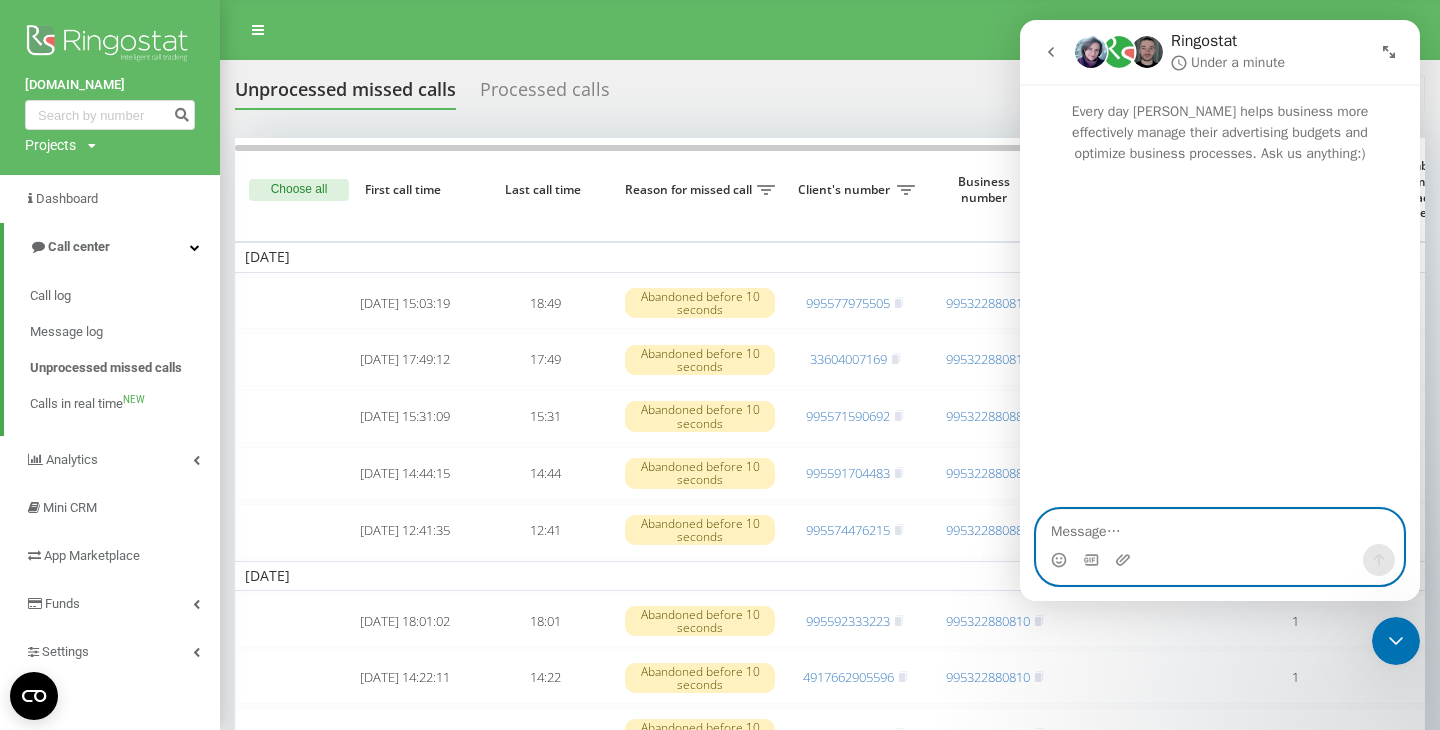type on "h" 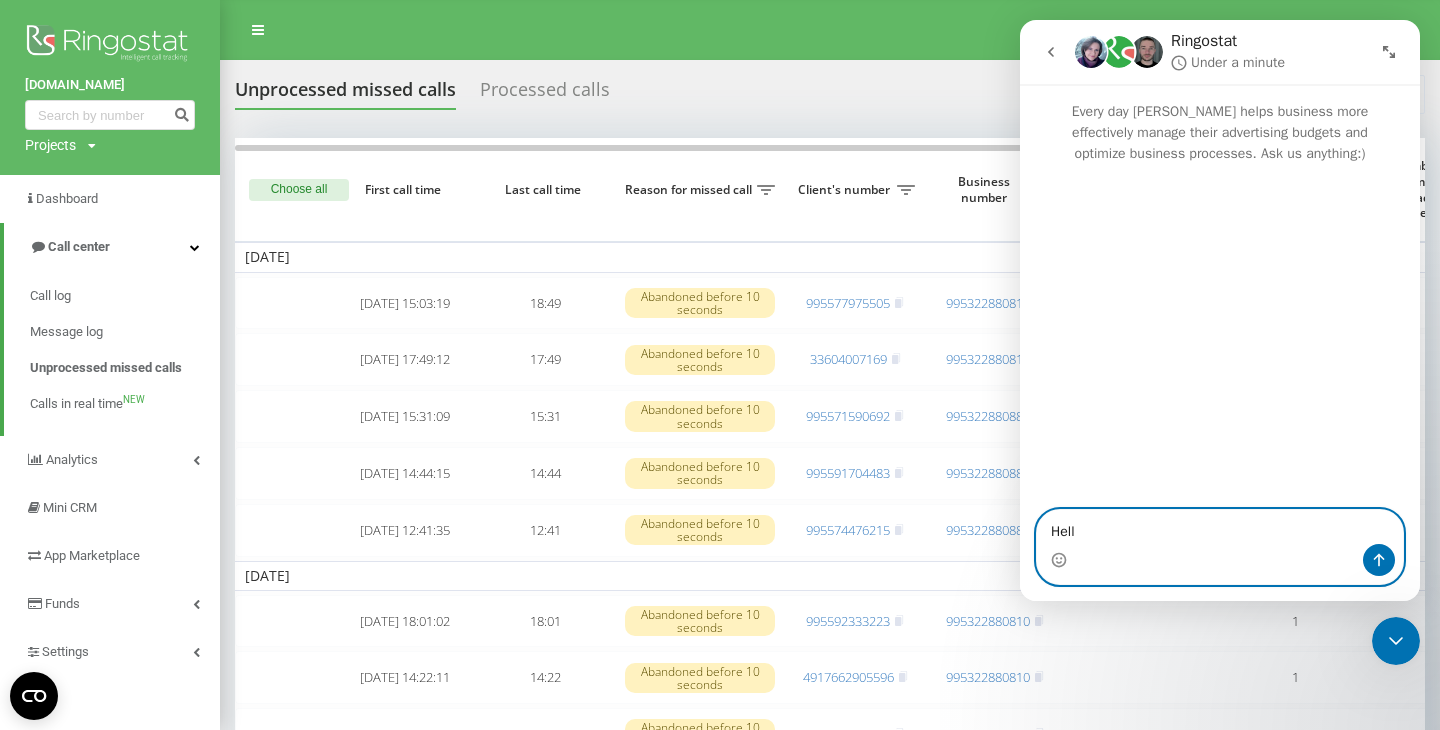 type on "Hello" 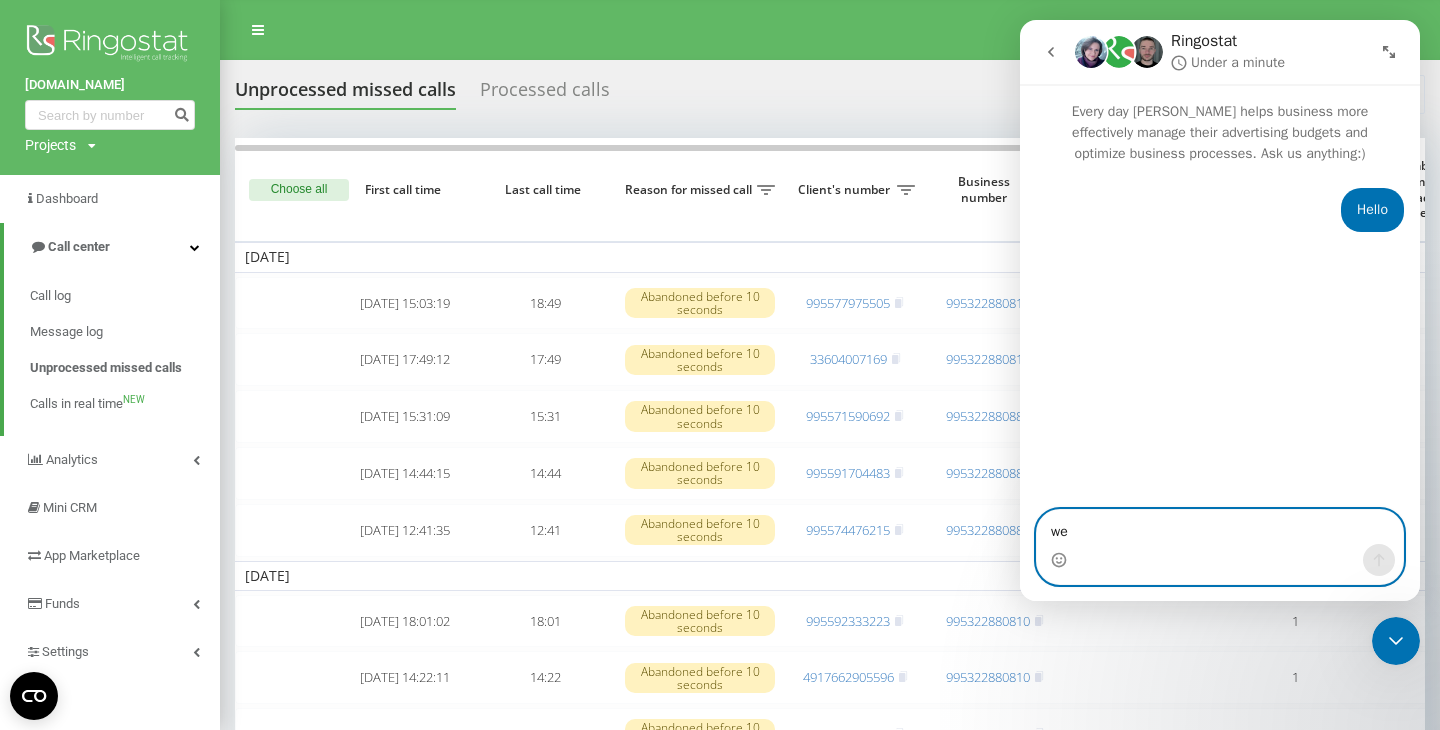 type on "we" 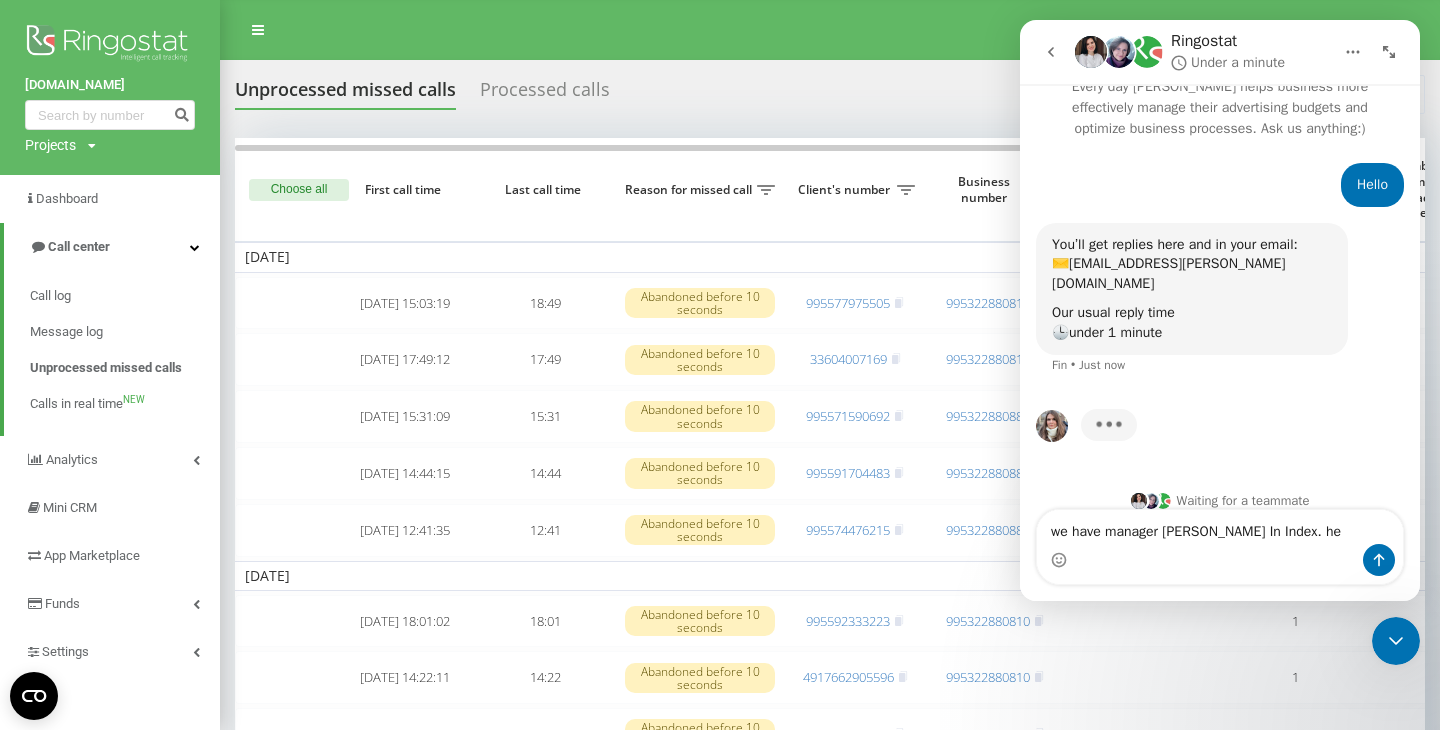 scroll, scrollTop: 0, scrollLeft: 0, axis: both 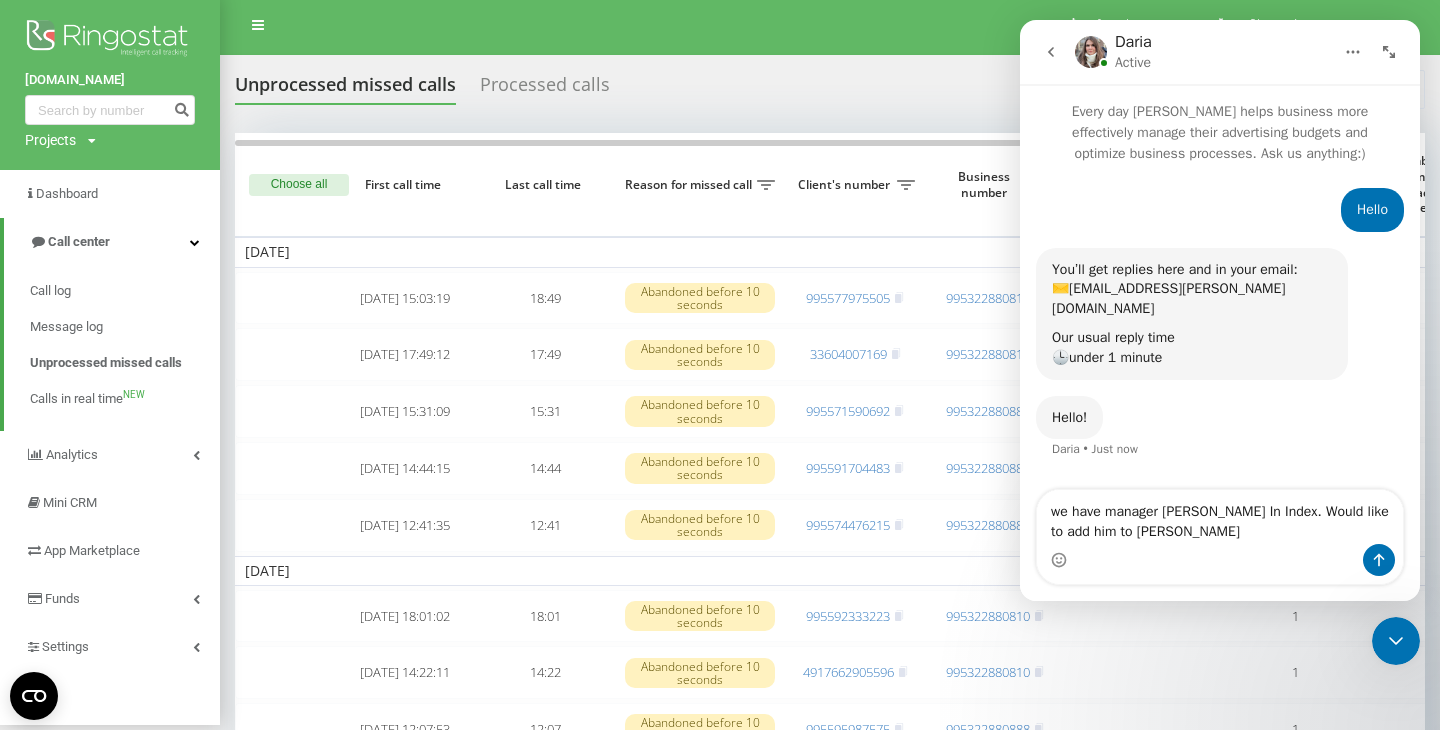 click on "we have manager Luka In Index. Would like to add him to Crystal" at bounding box center [1220, 517] 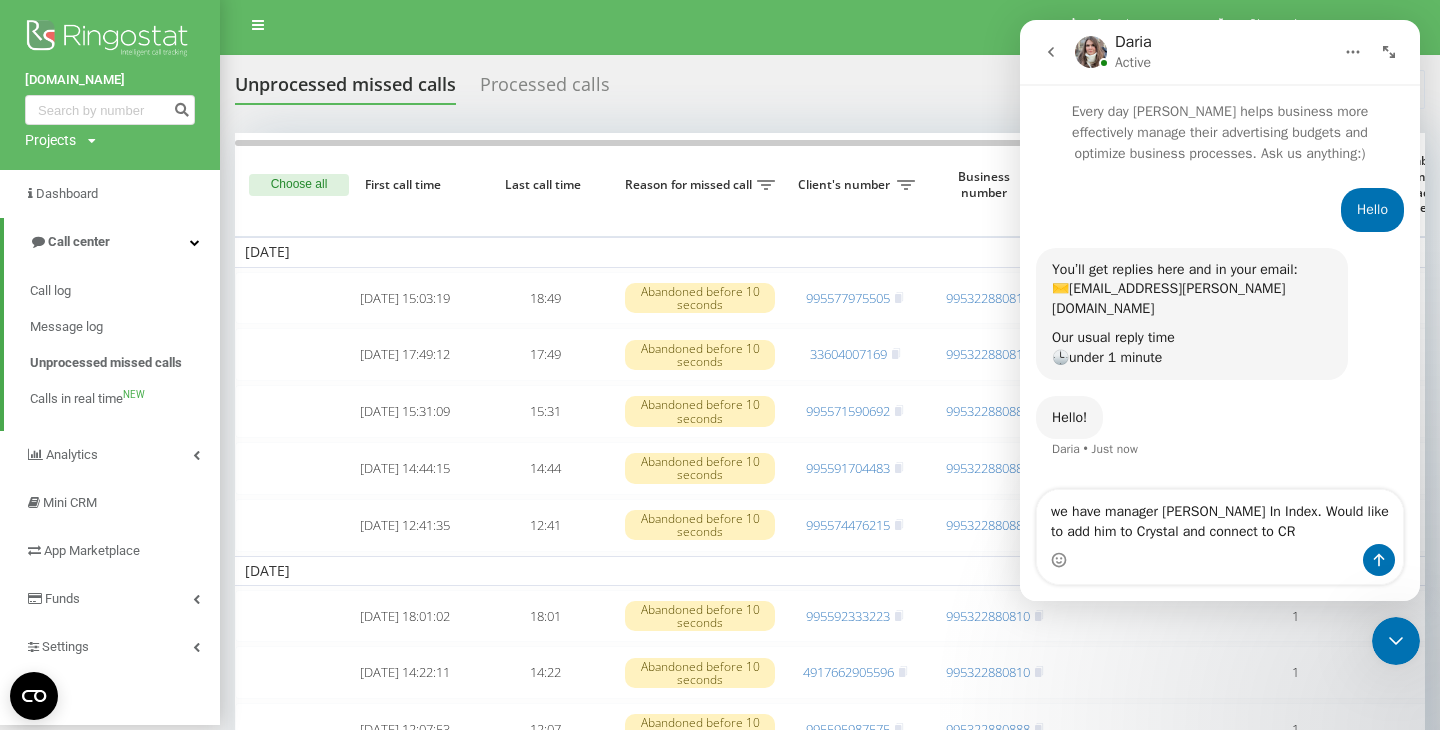 type on "we have manager [PERSON_NAME] In Index. Would like to add him to Crystal and connect to CRM" 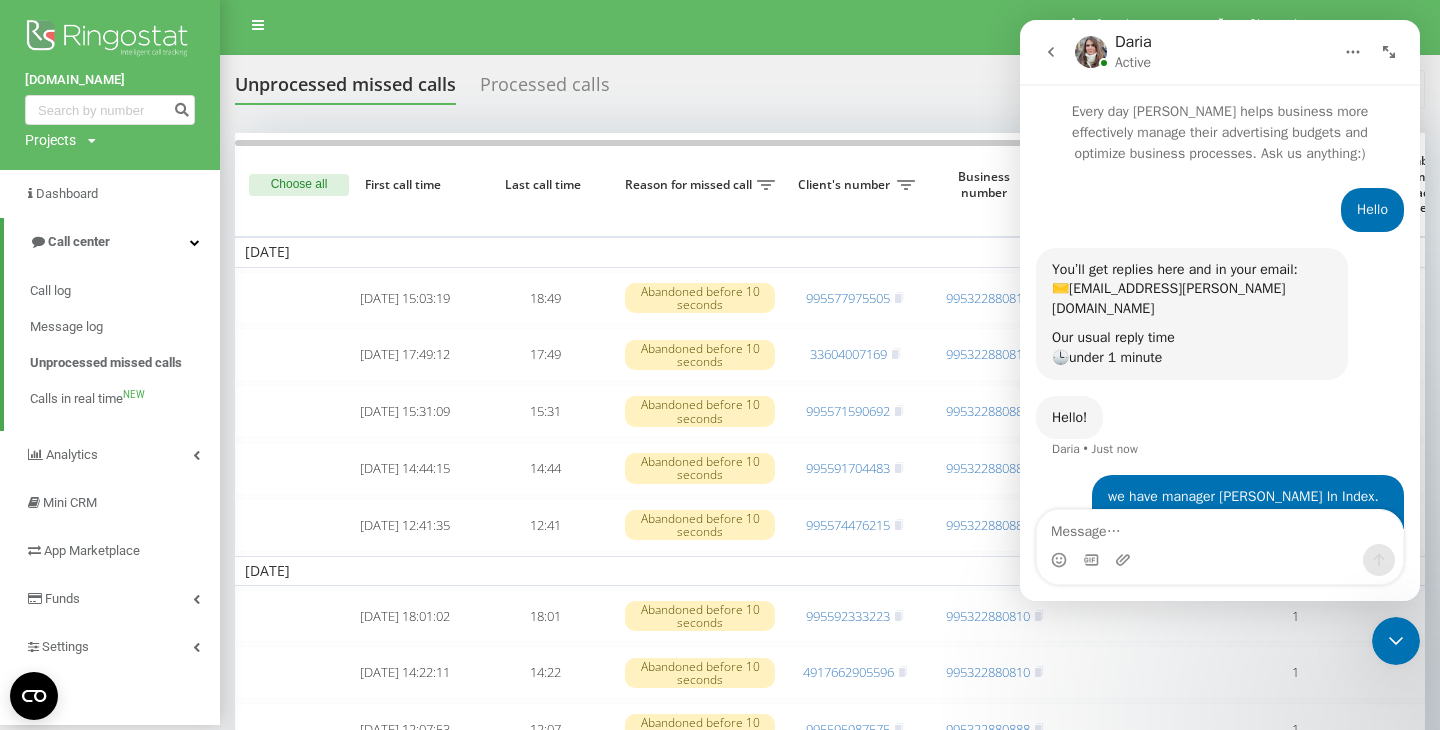 scroll, scrollTop: 31, scrollLeft: 0, axis: vertical 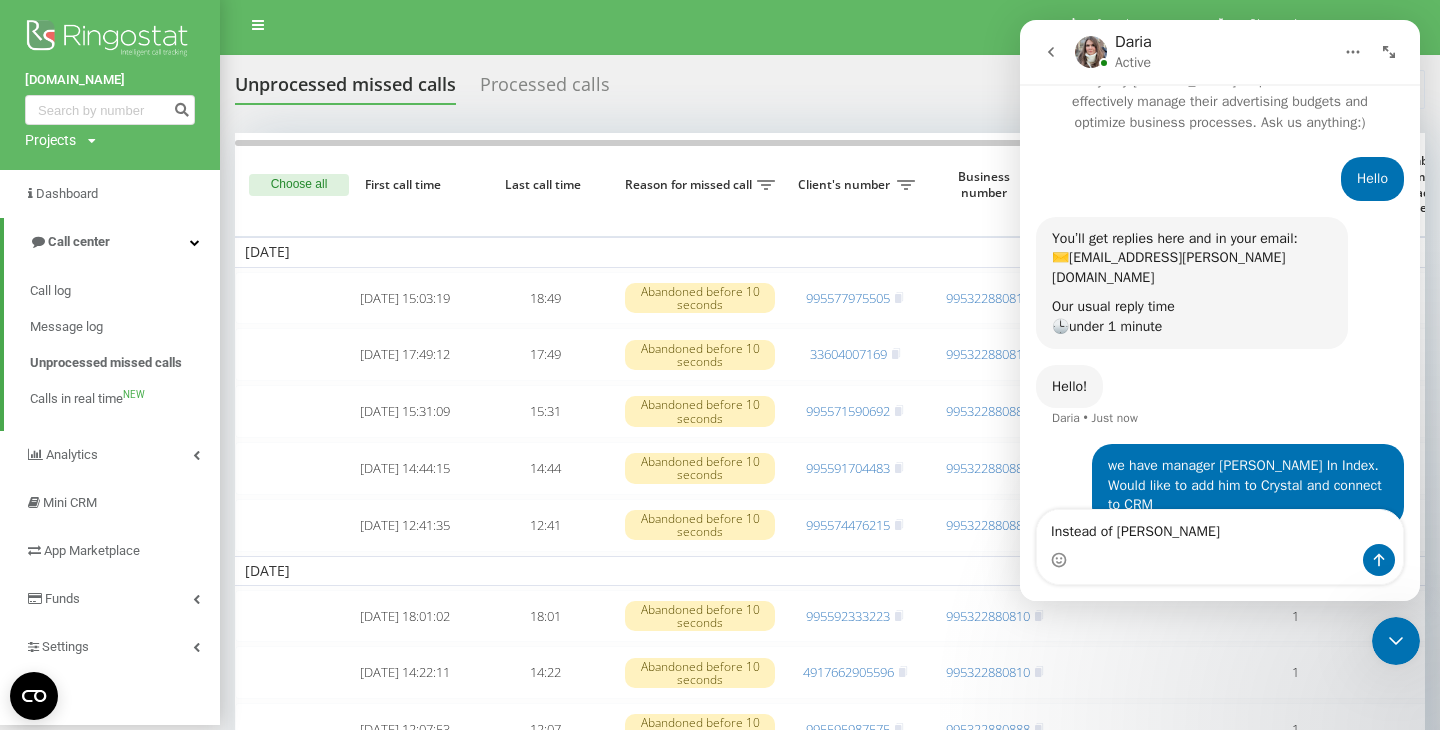 type on "Instead of [PERSON_NAME]" 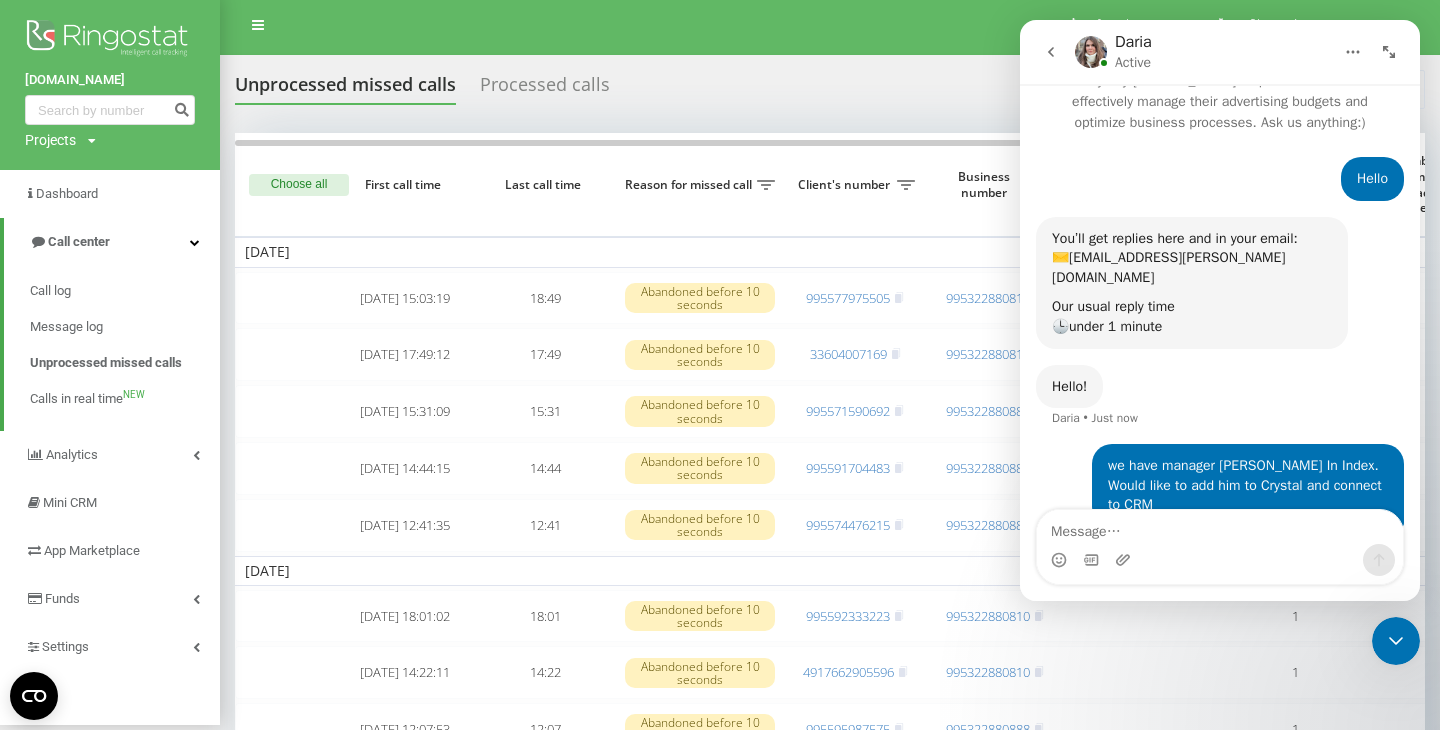 scroll, scrollTop: 76, scrollLeft: 0, axis: vertical 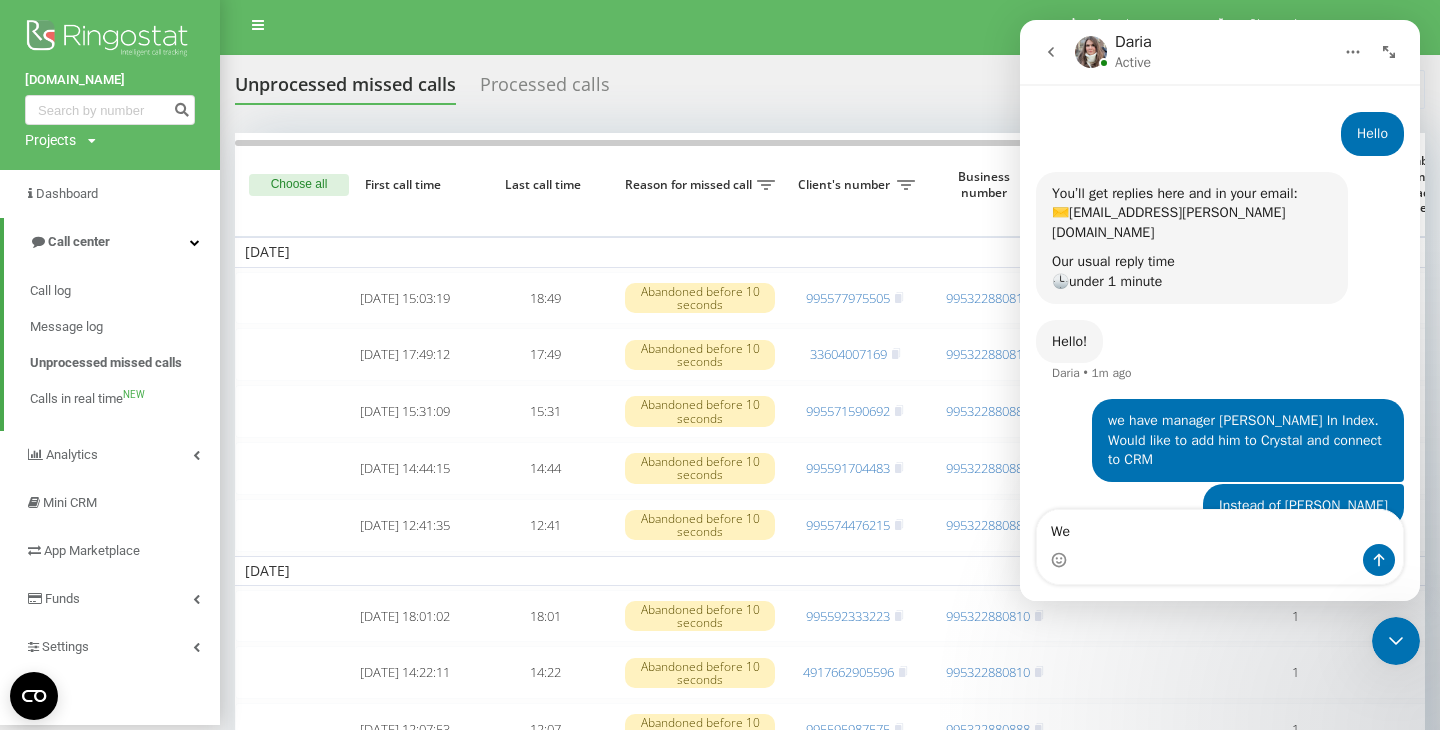 type on "W" 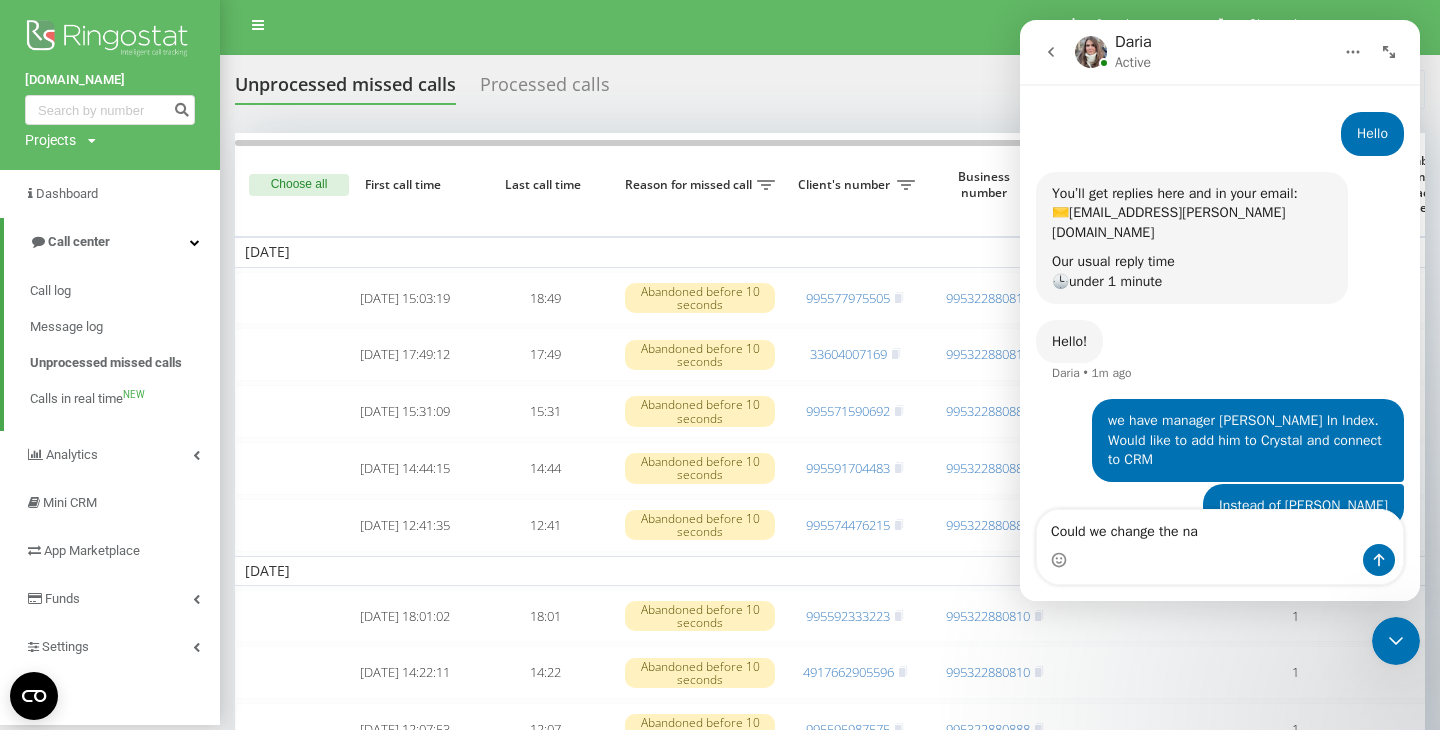 click on "Could we change the na" at bounding box center (1220, 527) 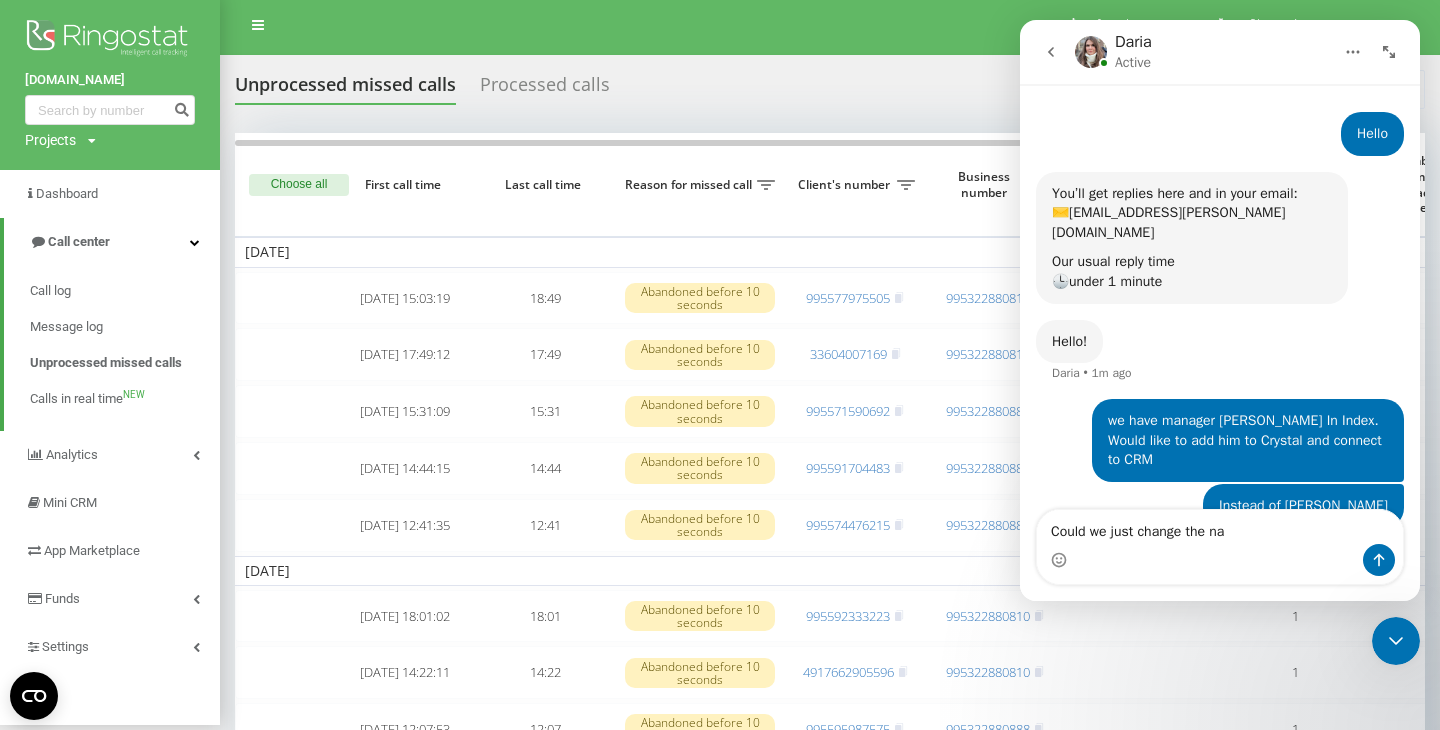 click on "Could we just change the na" at bounding box center [1220, 527] 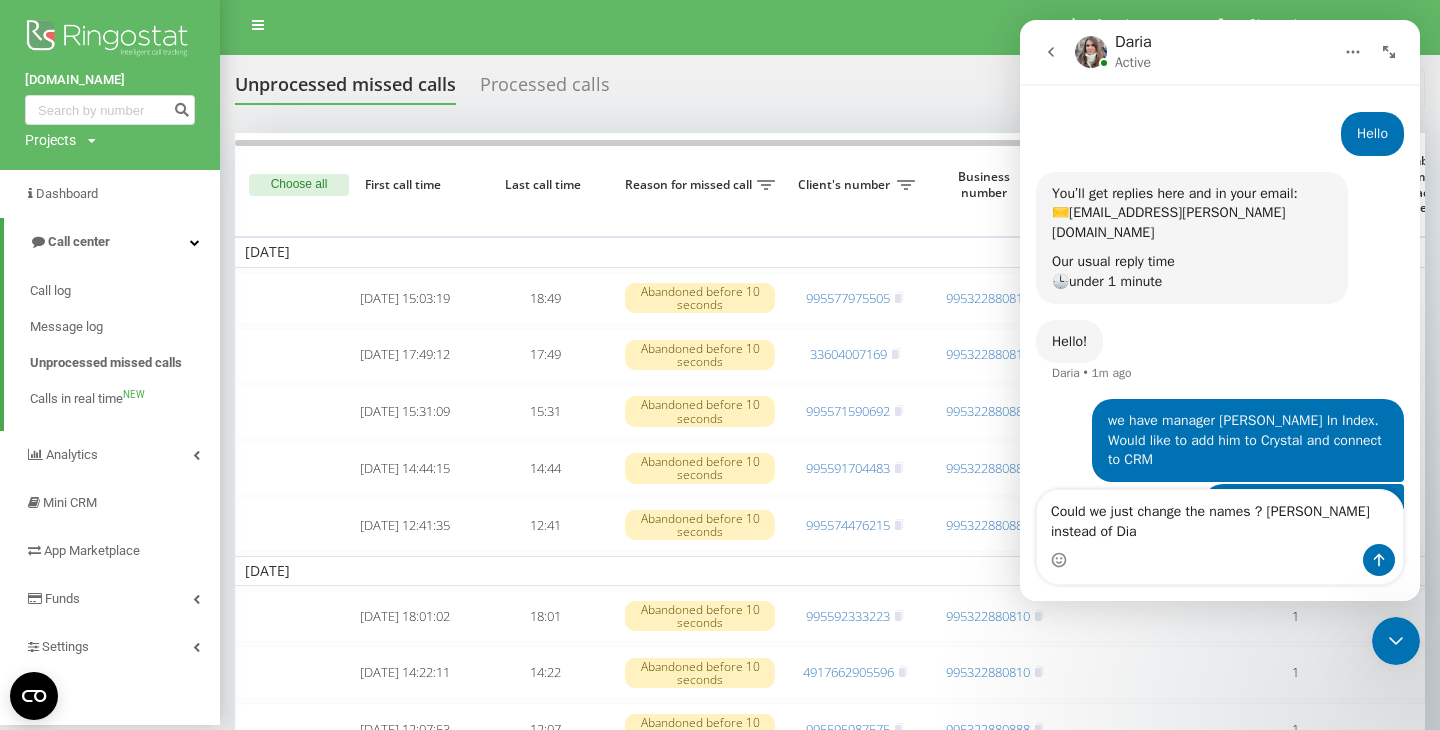 scroll, scrollTop: 96, scrollLeft: 0, axis: vertical 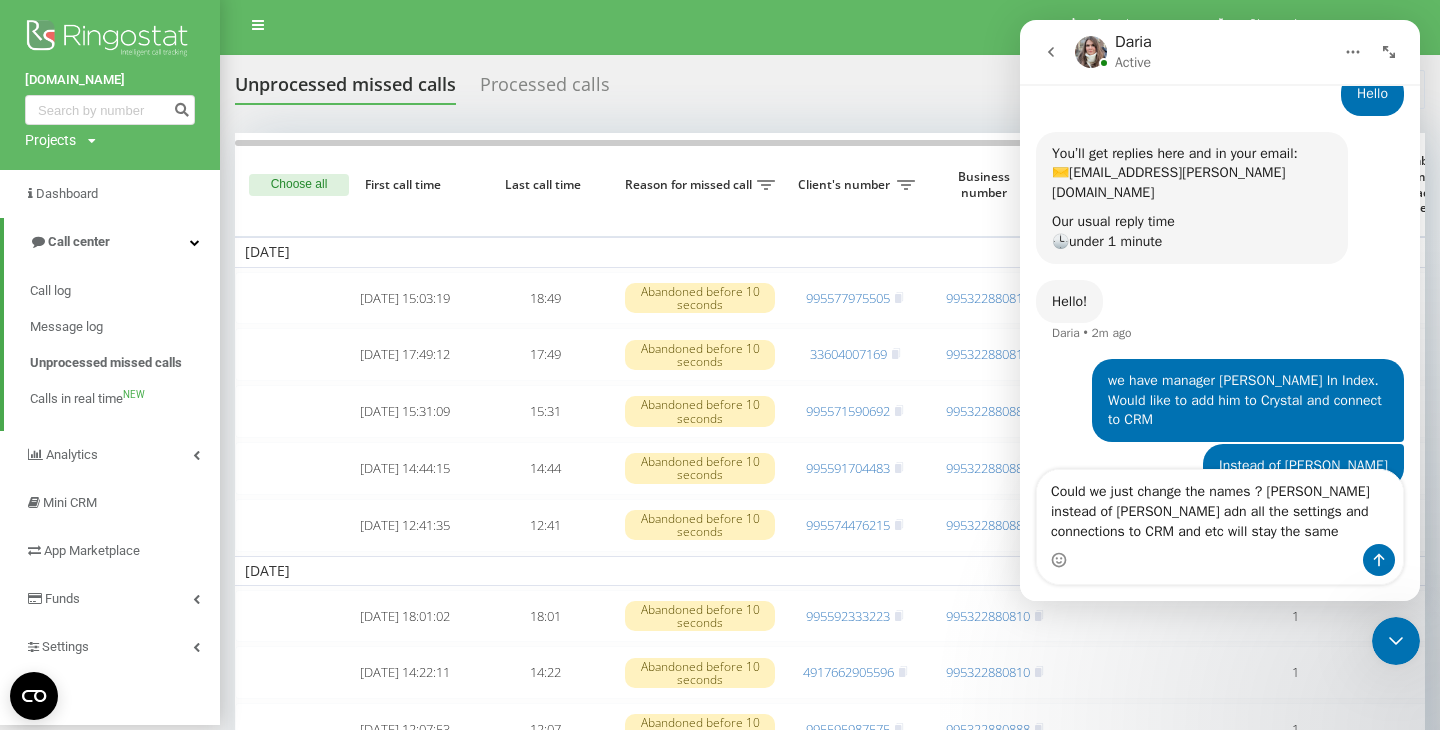 click on "Could we just change the names ? Lukas instead of Diana adn all the settings and connections to CRM and etc will stay the same" at bounding box center [1220, 507] 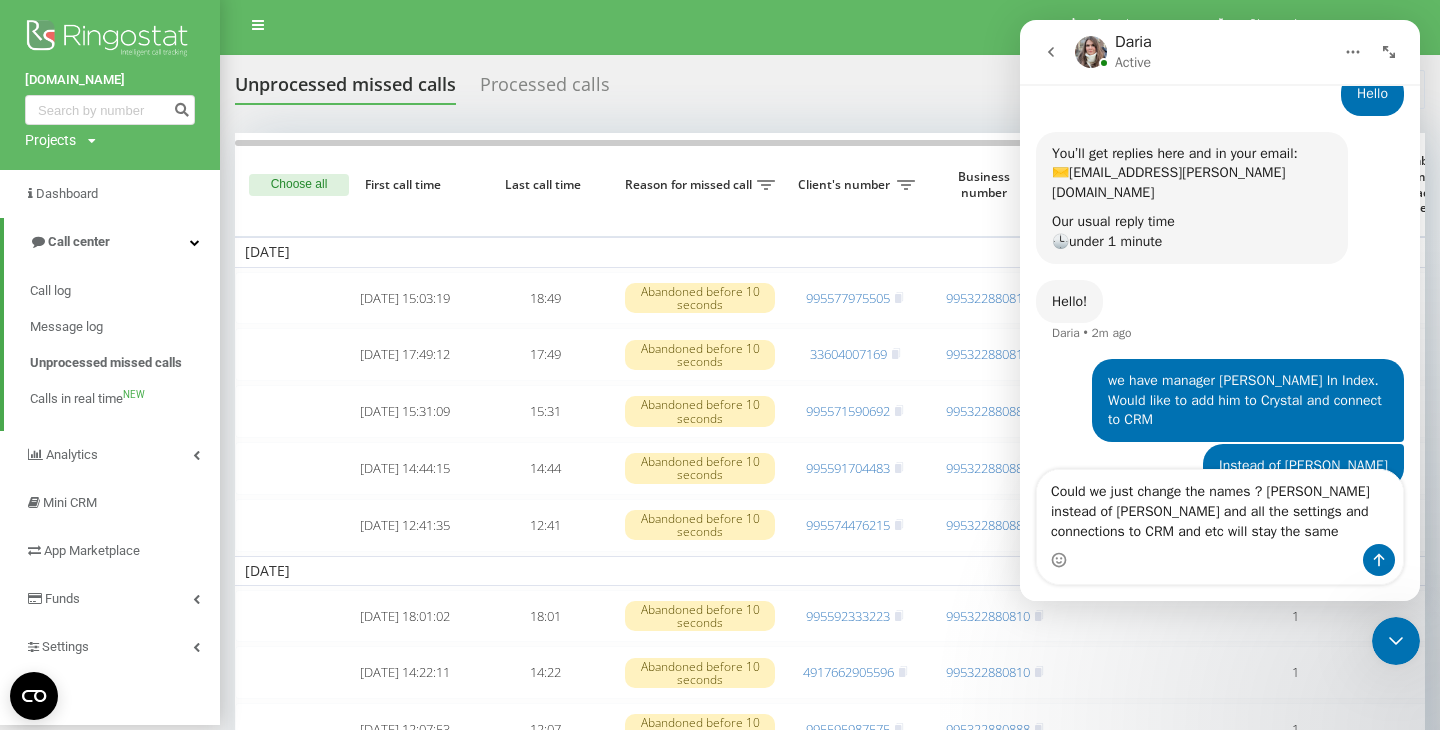 type on "Could we just change the names ? Lukas instead of Diana and all the settings and connections to CRM and etc will stay the same" 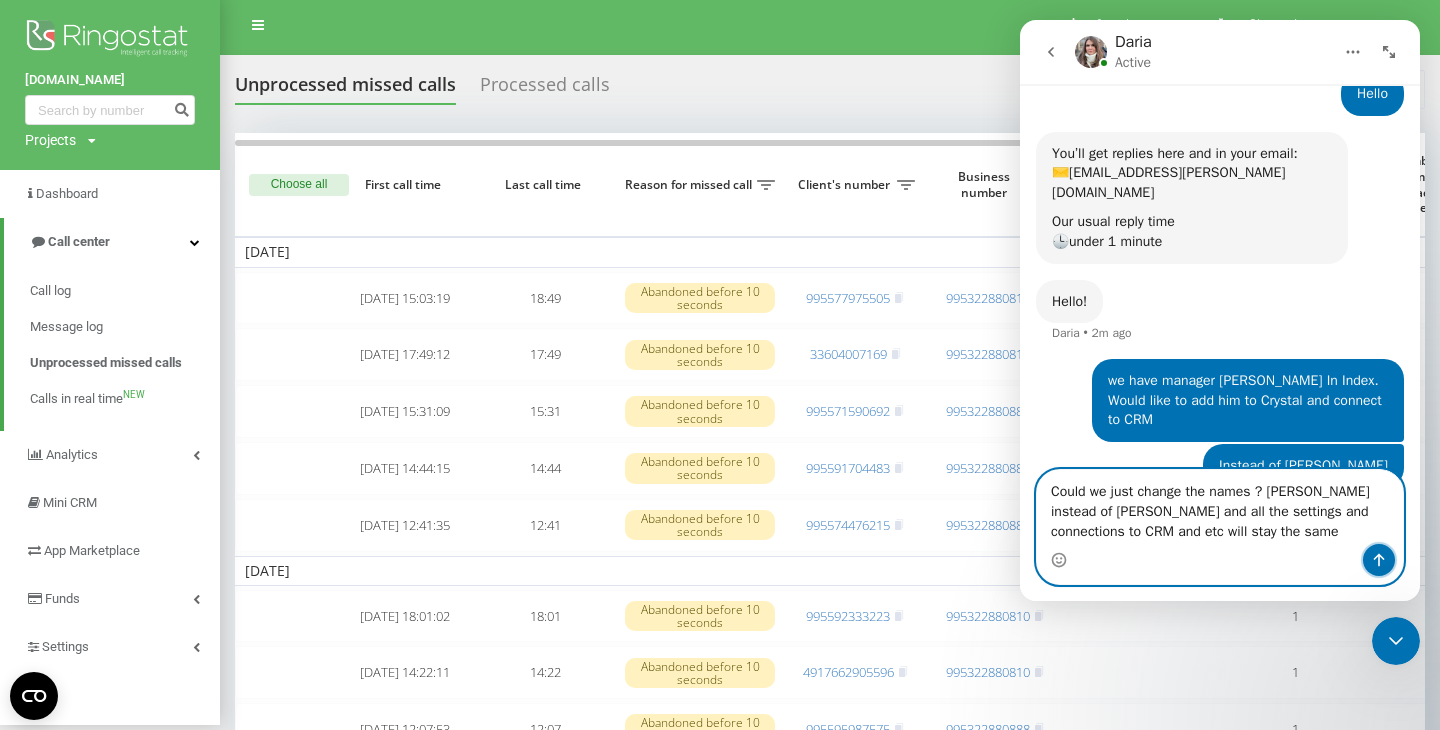 click 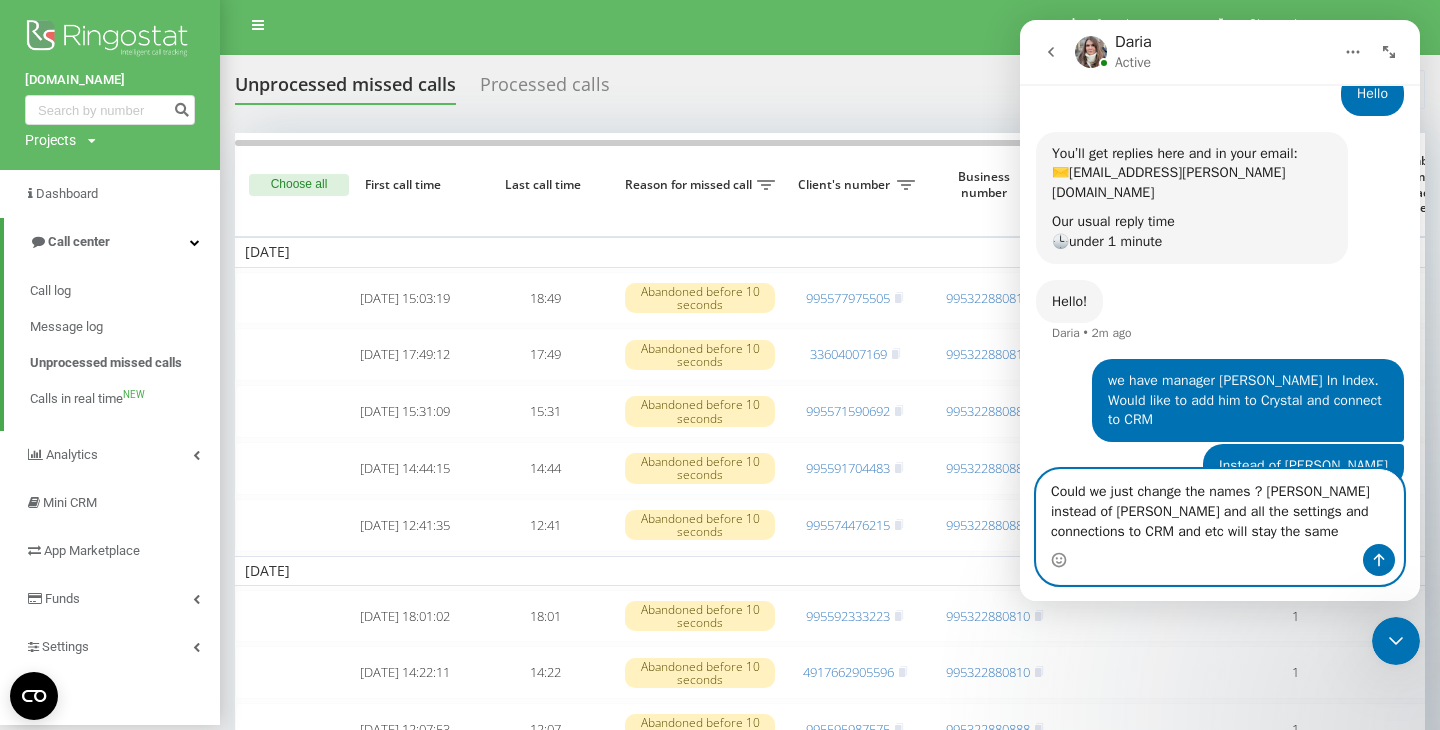 type 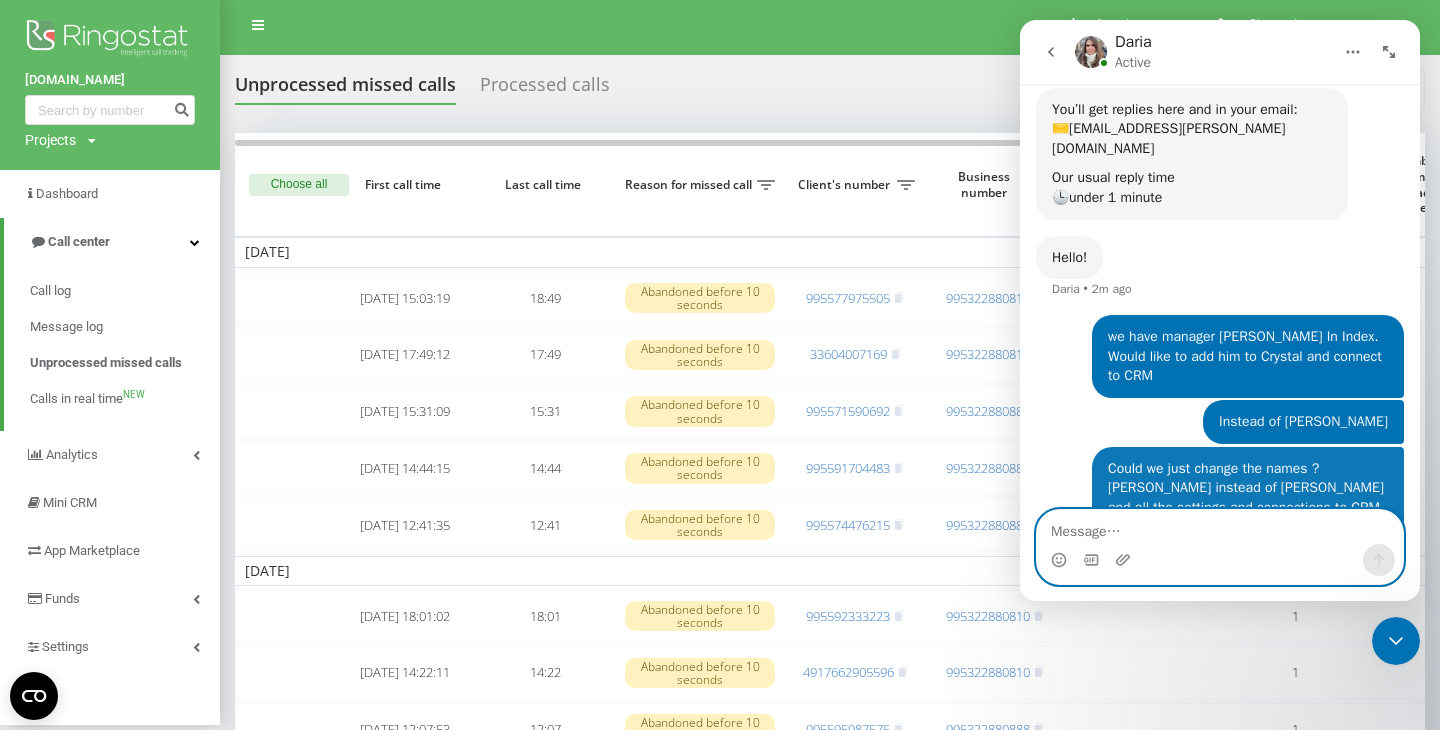 scroll, scrollTop: 180, scrollLeft: 0, axis: vertical 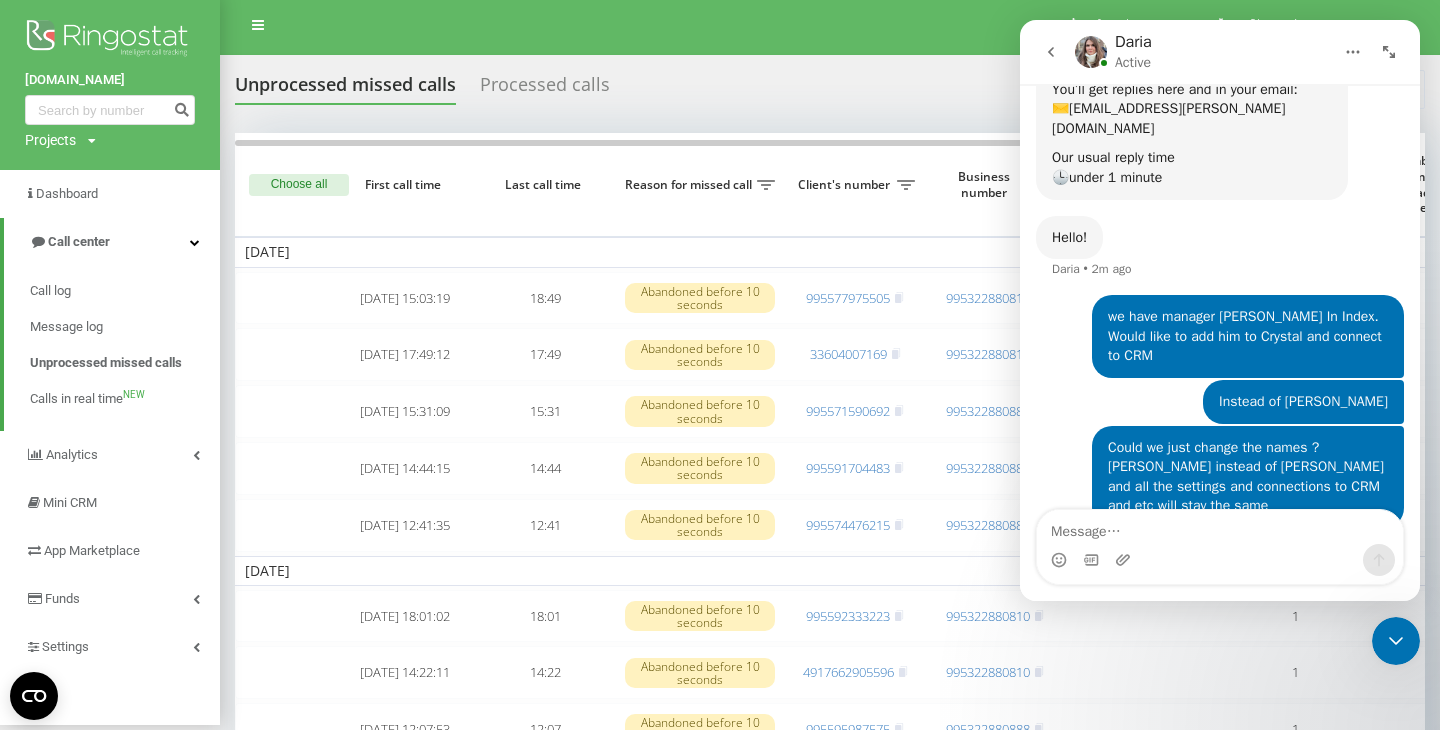 click at bounding box center (1396, 641) 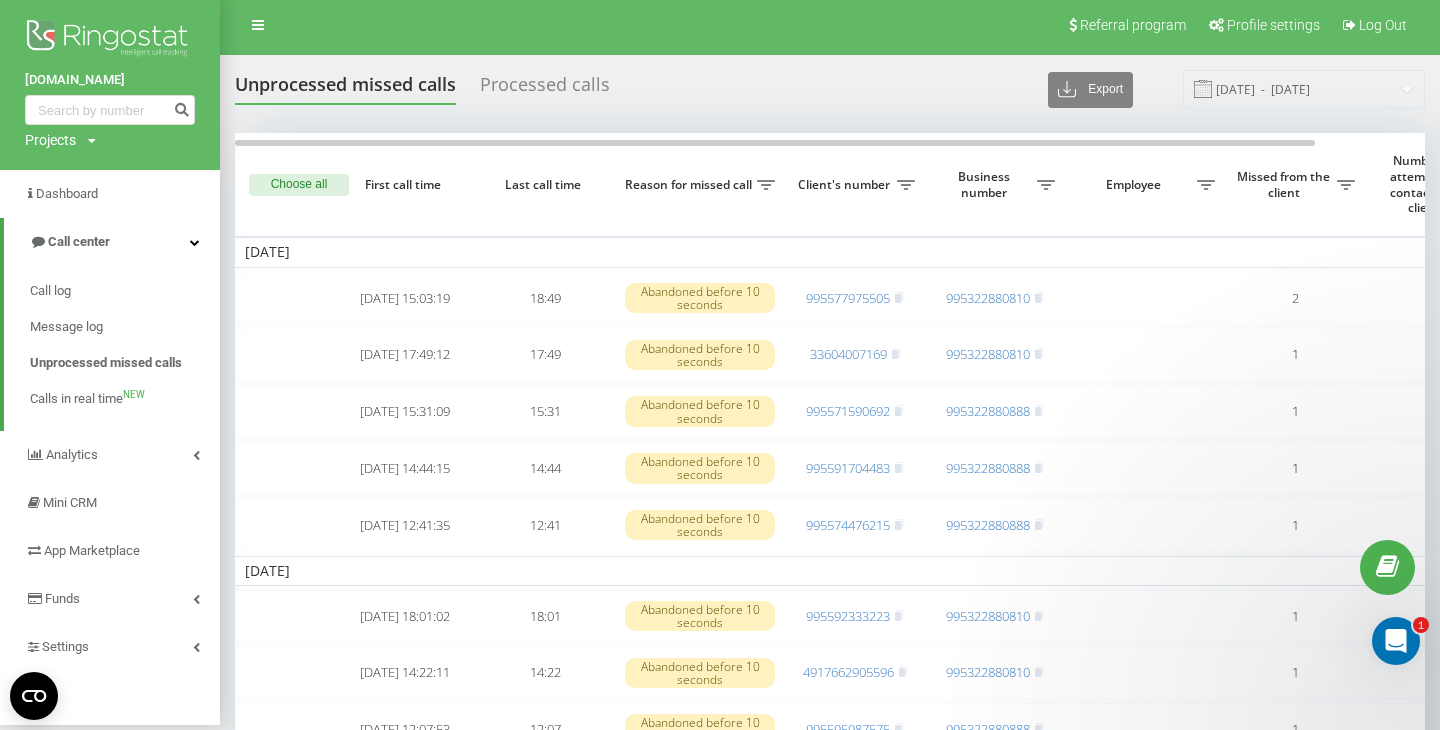 scroll, scrollTop: 0, scrollLeft: 0, axis: both 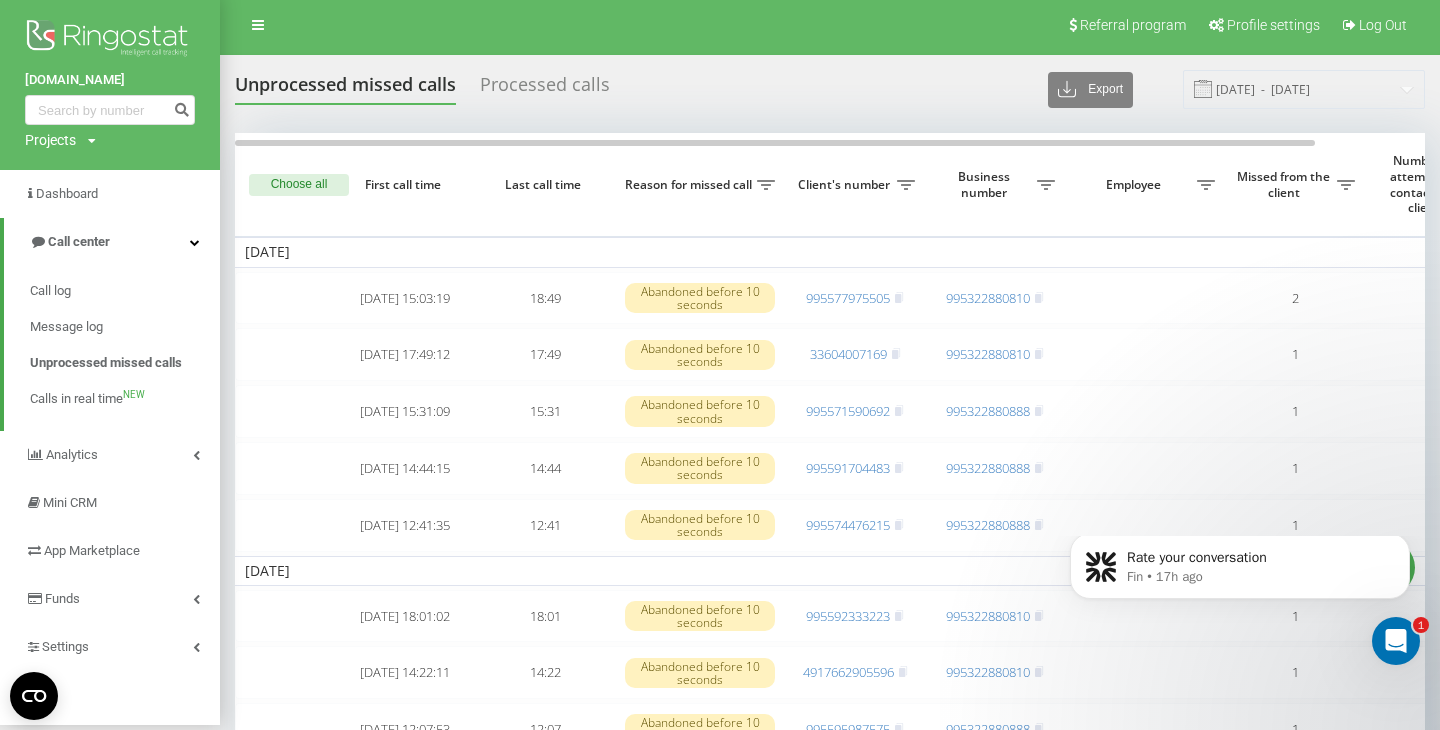 click 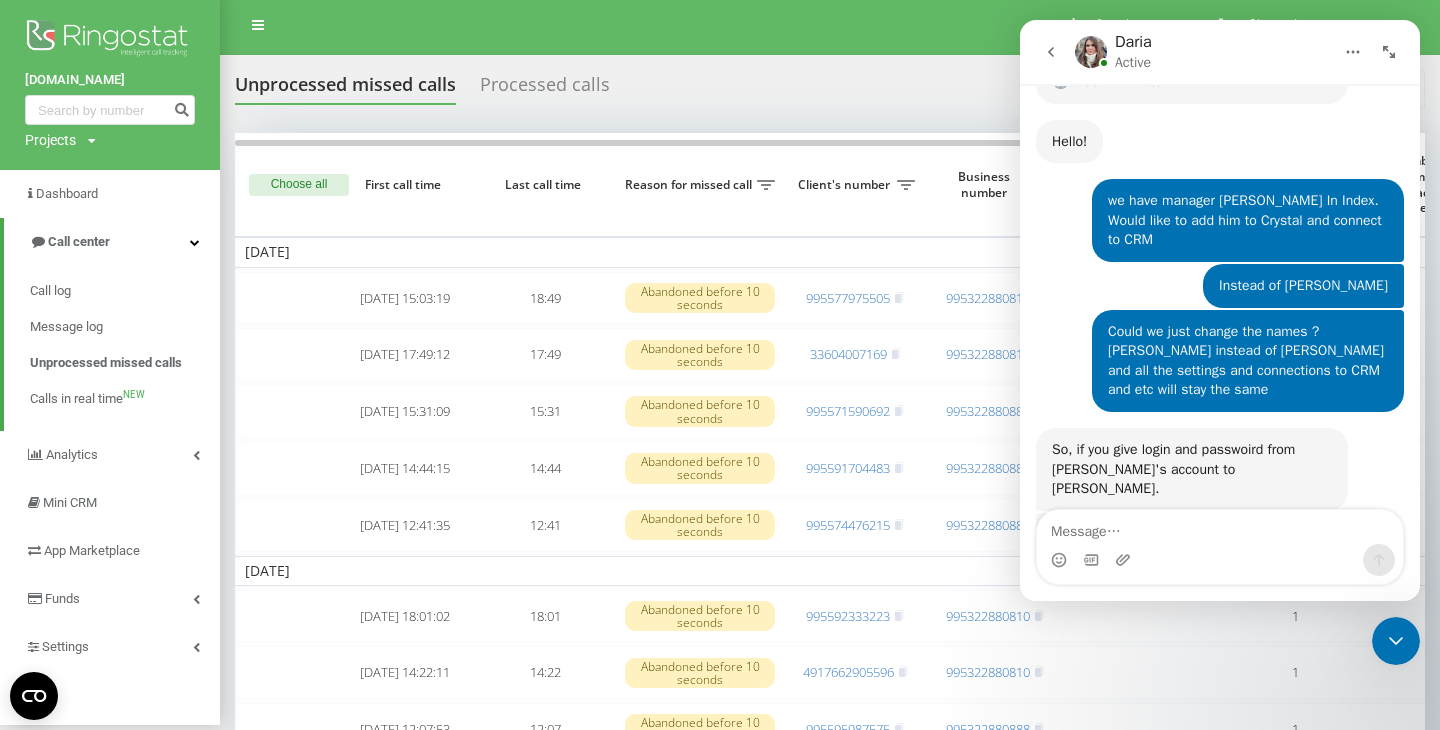 scroll, scrollTop: 325, scrollLeft: 0, axis: vertical 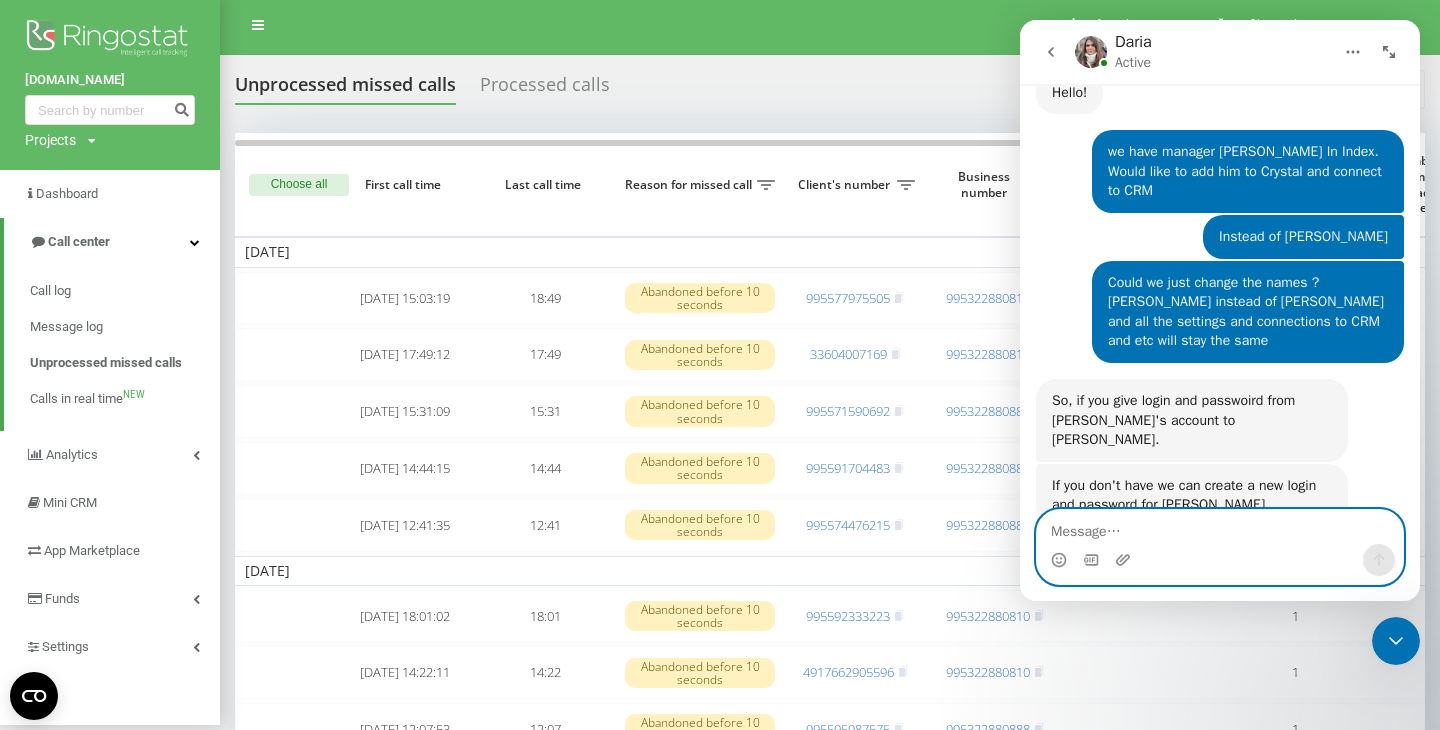 click at bounding box center (1220, 527) 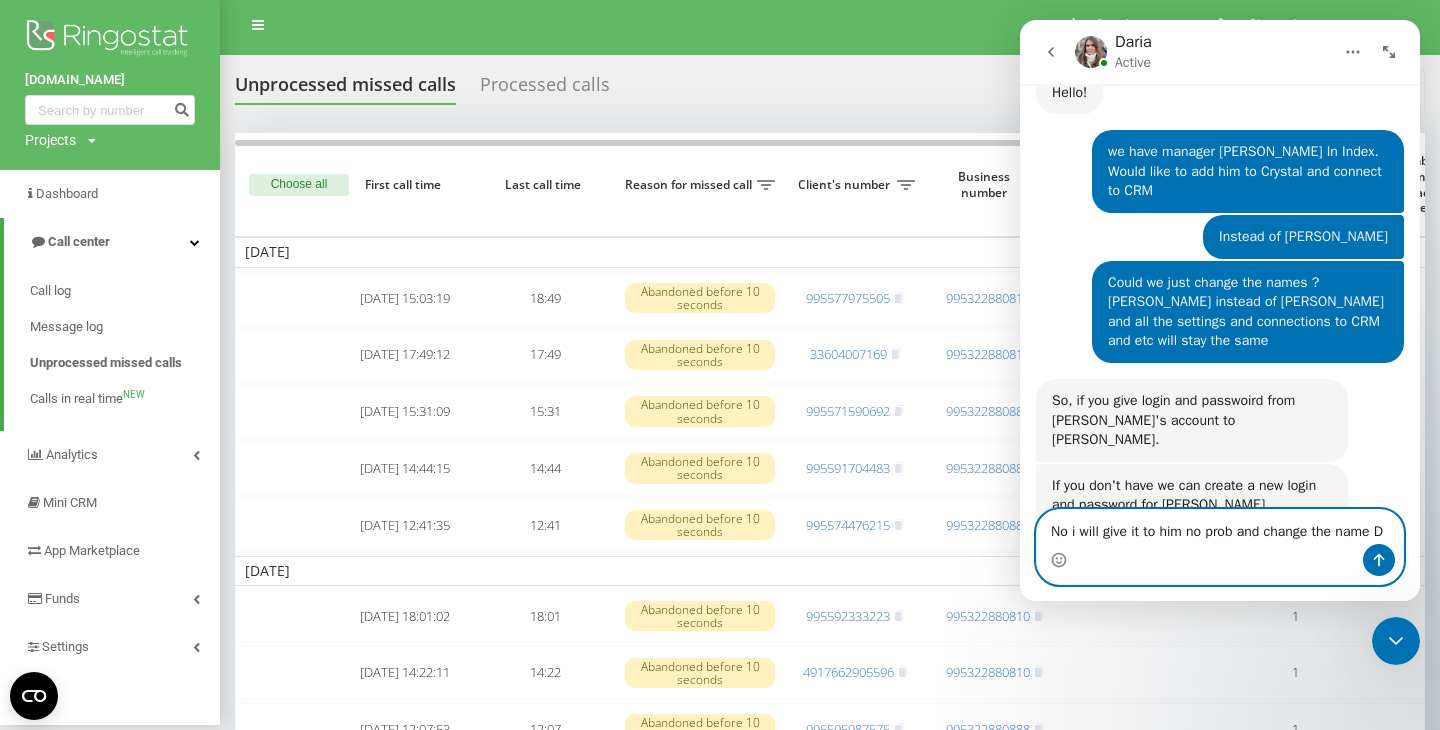 scroll, scrollTop: 345, scrollLeft: 0, axis: vertical 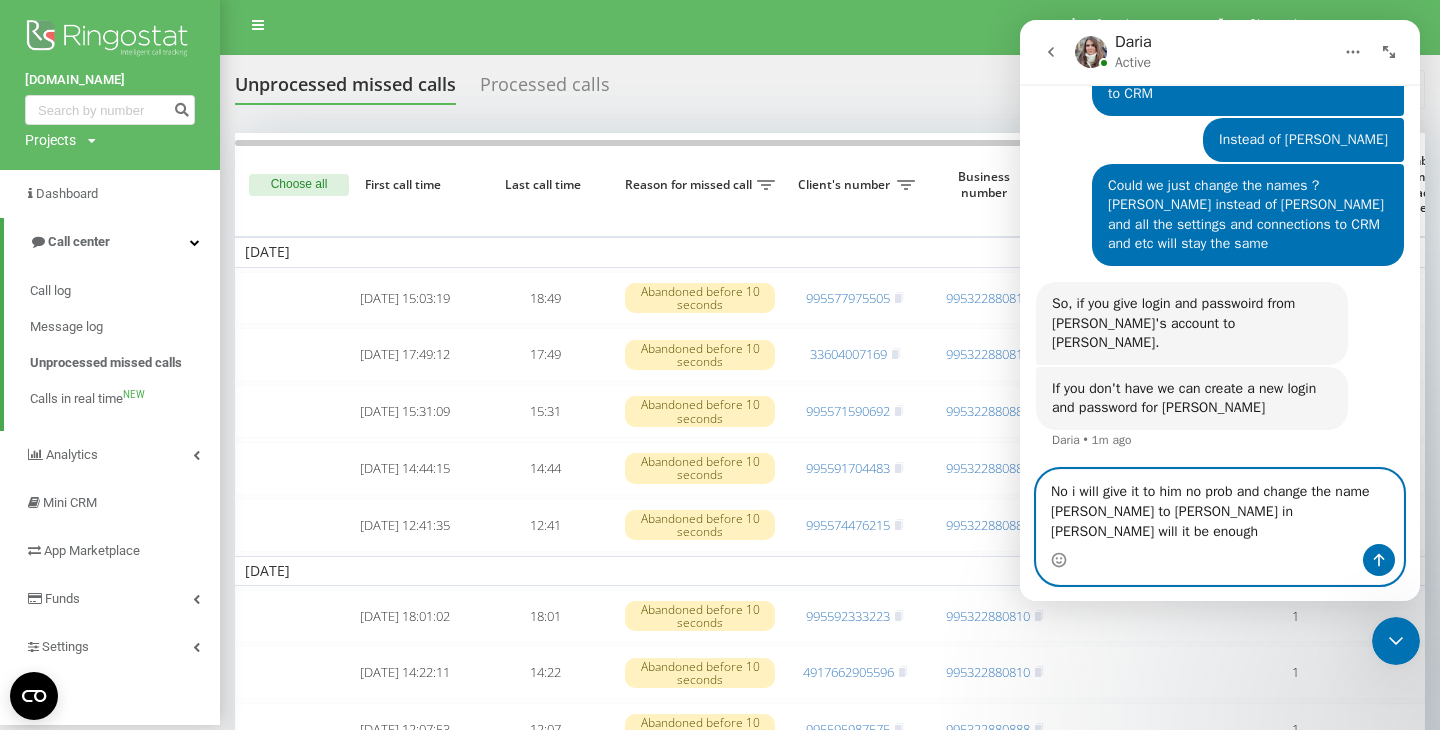 type on "No i will give it to him no prob and change the name Diana to Luka in Ringo. will it be enough ?" 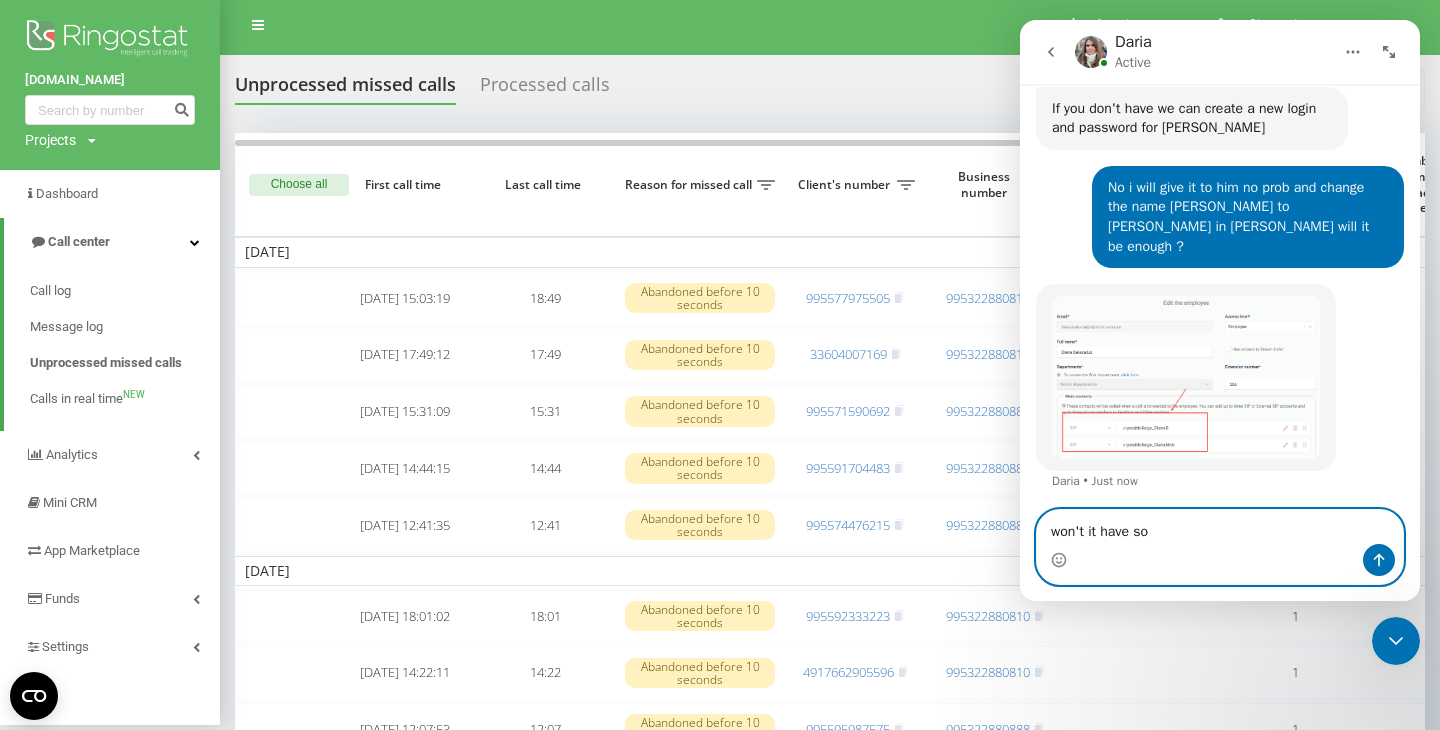 scroll, scrollTop: 703, scrollLeft: 0, axis: vertical 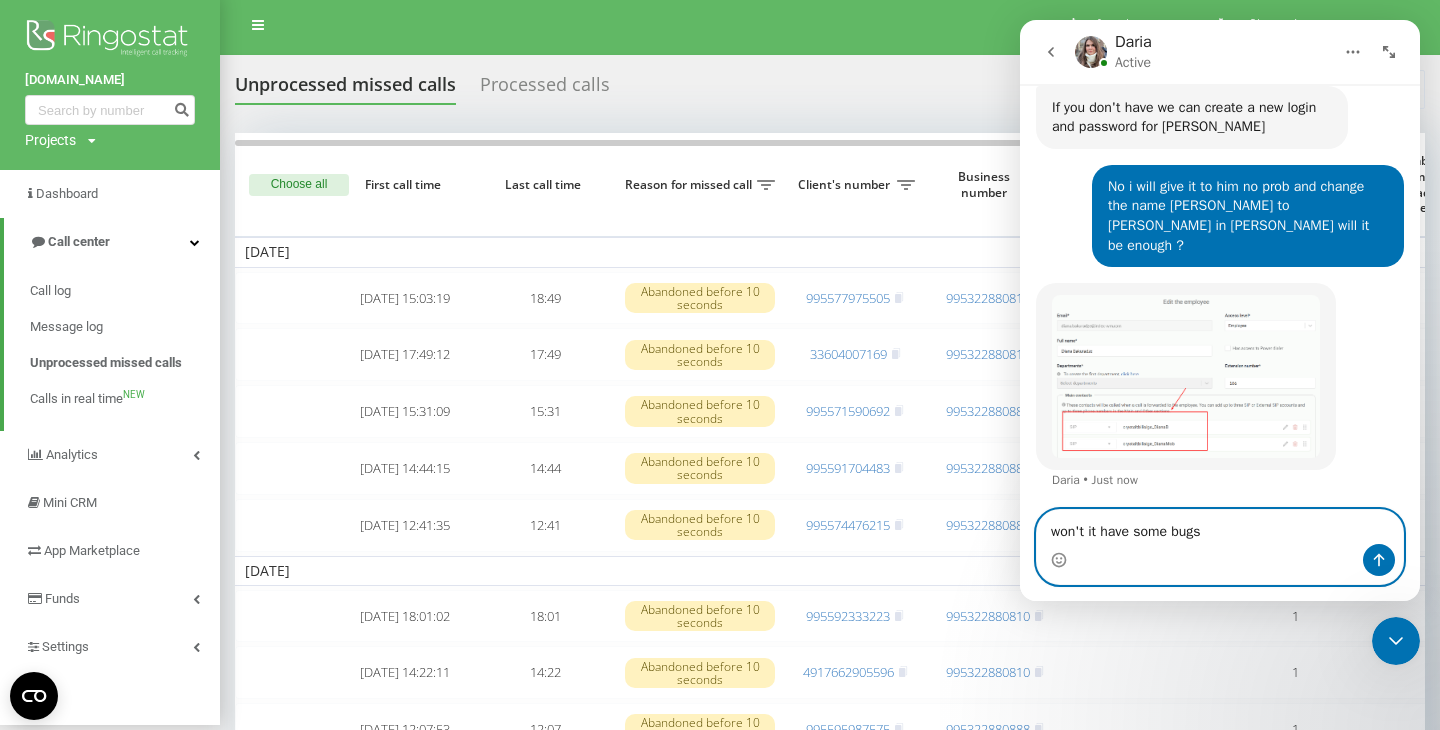 type on "won't it have some bugs ?" 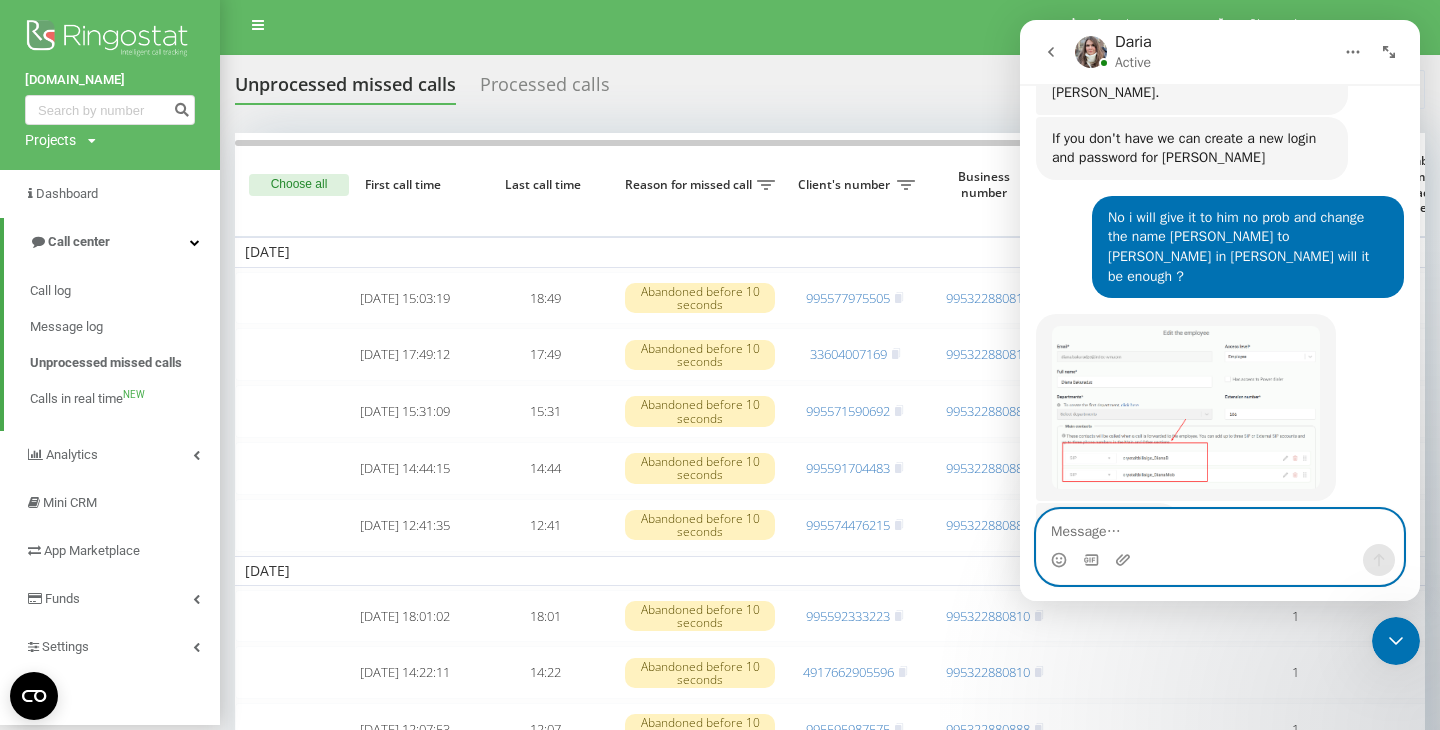 scroll, scrollTop: 732, scrollLeft: 0, axis: vertical 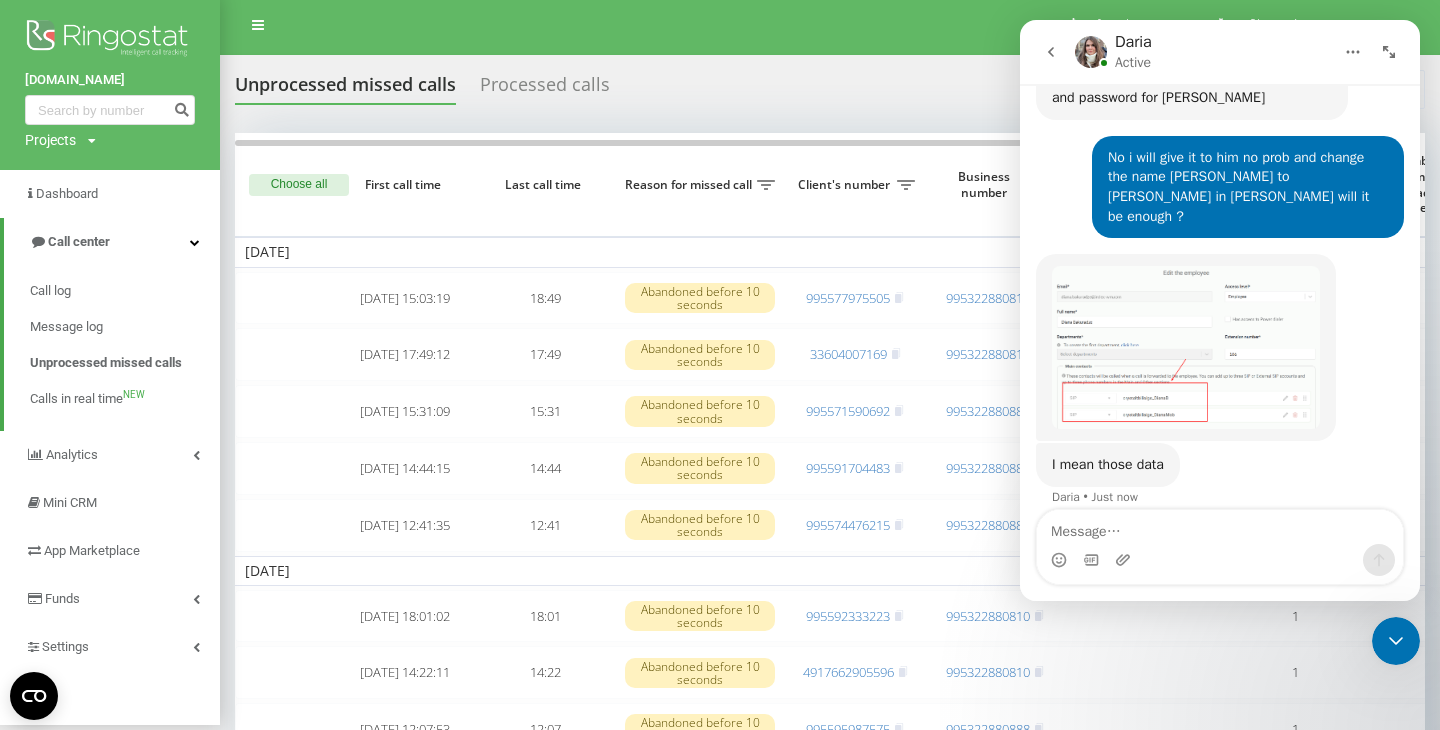 click at bounding box center (1186, 347) 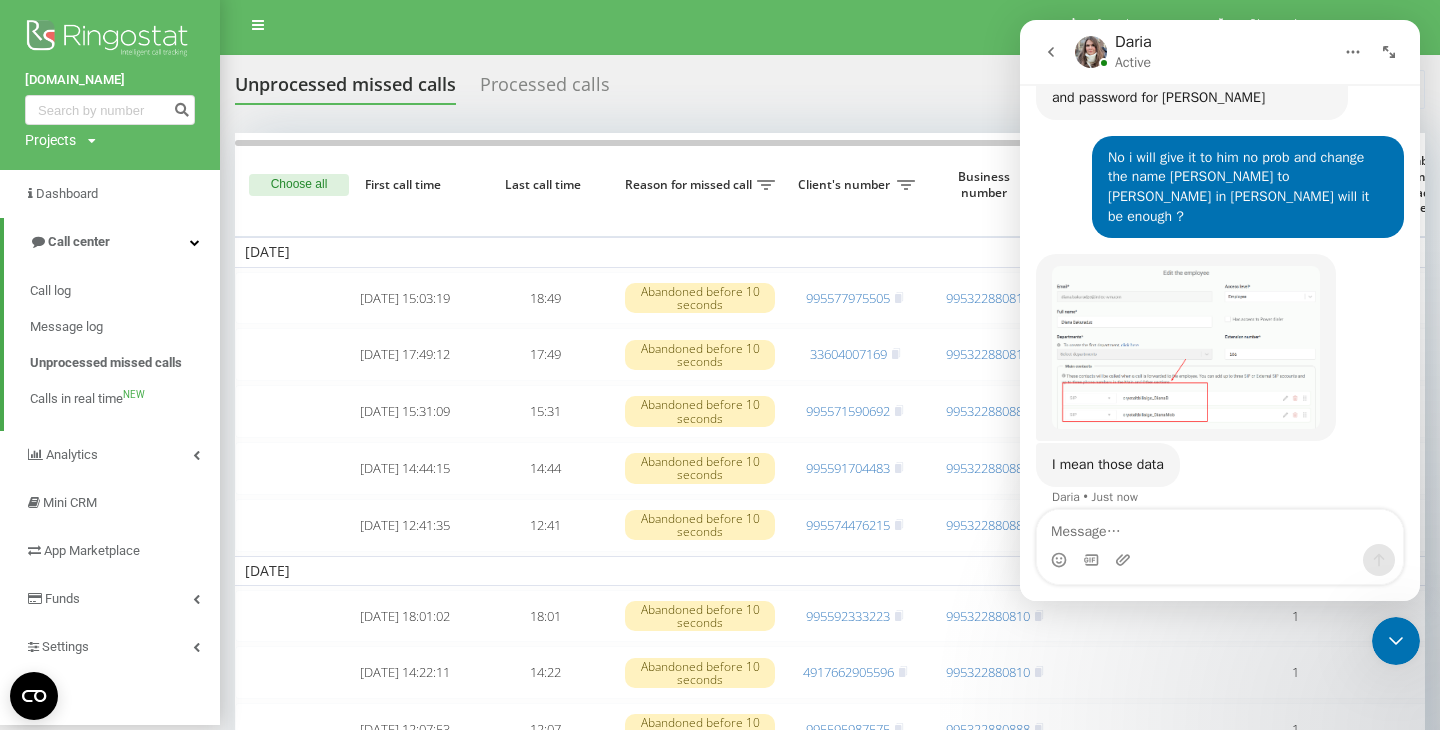 scroll, scrollTop: 0, scrollLeft: 0, axis: both 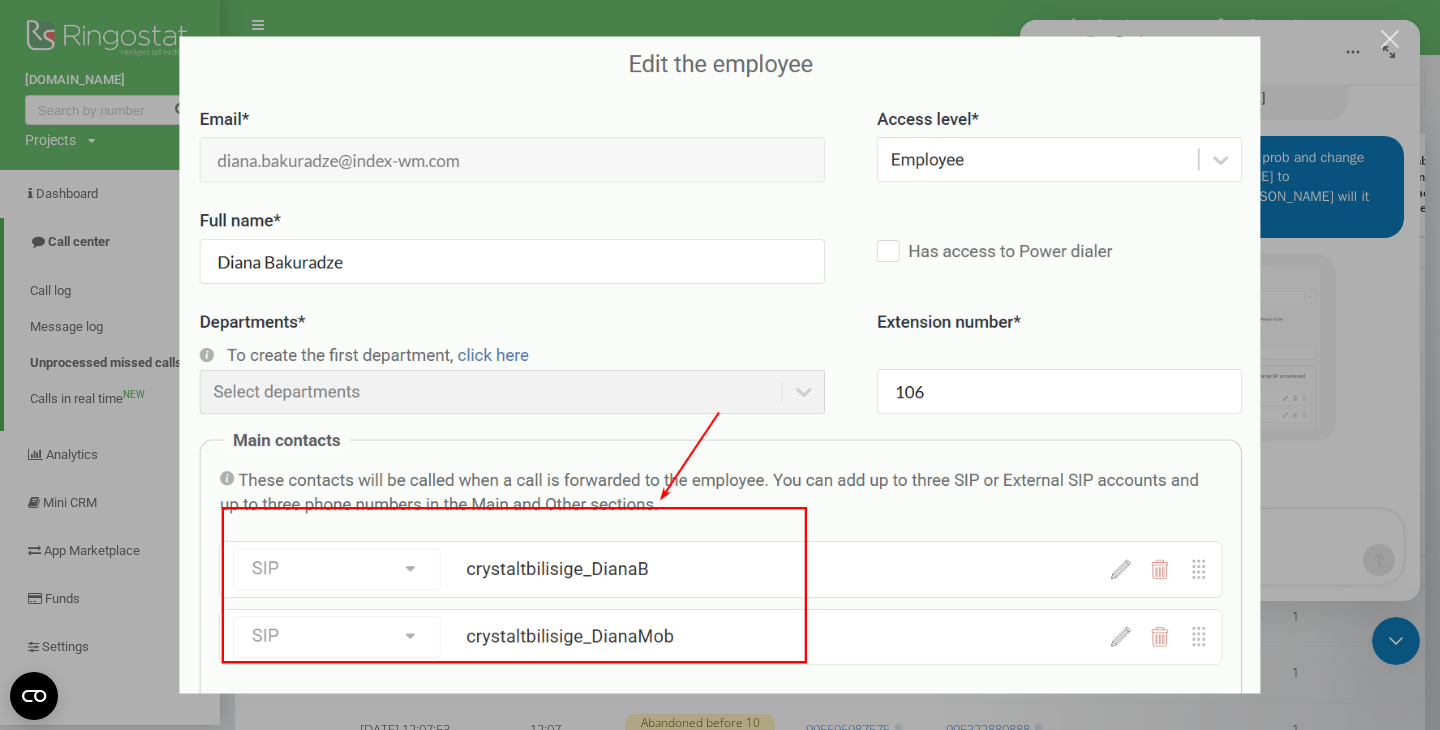 click at bounding box center [719, 365] 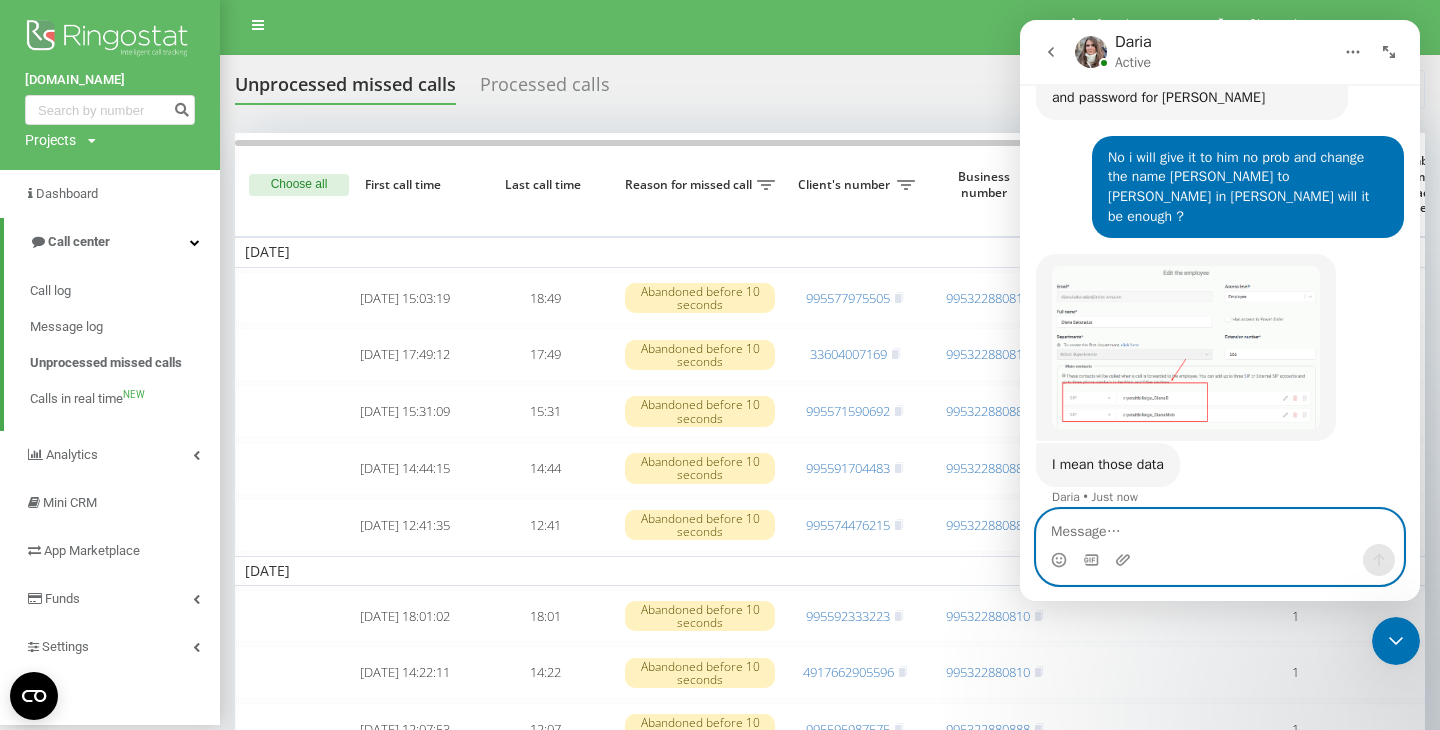 click at bounding box center [1220, 527] 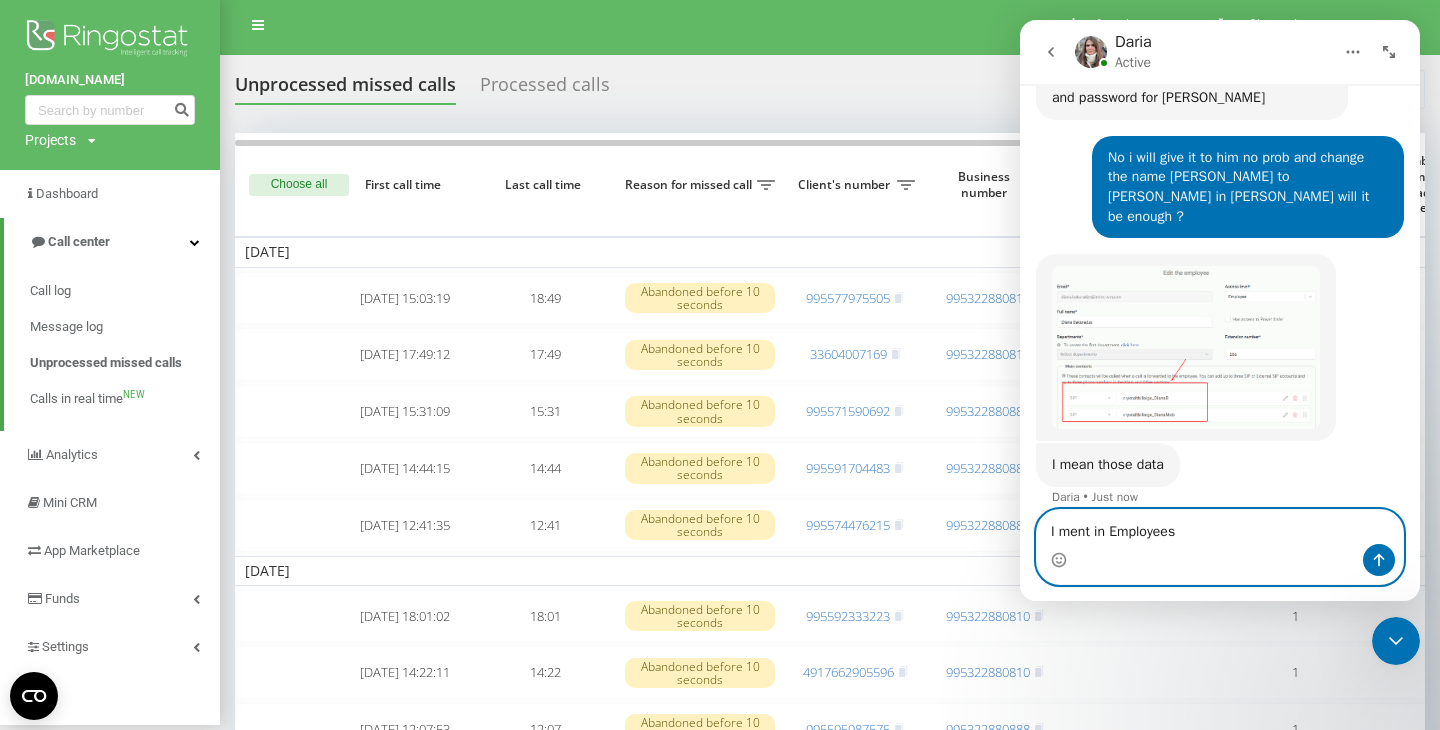 click on "I ment in Employees" at bounding box center (1220, 527) 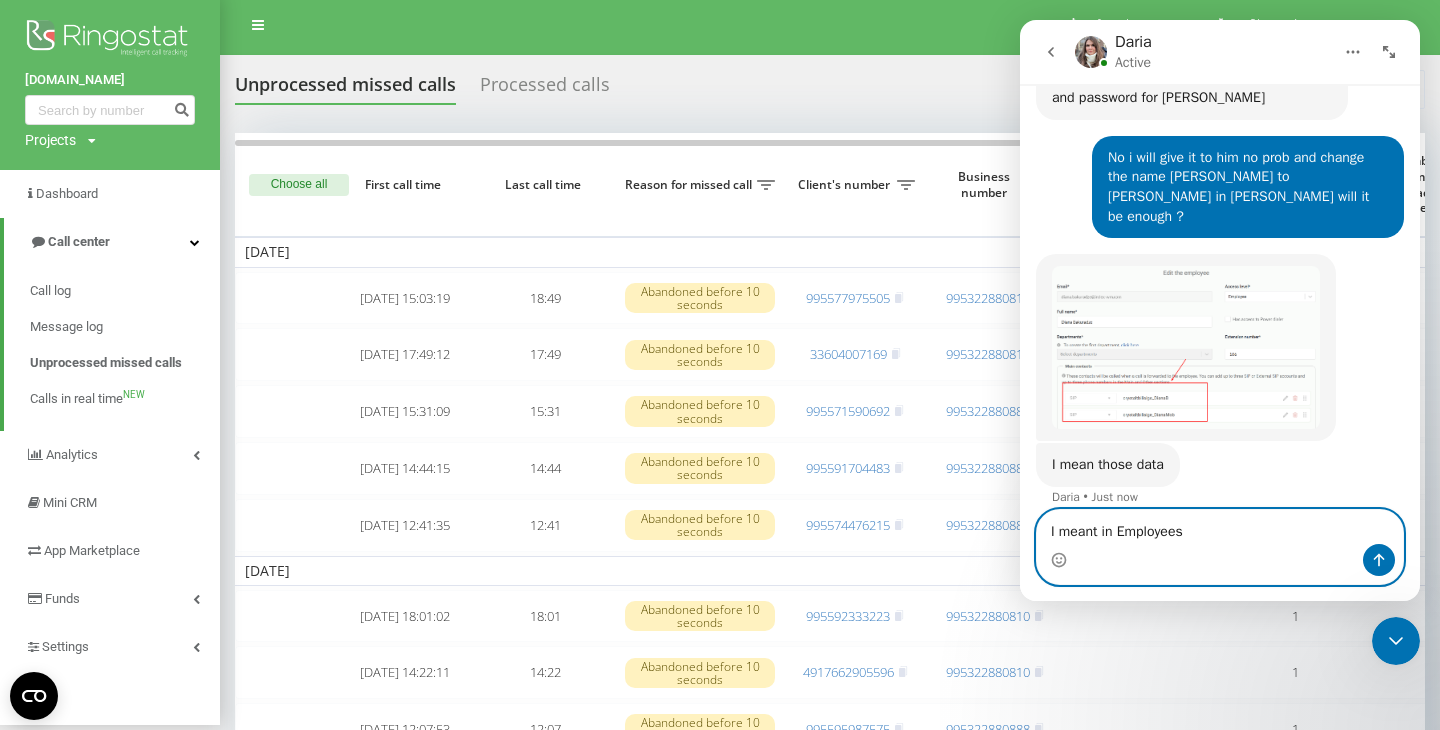 click on "I meant in Employees" at bounding box center (1220, 527) 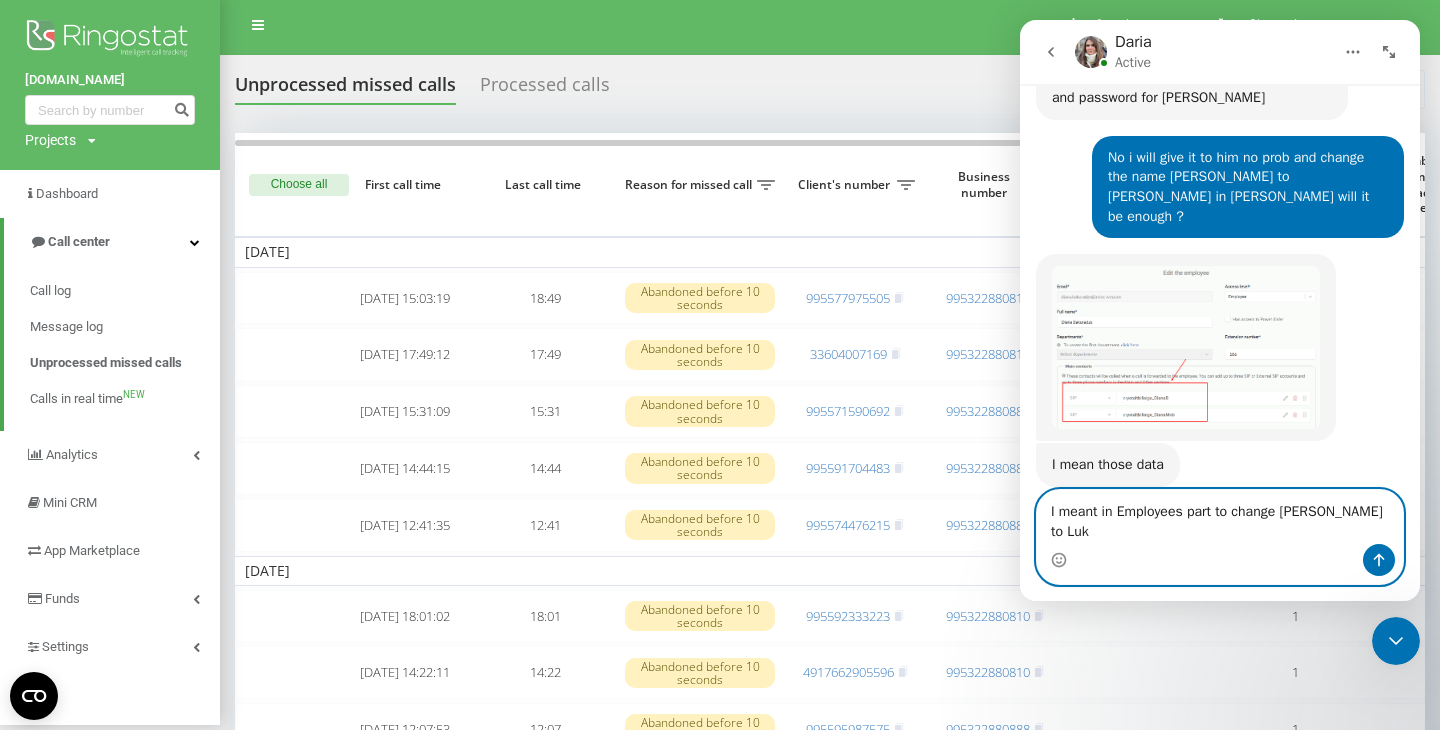 type on "I meant in Employees part to change Diana to Luka" 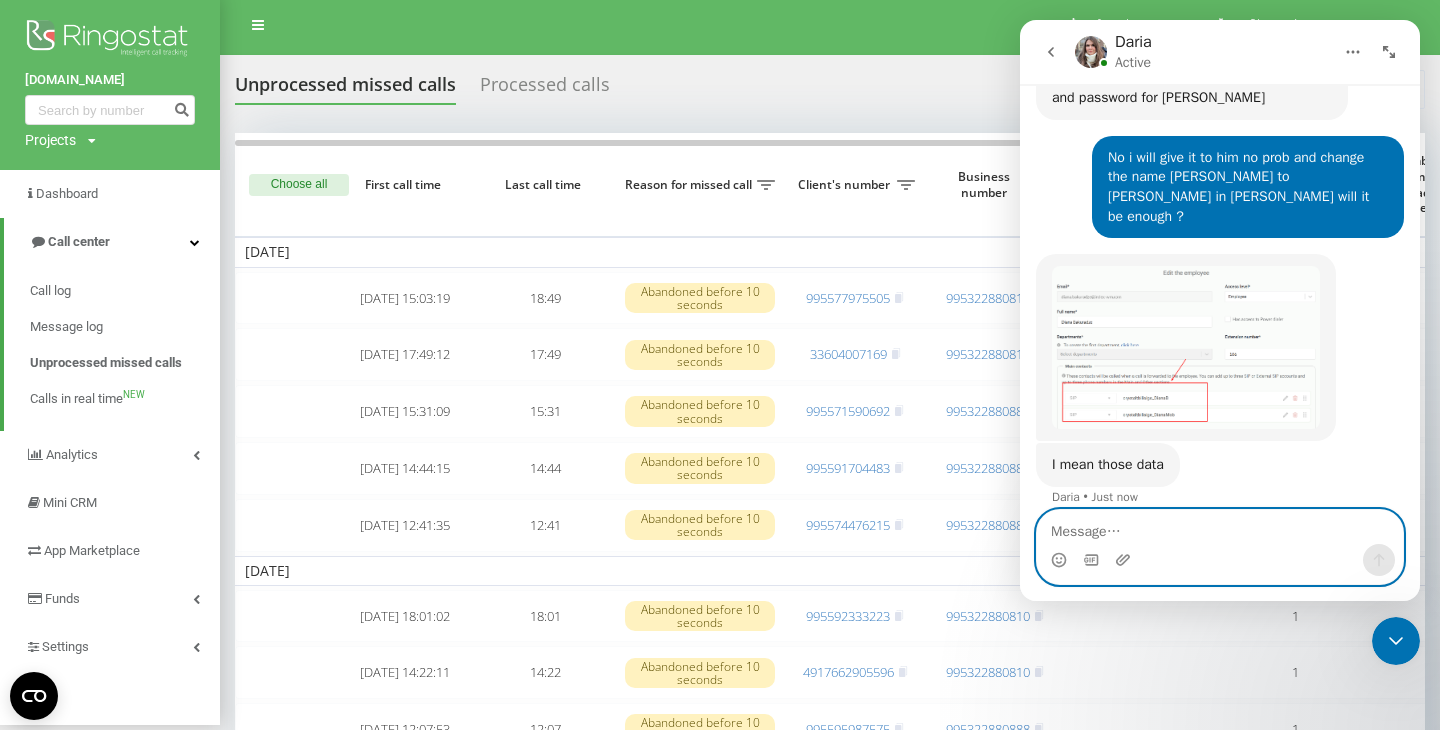 scroll, scrollTop: 797, scrollLeft: 0, axis: vertical 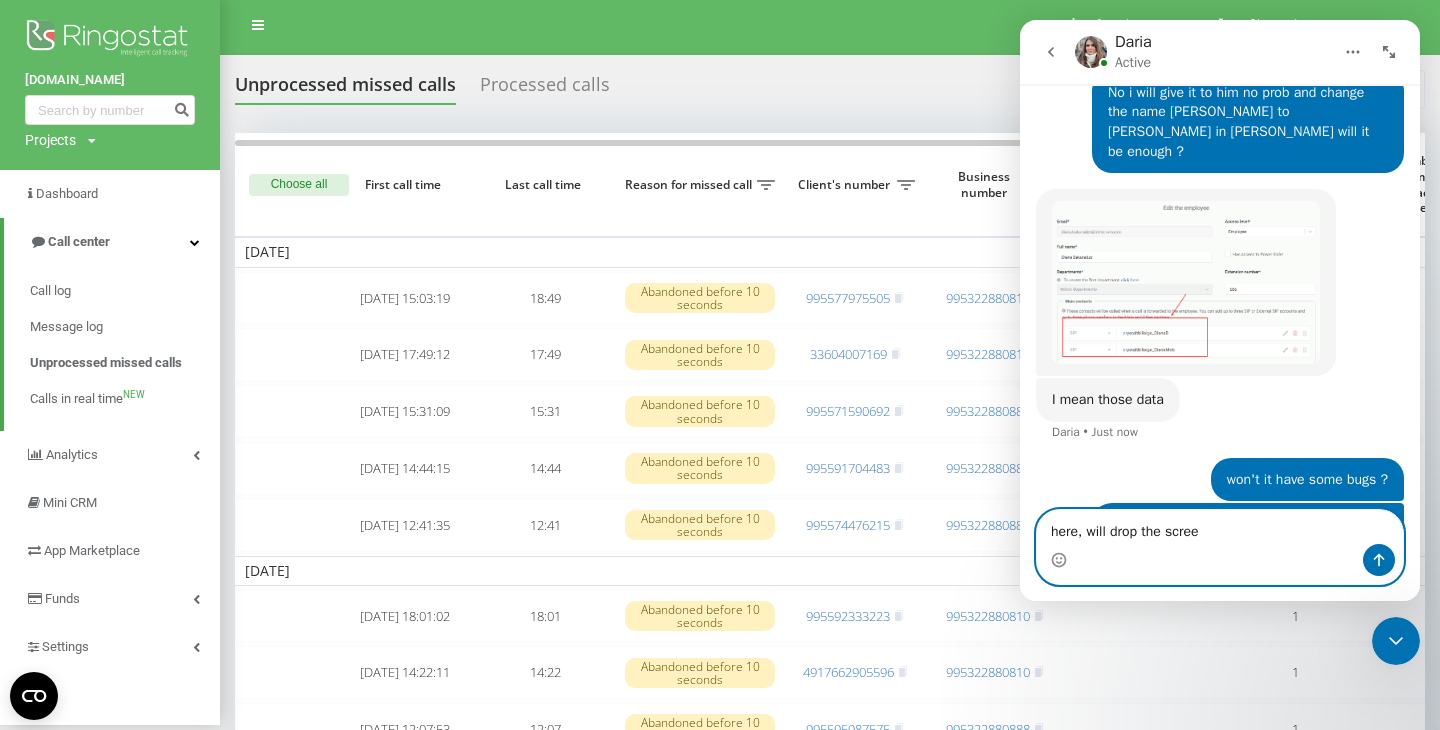 type on "here, will drop the screen" 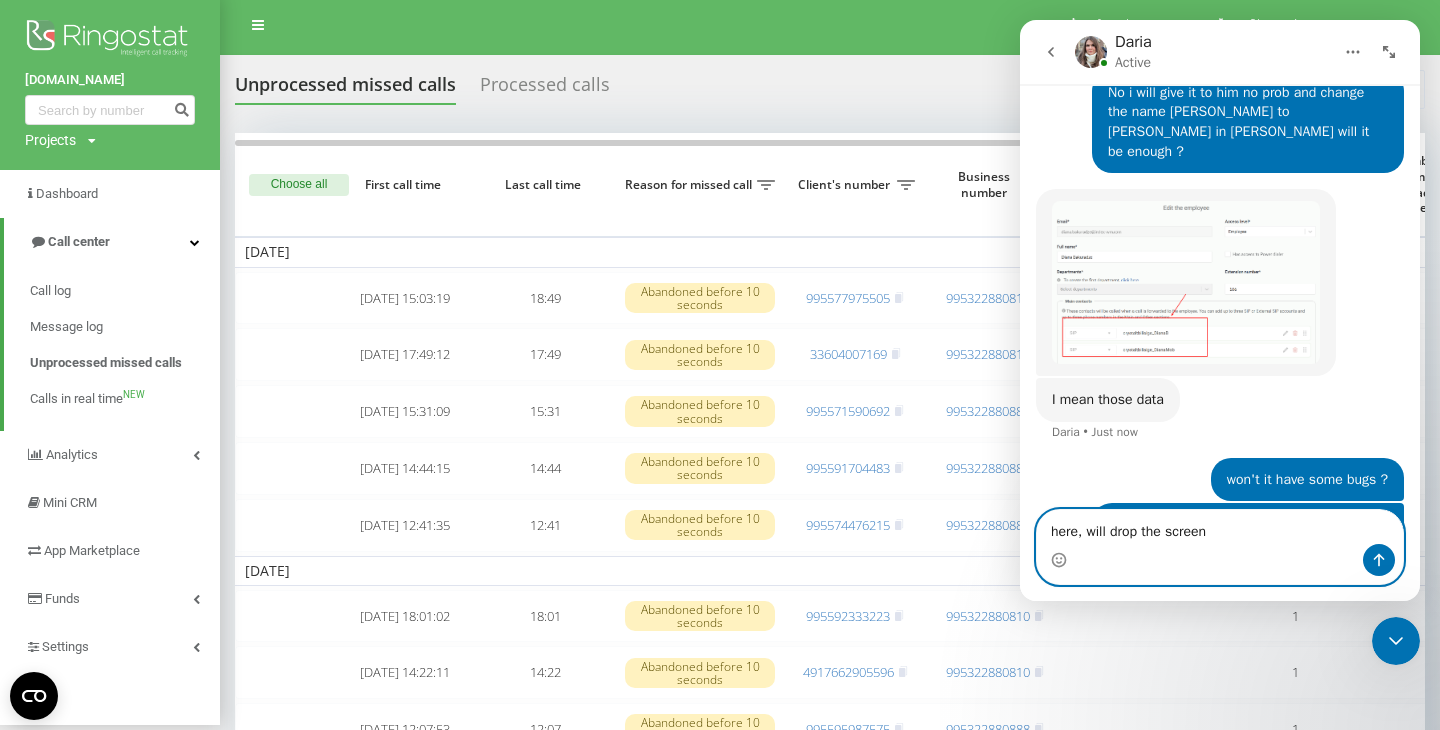 type 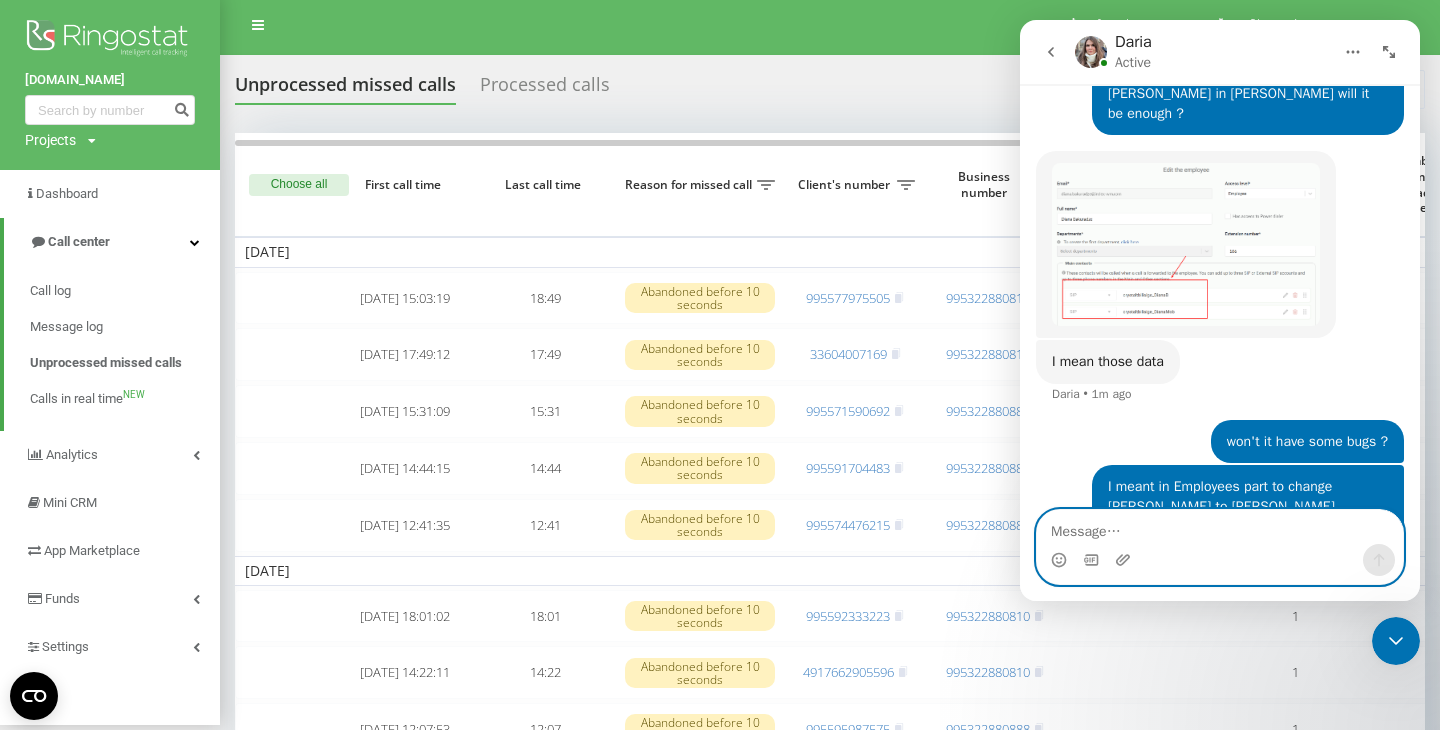 scroll, scrollTop: 842, scrollLeft: 0, axis: vertical 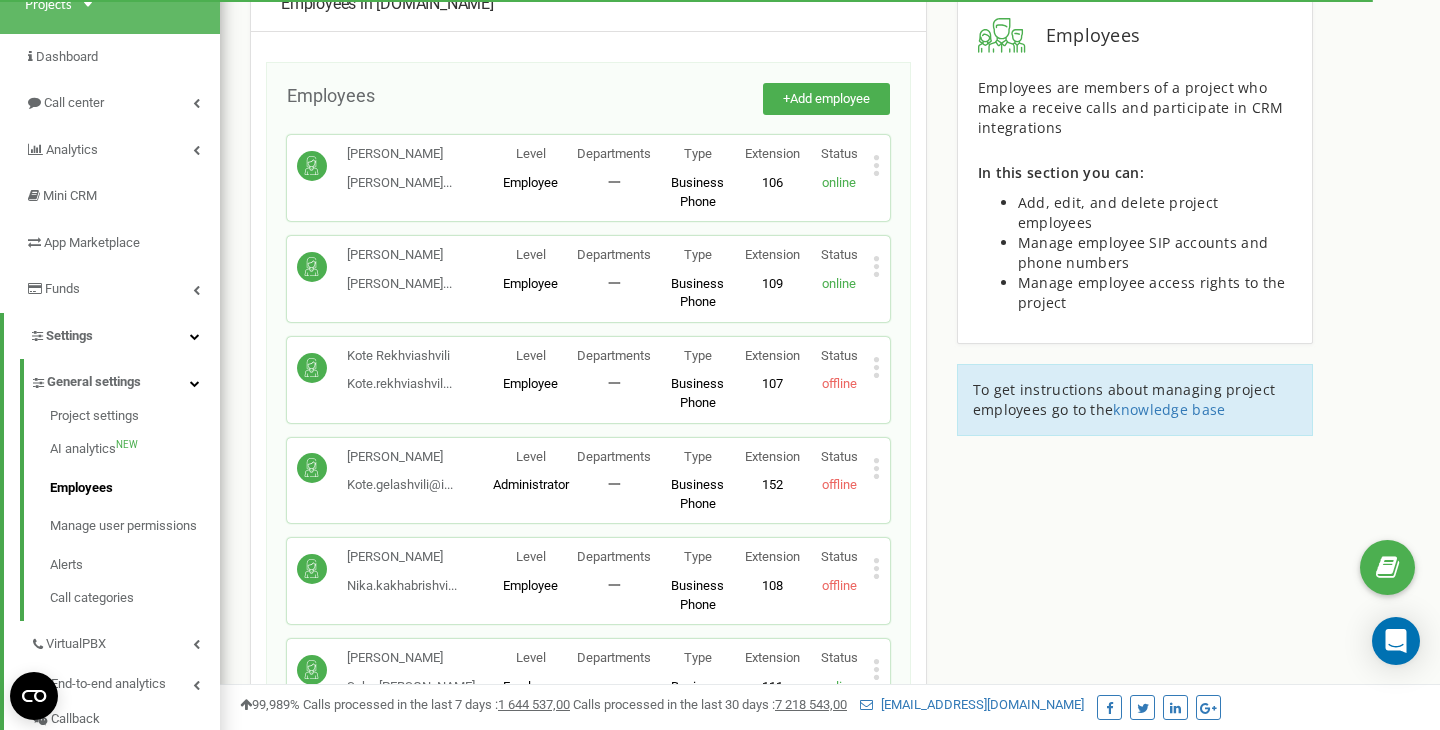 click 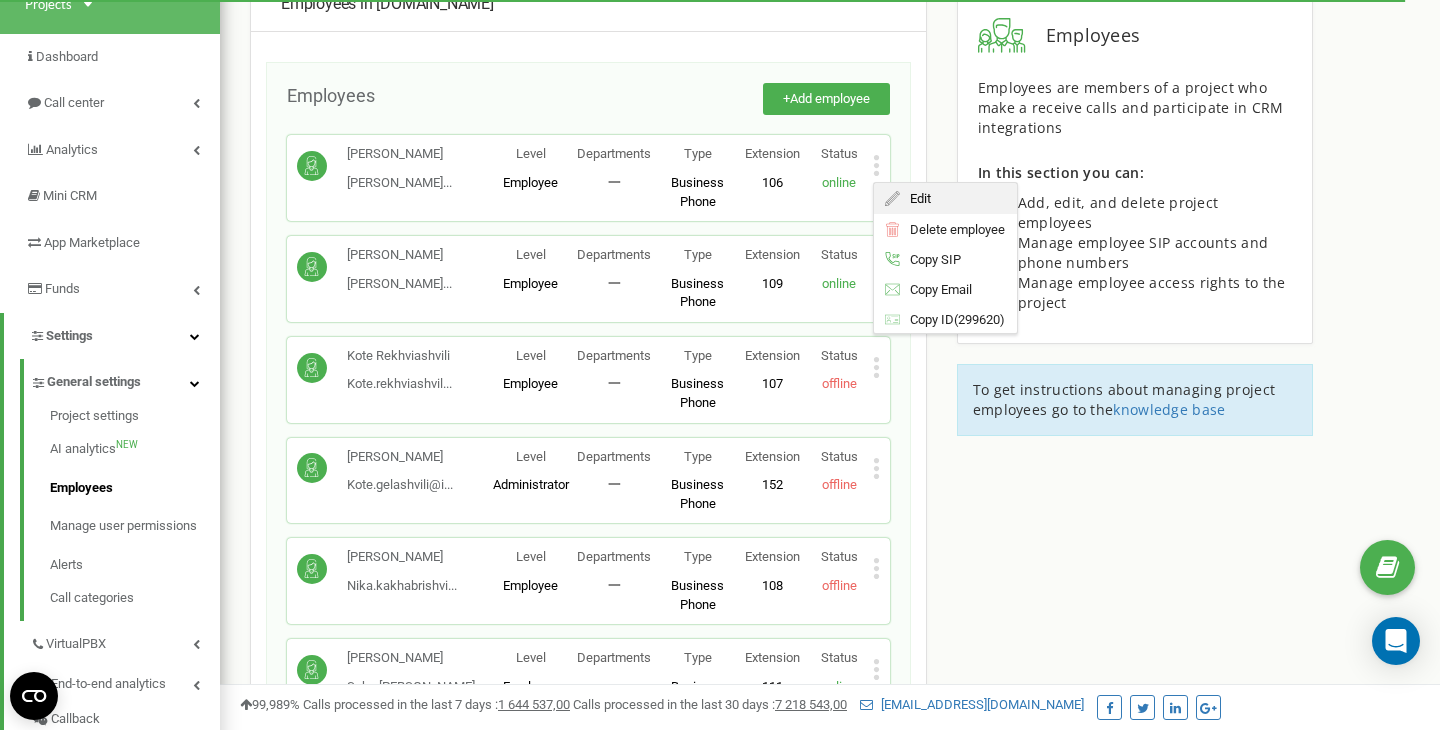 click on "Edit" at bounding box center (945, 198) 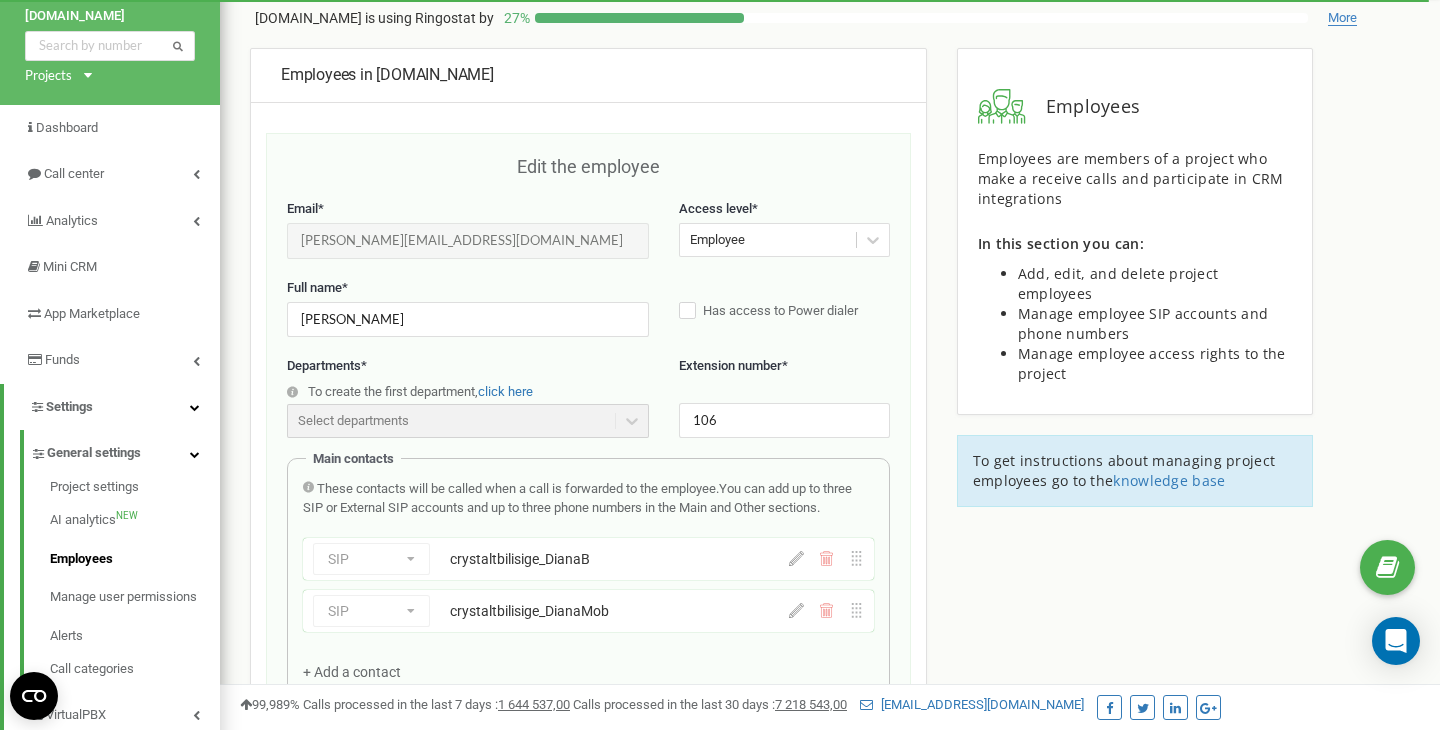 scroll, scrollTop: 65, scrollLeft: 0, axis: vertical 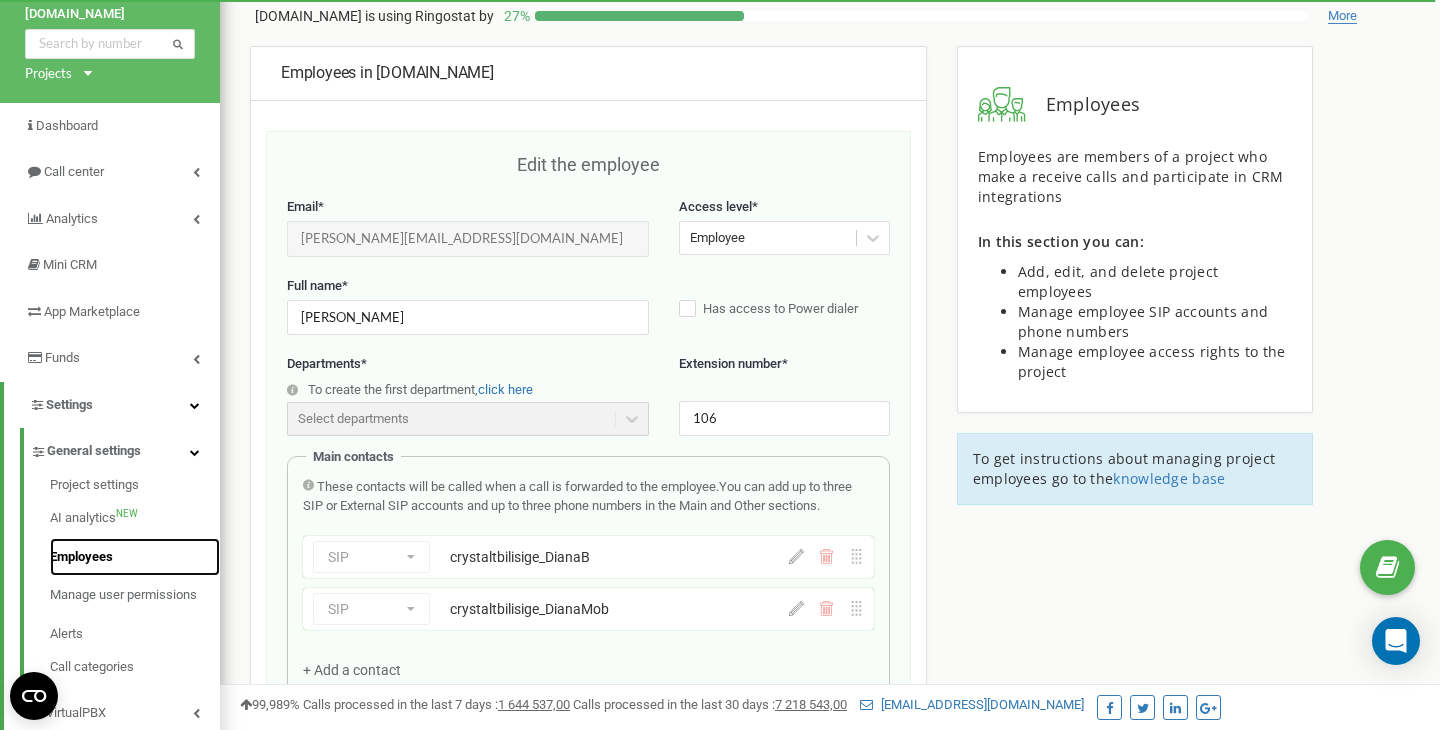 click on "Employees" at bounding box center (135, 557) 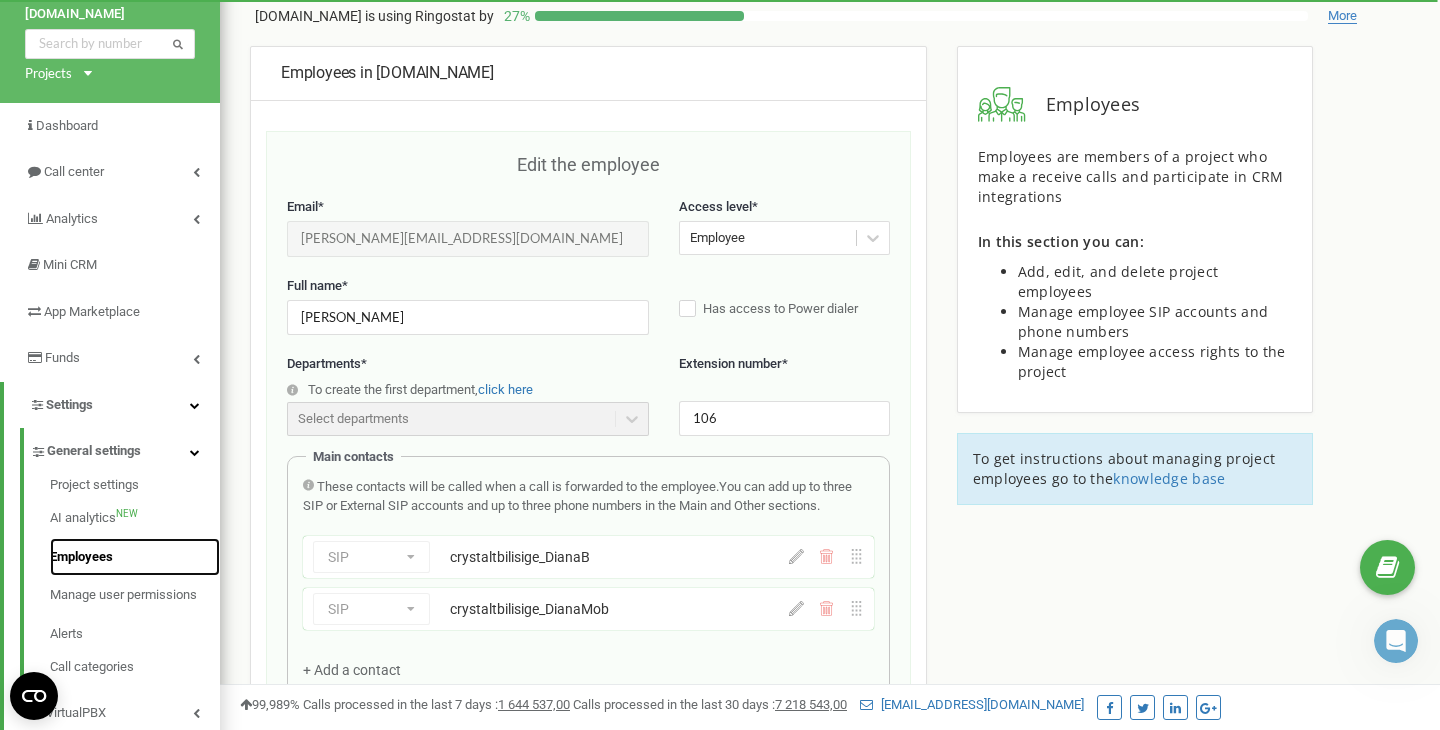 scroll, scrollTop: 0, scrollLeft: 0, axis: both 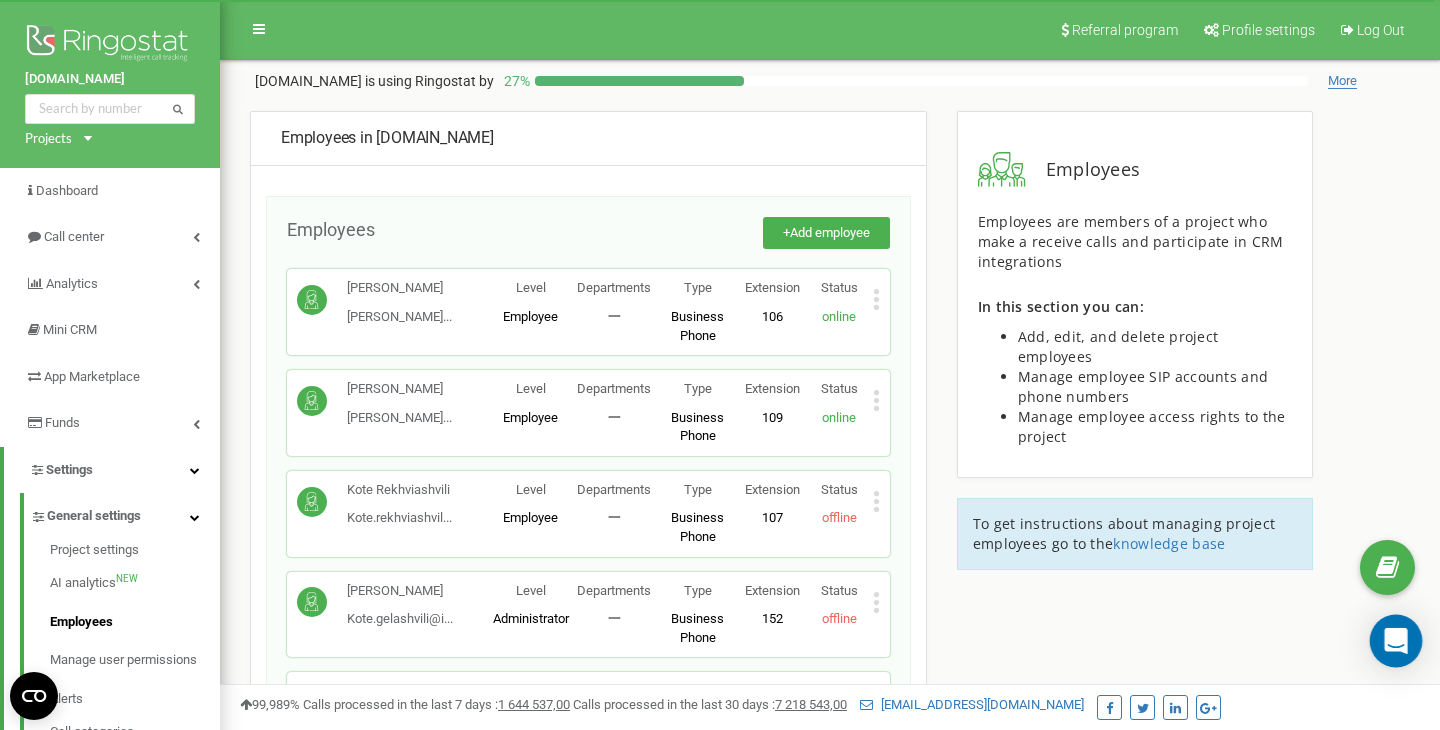 click 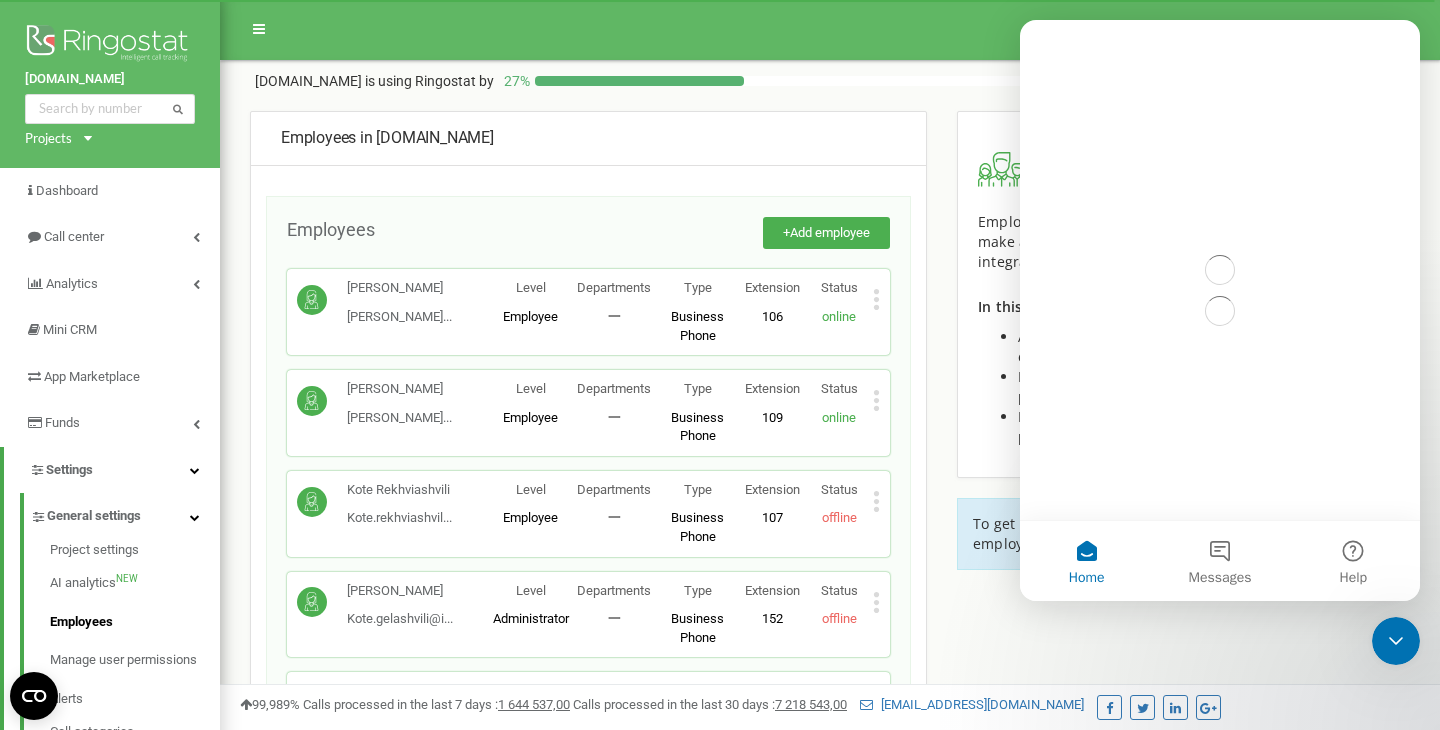 scroll, scrollTop: 0, scrollLeft: 0, axis: both 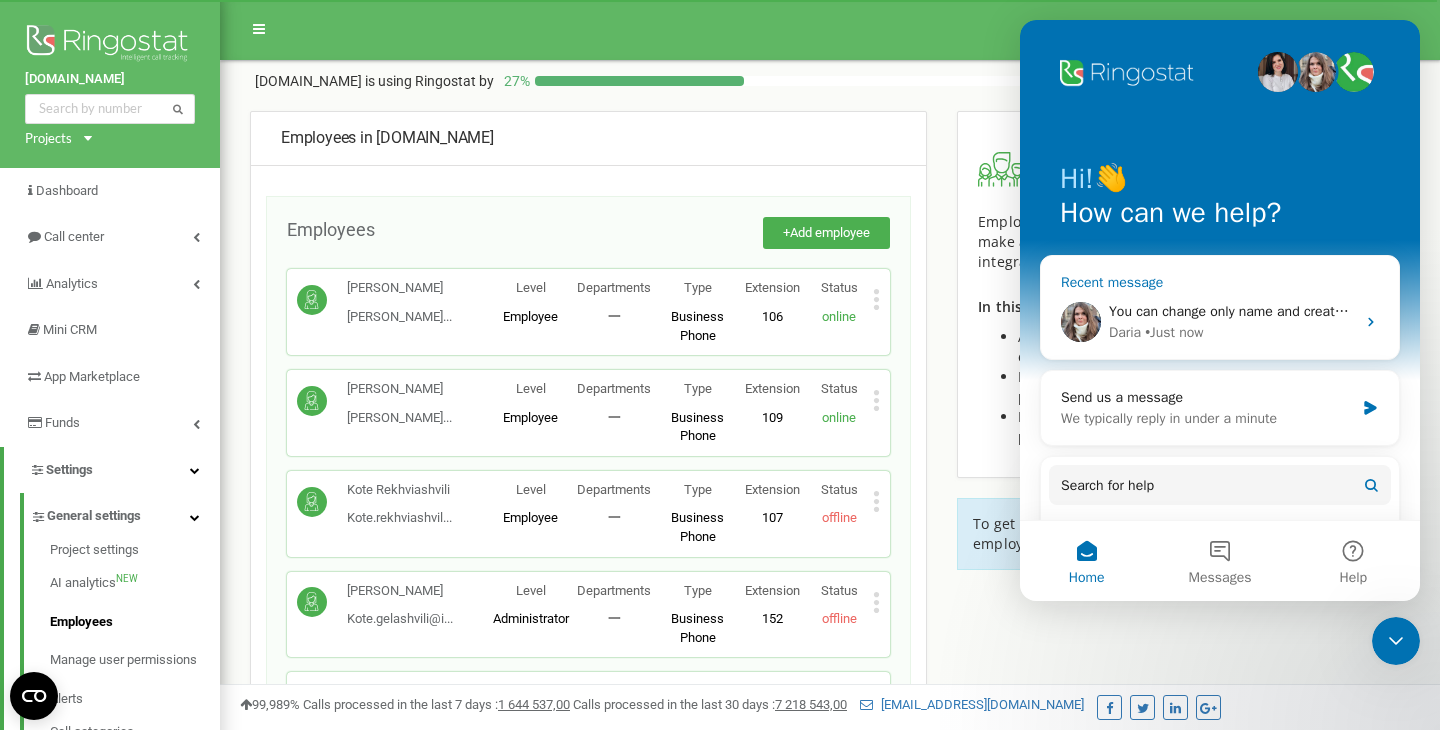 click on "Daria •  Just now" at bounding box center (1232, 332) 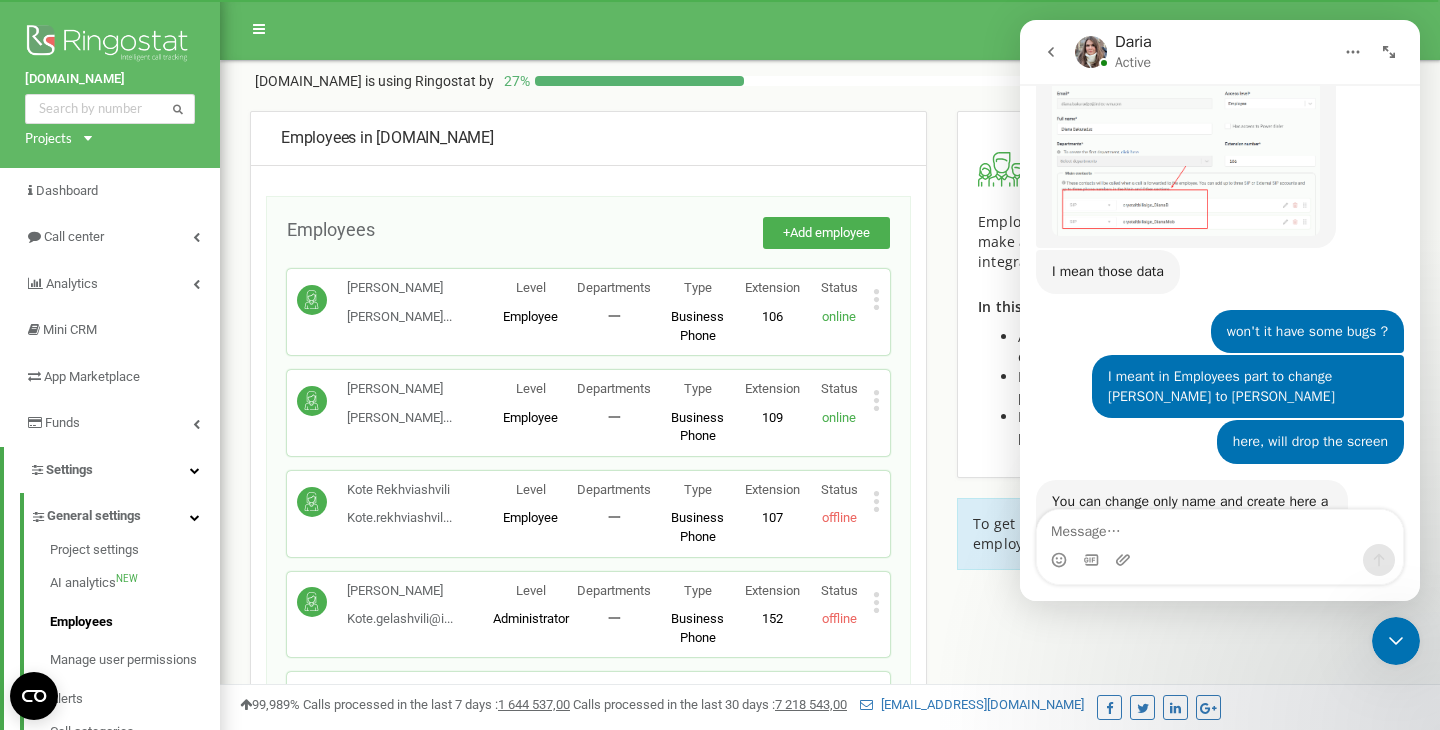 scroll, scrollTop: 941, scrollLeft: 0, axis: vertical 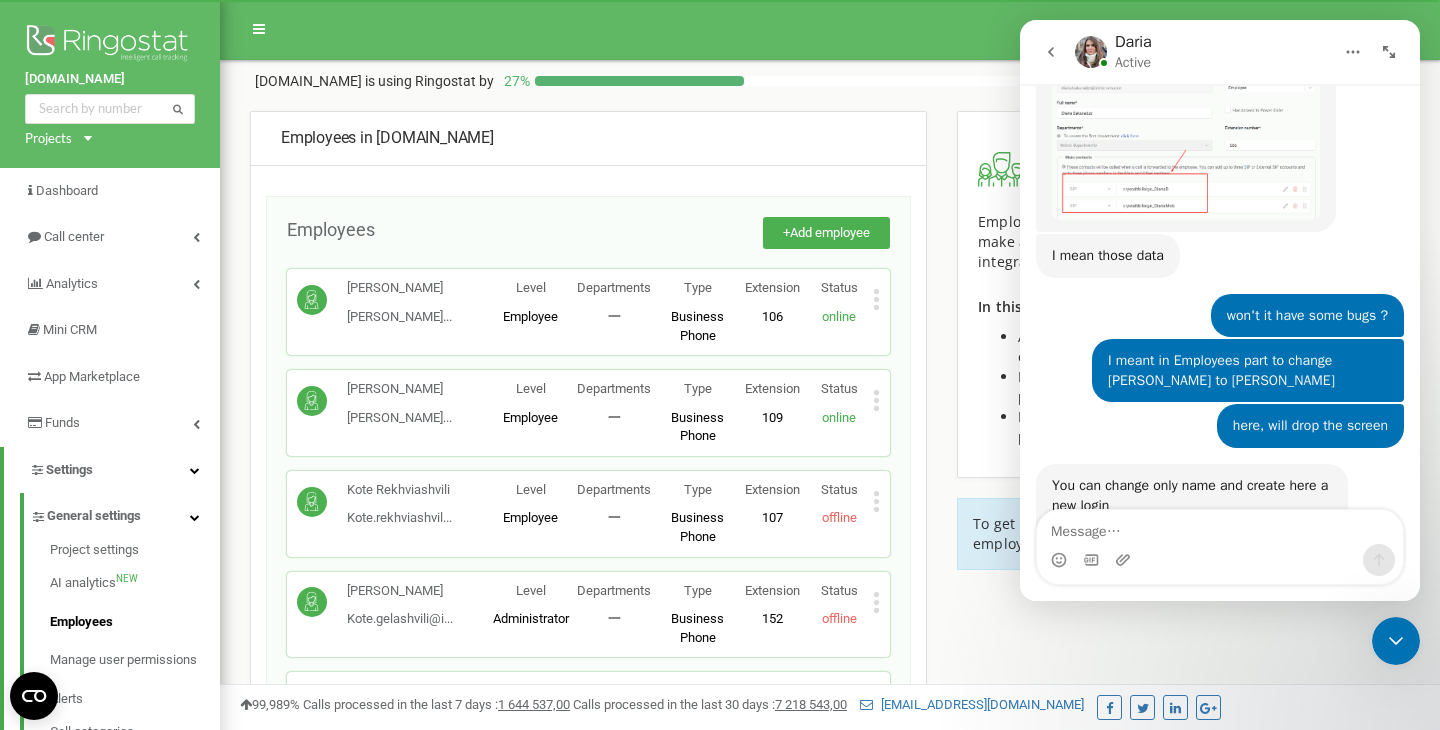 click at bounding box center [1220, 527] 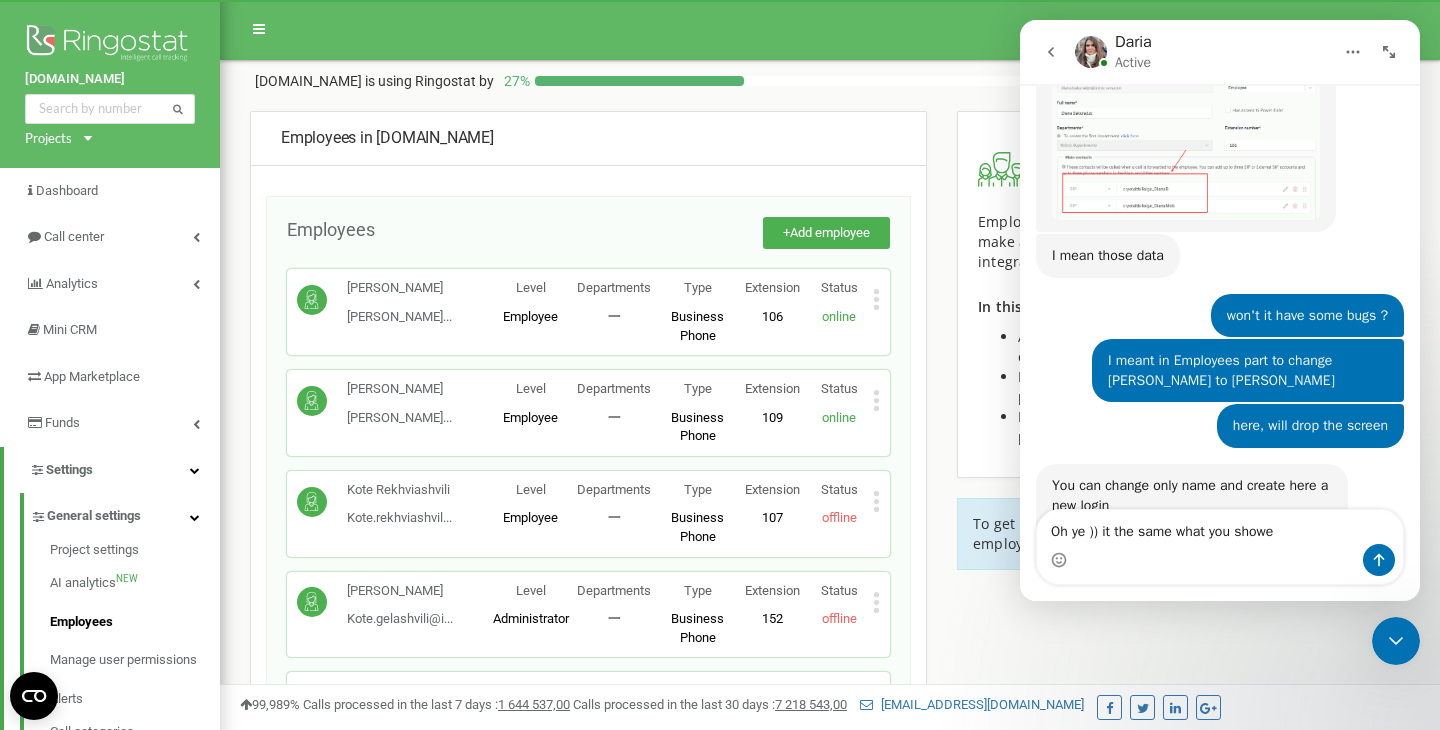 type on "Oh ye )) it the same what you showed" 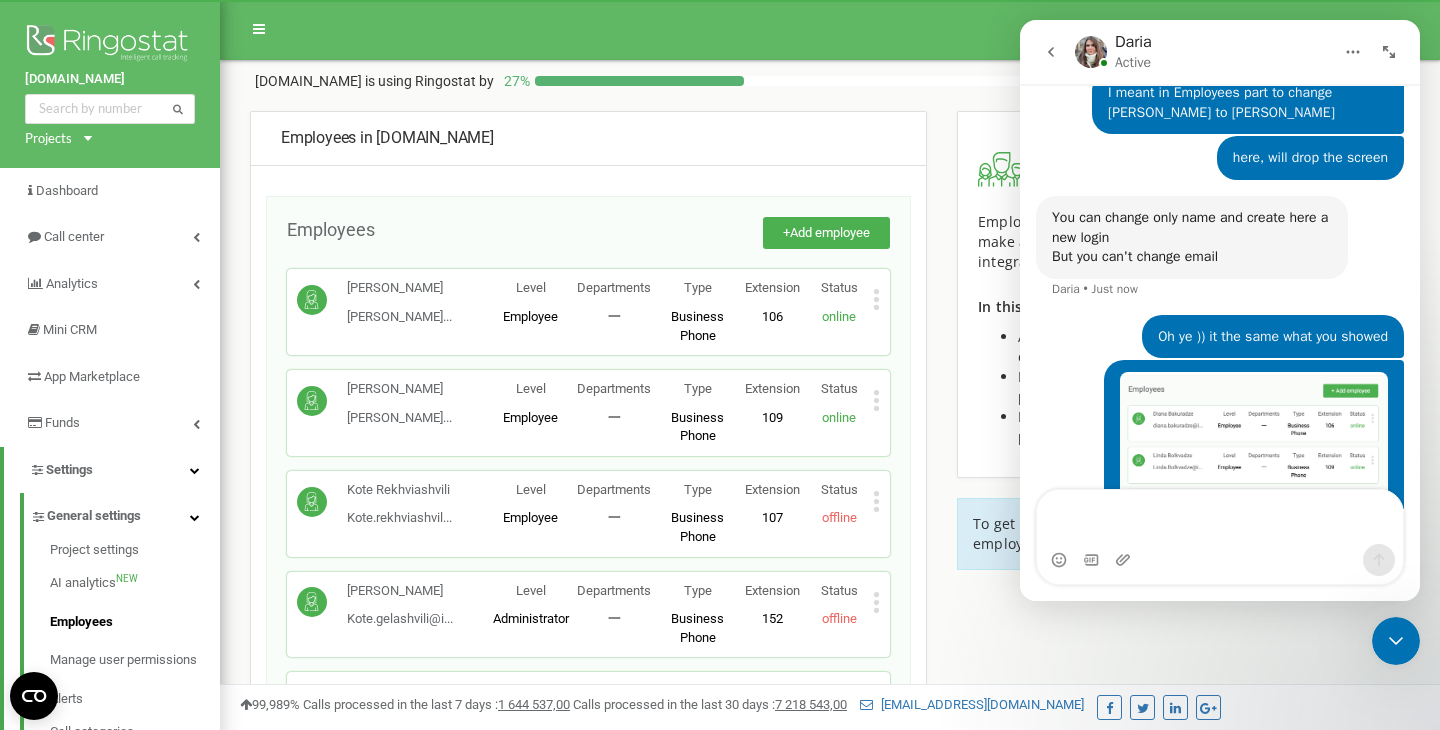 scroll, scrollTop: 1249, scrollLeft: 0, axis: vertical 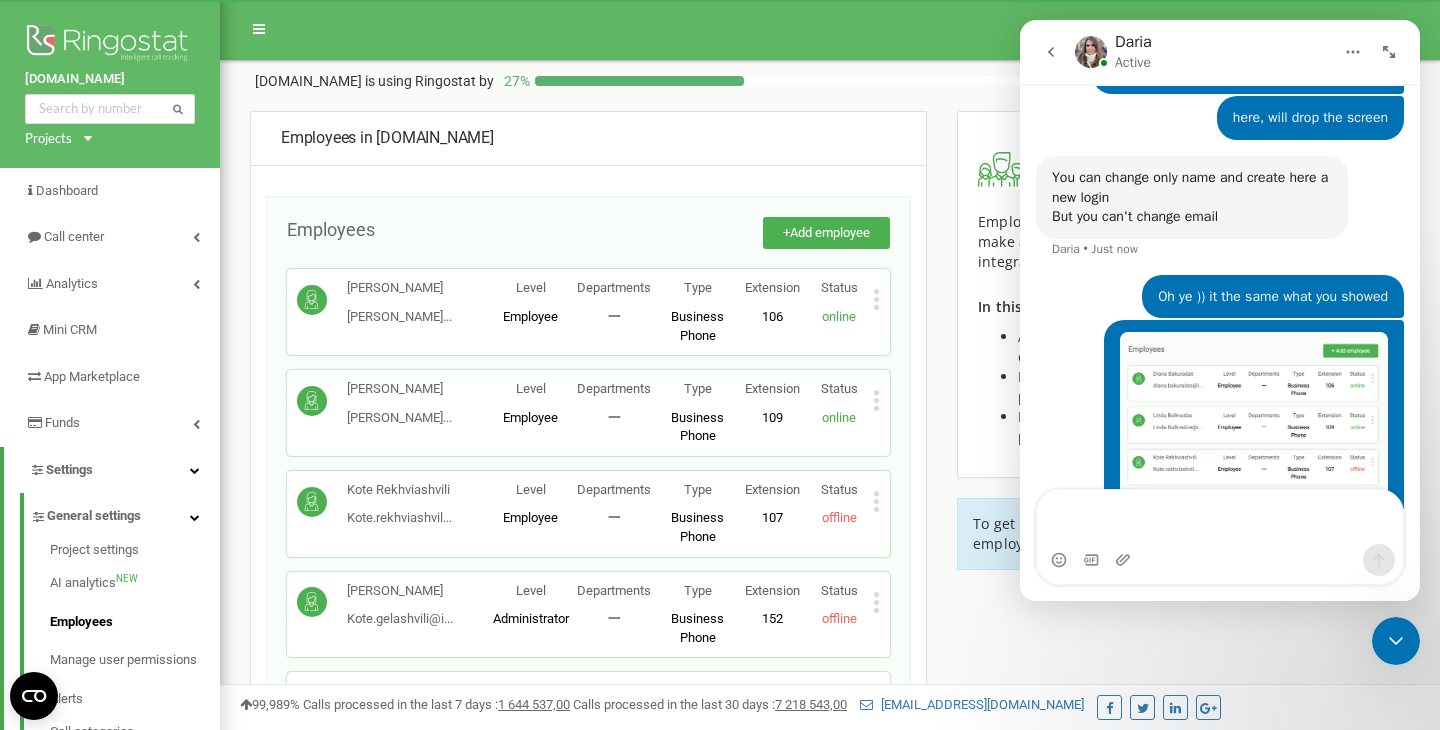 click at bounding box center (1220, 517) 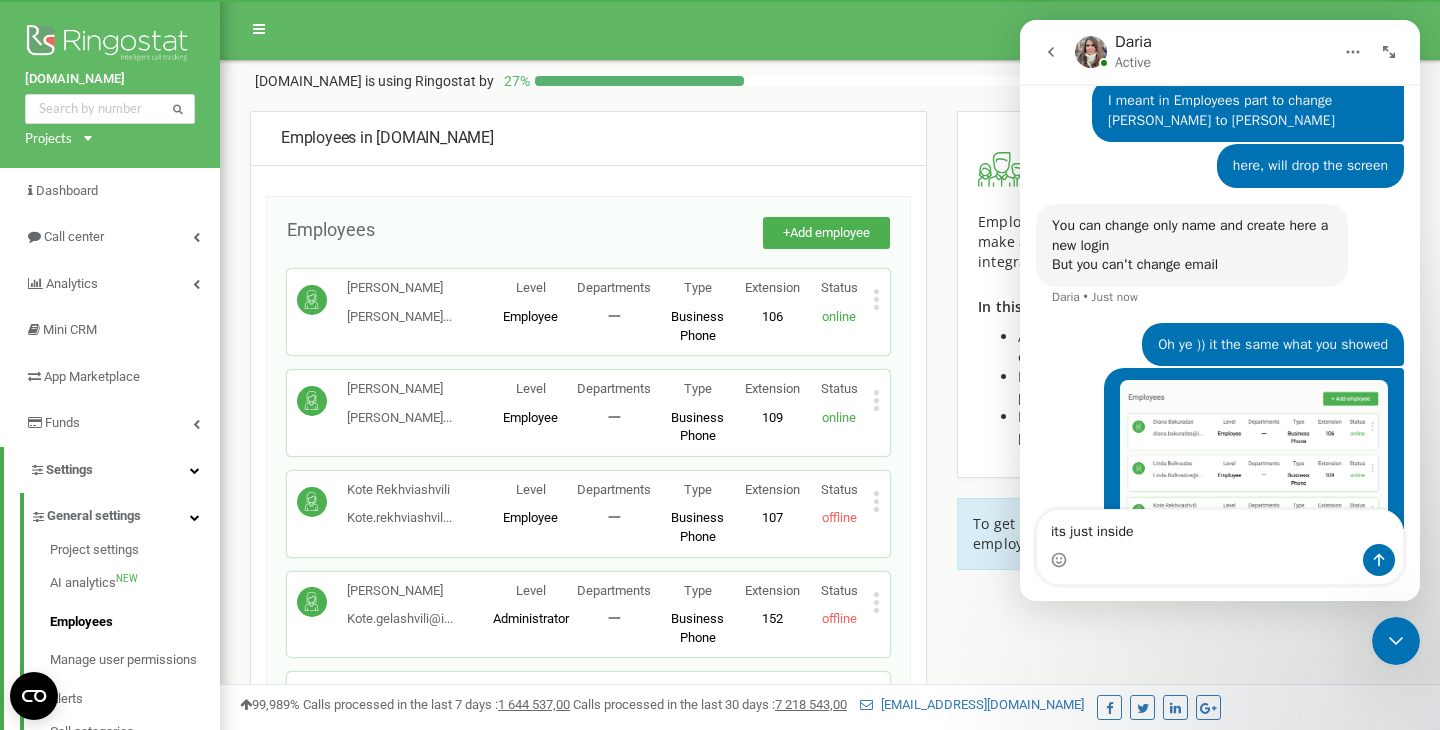 scroll, scrollTop: 1196, scrollLeft: 0, axis: vertical 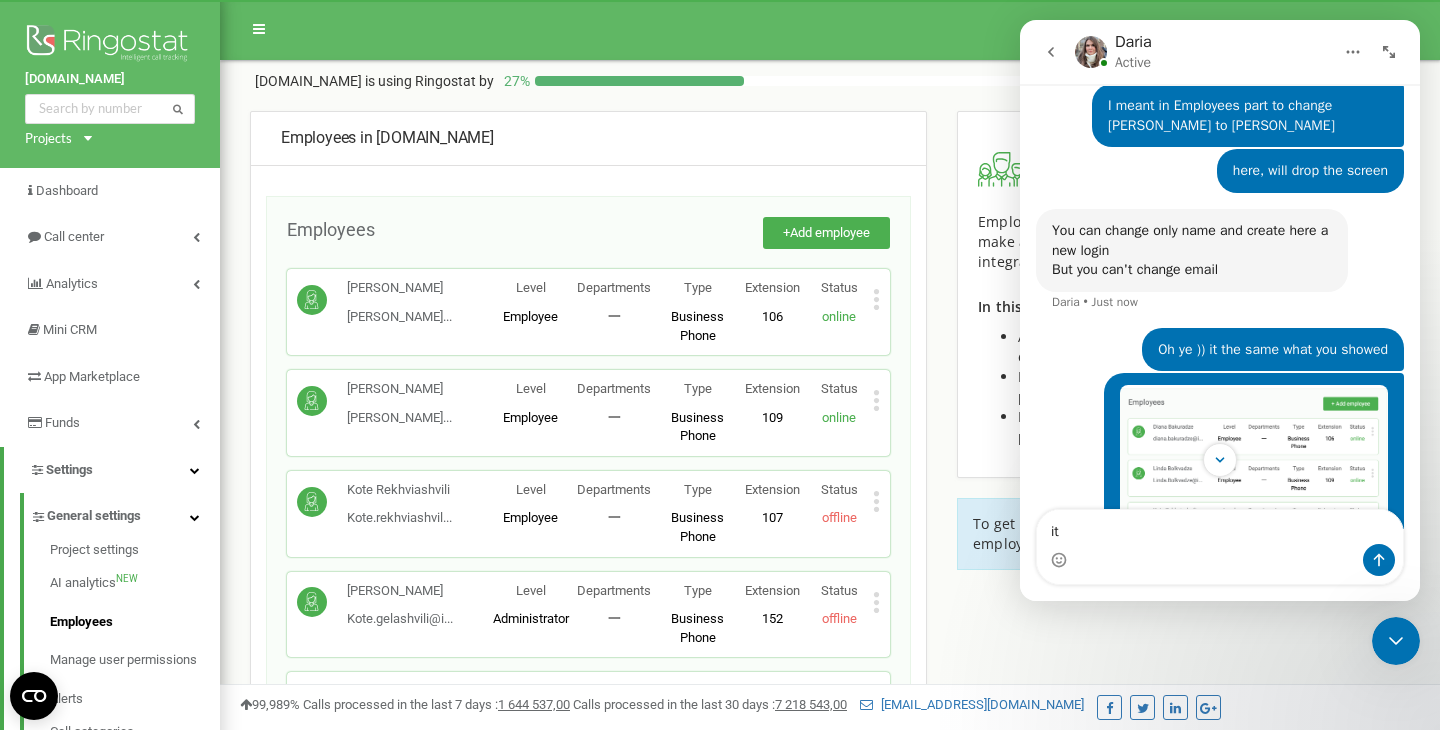 type on "i" 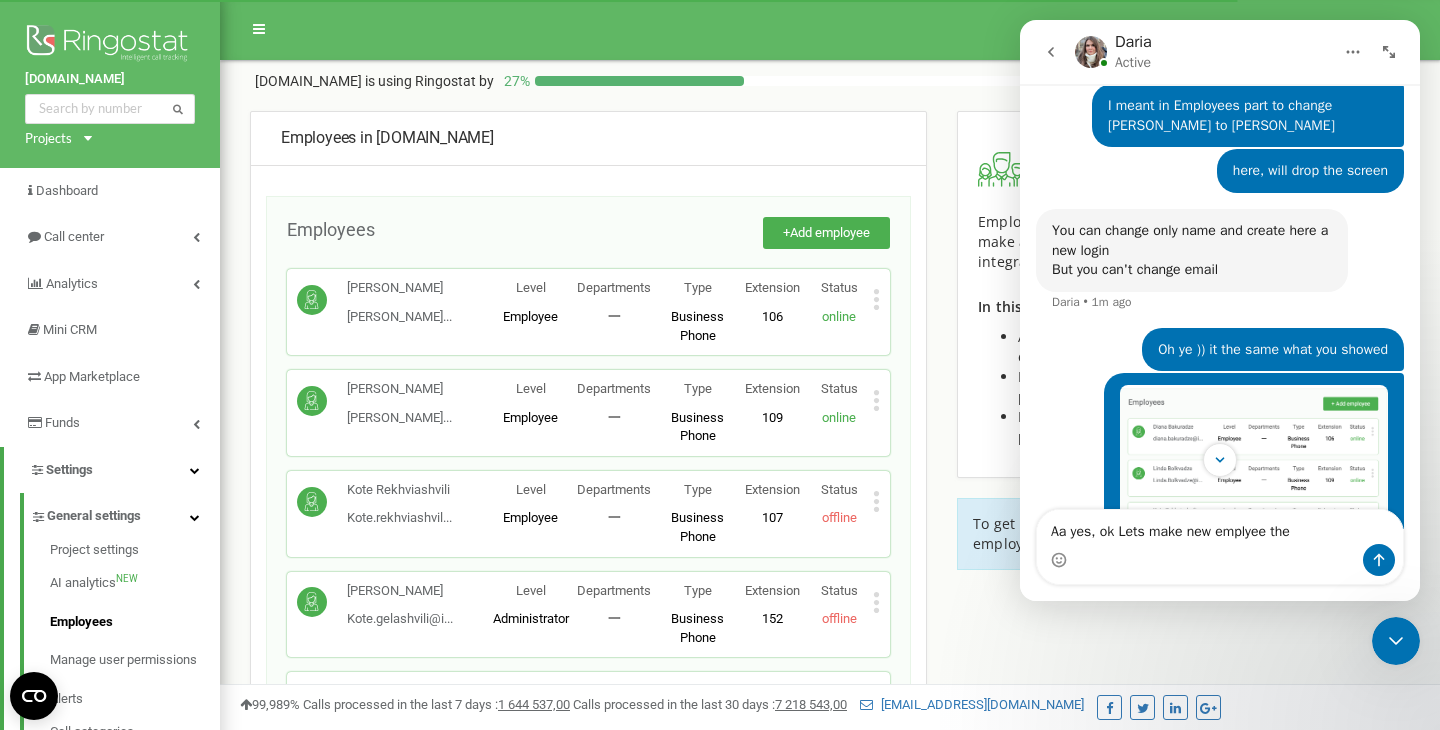 type on "Aa yes, ok Lets make new emplyee then" 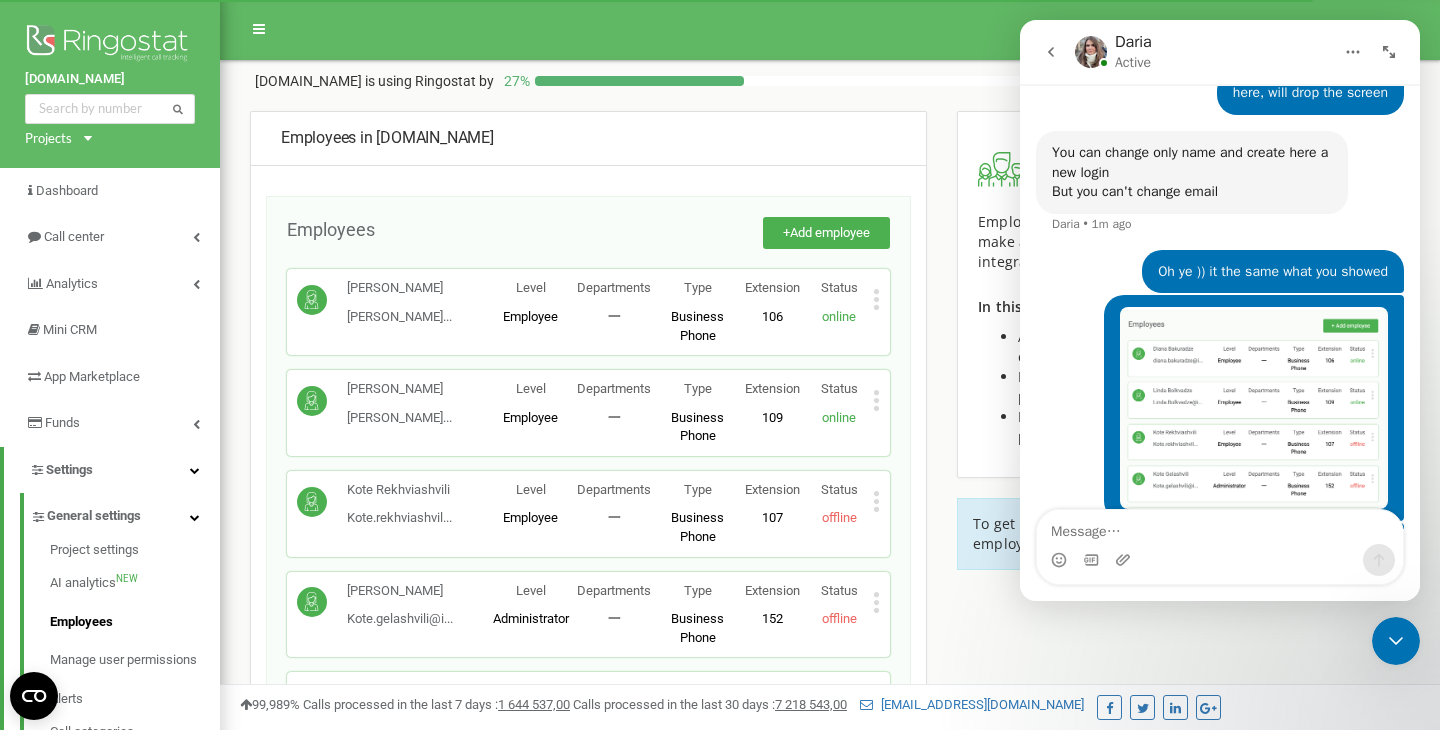 scroll, scrollTop: 1294, scrollLeft: 0, axis: vertical 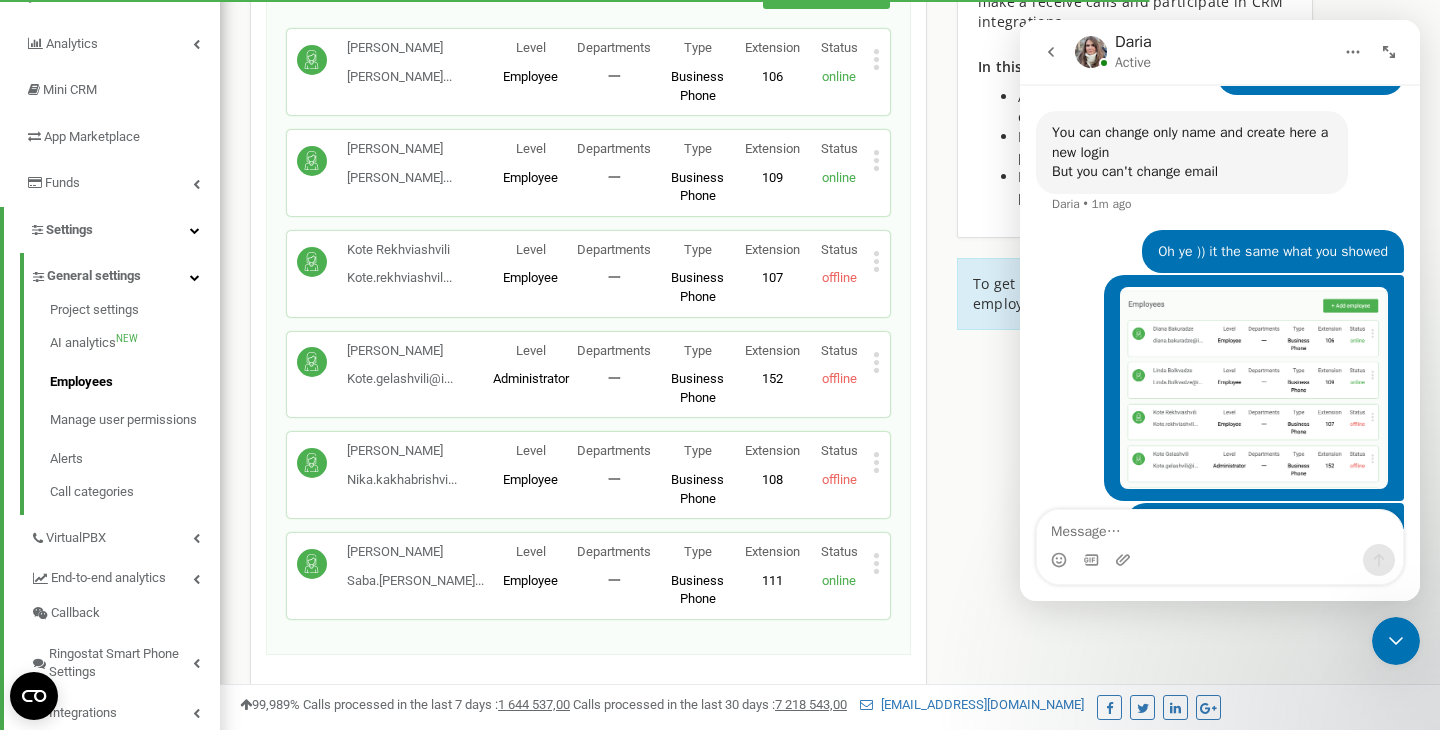 click 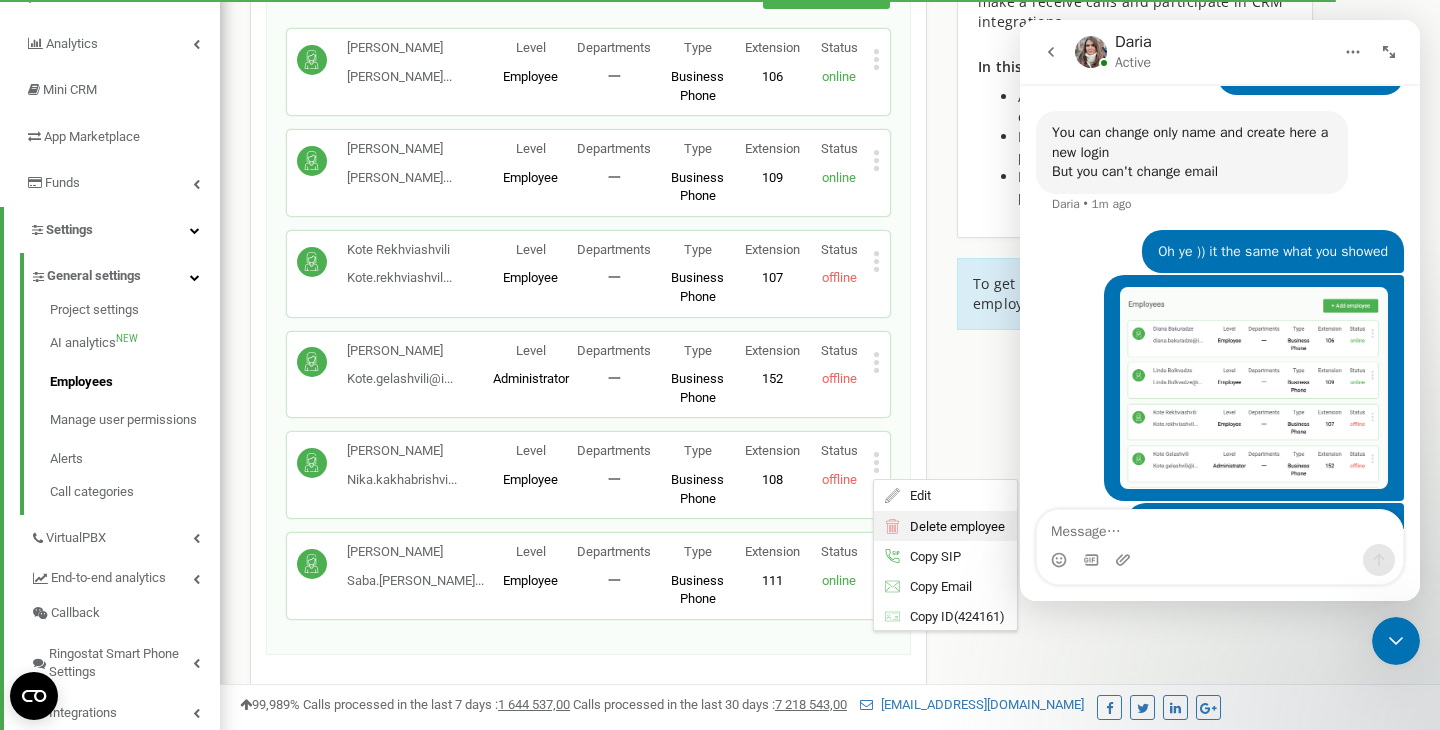 click on "Delete employee" at bounding box center [952, 525] 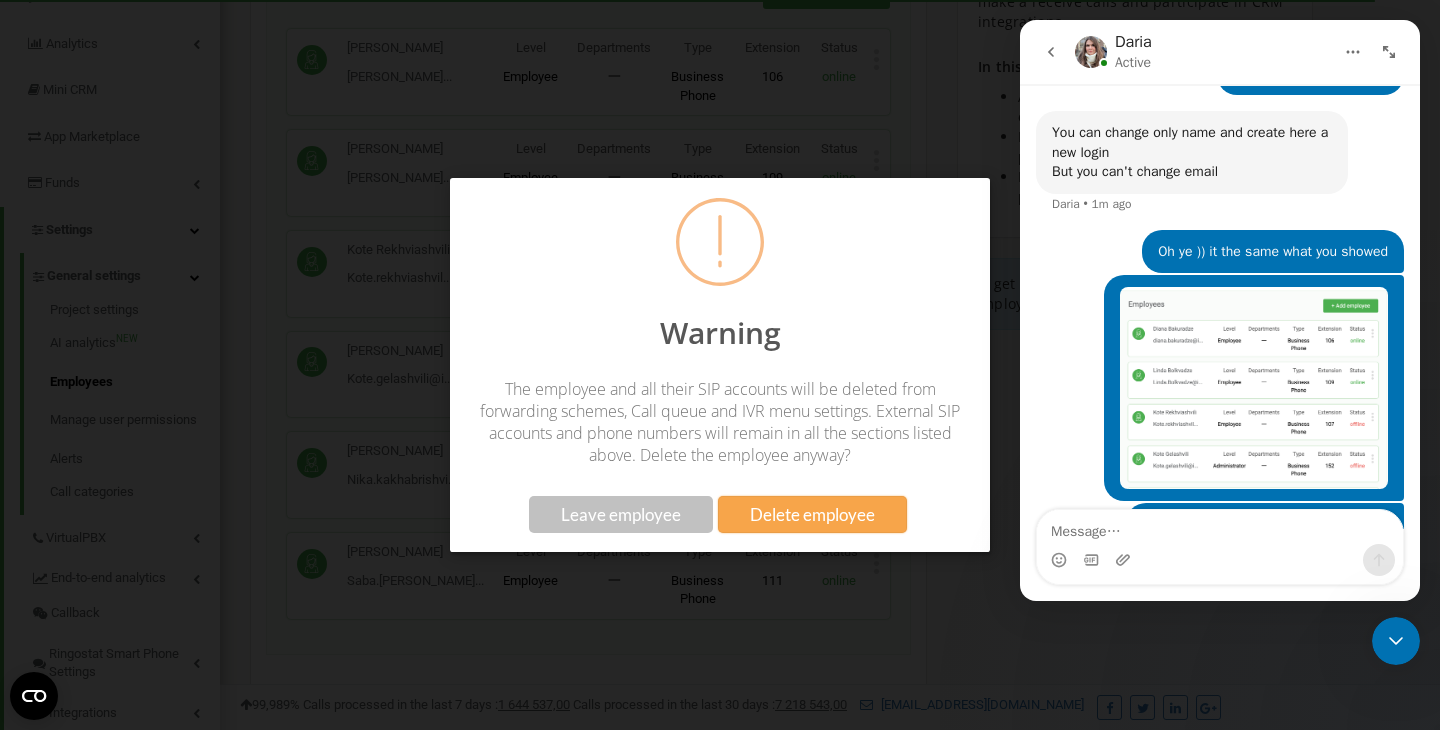 click on "Delete employee" at bounding box center (812, 514) 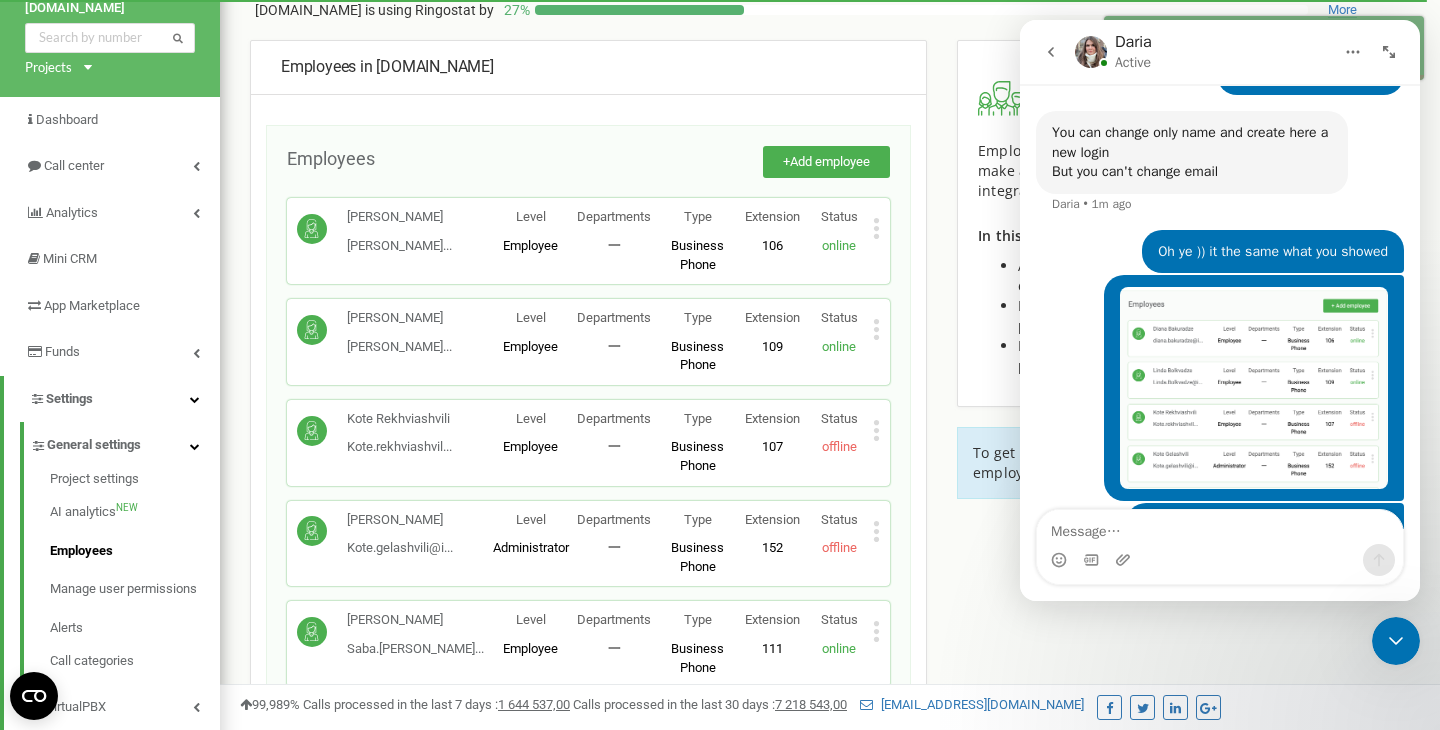 scroll, scrollTop: 42, scrollLeft: 0, axis: vertical 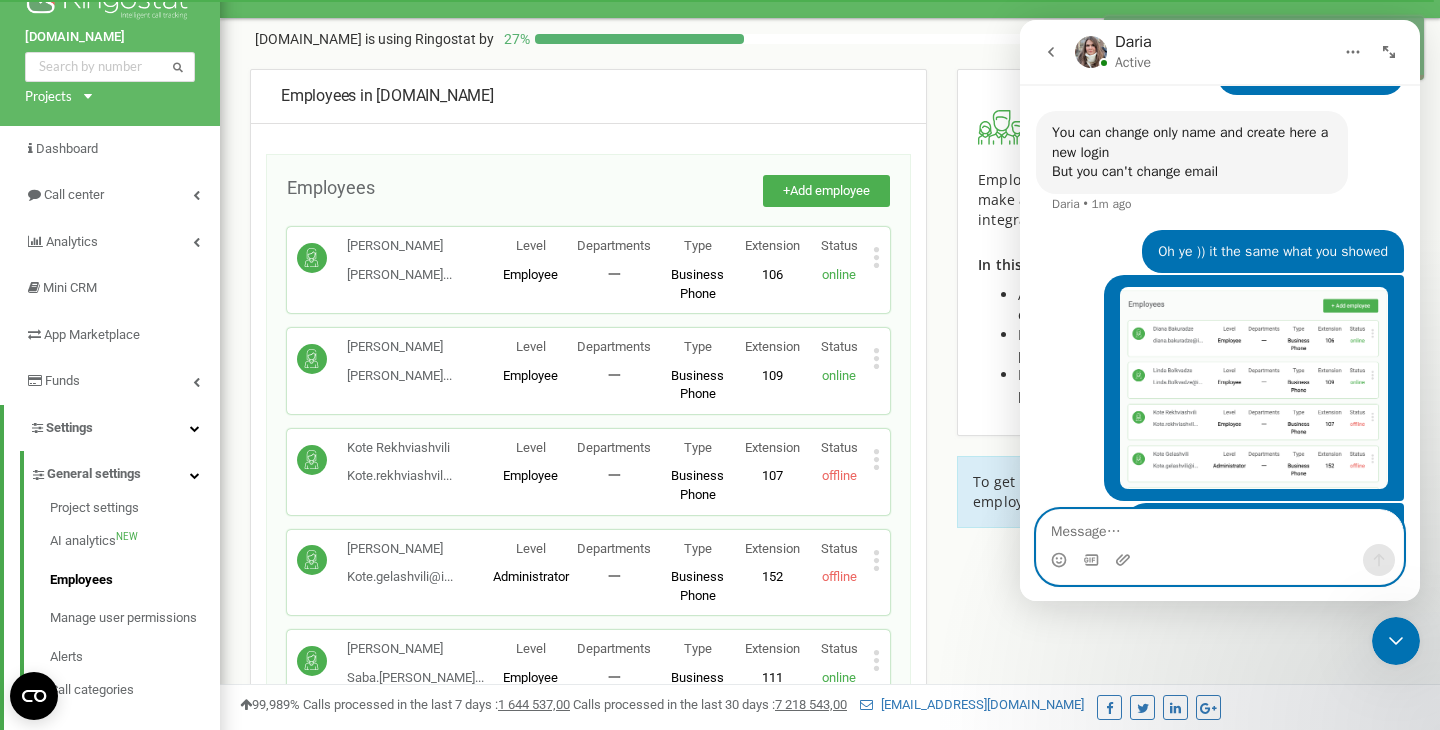 click at bounding box center (1220, 527) 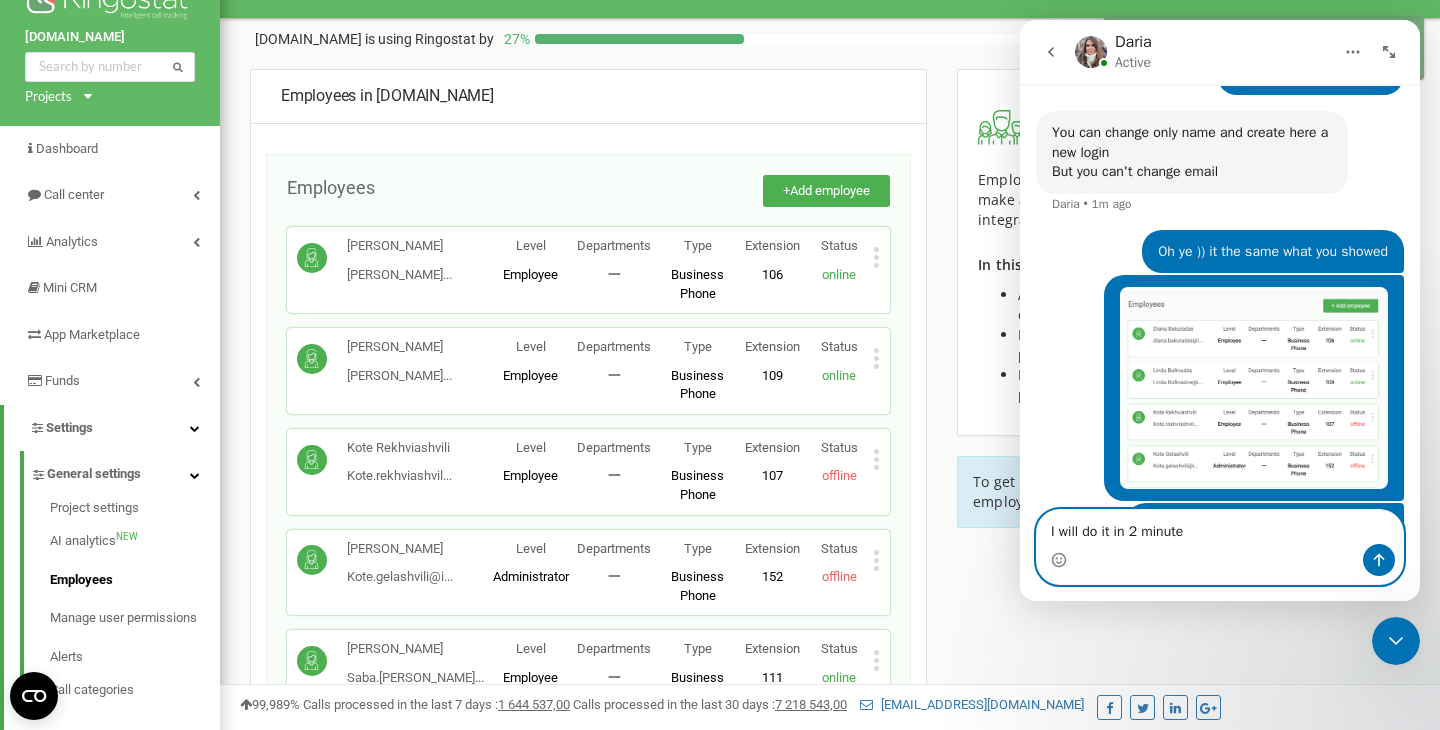 type on "I will do it in 2 minutes" 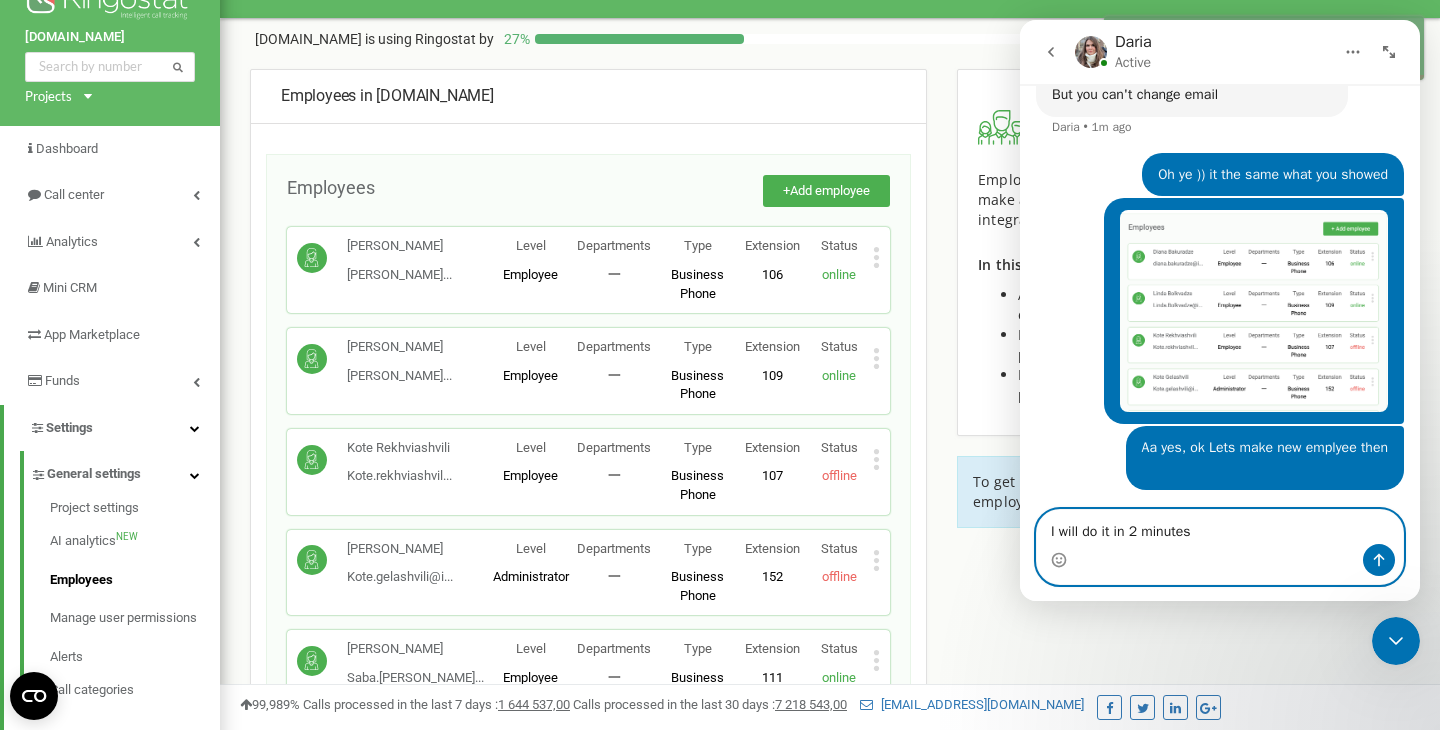 type 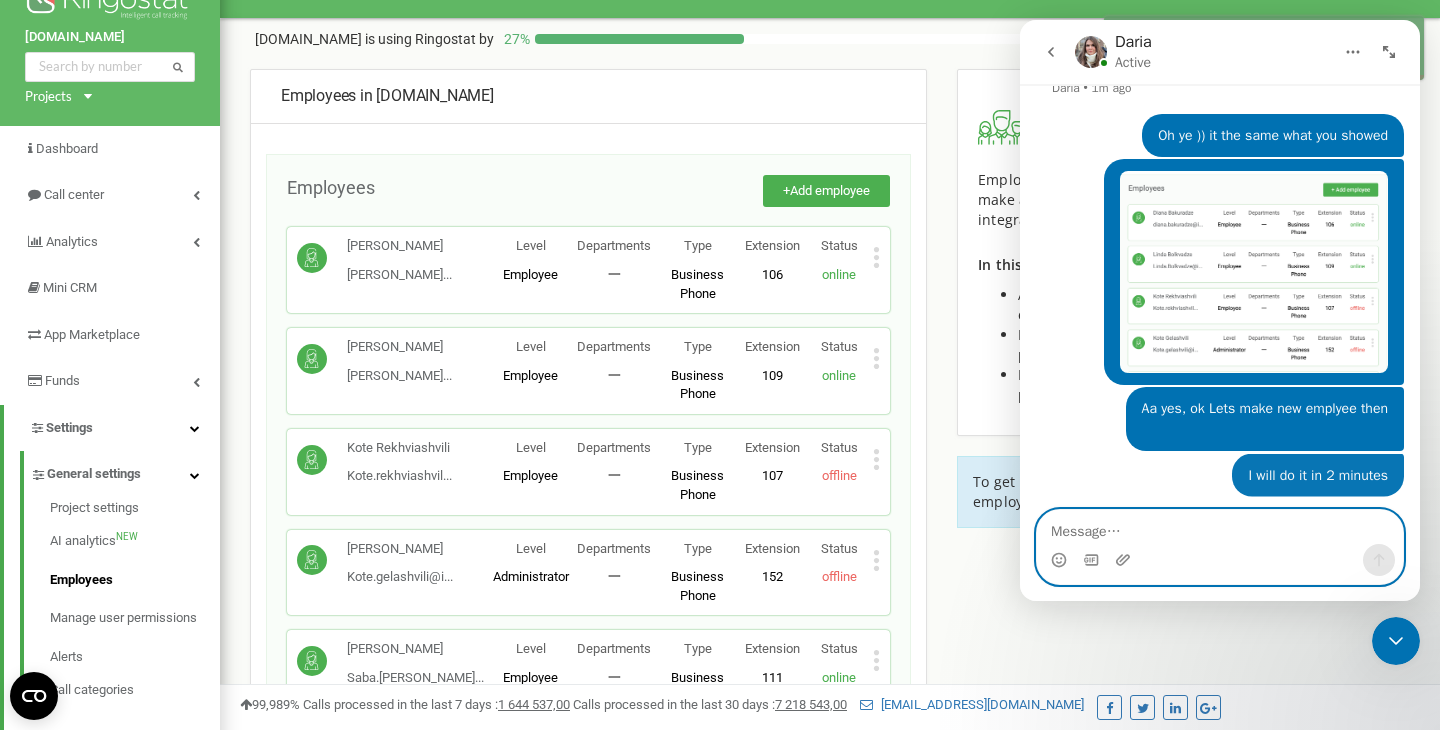 scroll, scrollTop: 1417, scrollLeft: 0, axis: vertical 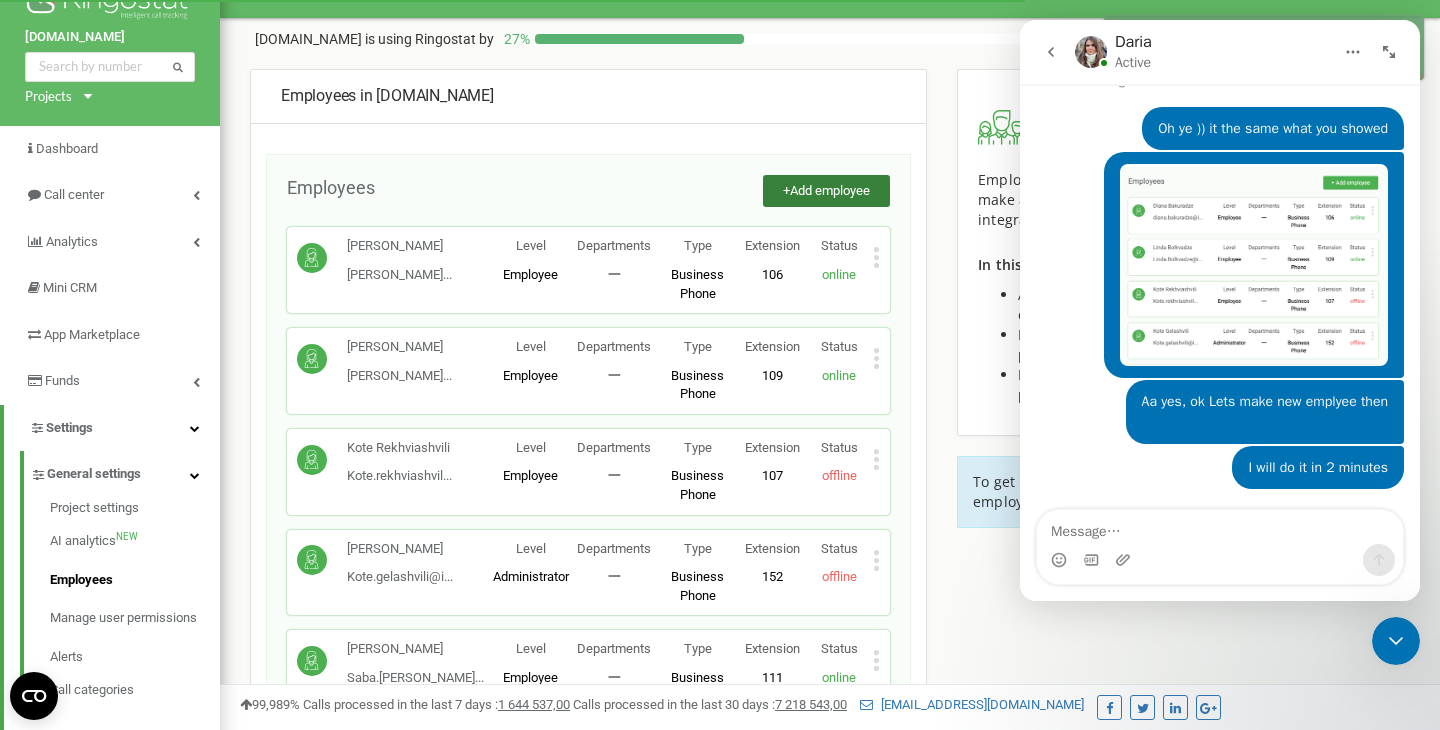 click on "Add employee" at bounding box center (830, 190) 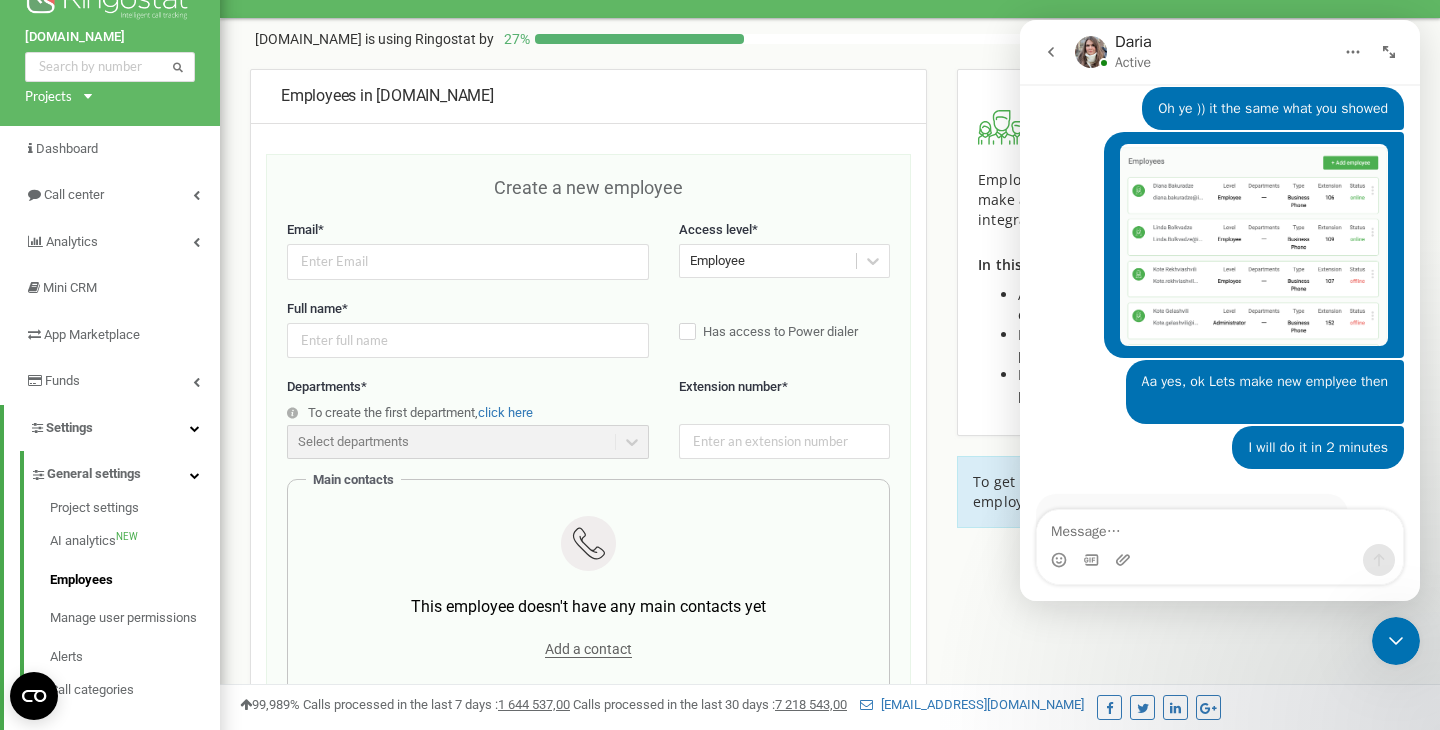 scroll, scrollTop: 1419, scrollLeft: 0, axis: vertical 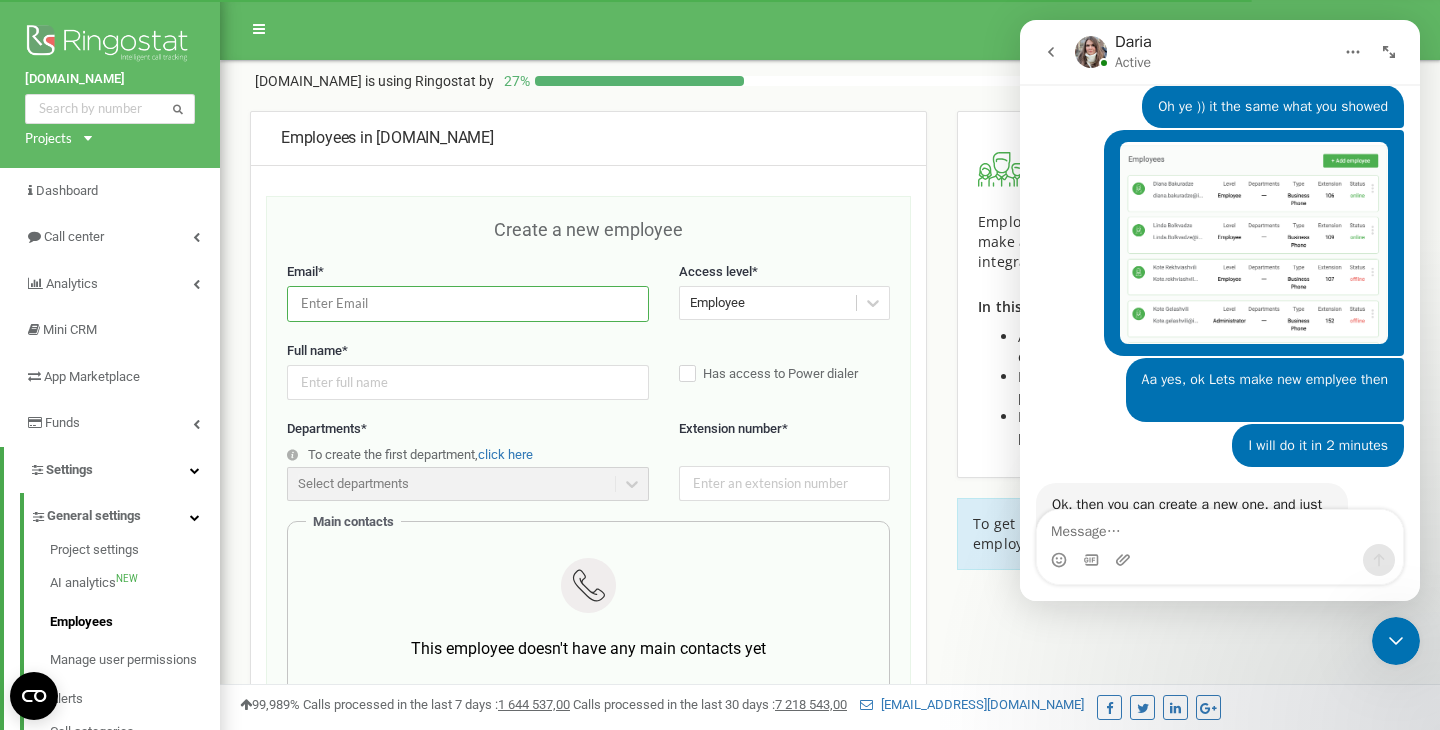 click at bounding box center [468, 303] 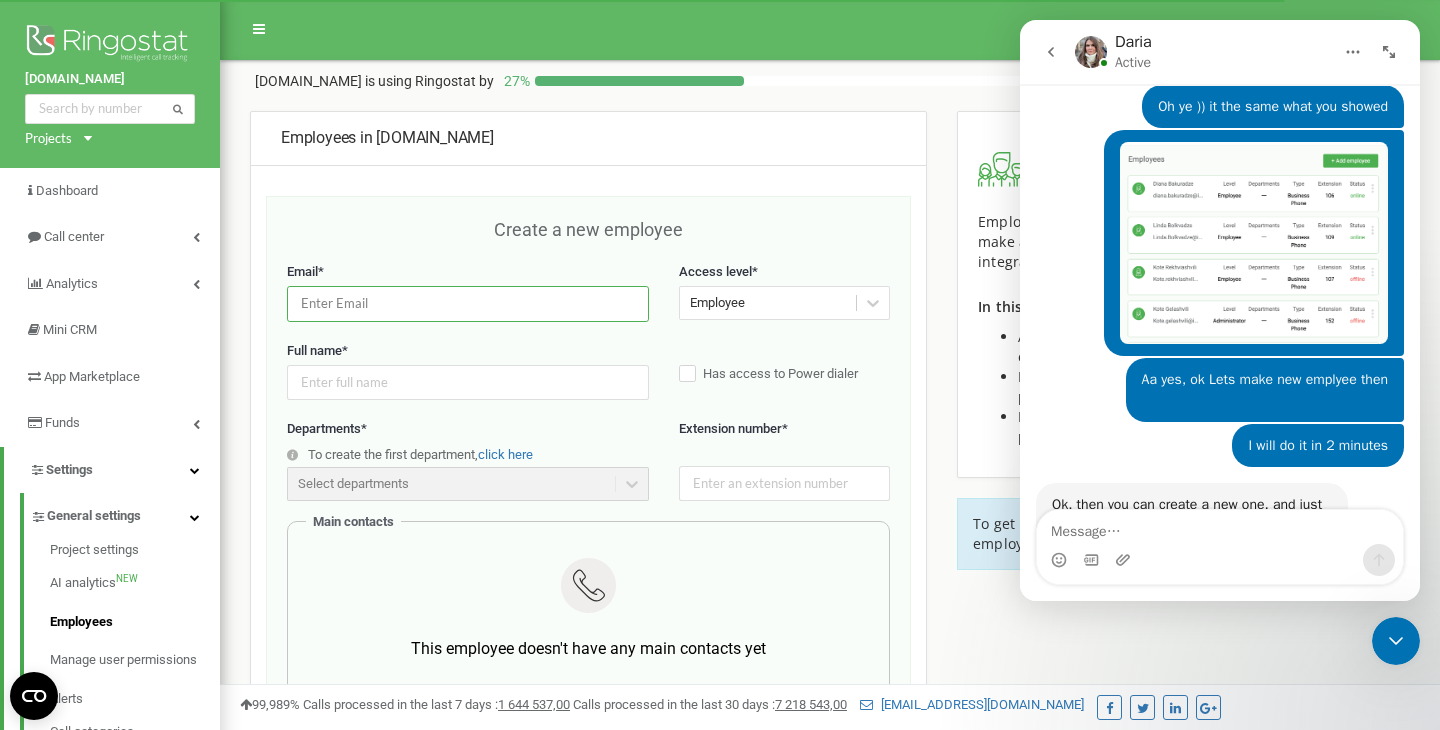 paste on "luka.pertsuliani@index-wm.com" 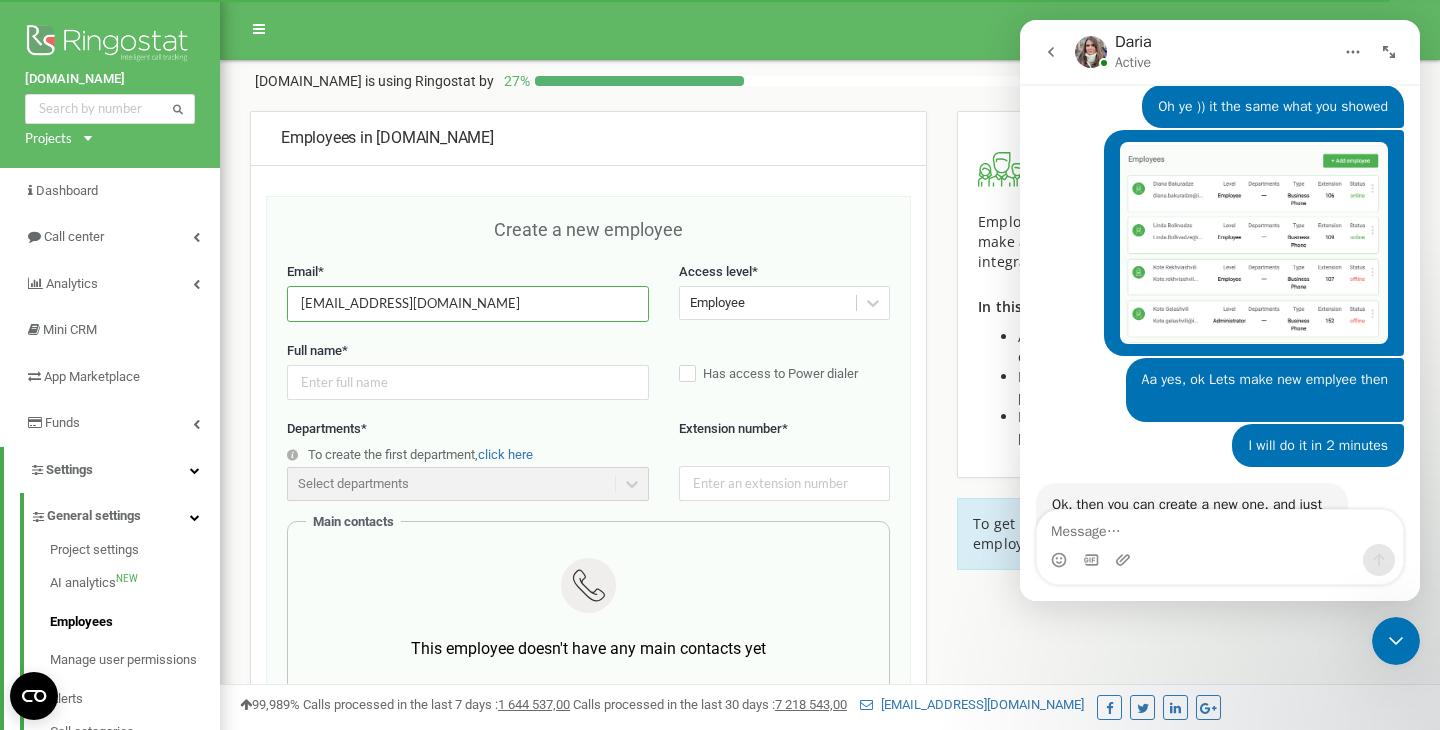 type on "luka.pertsuliani@index-wm.com" 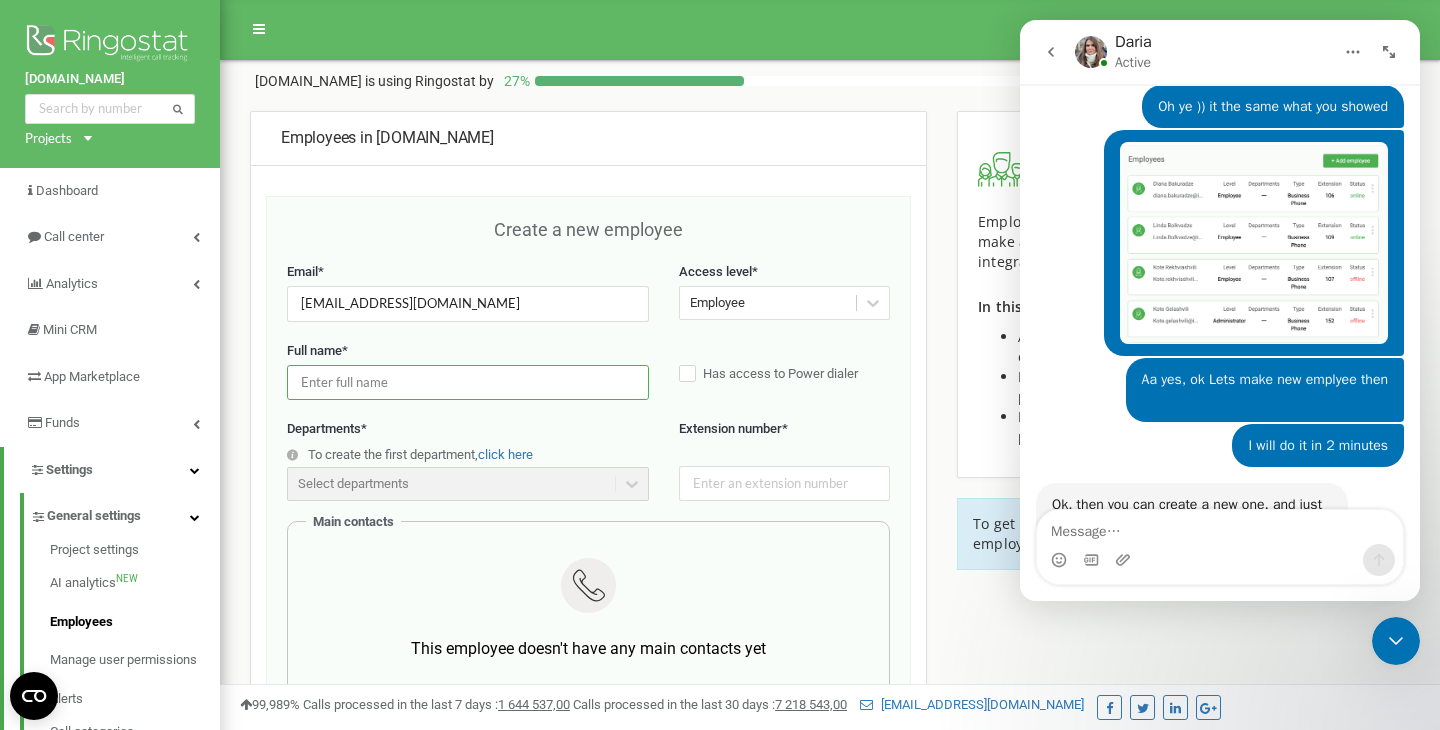 click at bounding box center (468, 382) 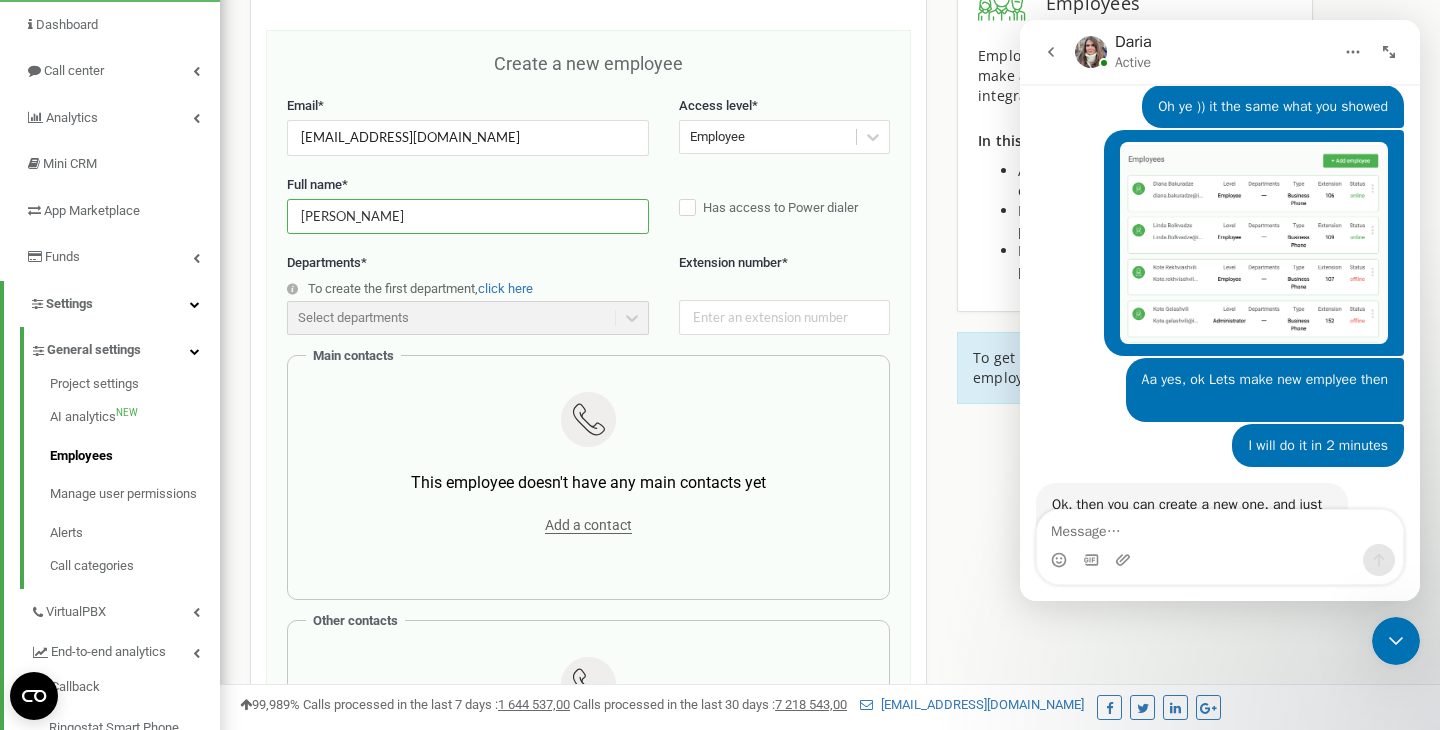 scroll, scrollTop: 170, scrollLeft: 0, axis: vertical 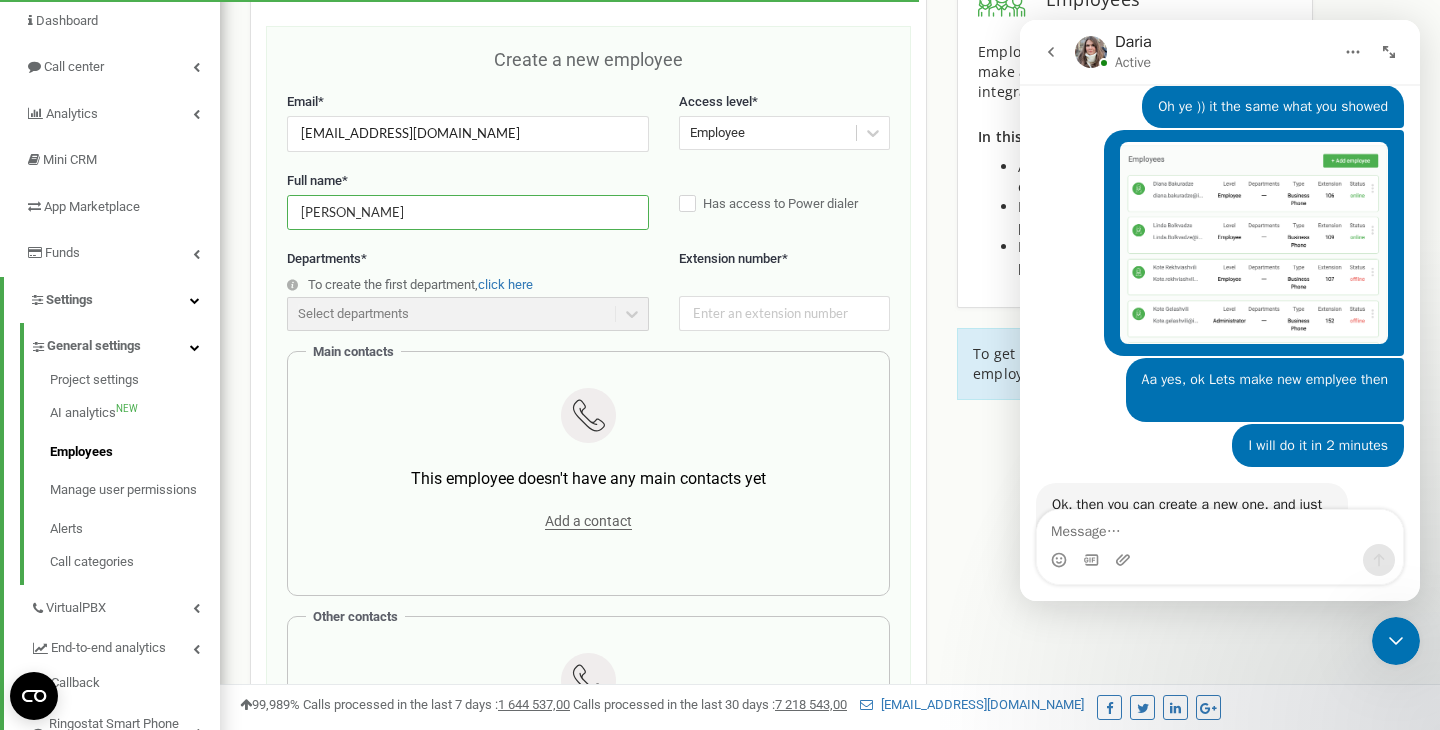 type on "Luka Pertsuliani" 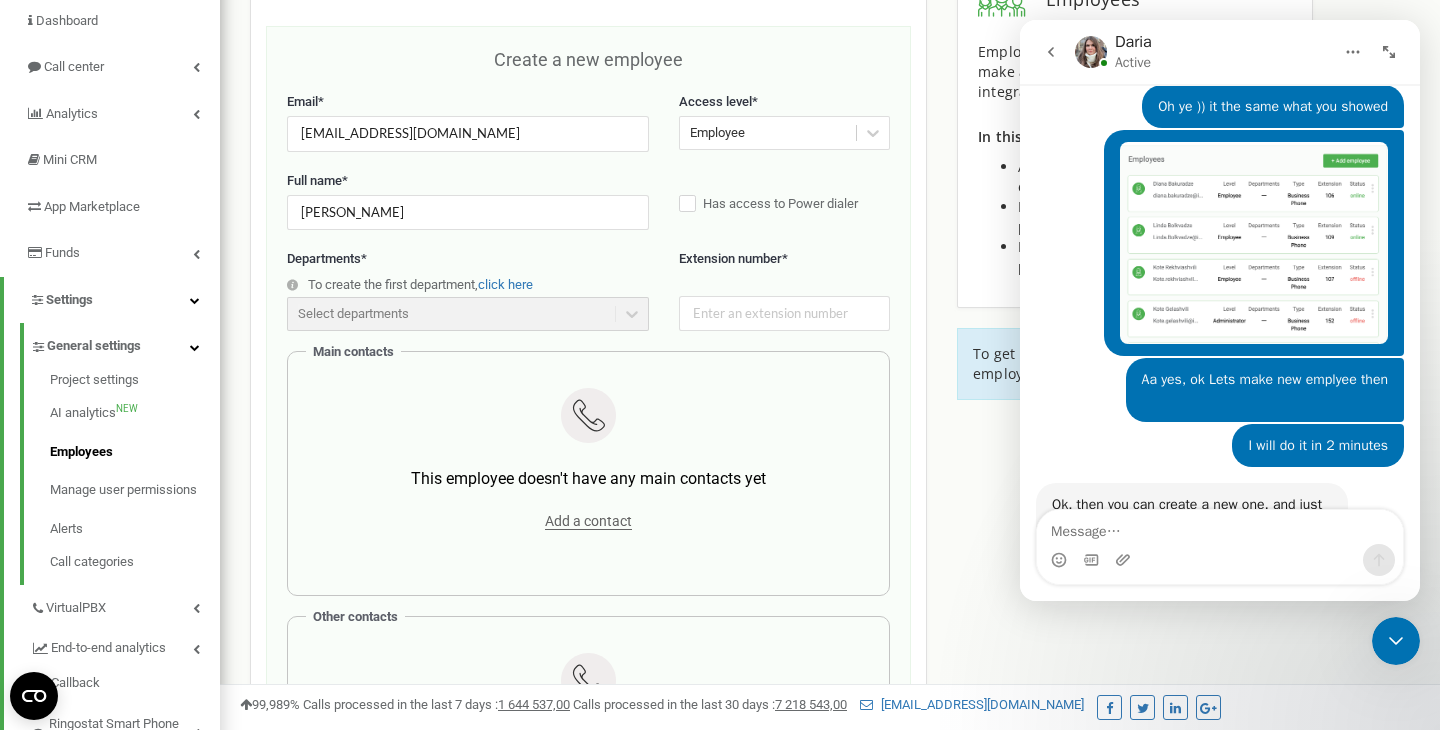 click on "Full name * Luka Pertsuliani   Has access to Power dialer" at bounding box center [588, 211] 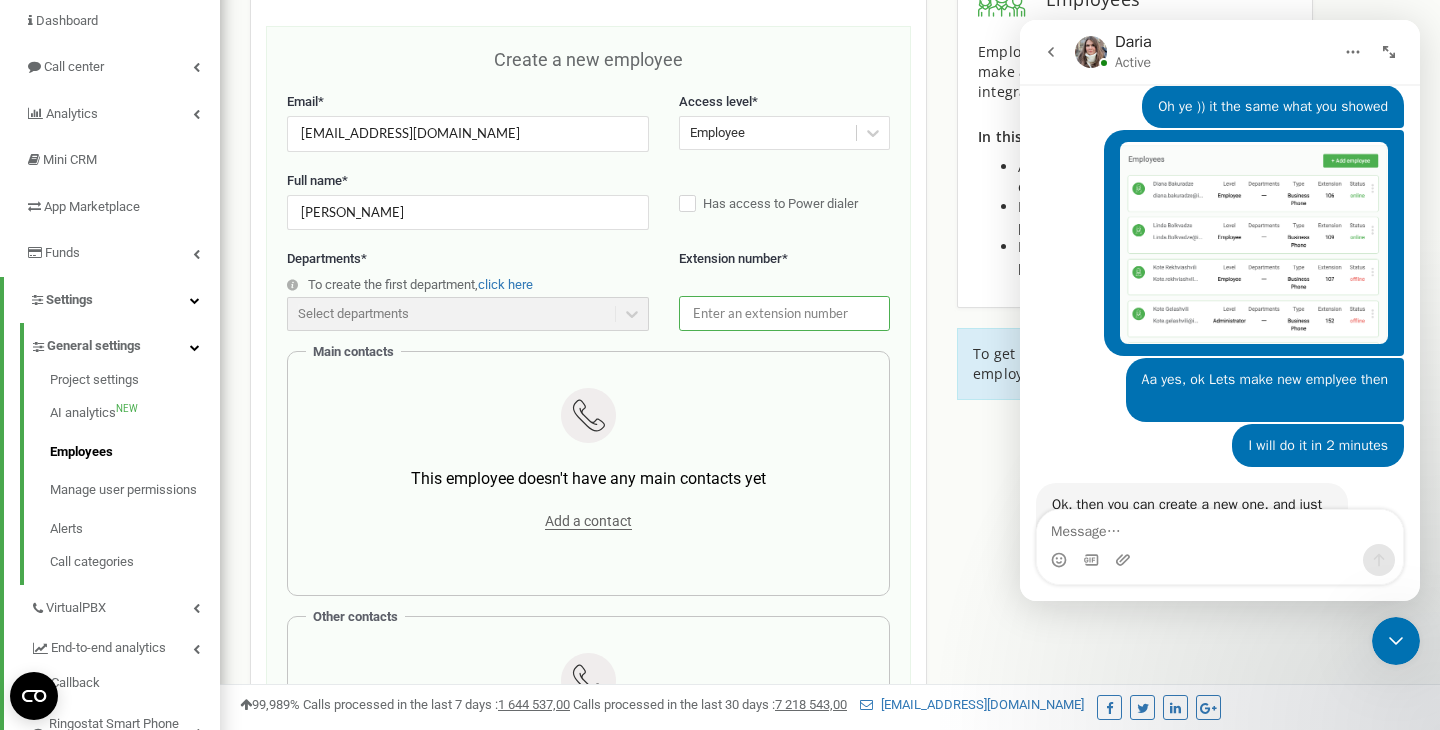 click at bounding box center [784, 313] 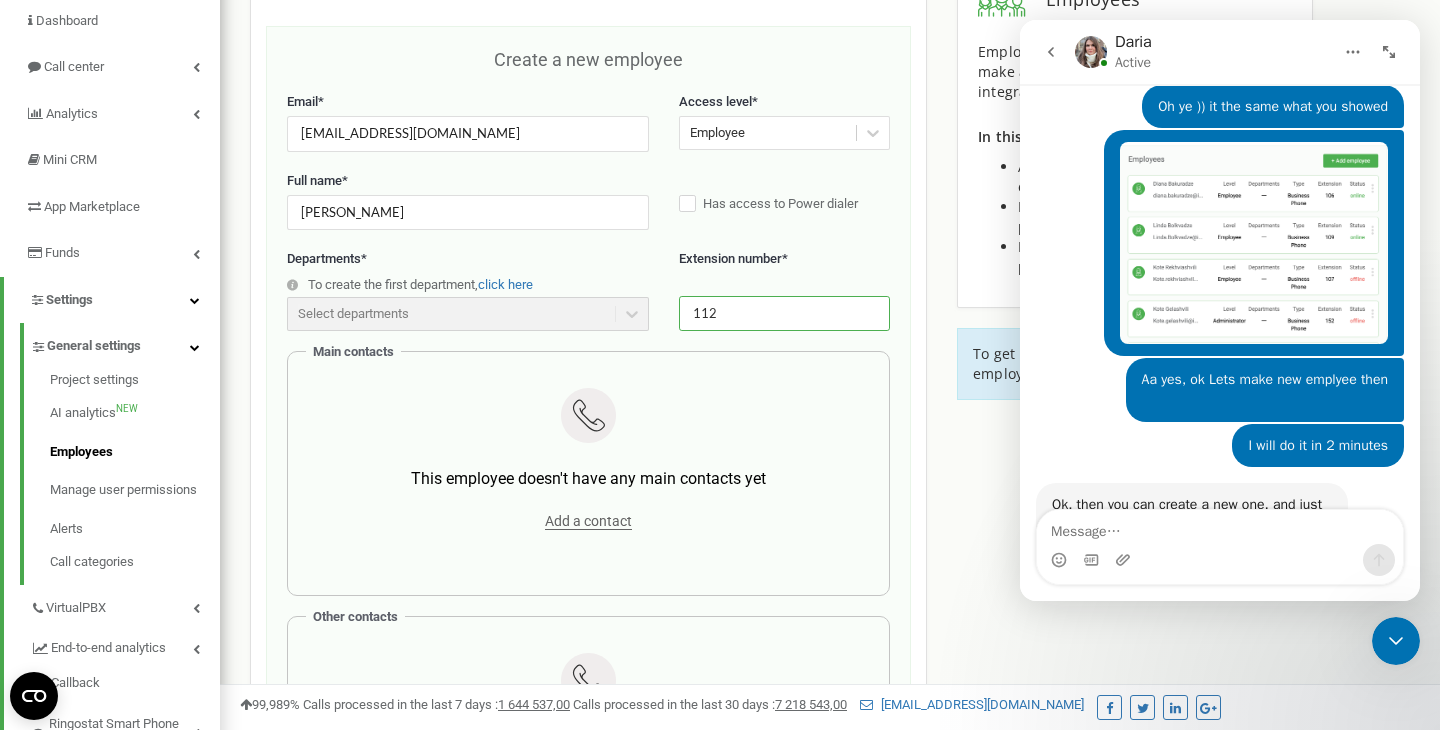 type on "112" 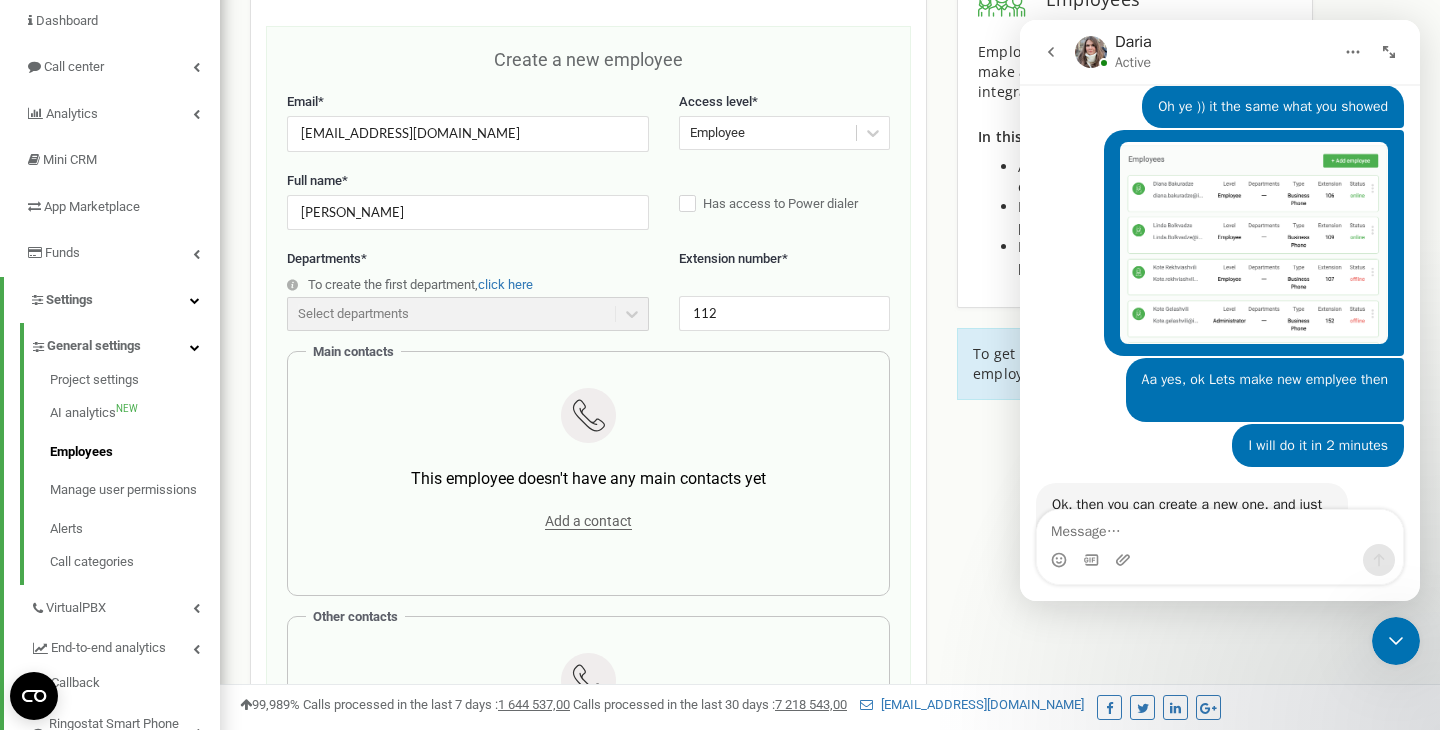 click on "Departments * To create the first department,   click here Select departments There are no departments in the project yet Extension number * 112" at bounding box center [588, 300] 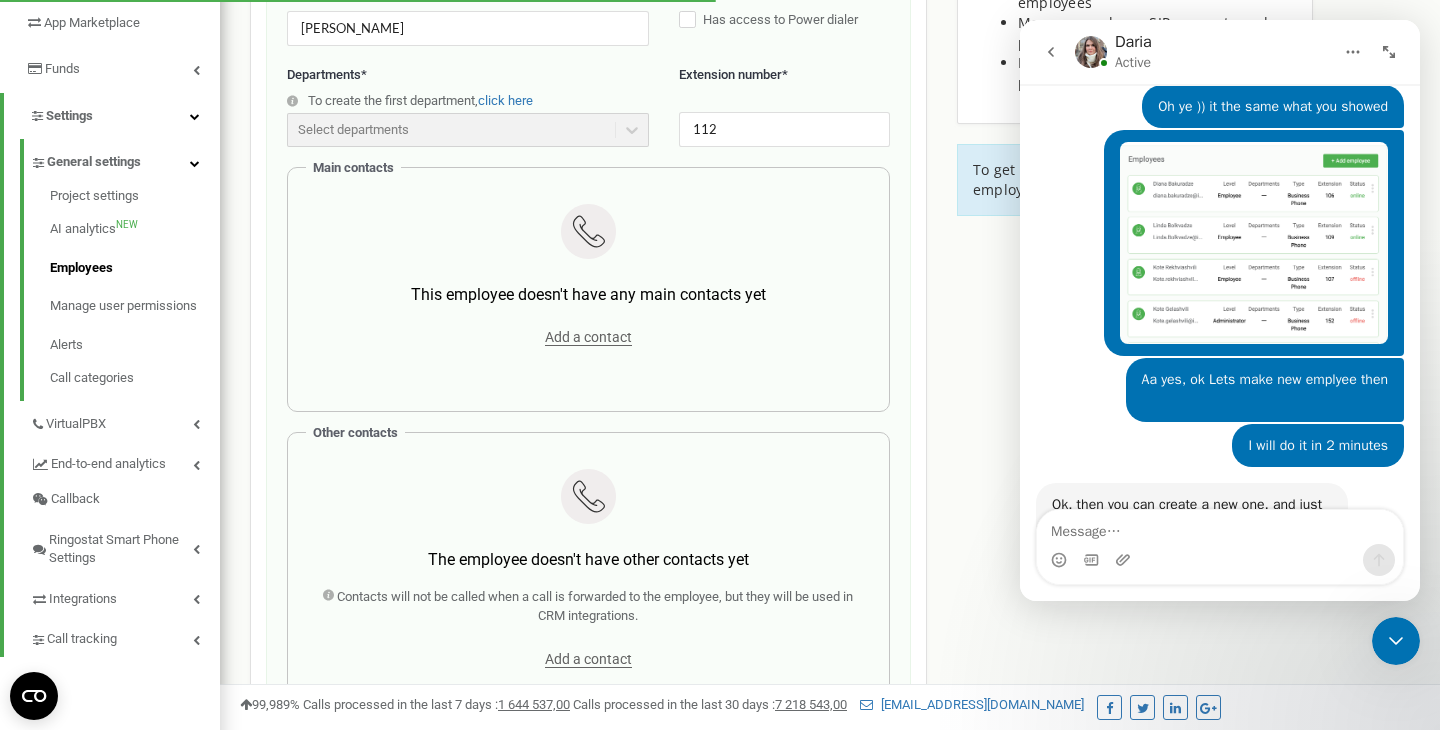 scroll, scrollTop: 355, scrollLeft: 0, axis: vertical 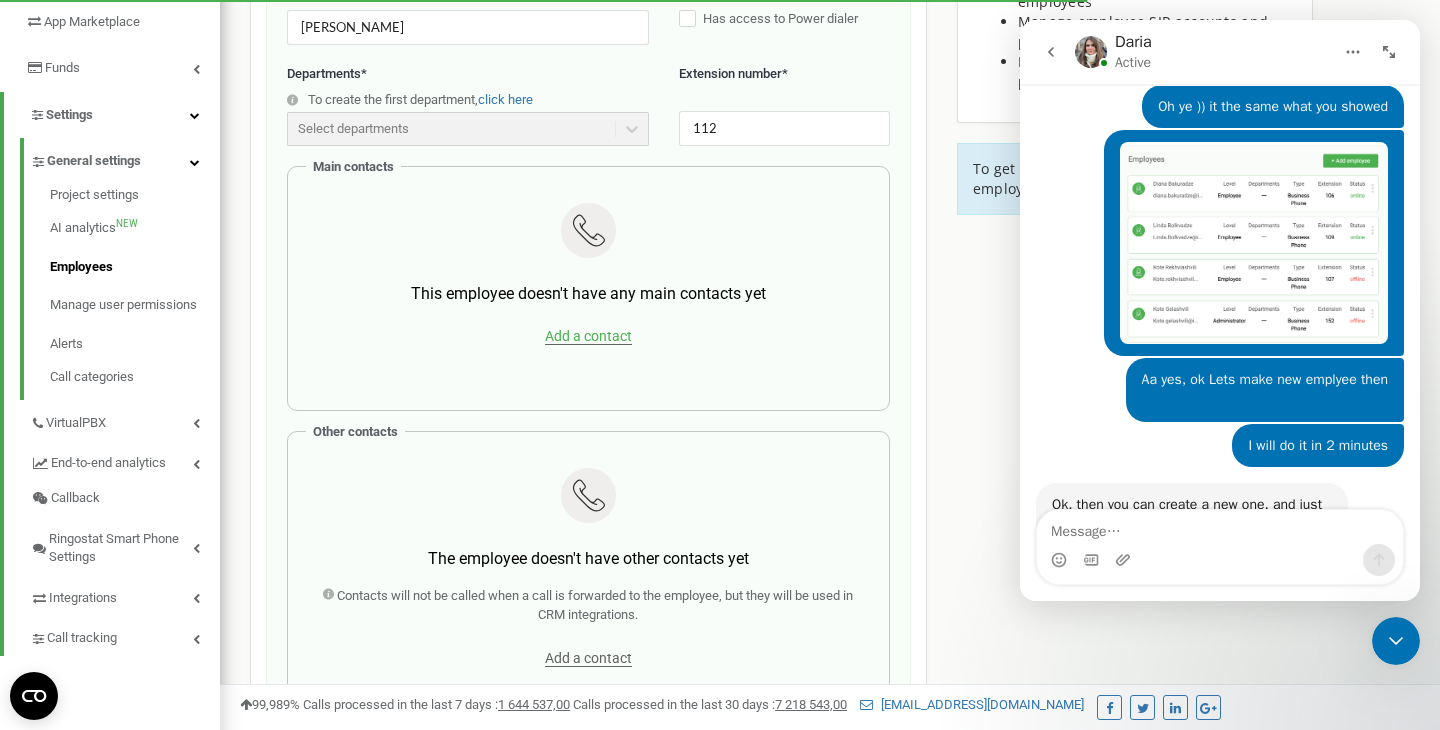 click on "Add a contact" at bounding box center (588, 336) 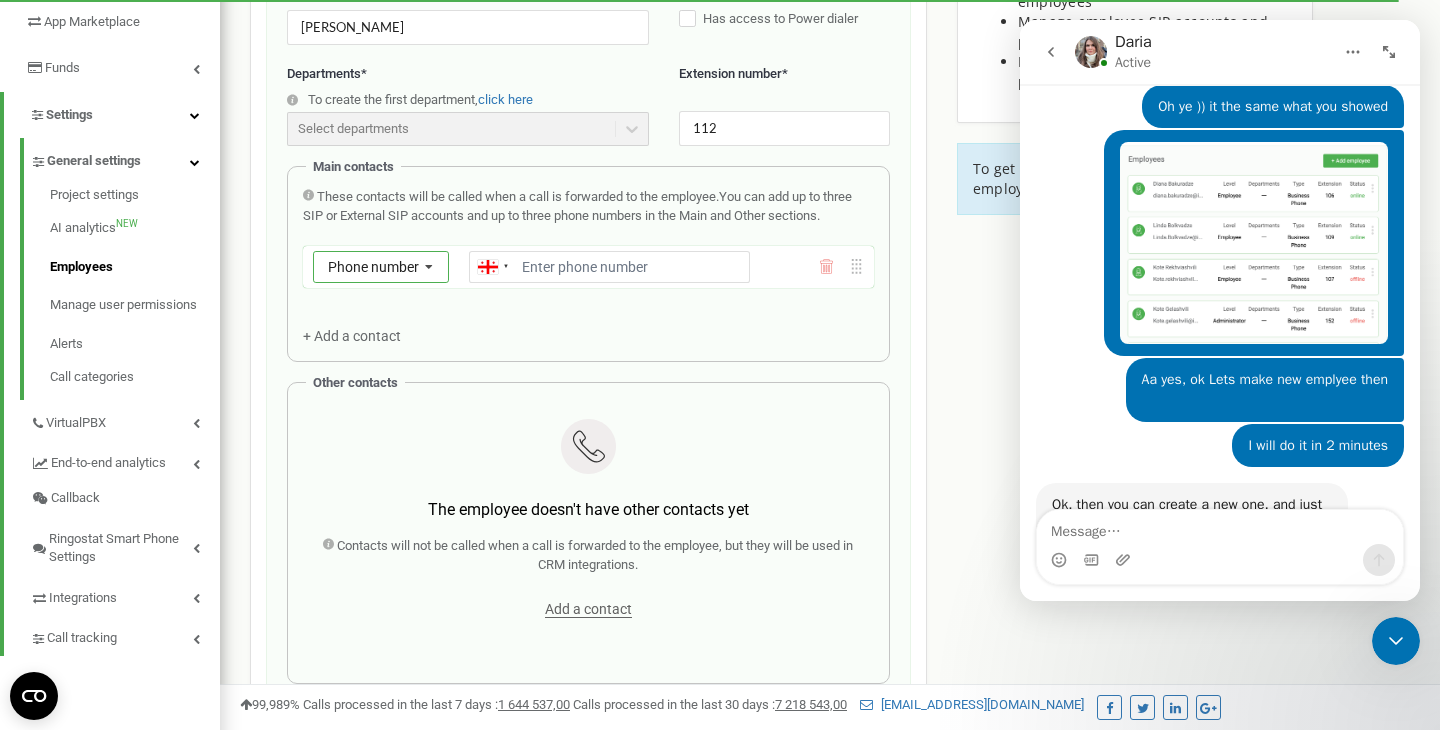 click at bounding box center (429, 268) 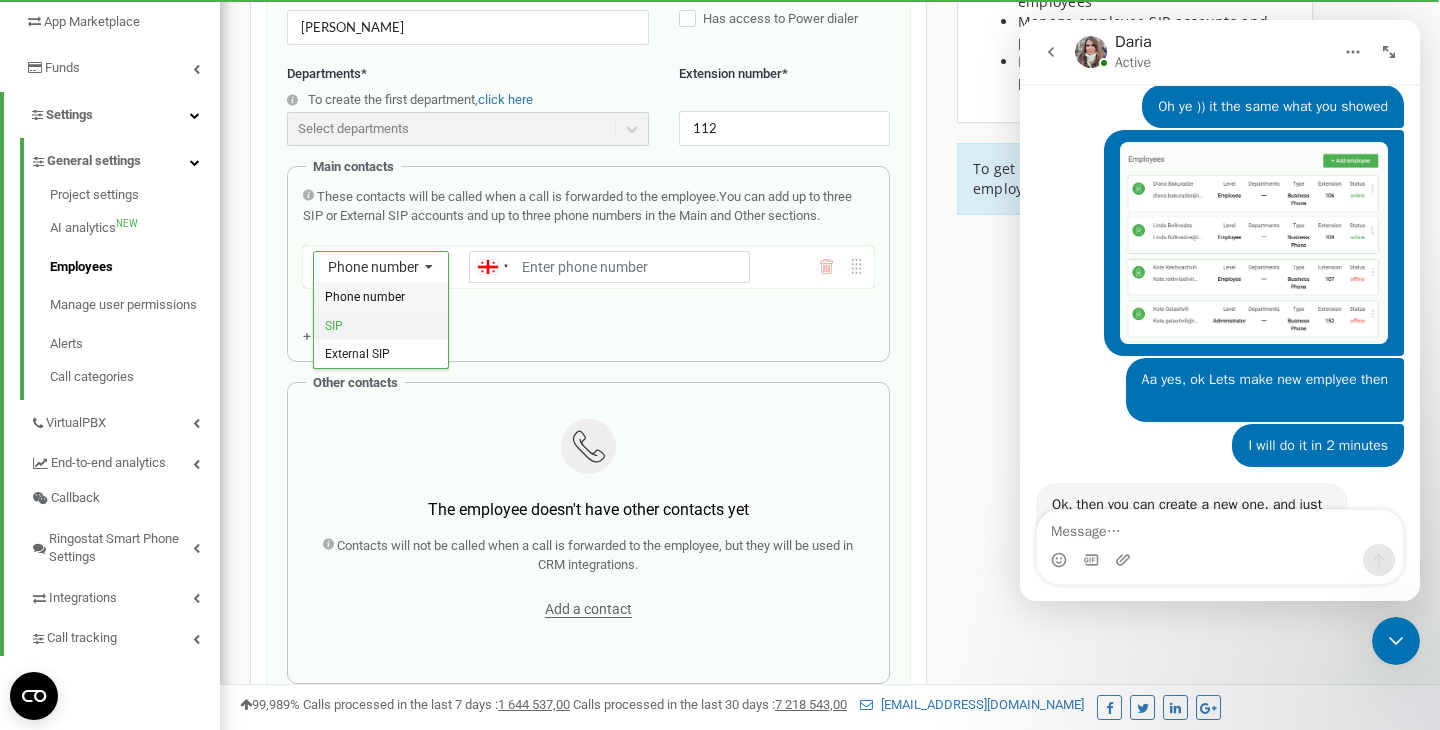 click on "SIP" at bounding box center (381, 324) 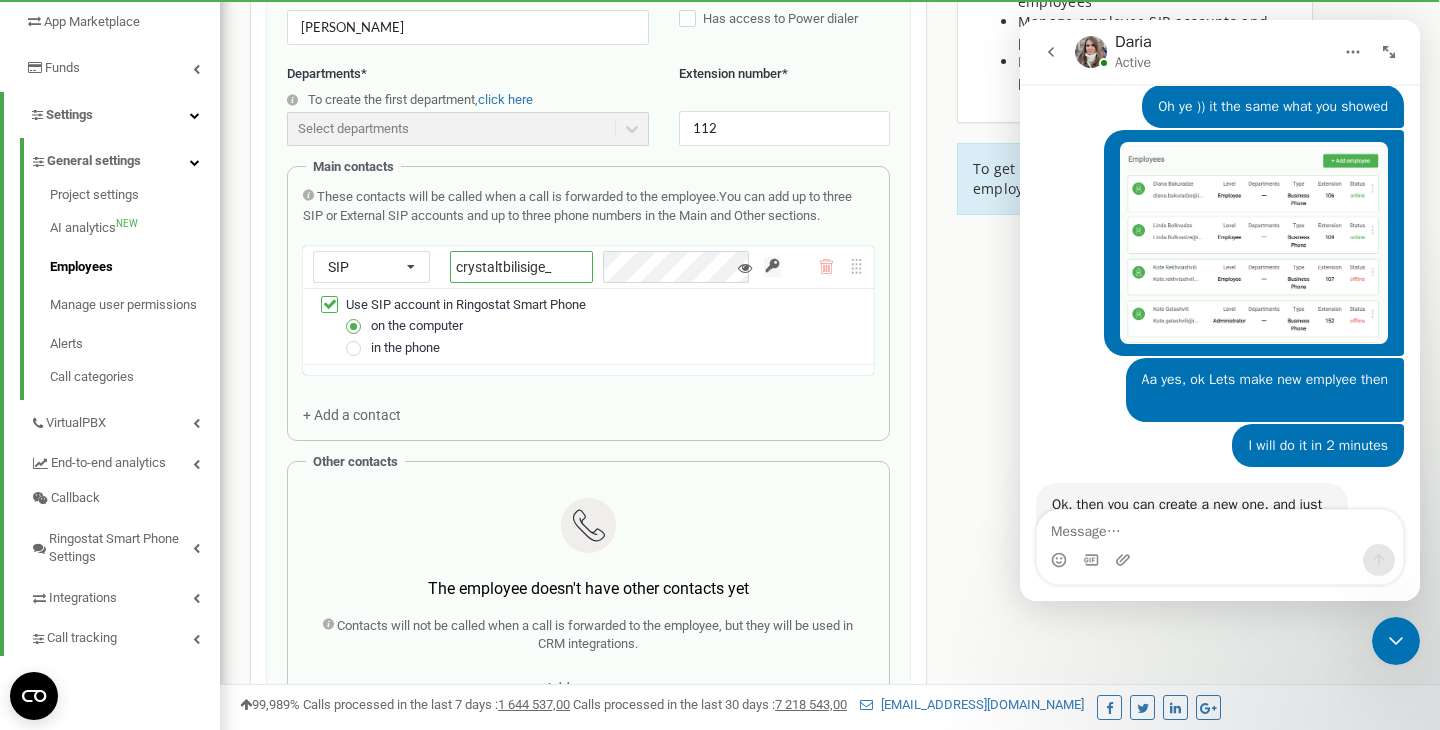 click on "crystaltbilisige_" at bounding box center [521, 267] 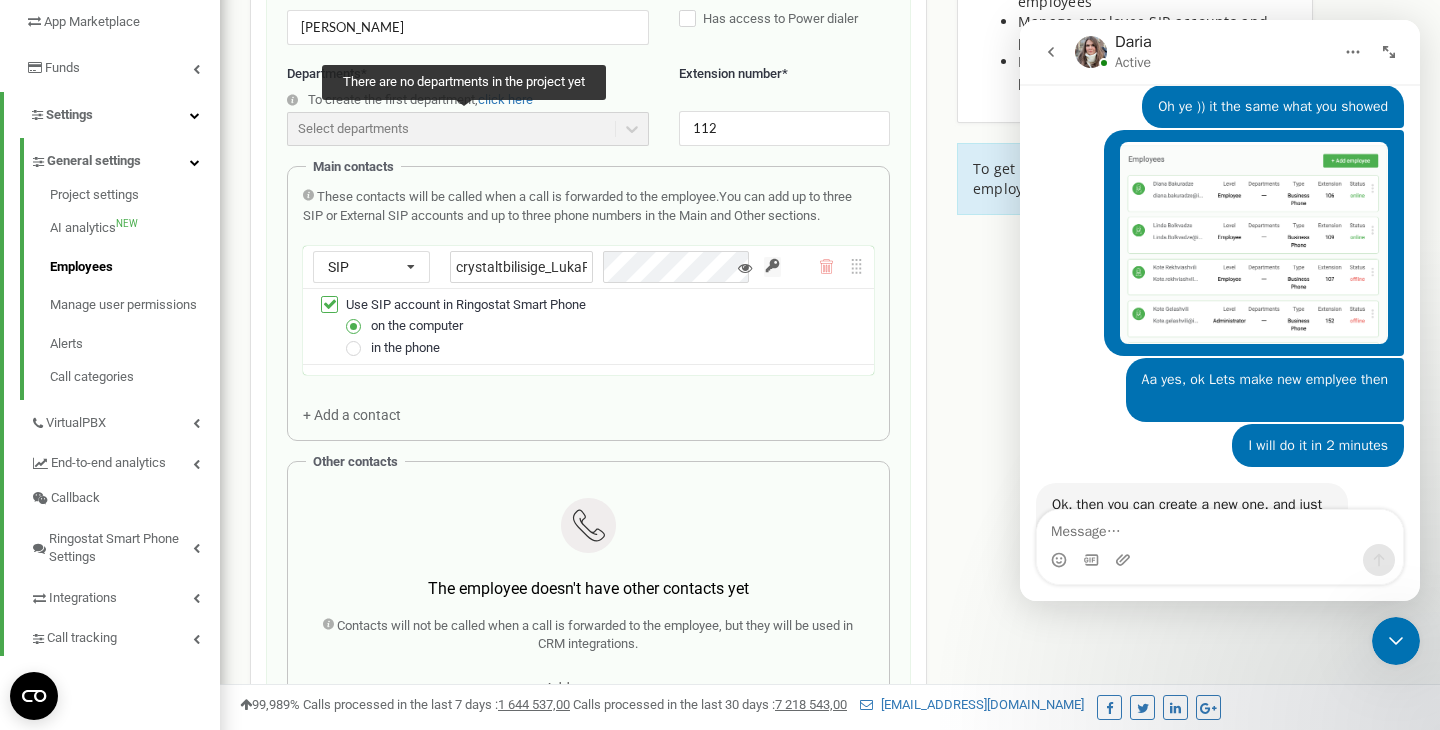 scroll, scrollTop: 0, scrollLeft: 3, axis: horizontal 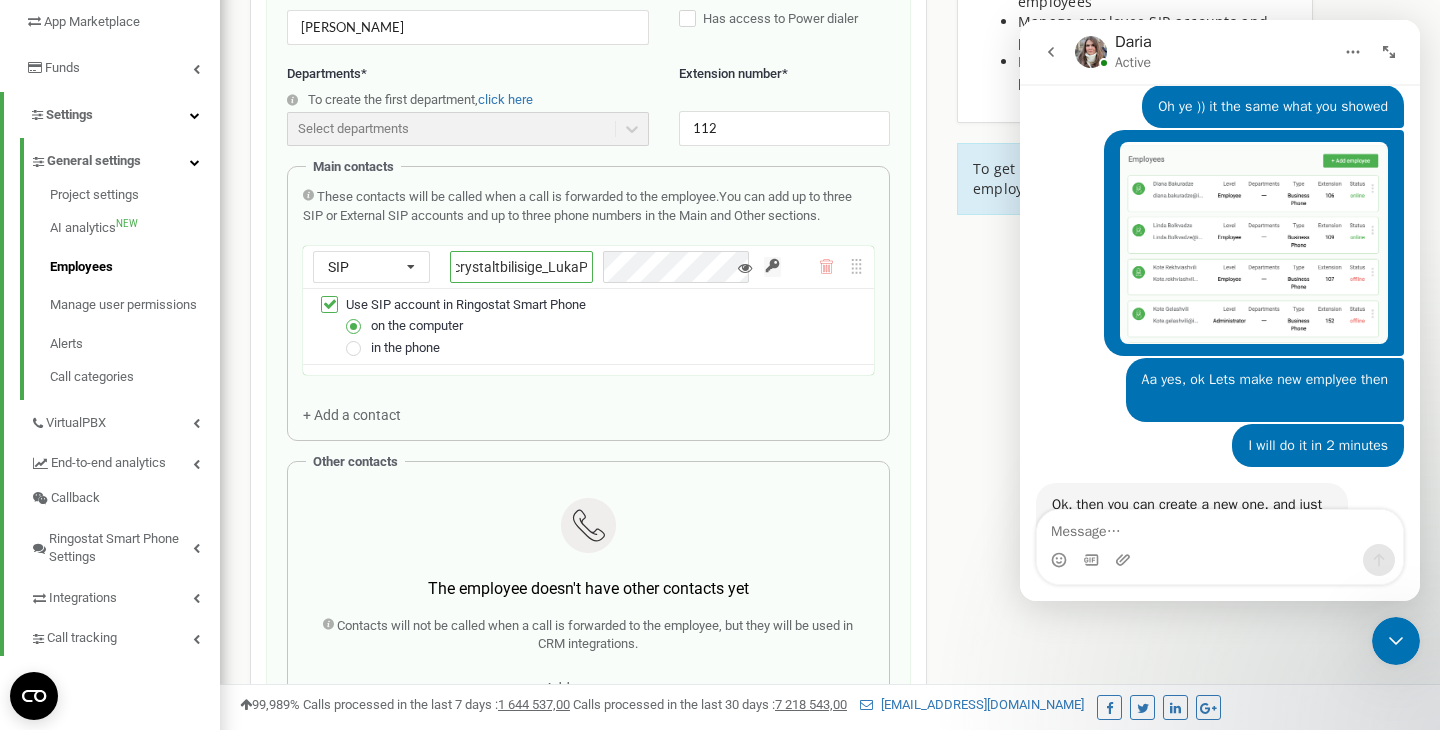 click on "crystaltbilisige_LukaPC" at bounding box center (521, 267) 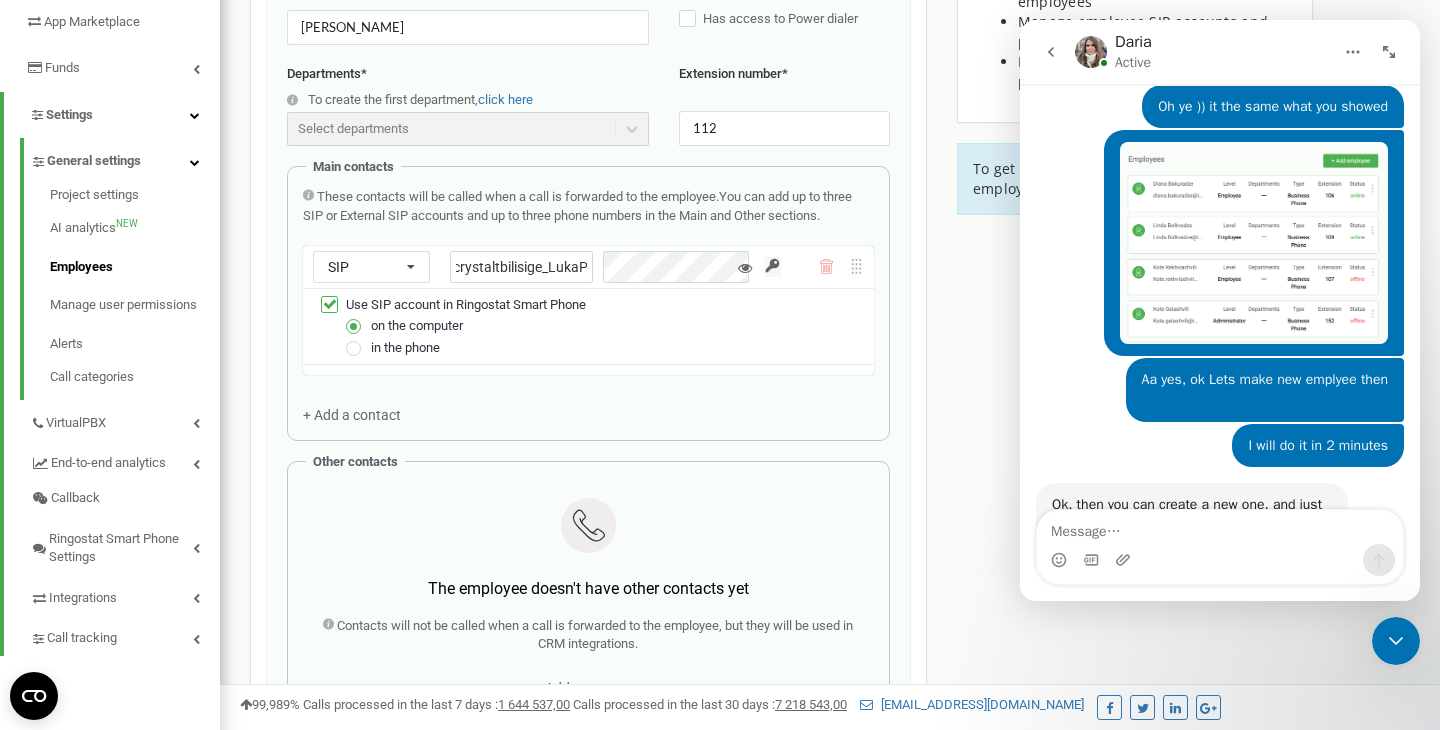 type on "crystaltbilisige_LukaPC" 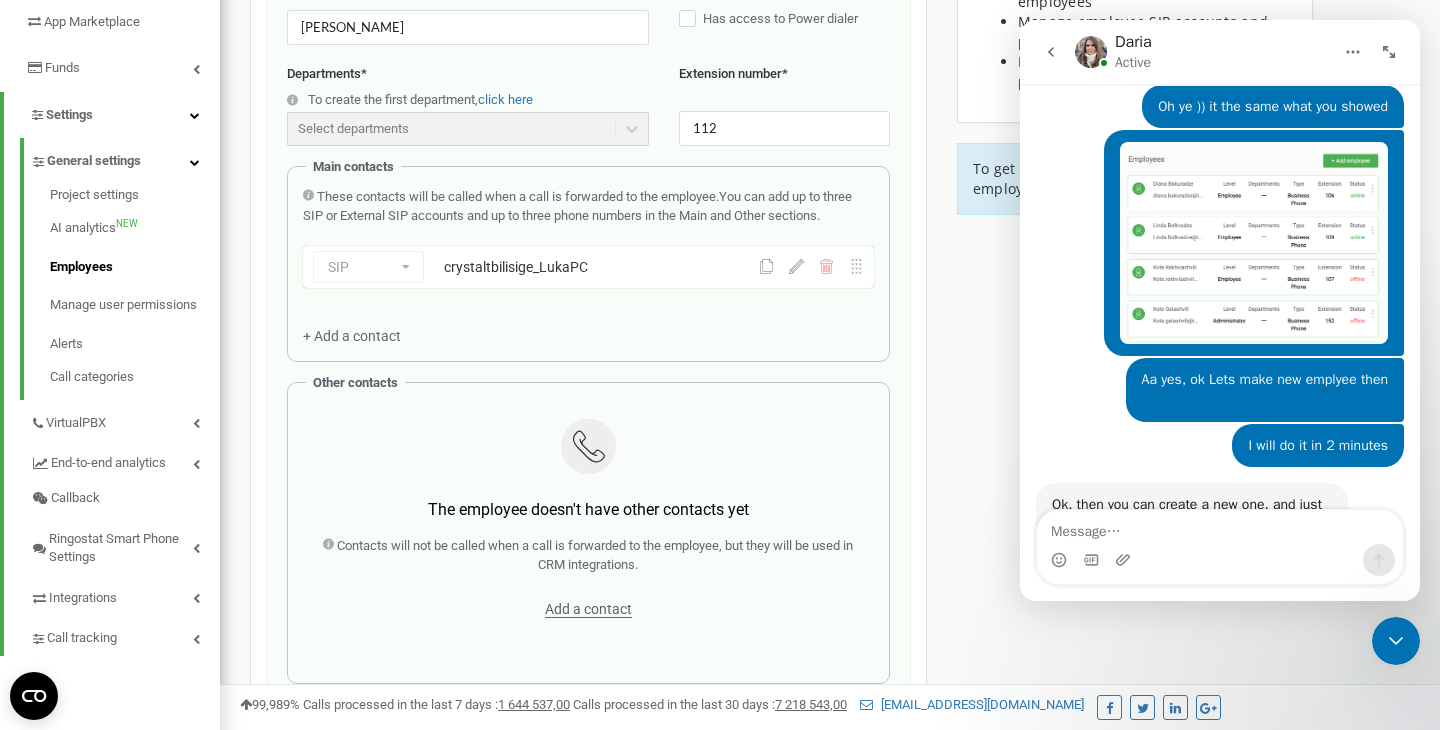 click 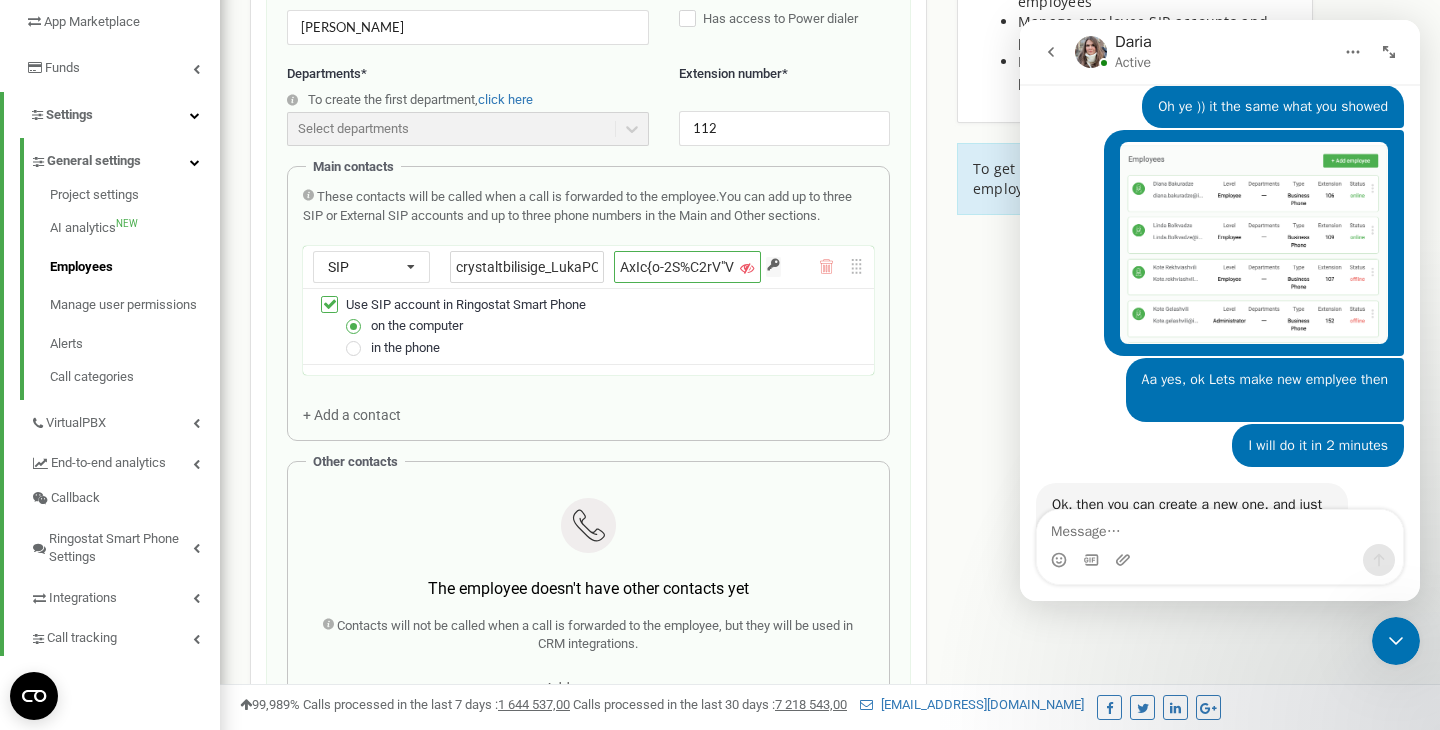 click on "AxIc{o-2S%C2rV"V" at bounding box center [687, 267] 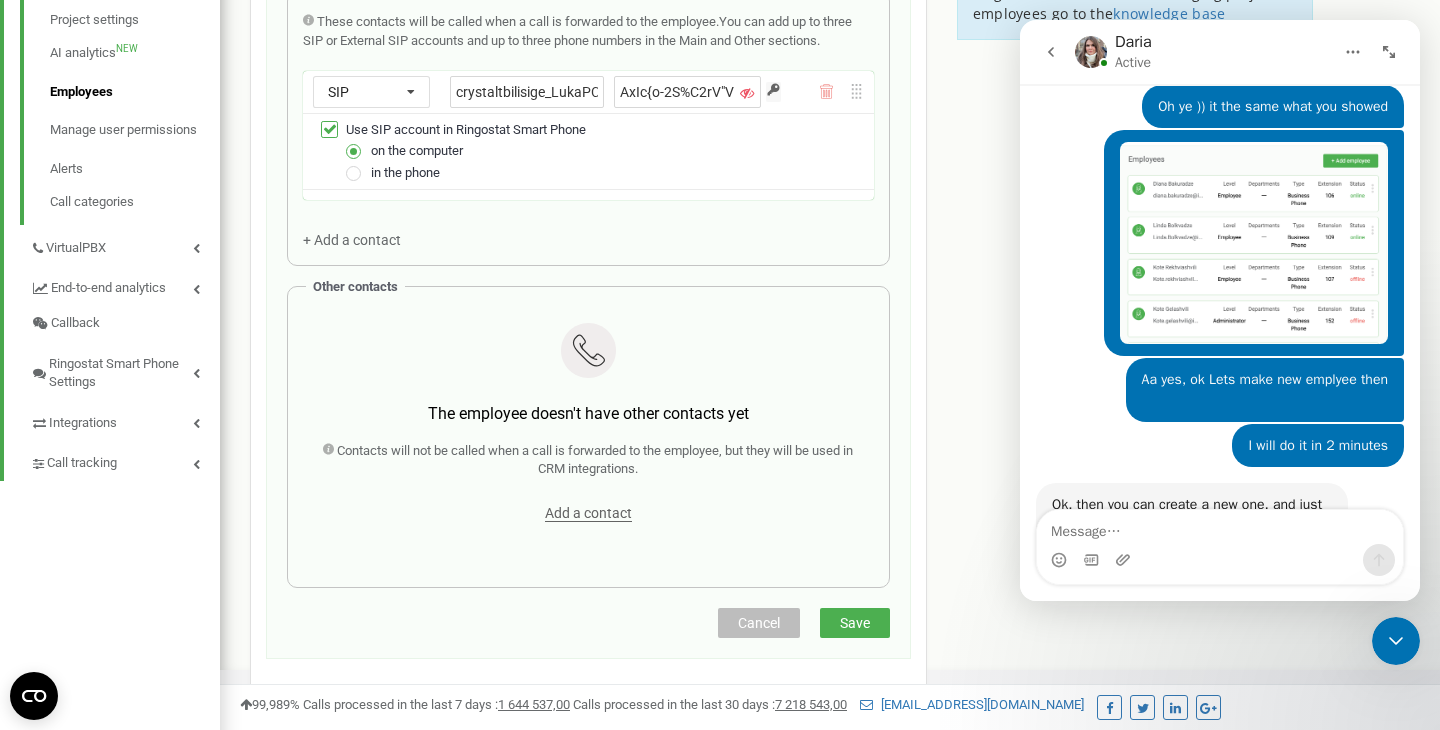 scroll, scrollTop: 558, scrollLeft: 0, axis: vertical 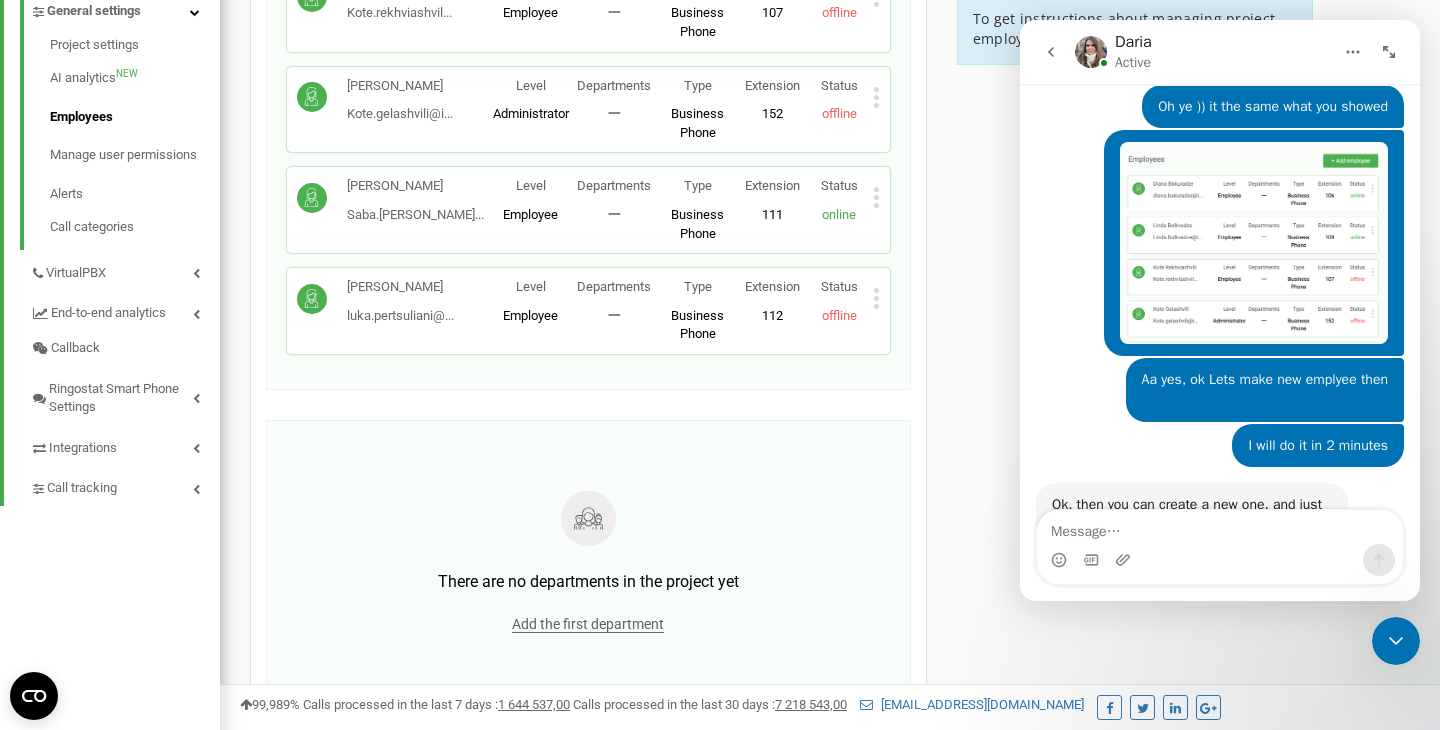 click on "Status" at bounding box center [839, 287] 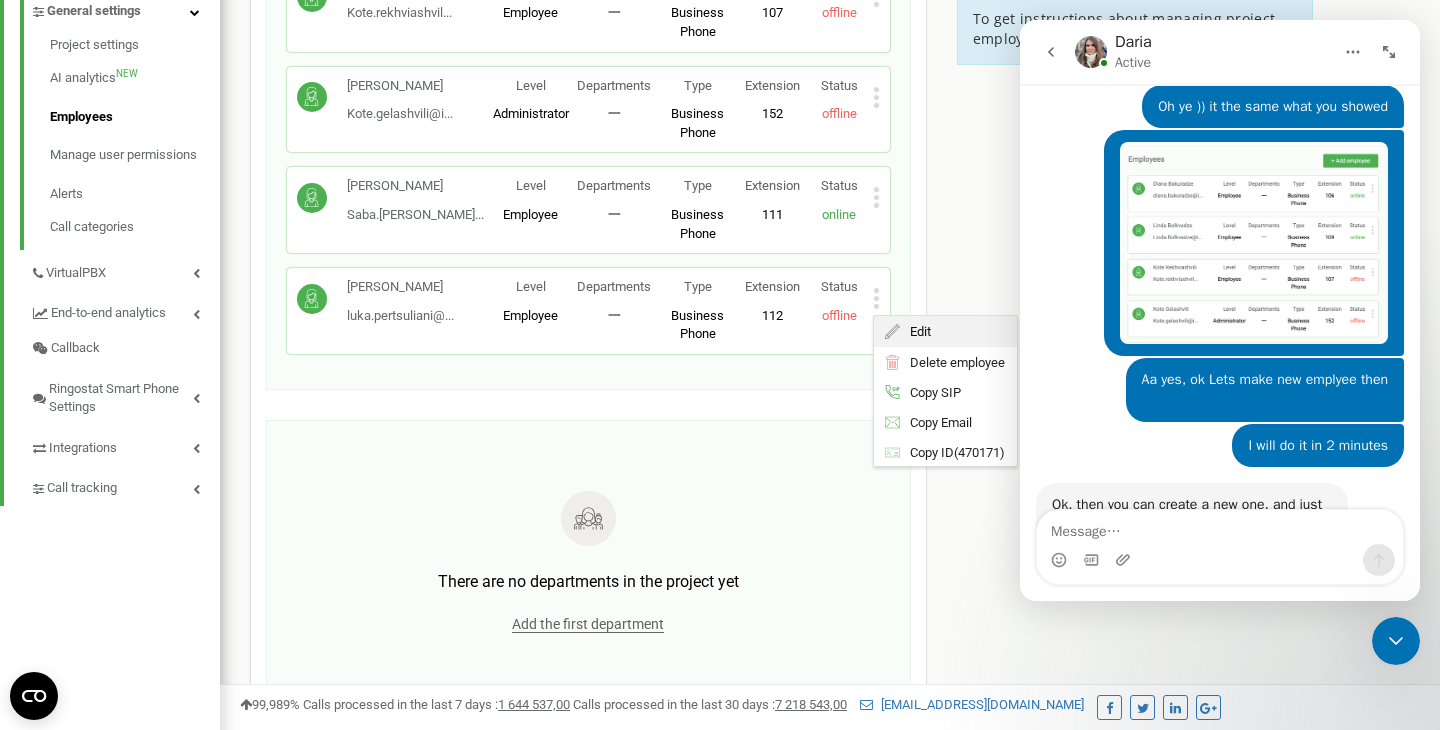 click on "Edit" at bounding box center [915, 330] 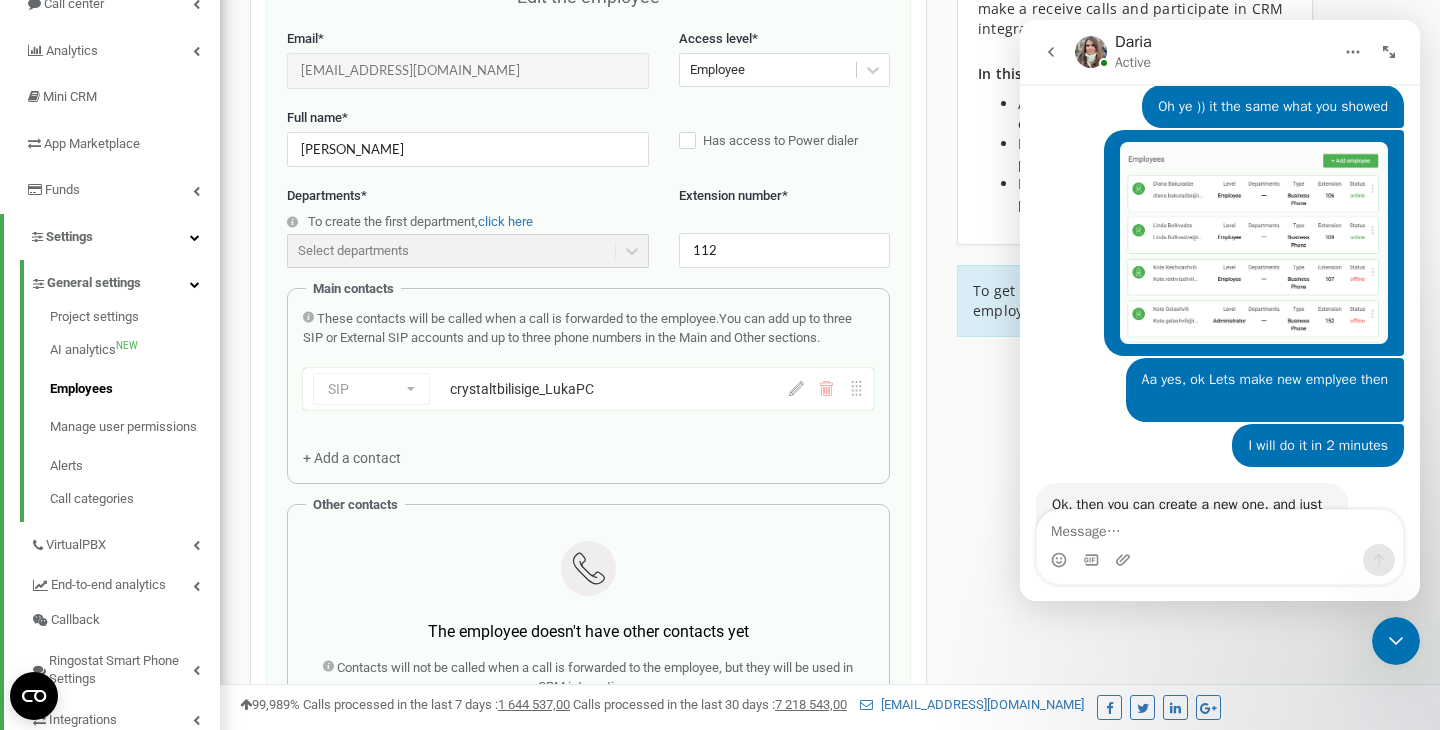 scroll, scrollTop: 200, scrollLeft: 0, axis: vertical 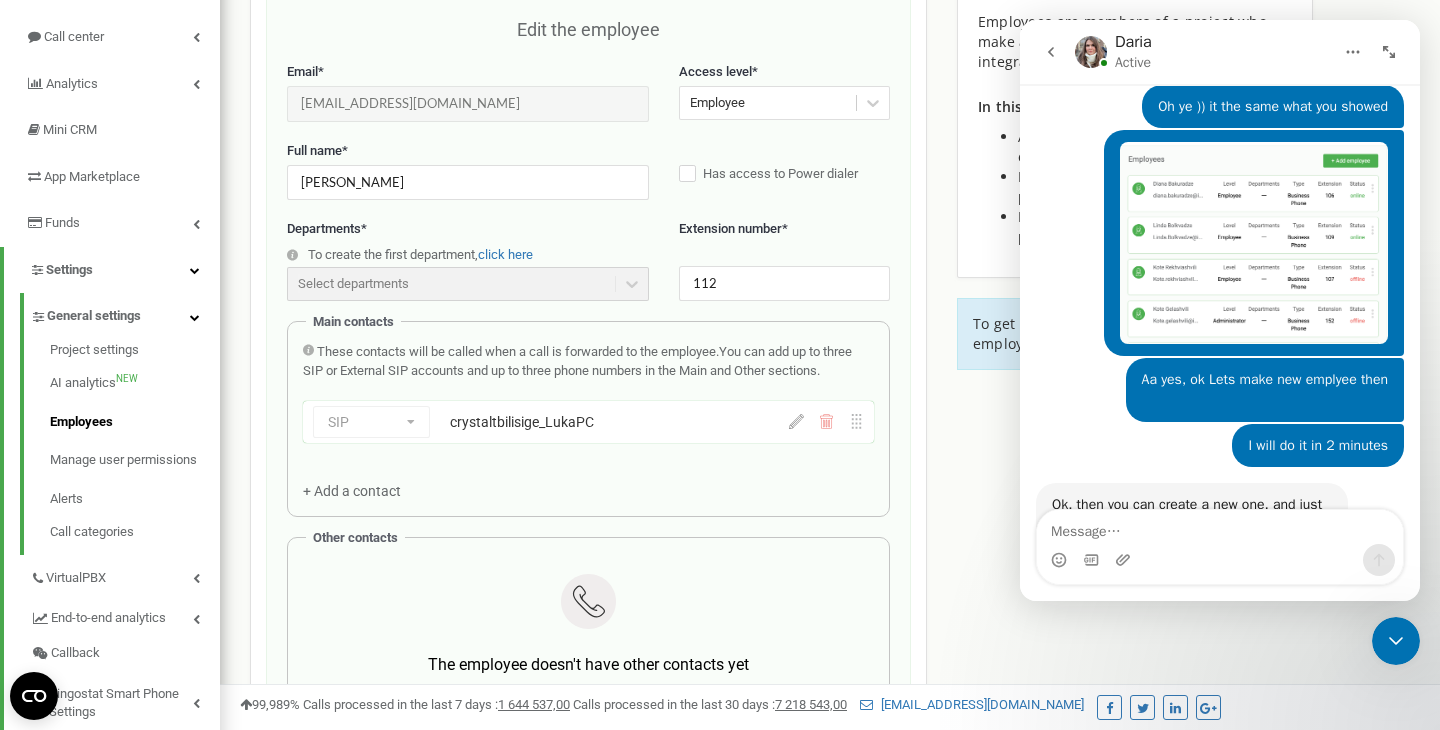 click on "+ Add a contact" at bounding box center (352, 491) 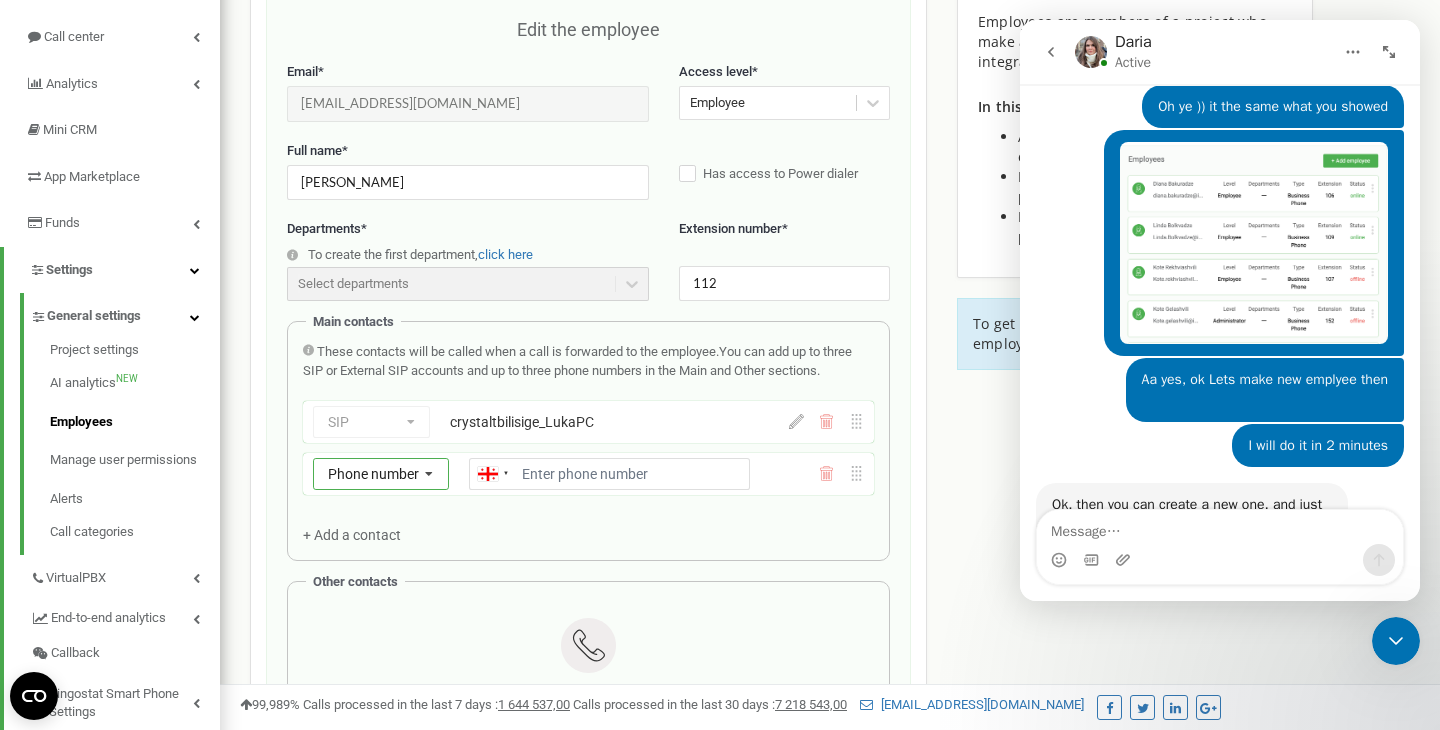 click at bounding box center [429, 475] 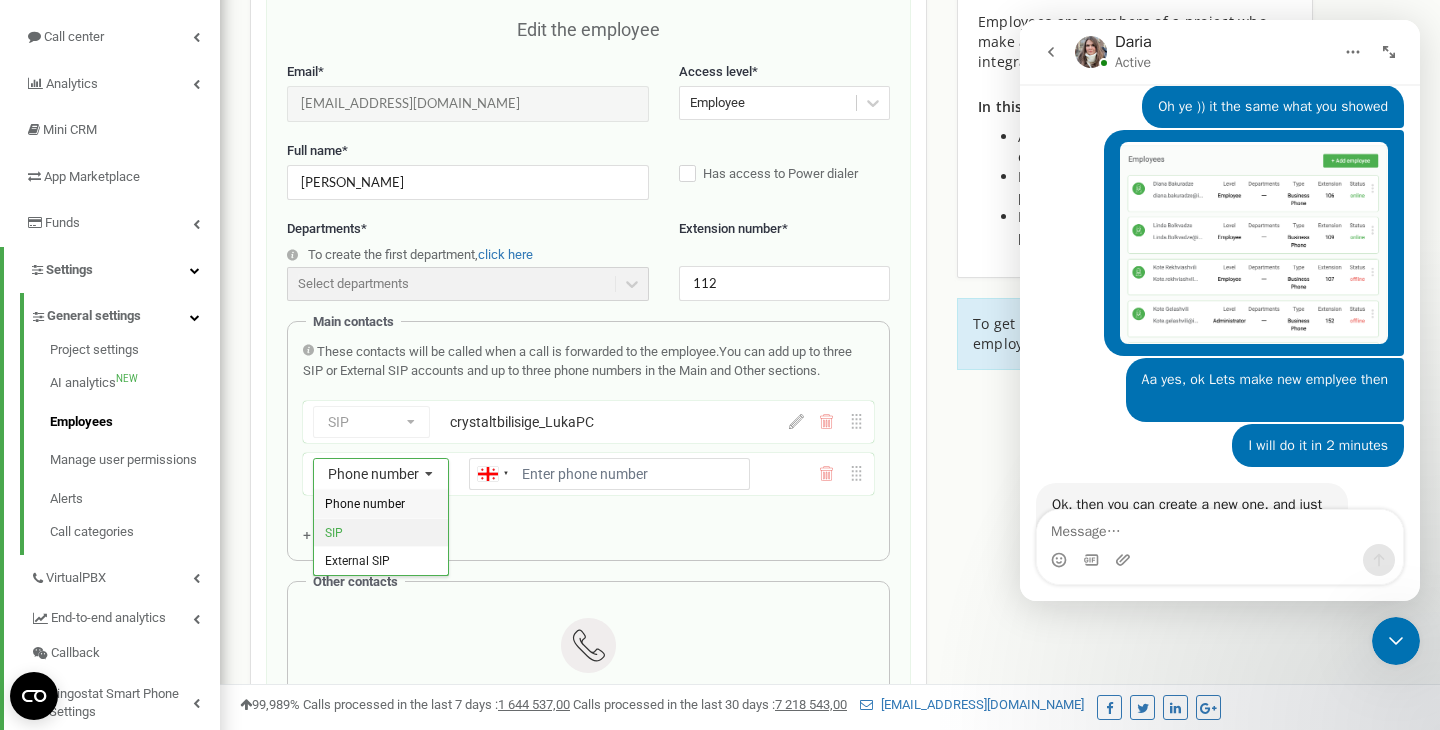 click on "SIP" at bounding box center [381, 531] 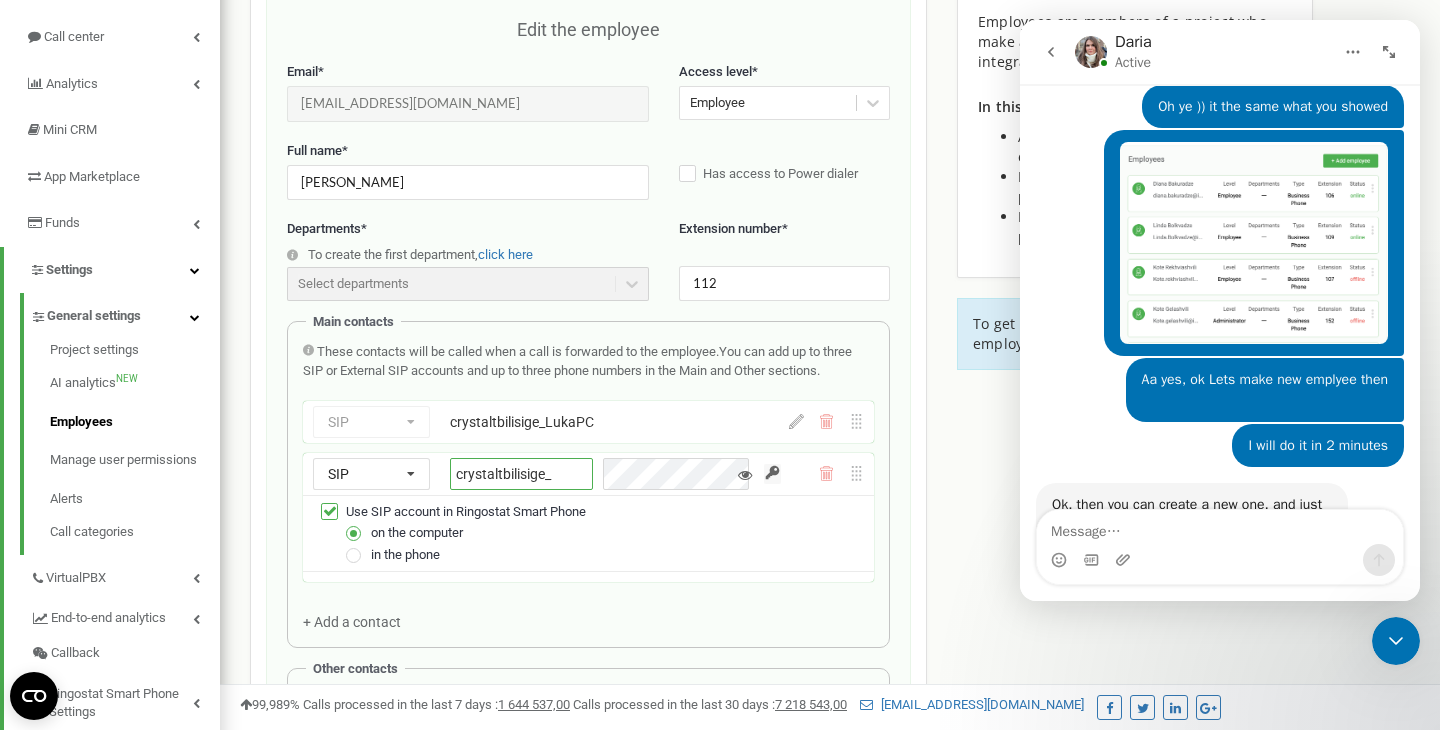 click on "crystaltbilisige_" at bounding box center [521, 474] 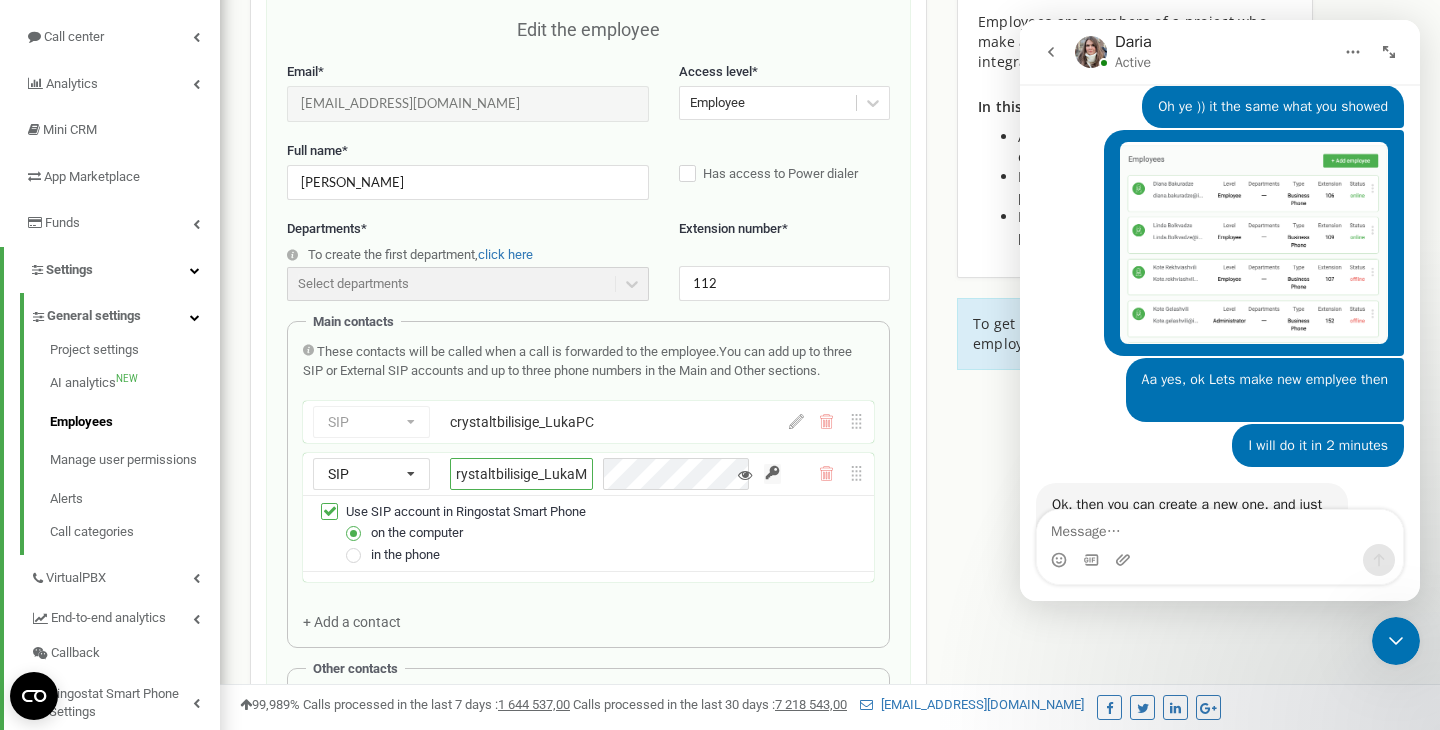scroll, scrollTop: 0, scrollLeft: 16, axis: horizontal 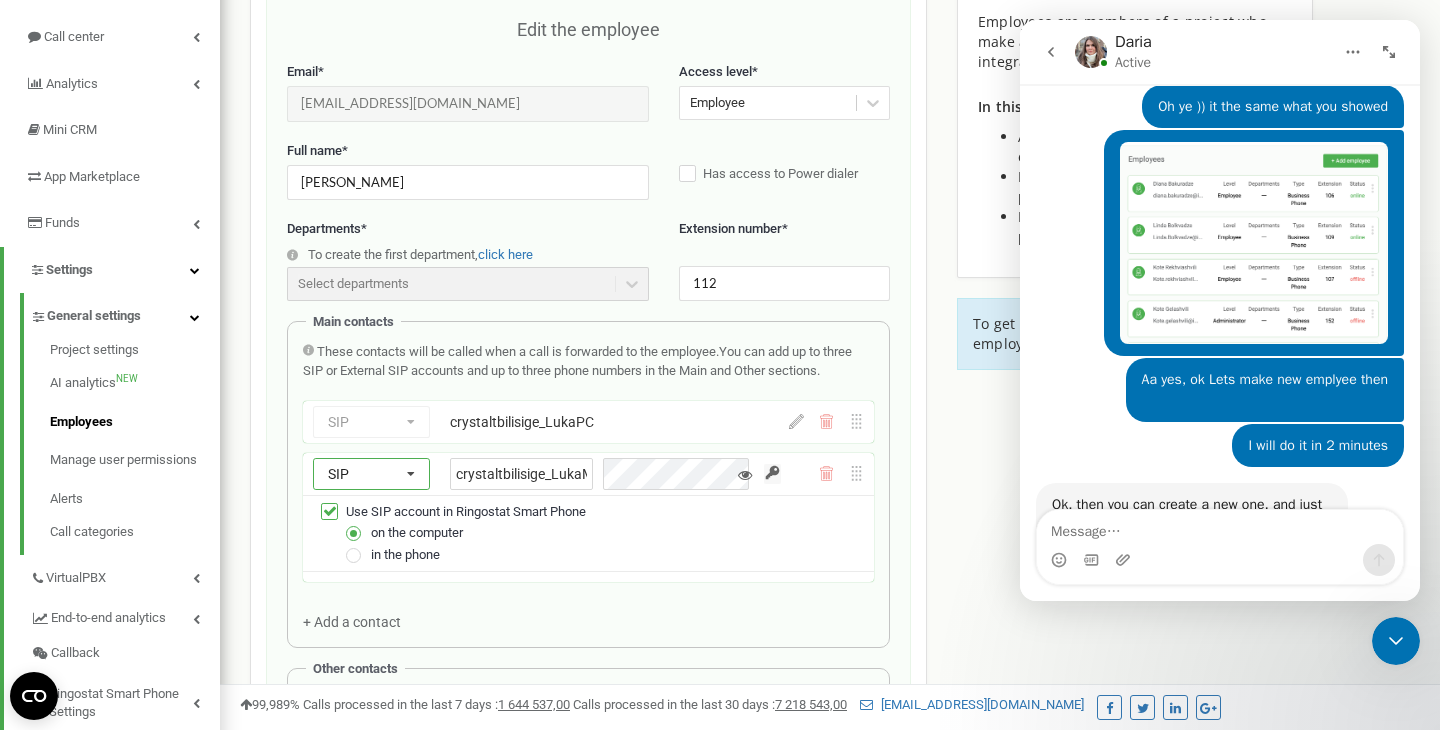 drag, startPoint x: 596, startPoint y: 468, endPoint x: 409, endPoint y: 462, distance: 187.09624 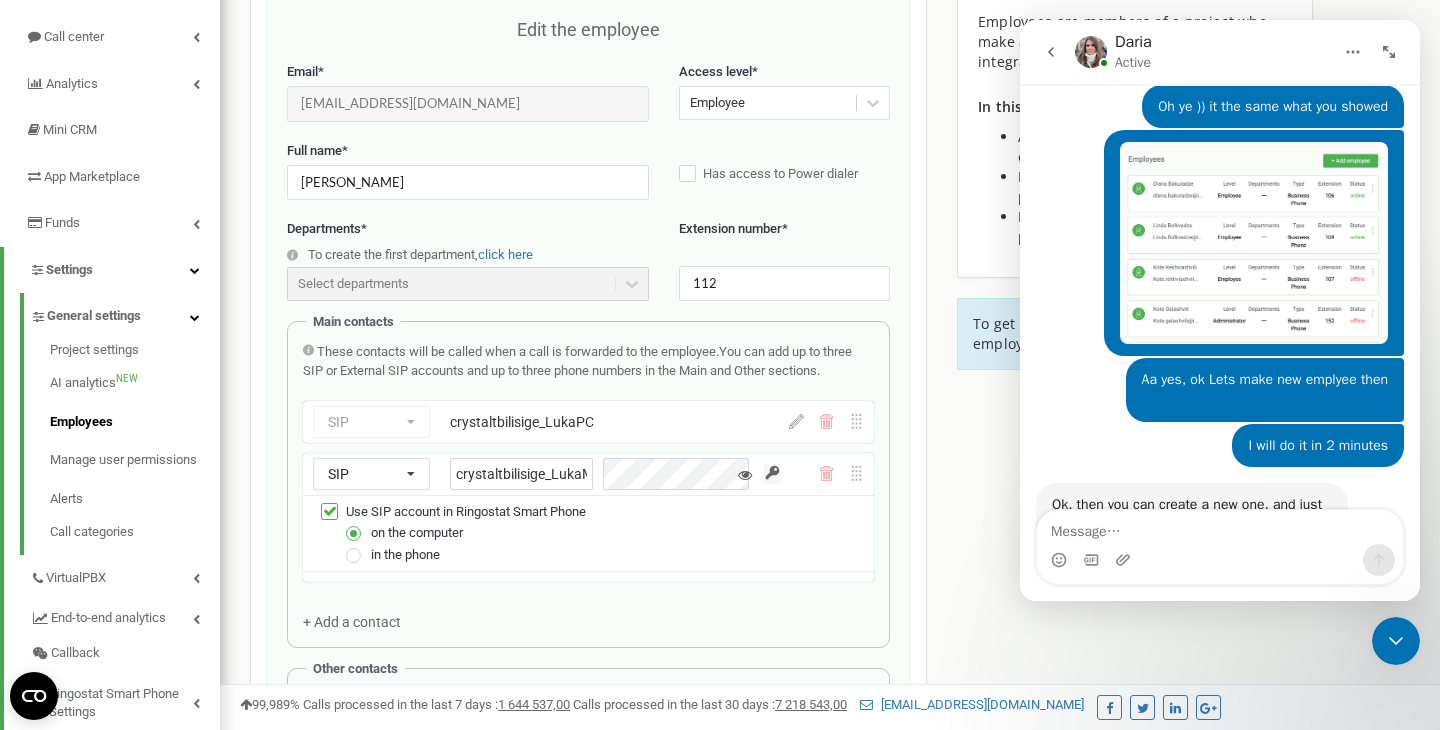 type on "crystaltbilisige_LukaMOB" 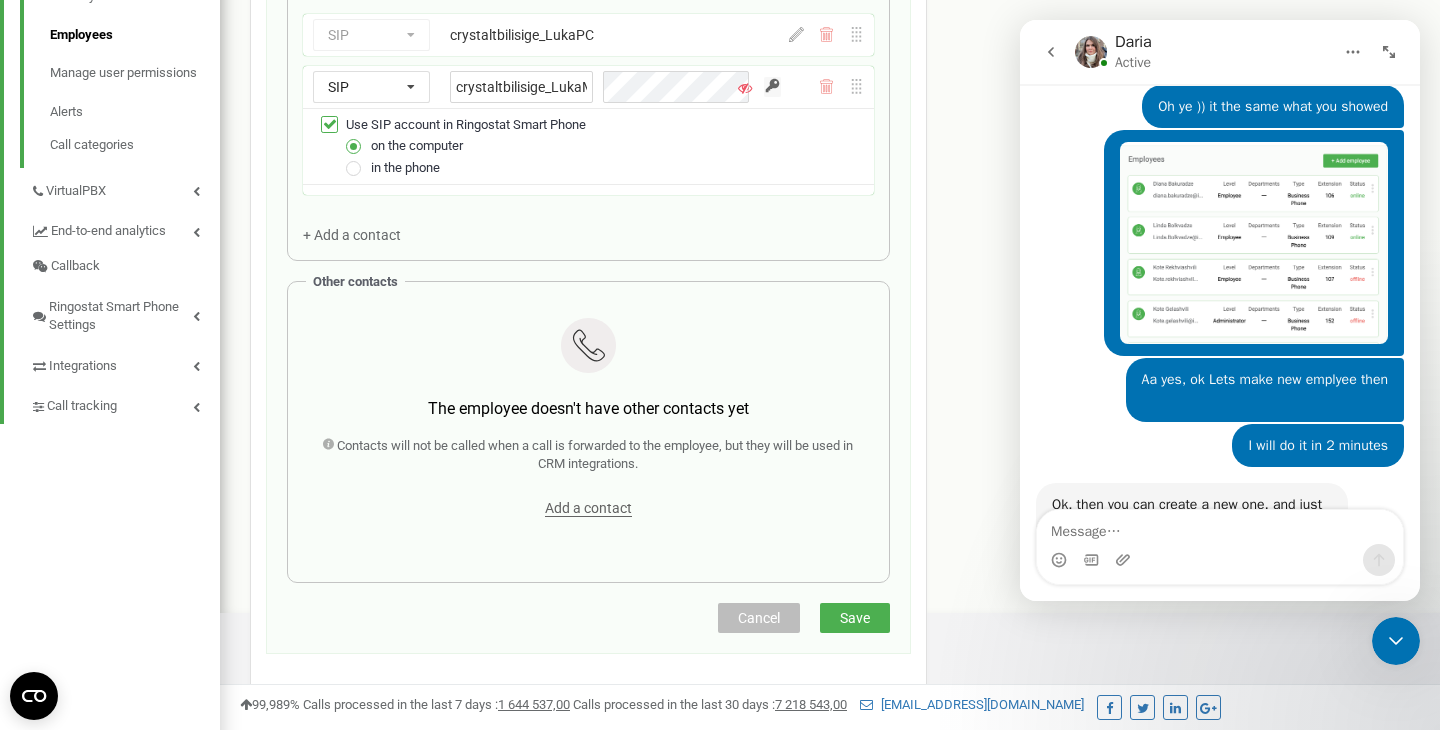 scroll, scrollTop: 589, scrollLeft: 0, axis: vertical 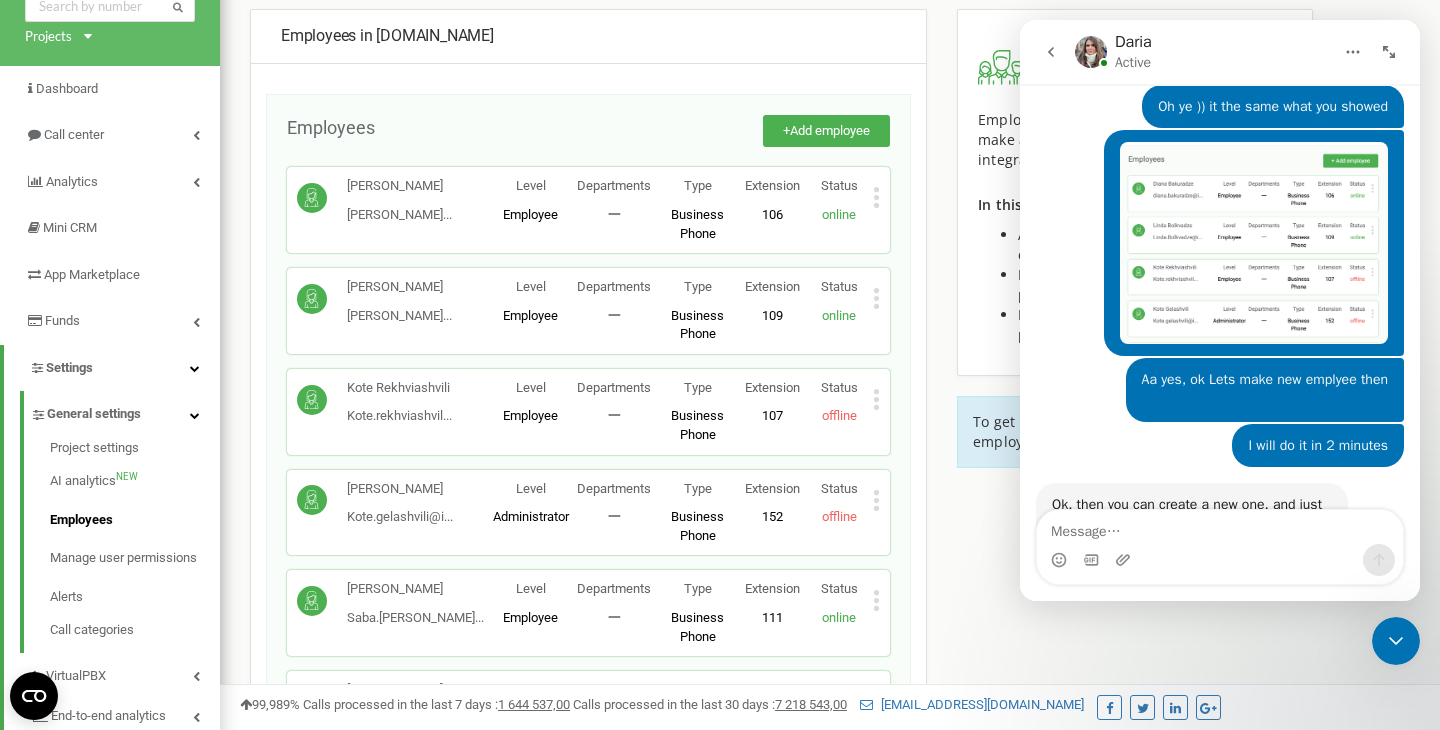 click 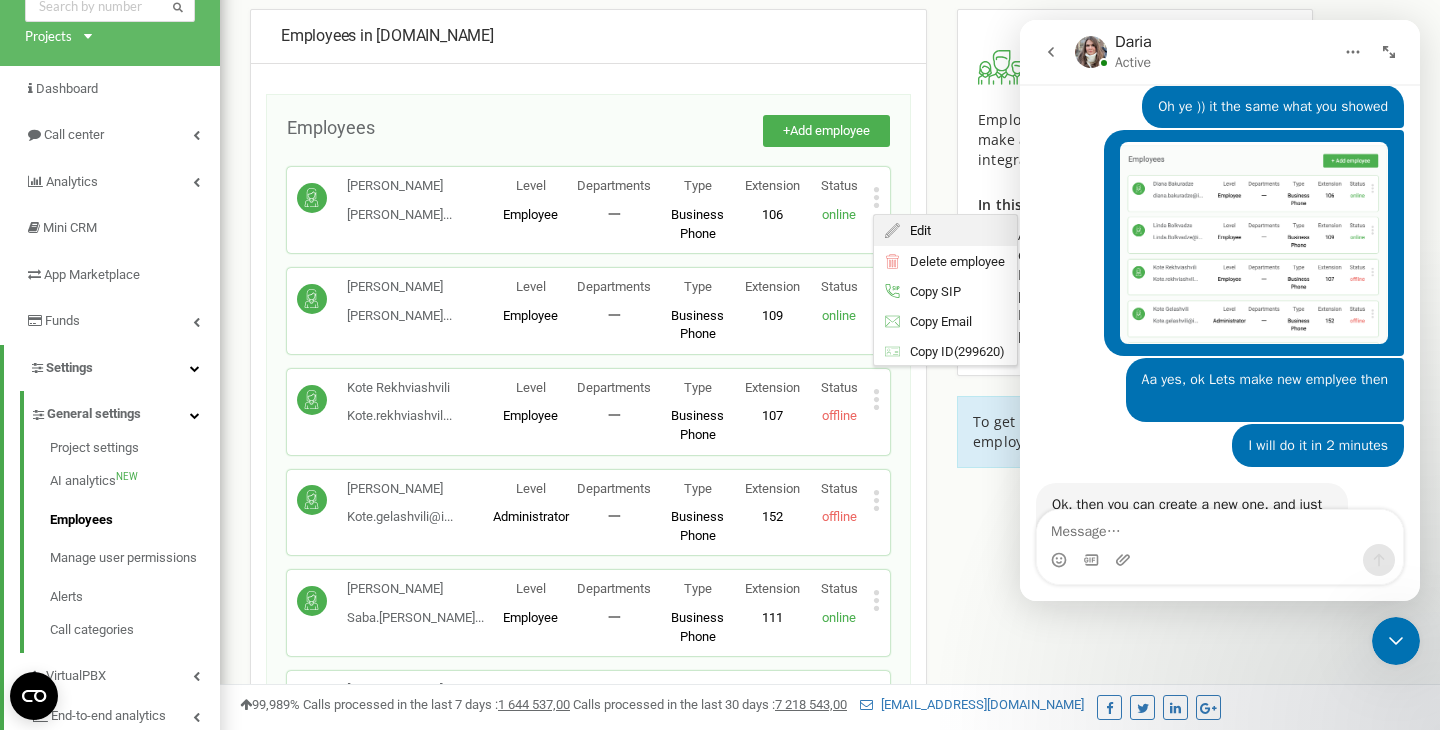 click on "Edit" at bounding box center (945, 230) 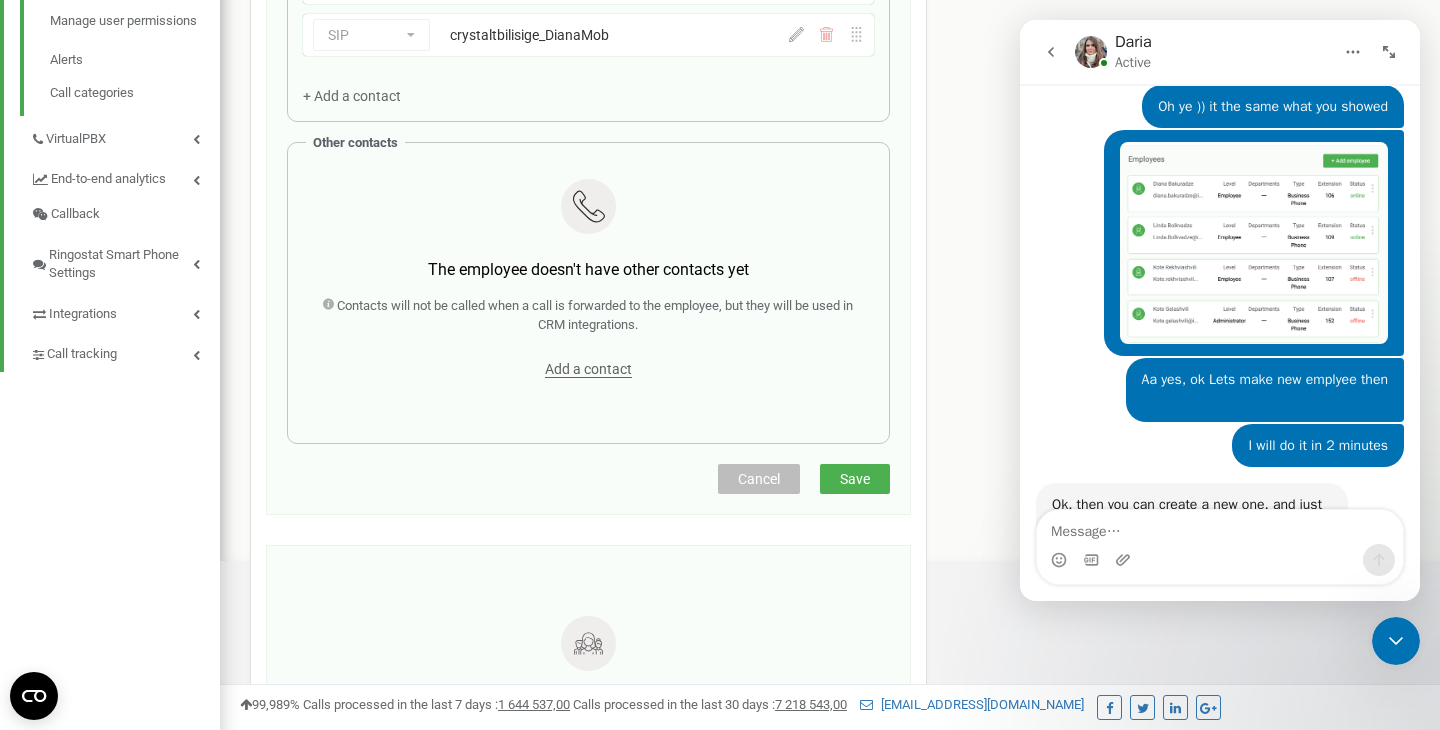 scroll, scrollTop: 718, scrollLeft: 0, axis: vertical 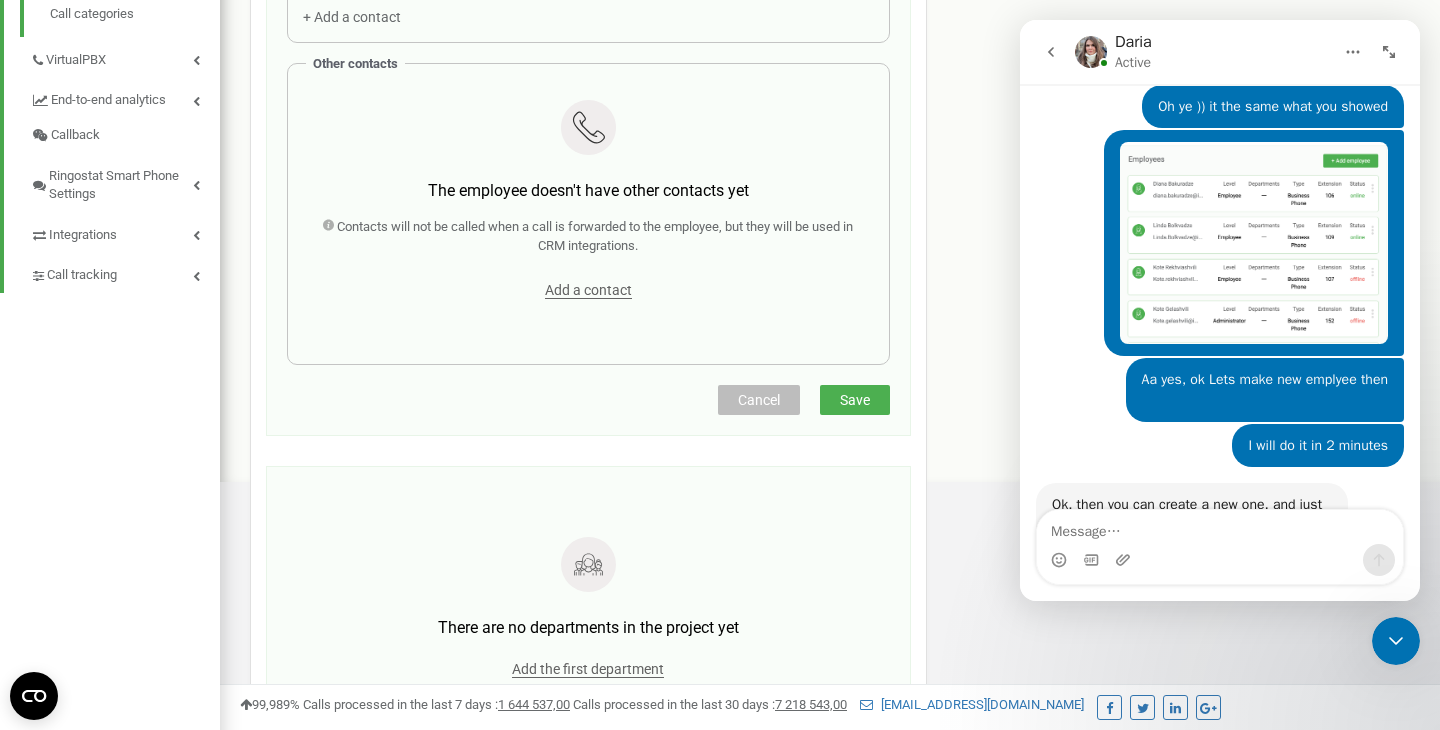 click on "Cancel" at bounding box center (759, 400) 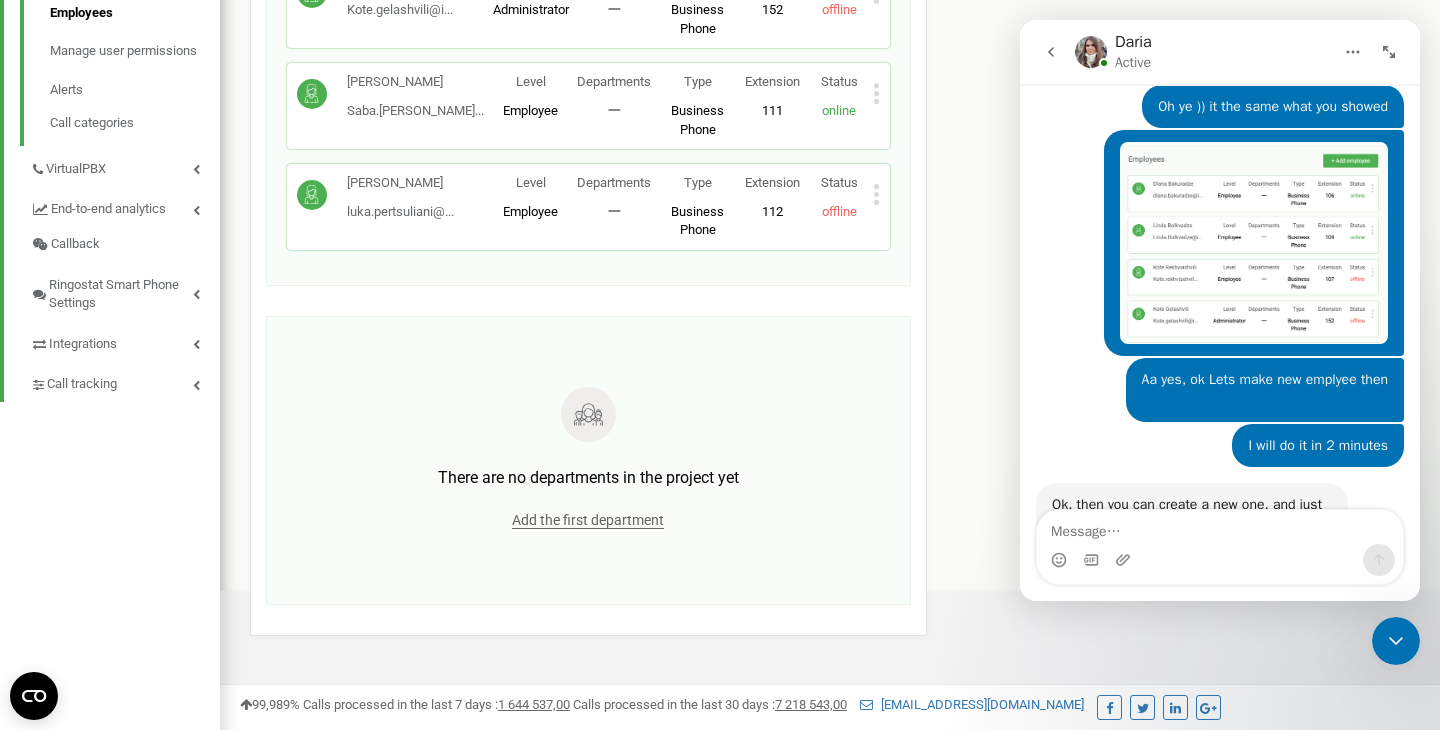 scroll, scrollTop: 603, scrollLeft: 0, axis: vertical 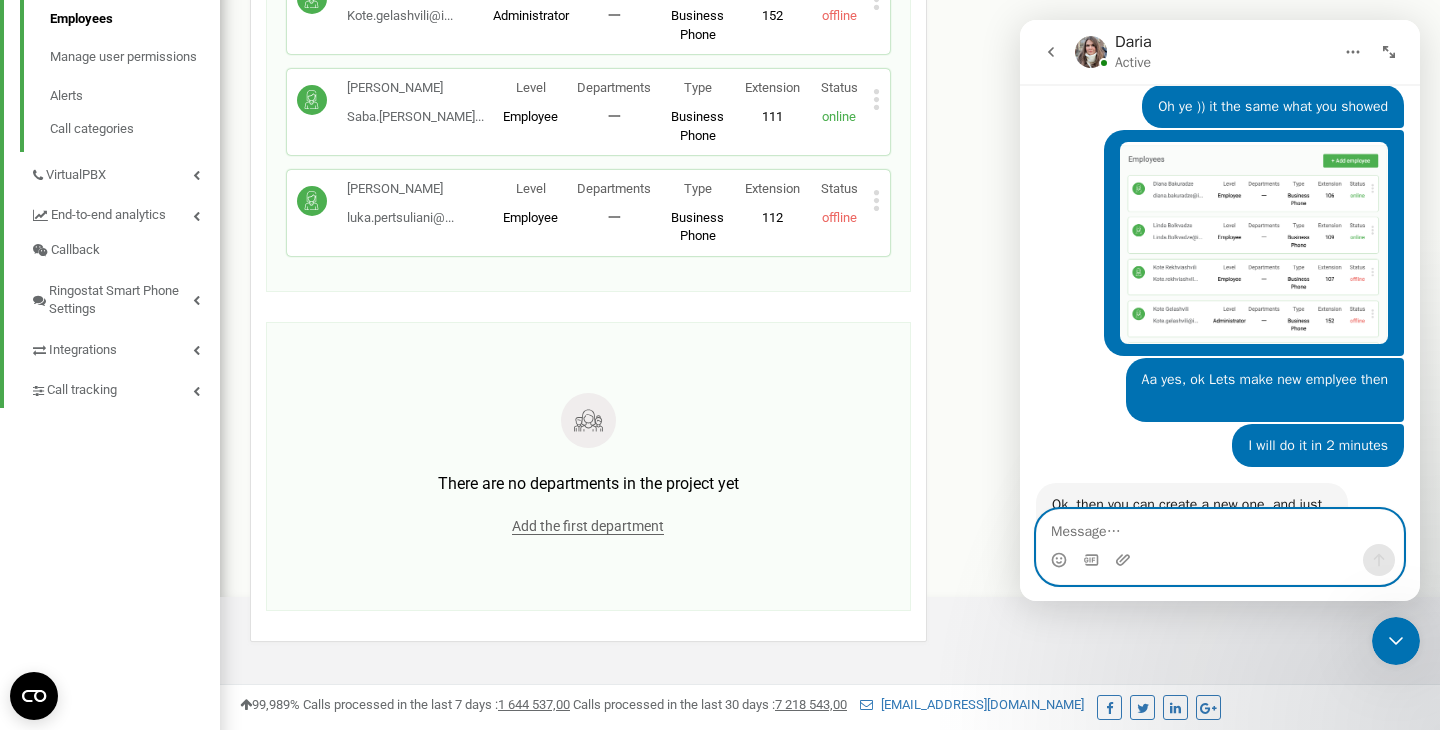 click at bounding box center (1220, 527) 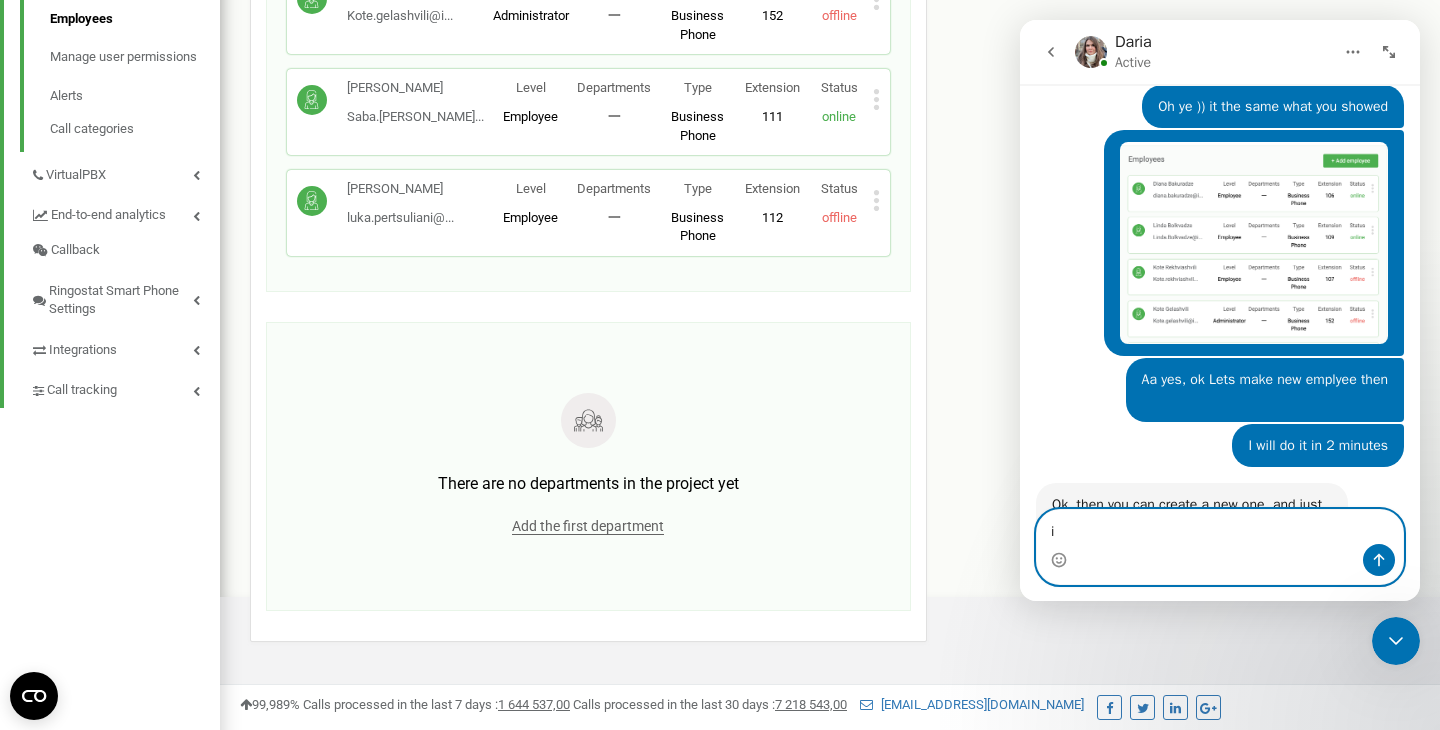 type on "i" 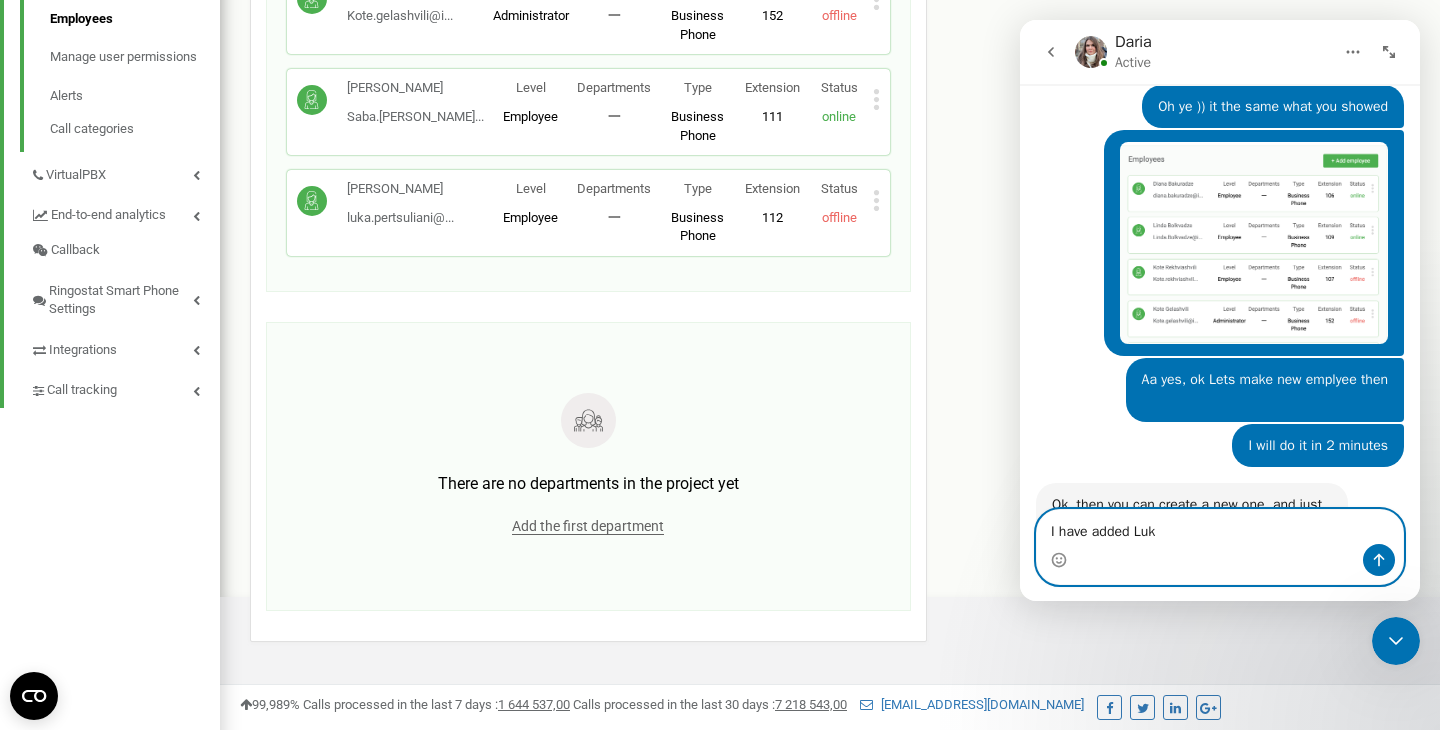 type on "I have added Luka" 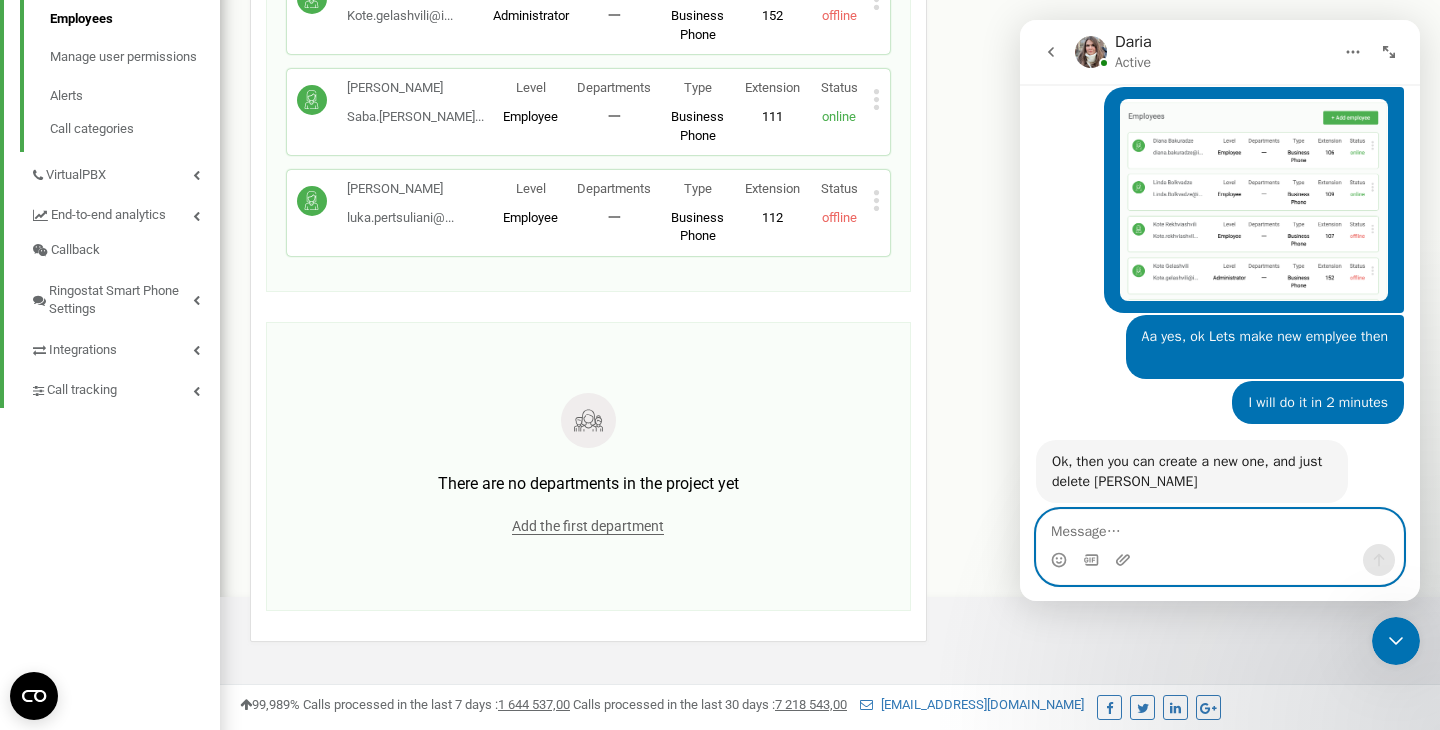 scroll, scrollTop: 1478, scrollLeft: 0, axis: vertical 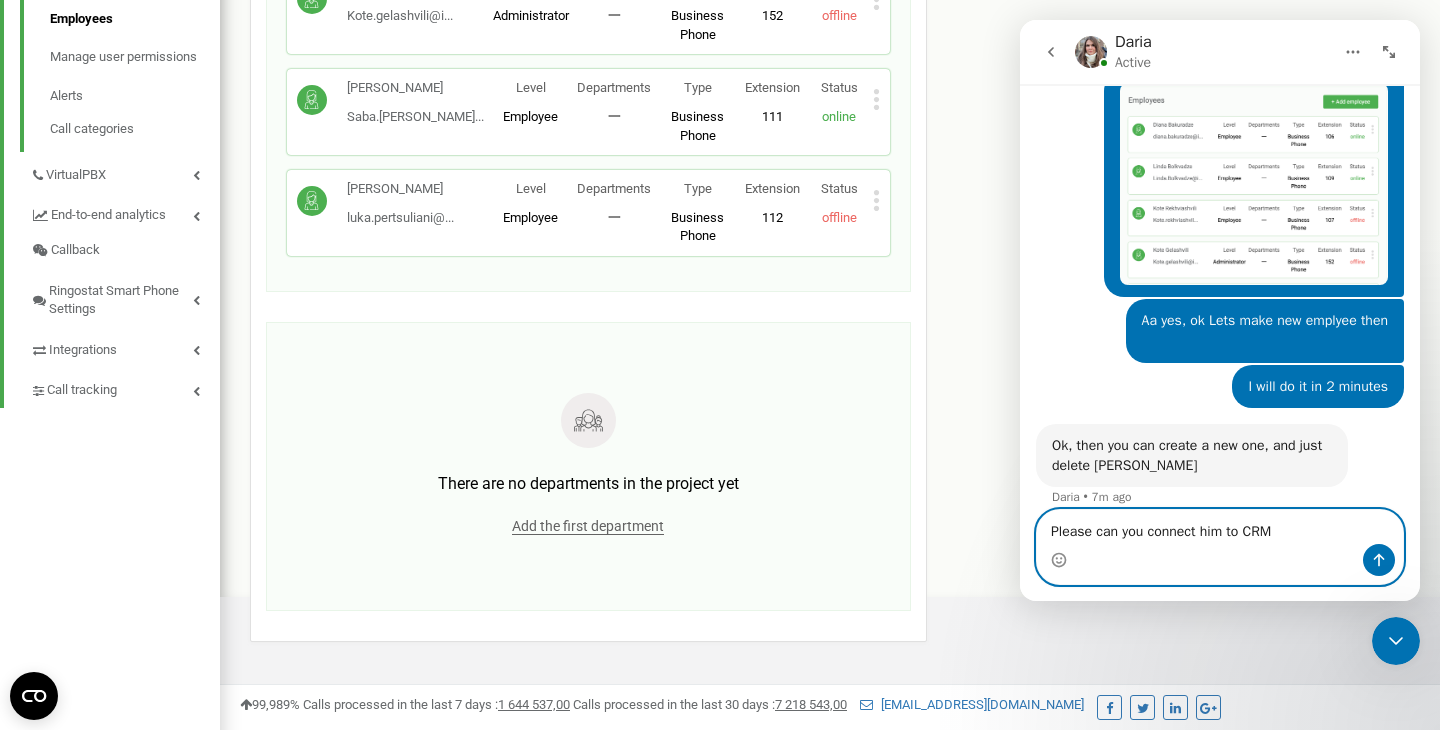 type on "Please can you connect him to CRM ?" 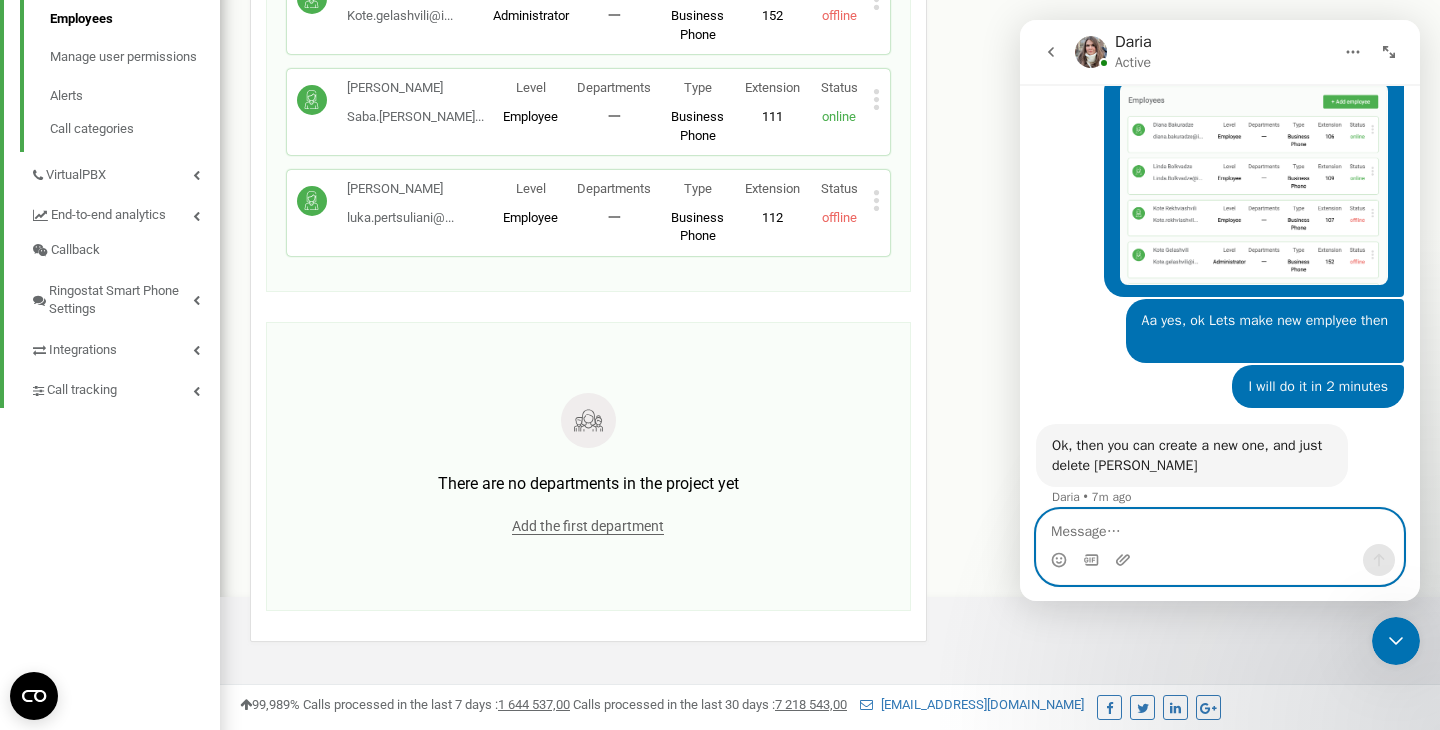 scroll, scrollTop: 1524, scrollLeft: 0, axis: vertical 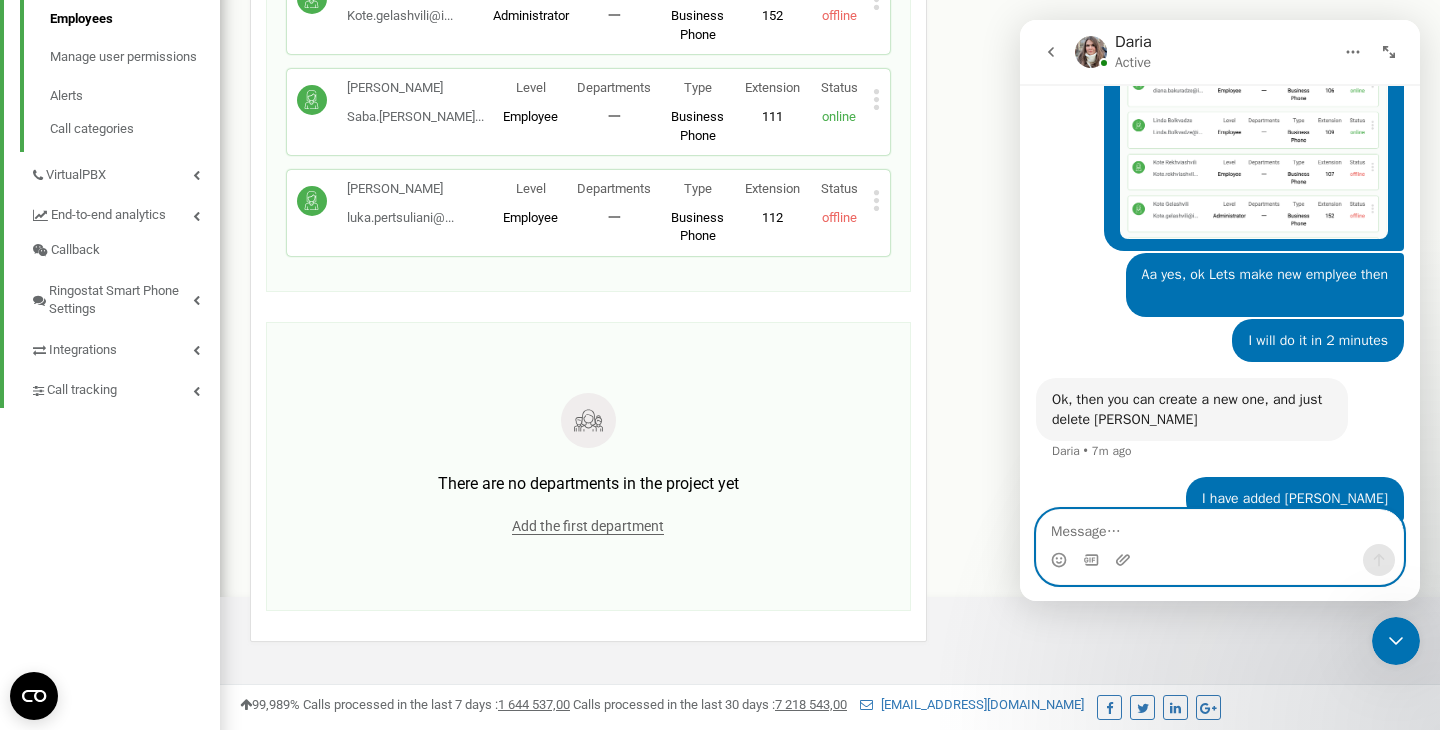 type on "i" 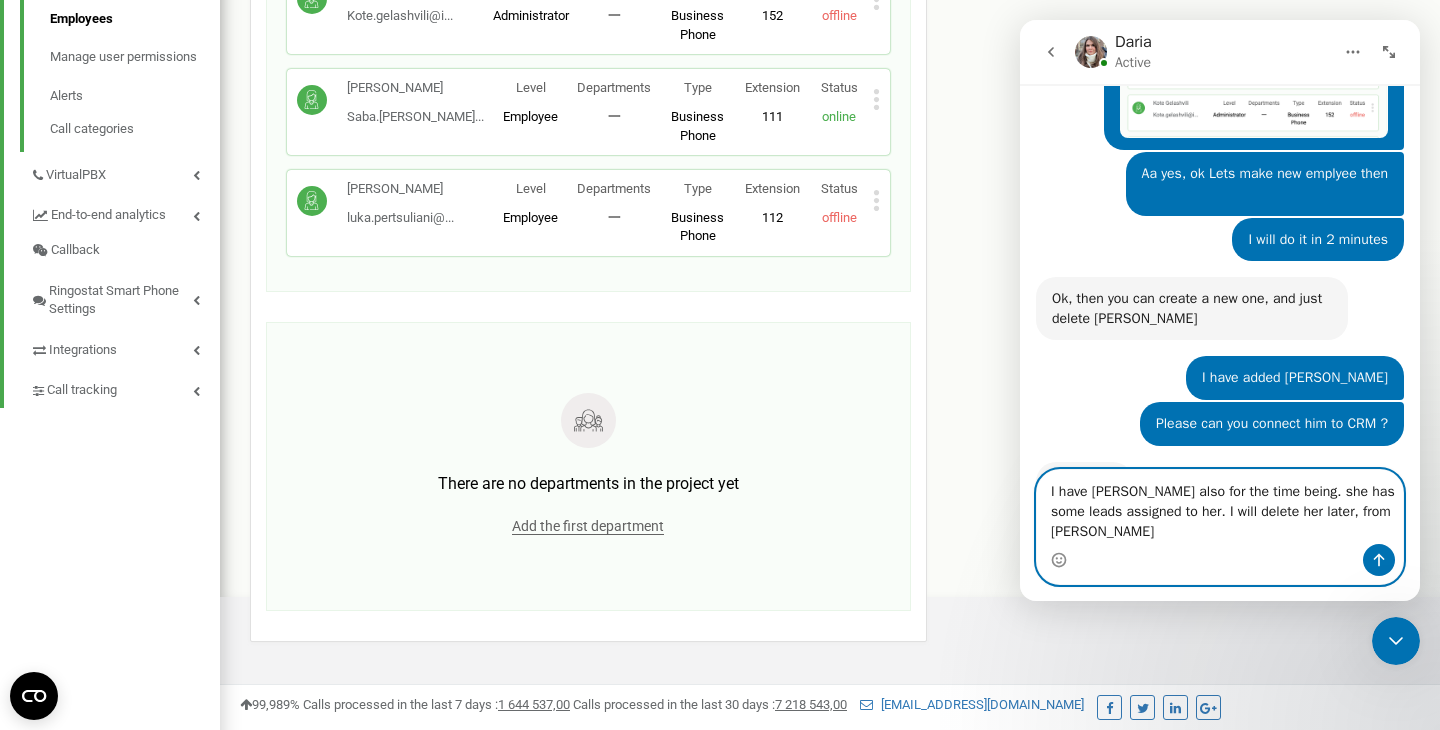 scroll, scrollTop: 1624, scrollLeft: 0, axis: vertical 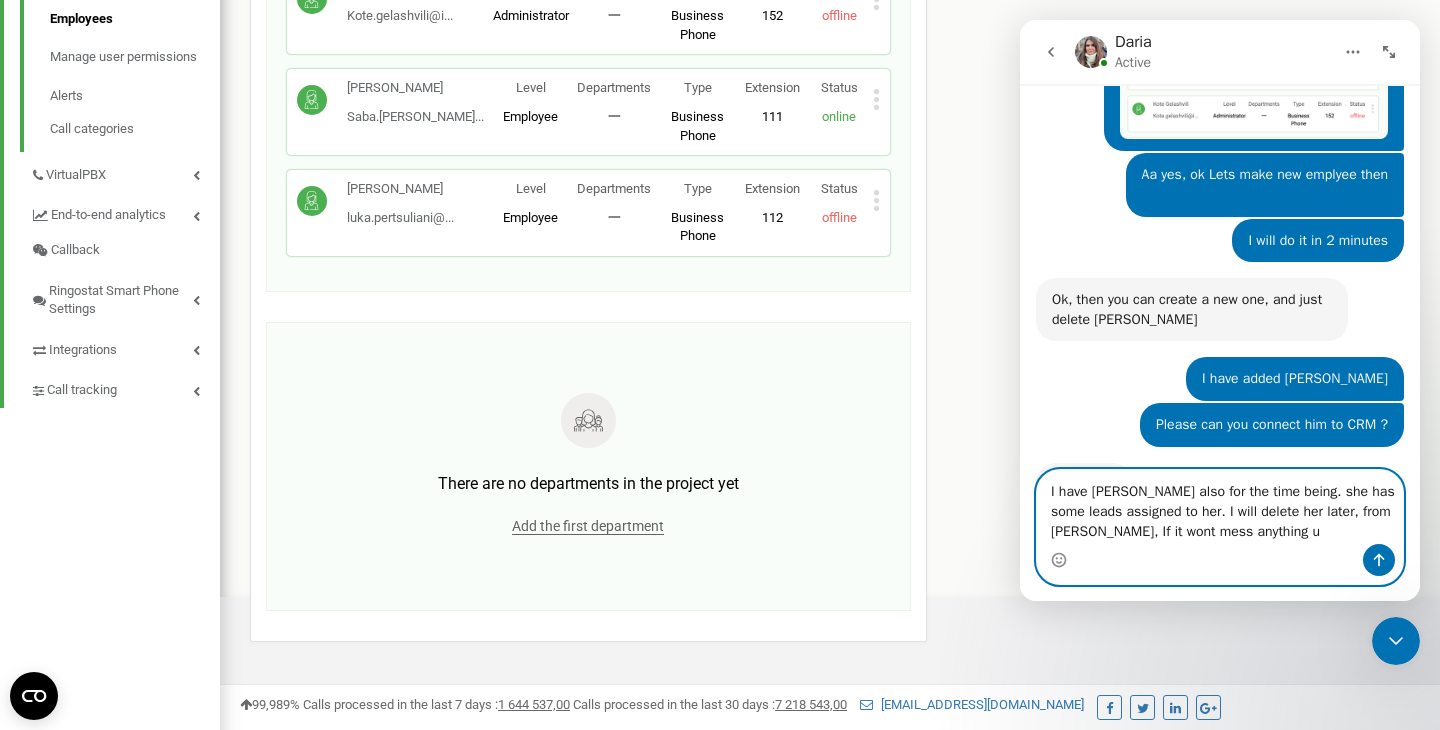 type on "I have Diana also for the time being. she has some leads assigned to her. I will delete her later, from Ringo, If it wont mess anything up" 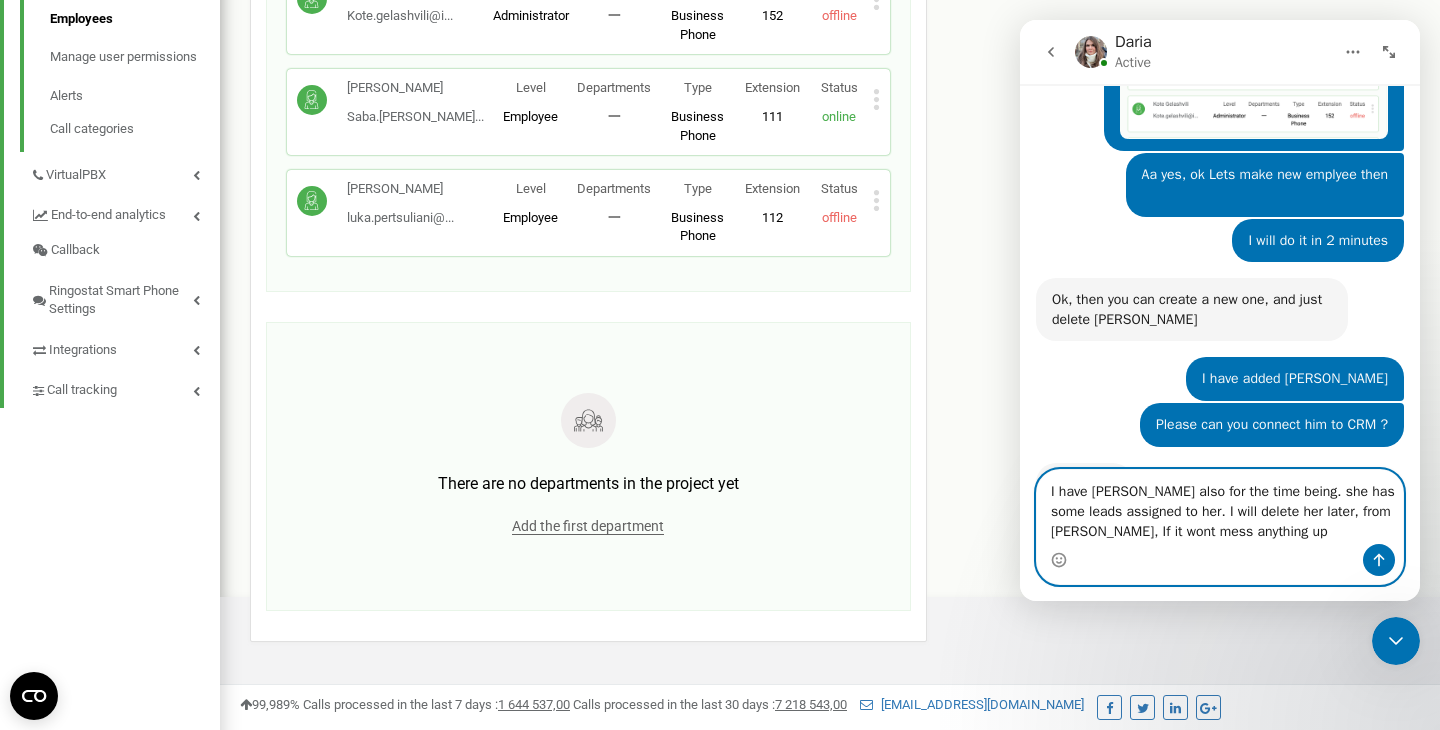 type 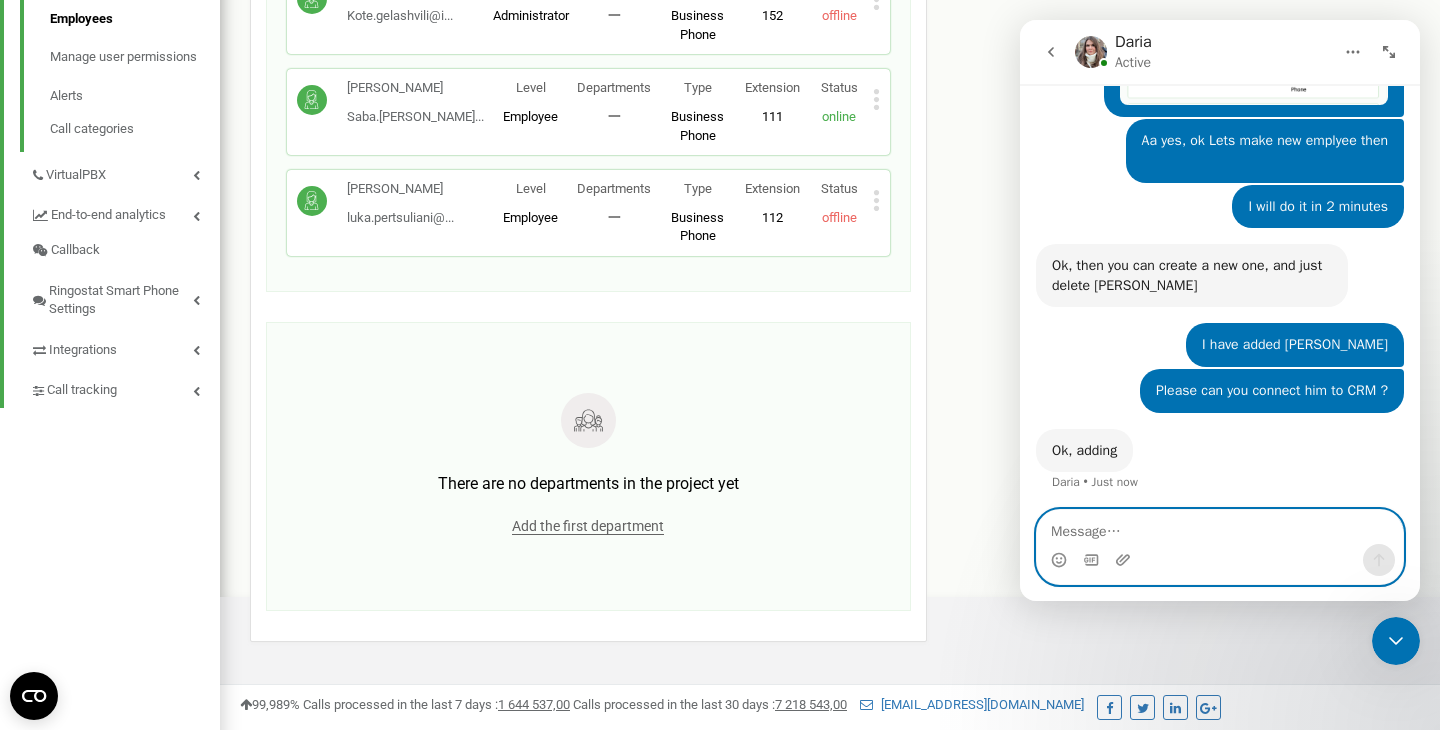 scroll, scrollTop: 1702, scrollLeft: 0, axis: vertical 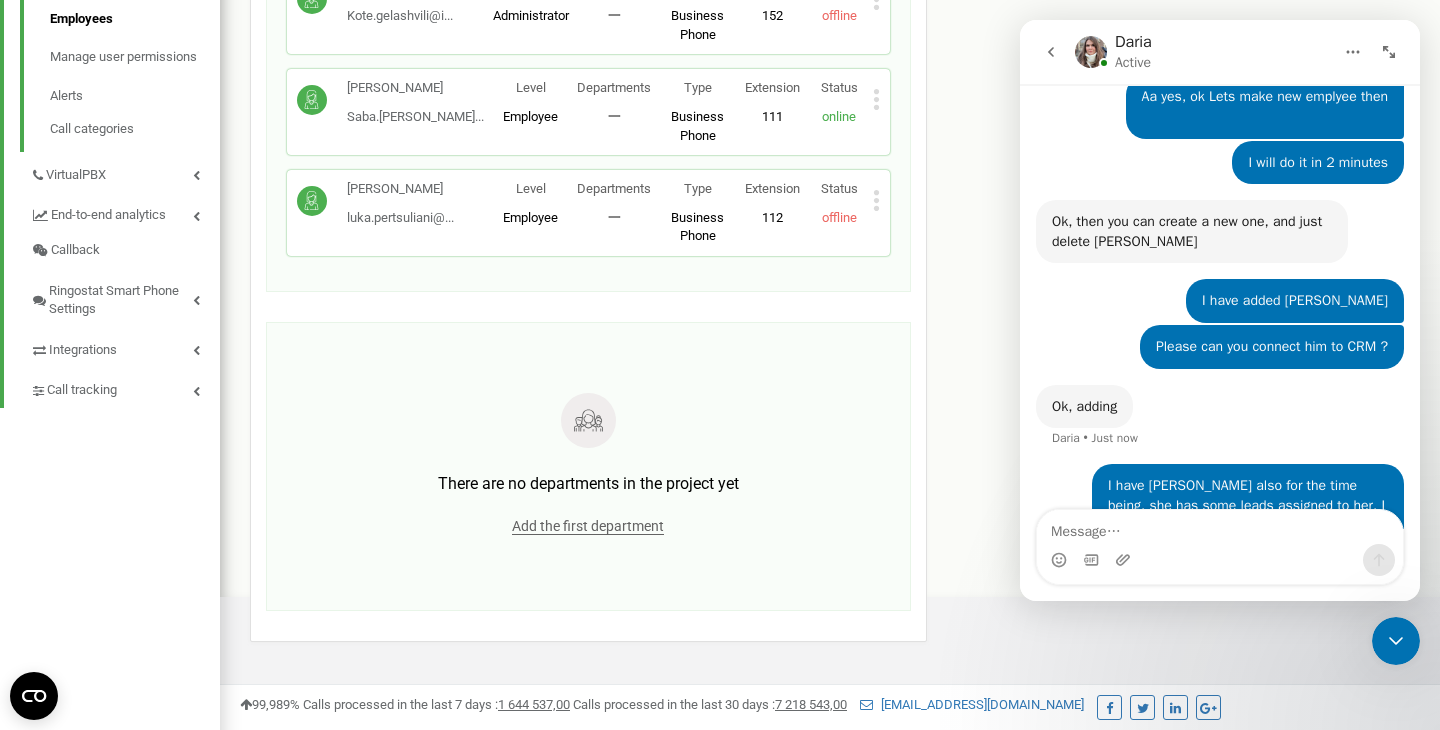 click at bounding box center [1396, 641] 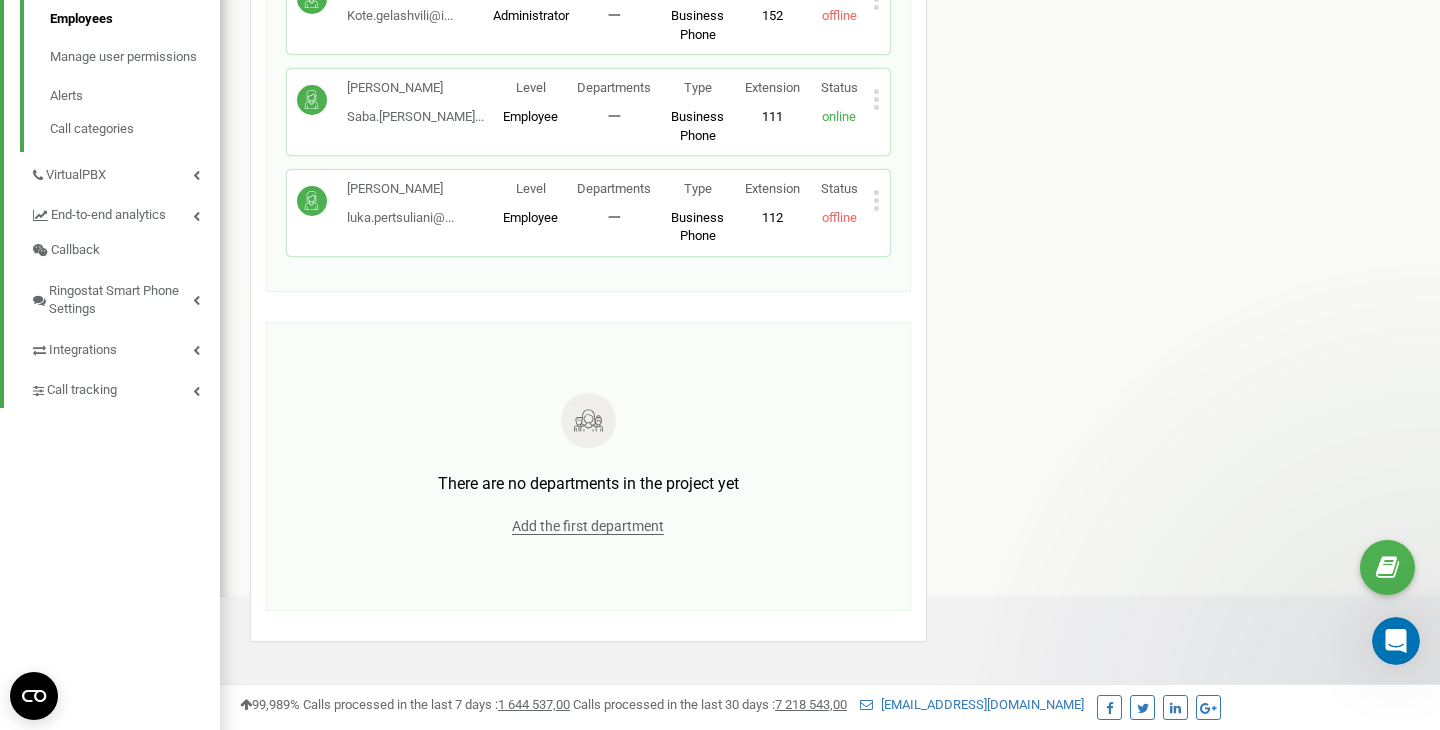 scroll, scrollTop: 0, scrollLeft: 0, axis: both 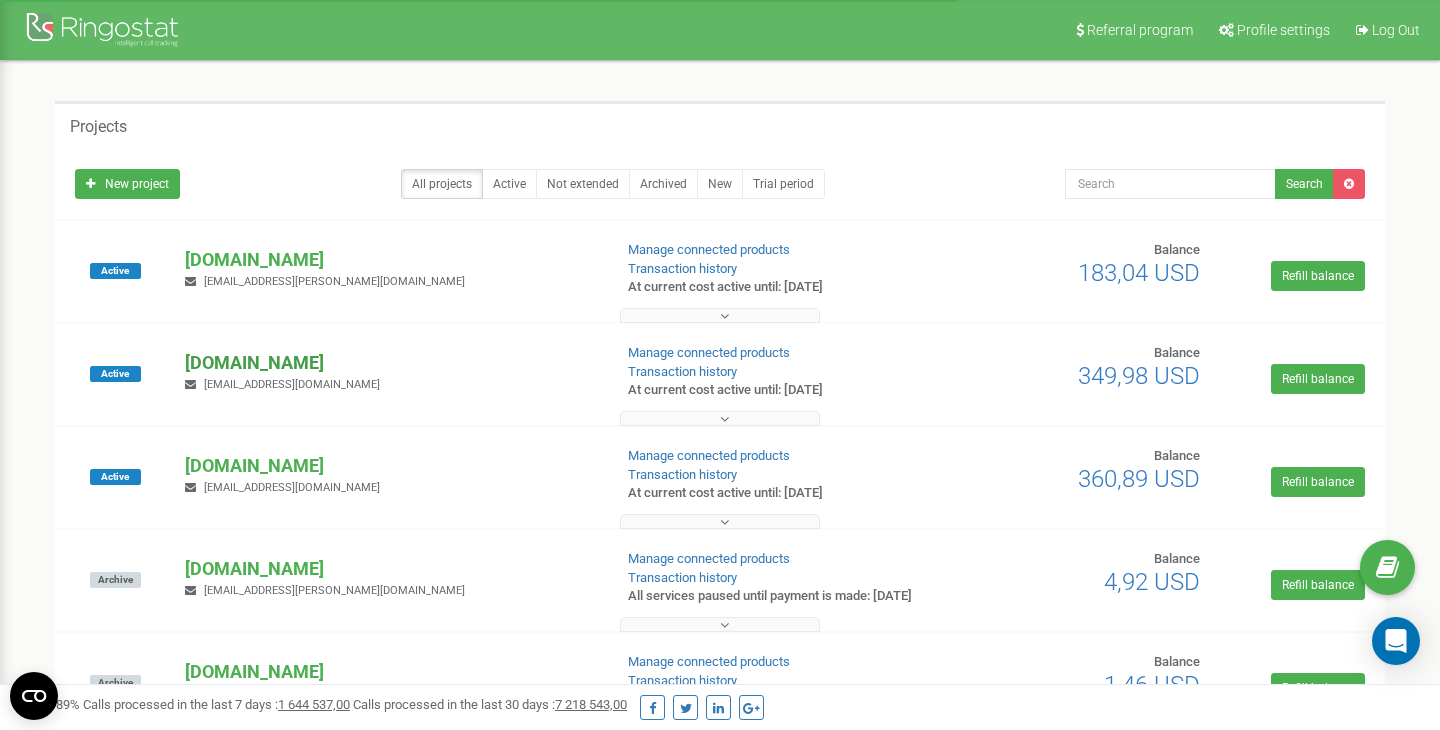 click on "[DOMAIN_NAME]" at bounding box center [390, 363] 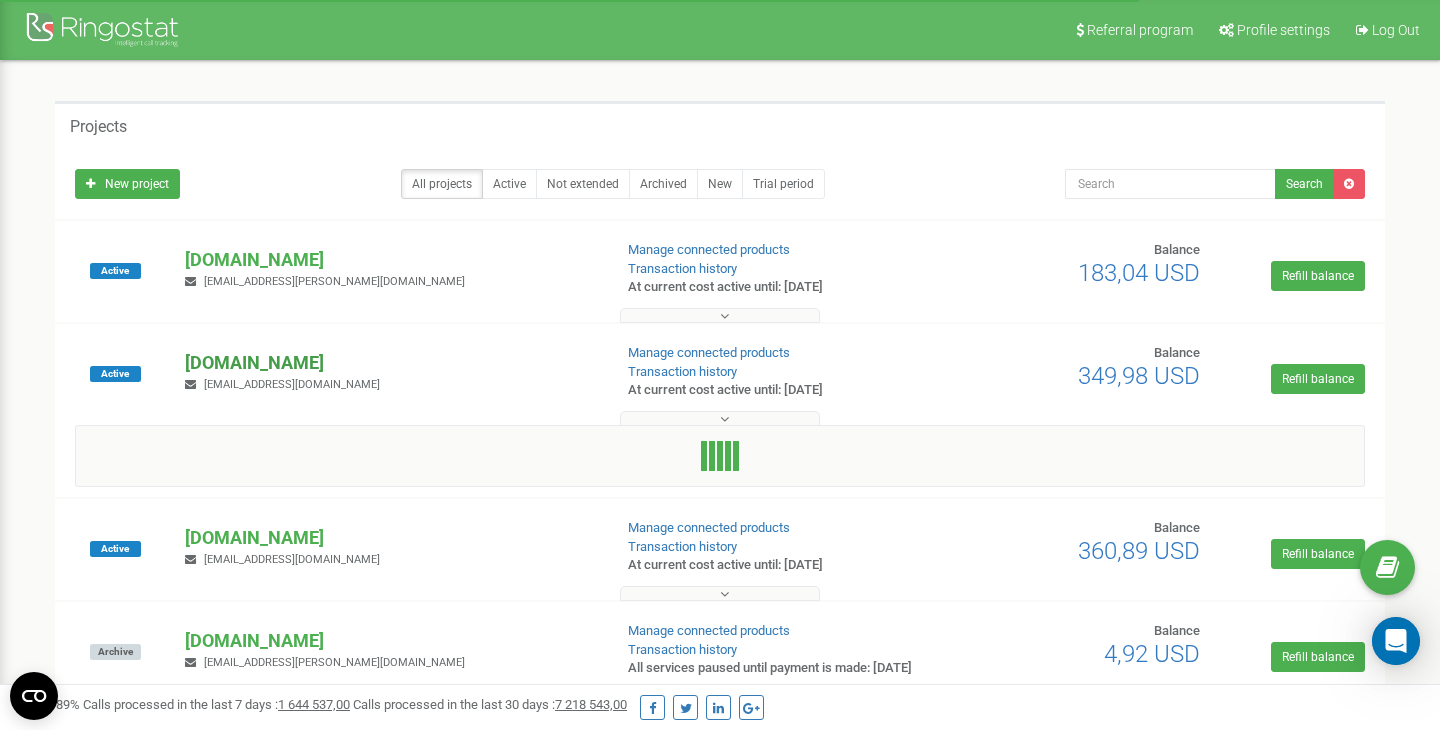 scroll, scrollTop: 0, scrollLeft: 0, axis: both 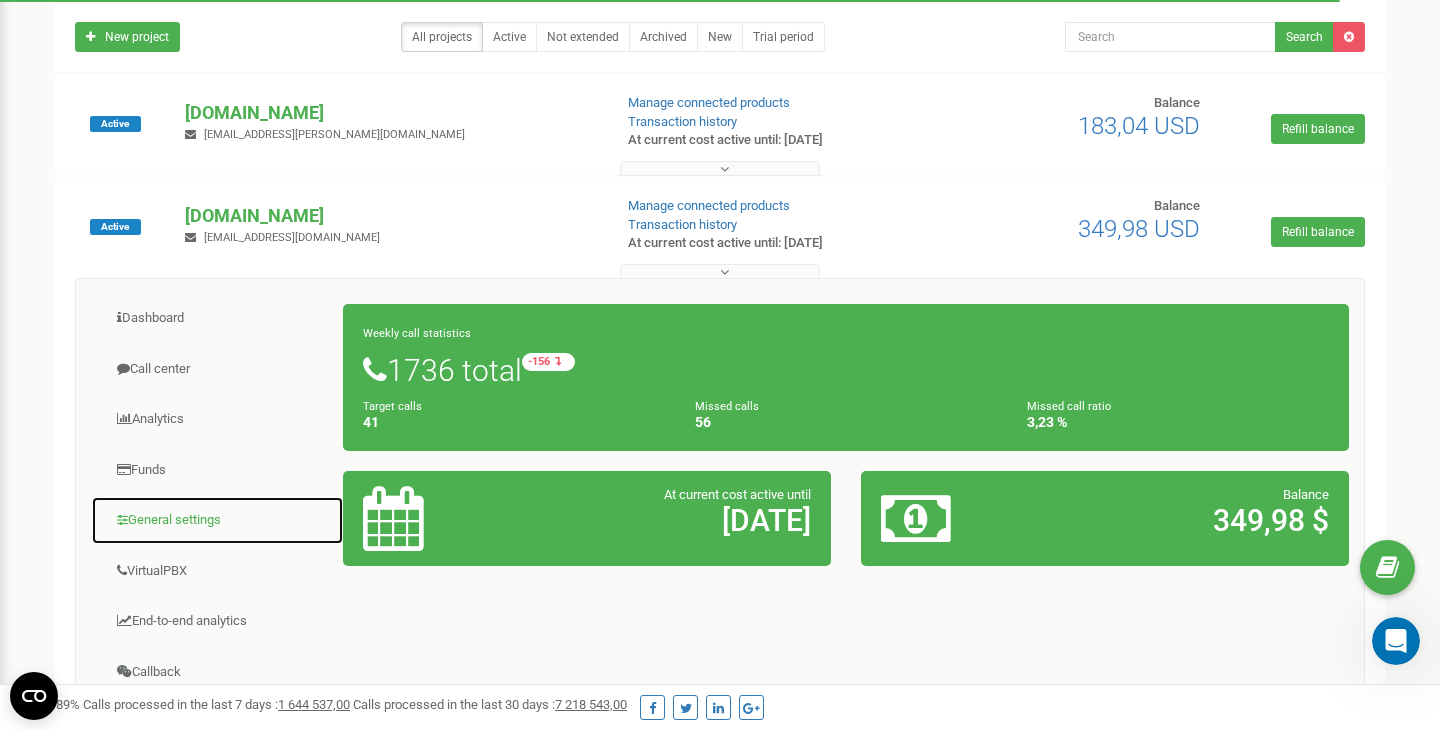 click on "General settings" at bounding box center (217, 520) 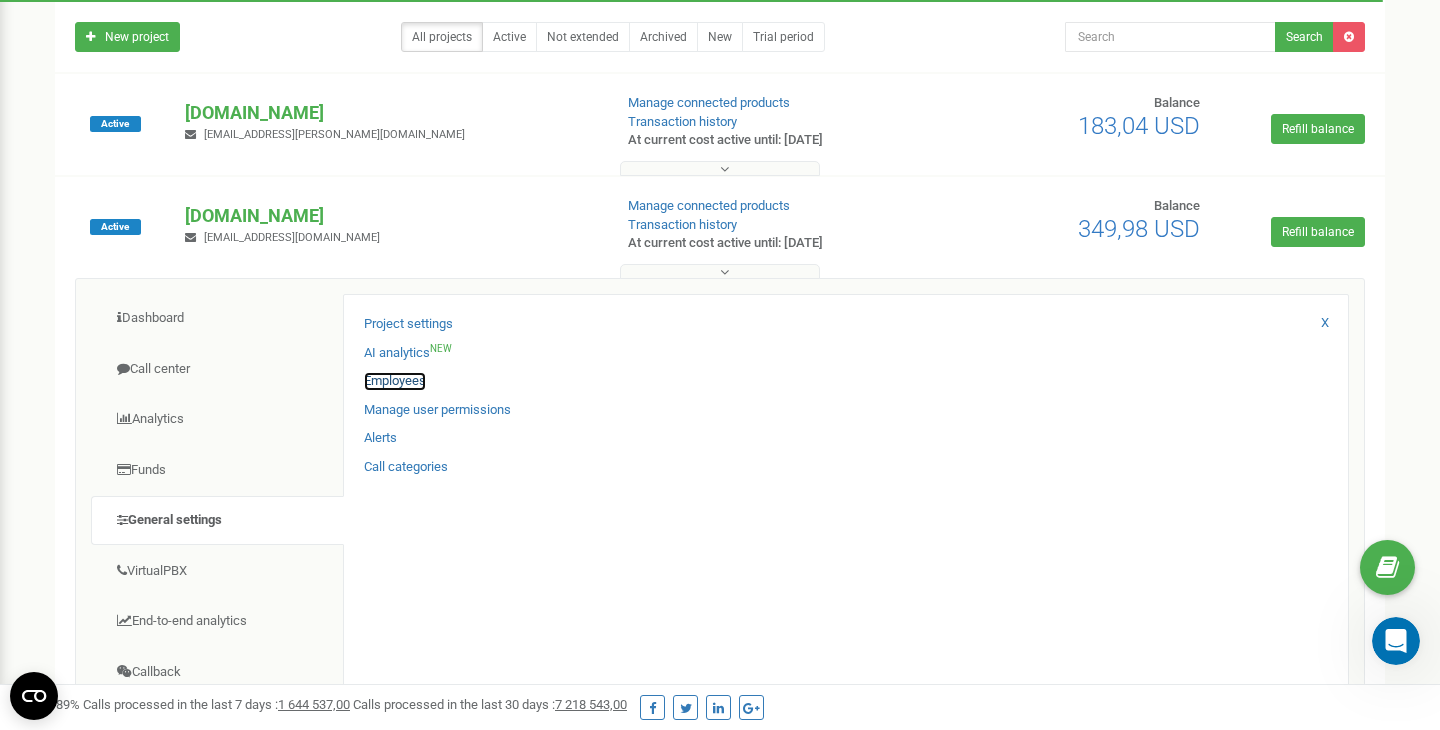 click on "Employees" at bounding box center [395, 381] 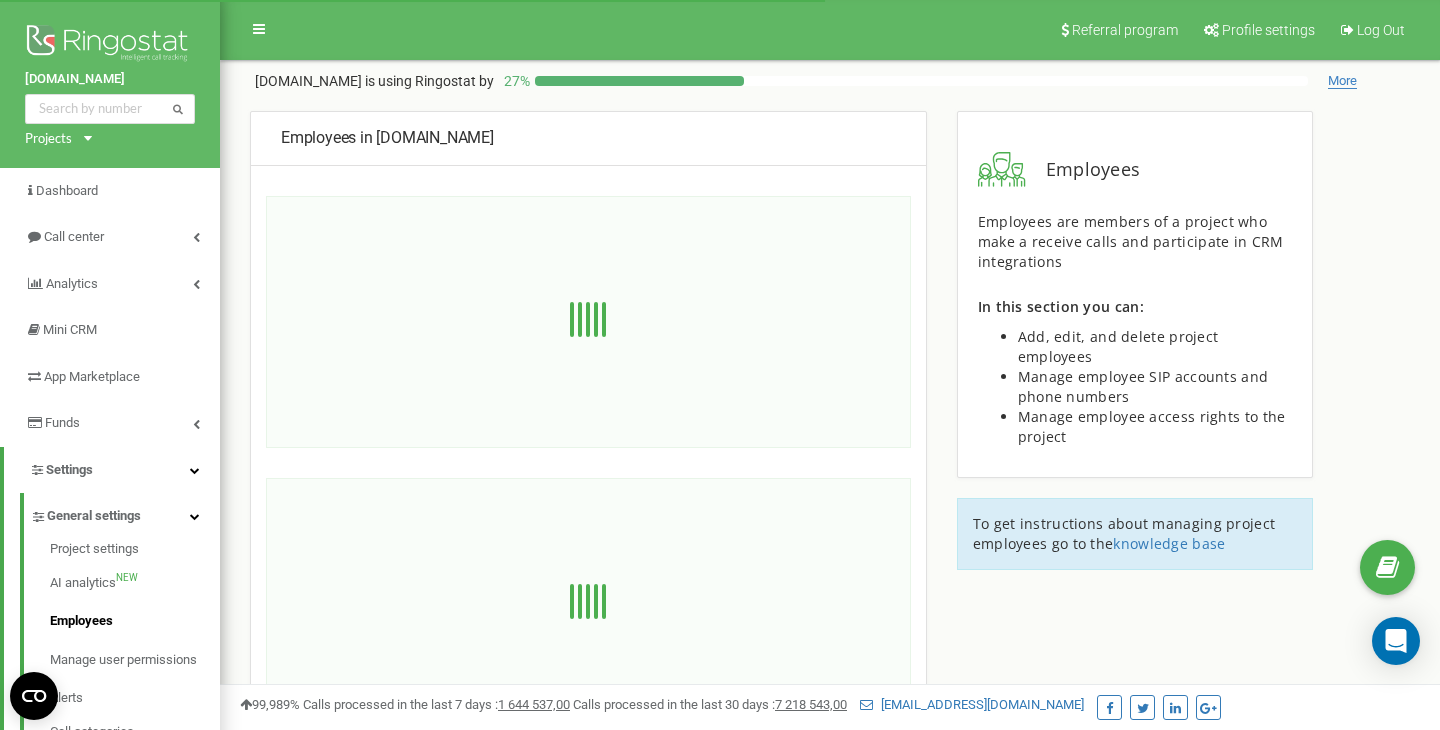 scroll, scrollTop: 0, scrollLeft: 0, axis: both 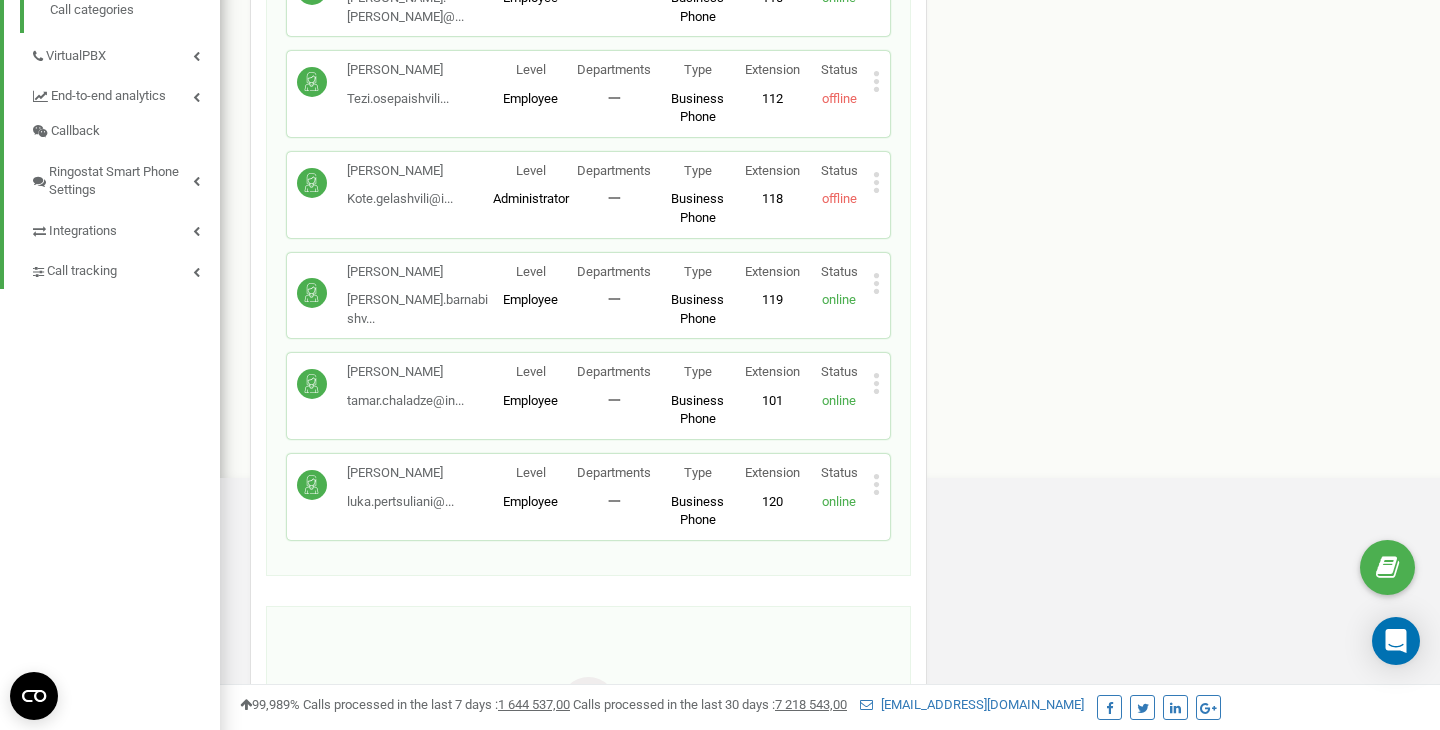 click 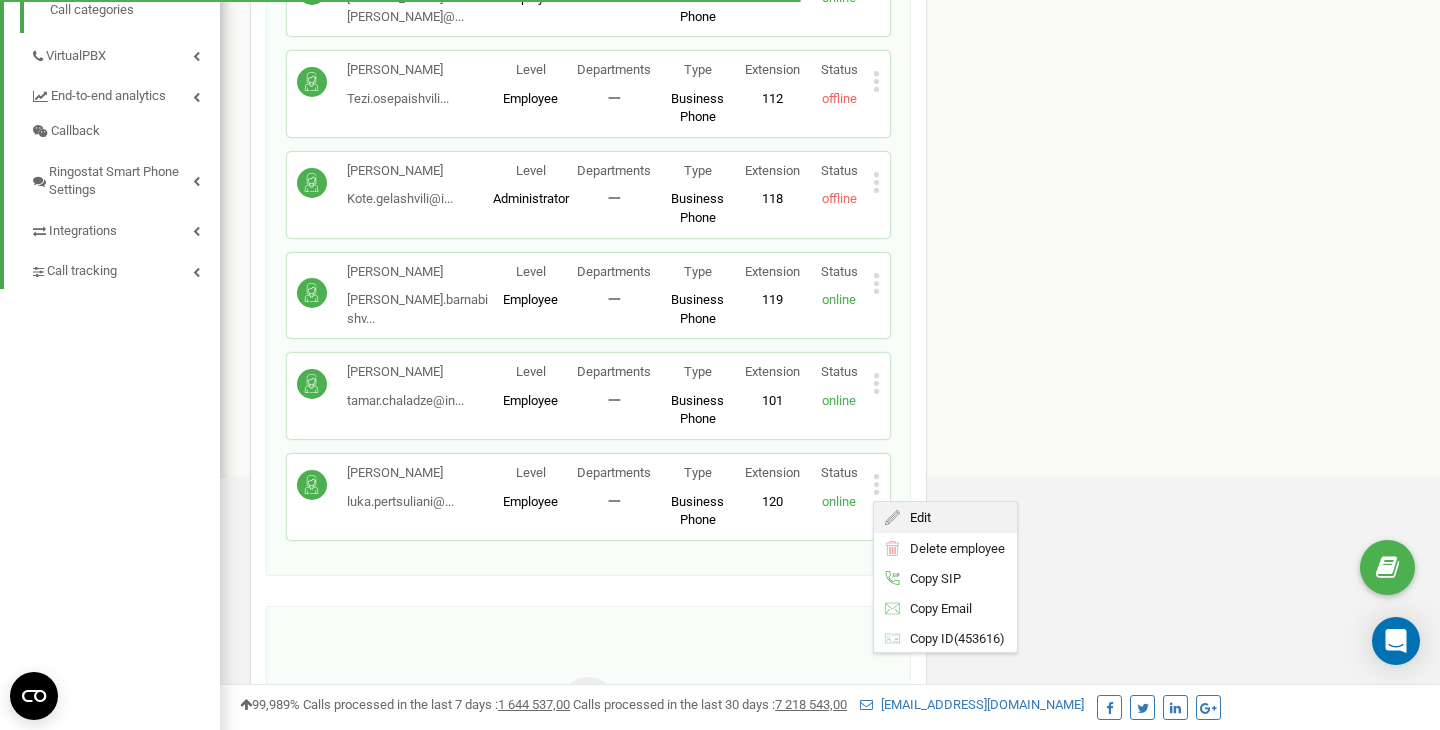 click on "Edit" at bounding box center [915, 516] 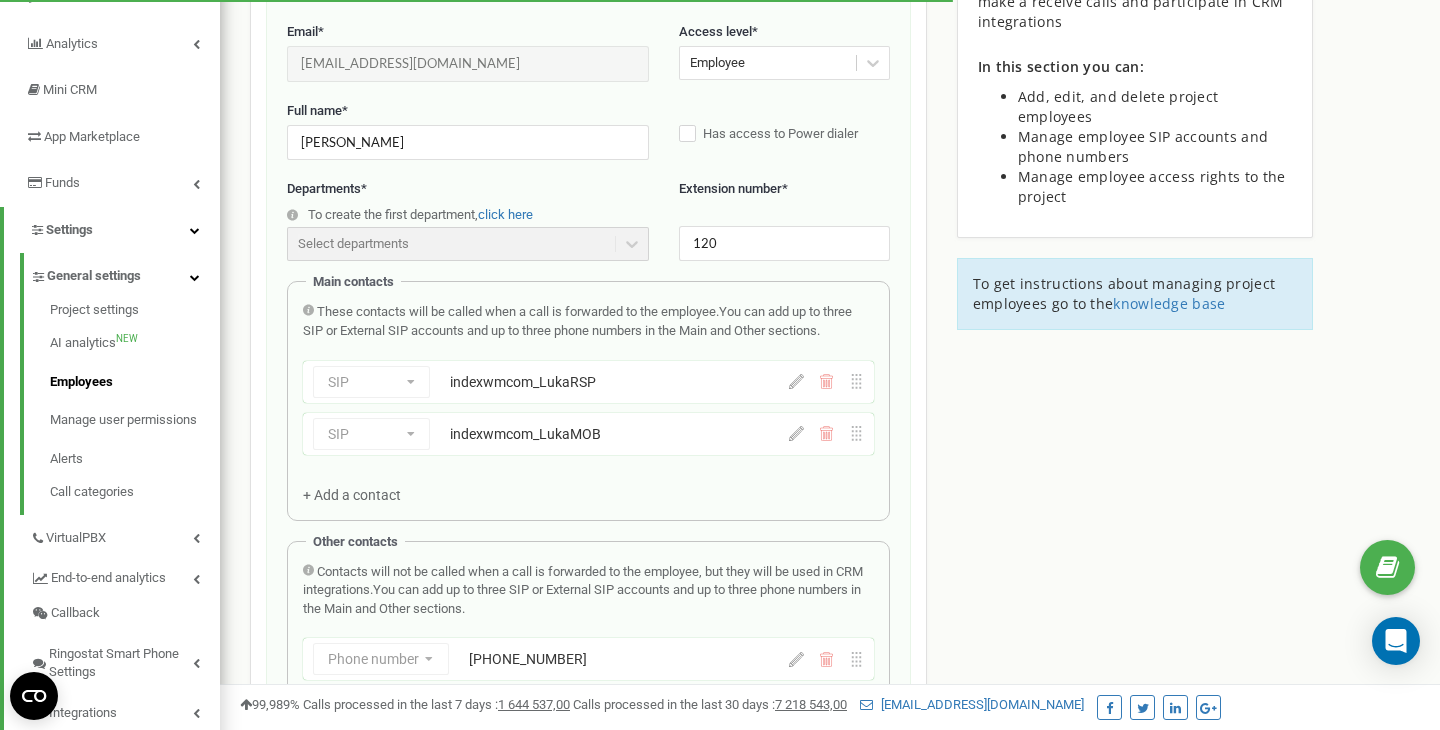 scroll, scrollTop: 200, scrollLeft: 0, axis: vertical 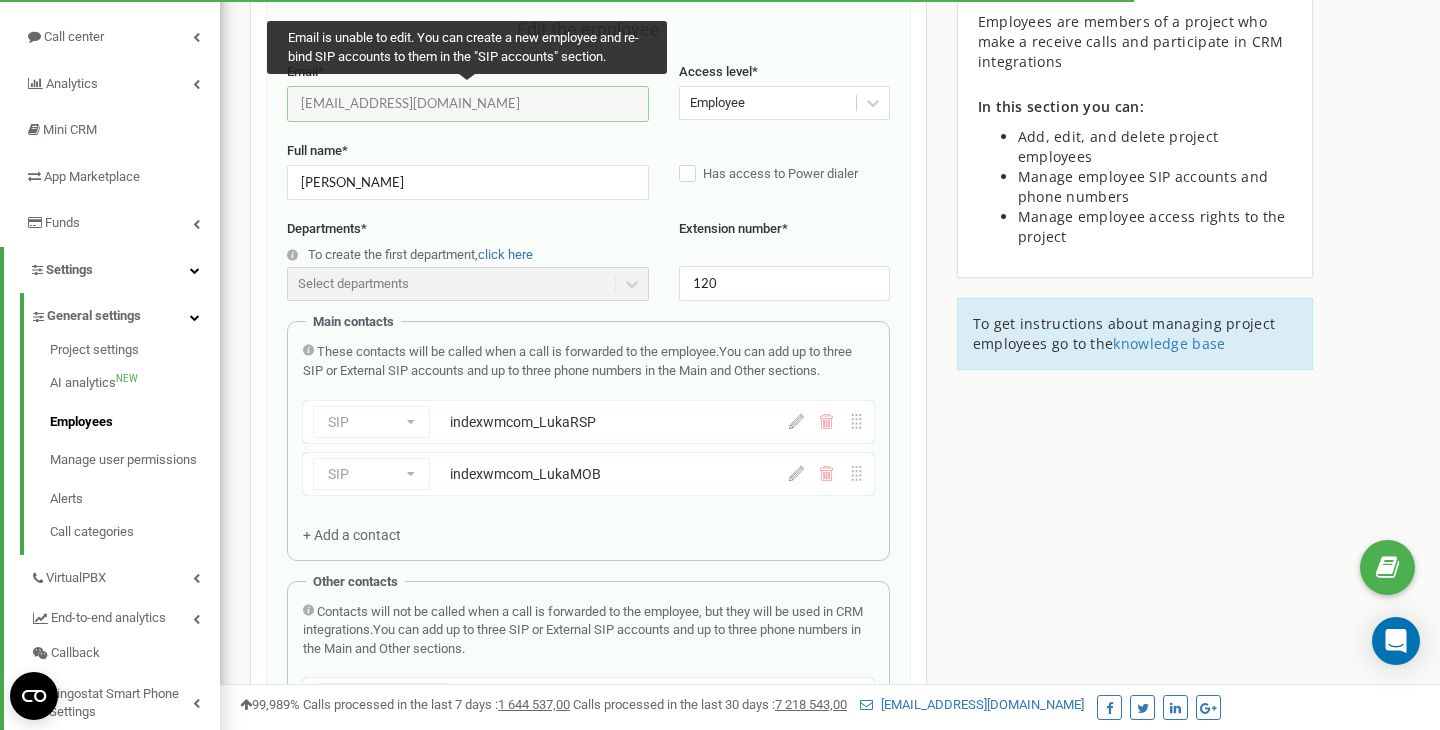 click on "luka.pertsuliani@index-wm.com" at bounding box center (468, 103) 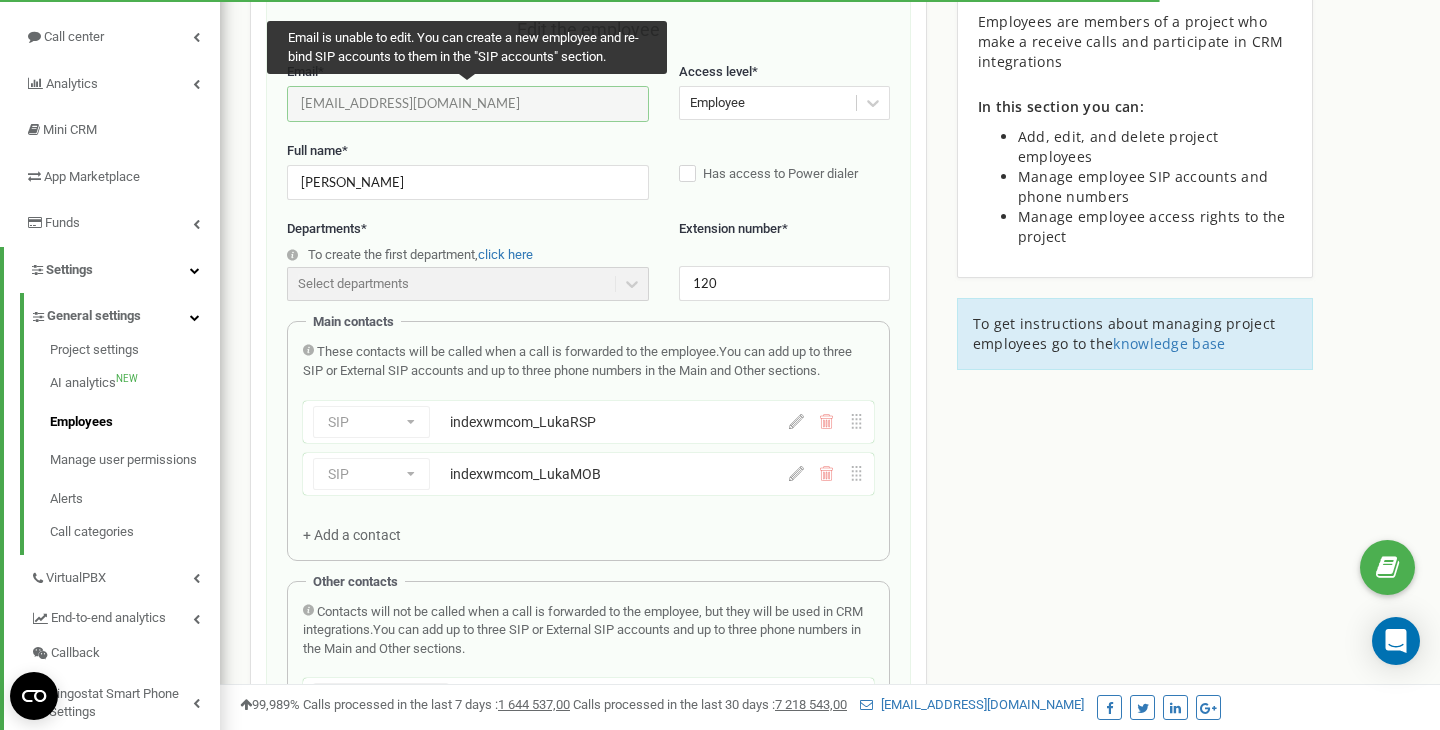 click on "luka.pertsuliani@index-wm.com" at bounding box center [468, 103] 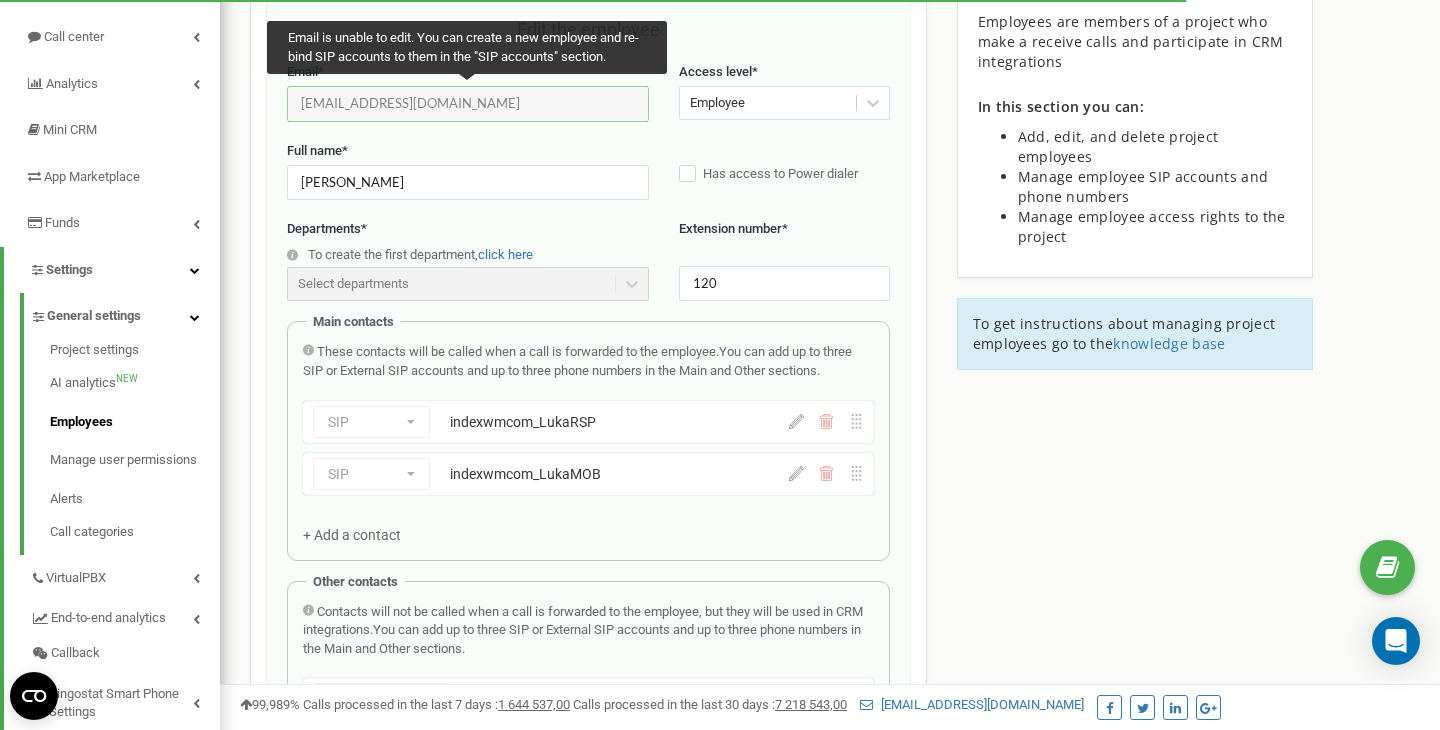 click on "luka.pertsuliani@index-wm.com" at bounding box center [468, 103] 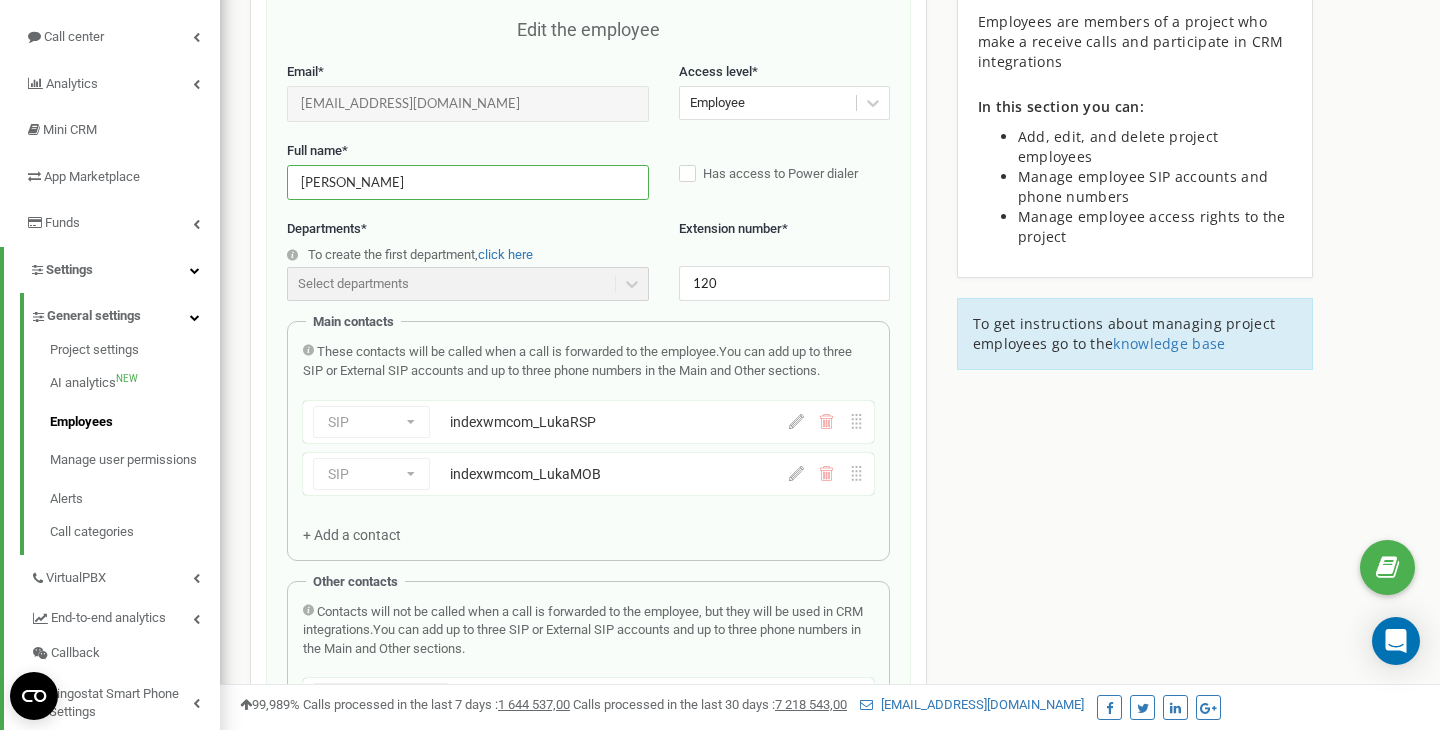 drag, startPoint x: 486, startPoint y: 187, endPoint x: 235, endPoint y: 179, distance: 251.12746 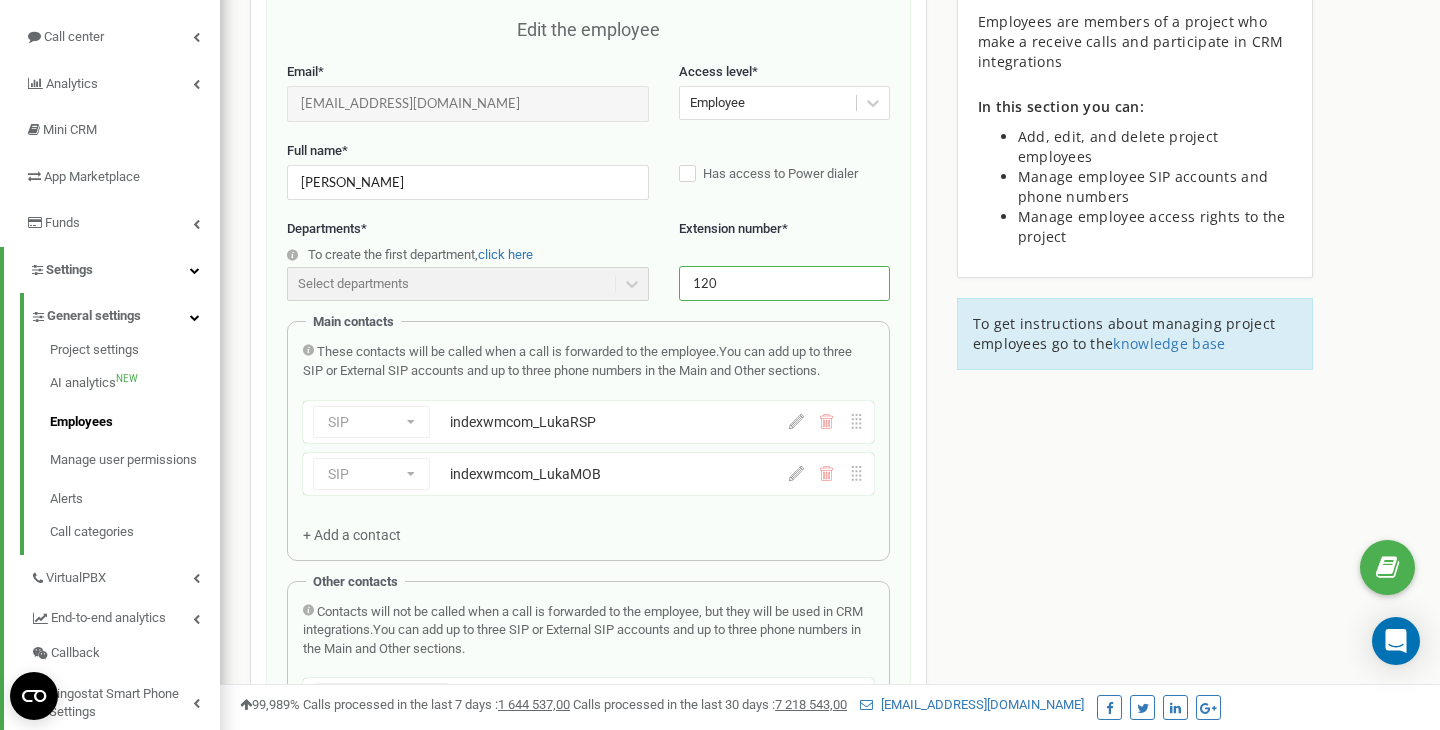 click on "120" at bounding box center (784, 283) 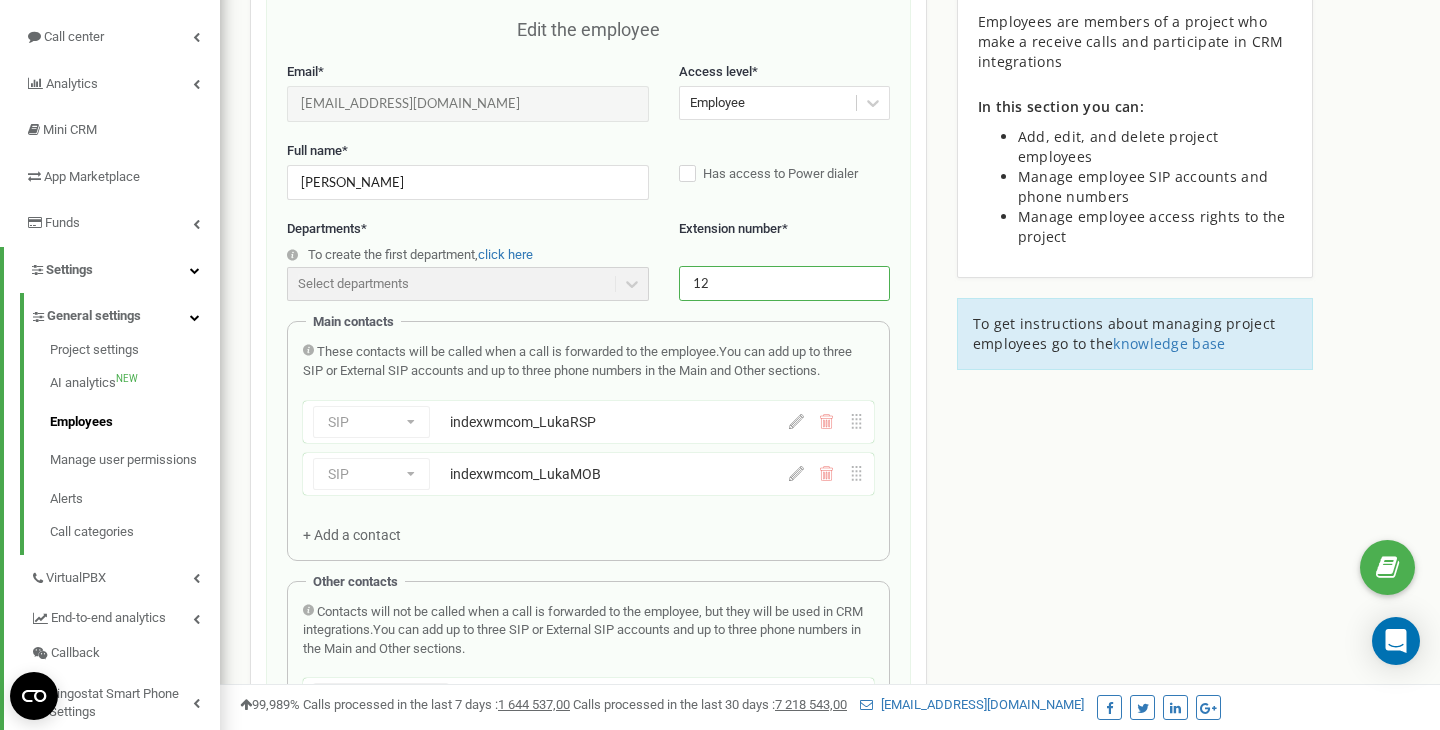 type on "1" 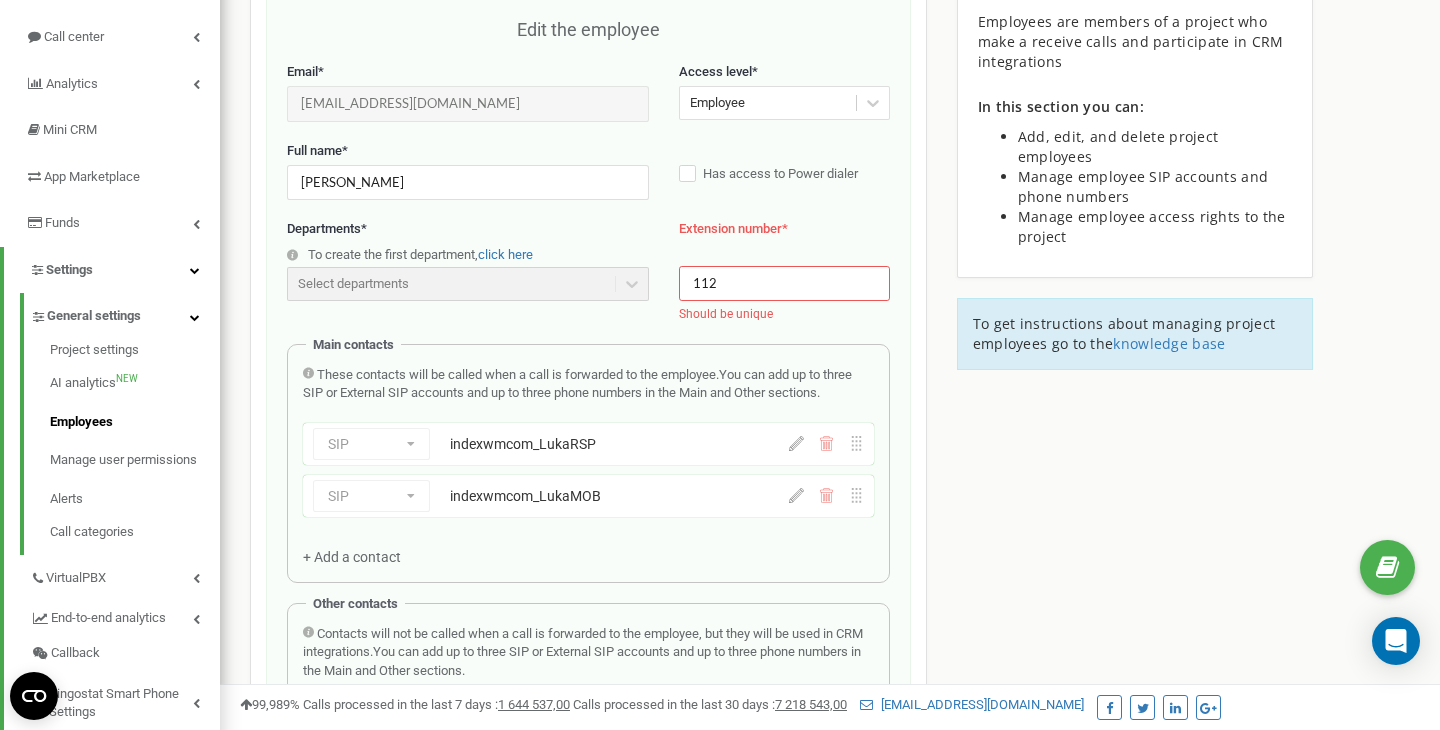 click on "Extension number *" at bounding box center (784, 240) 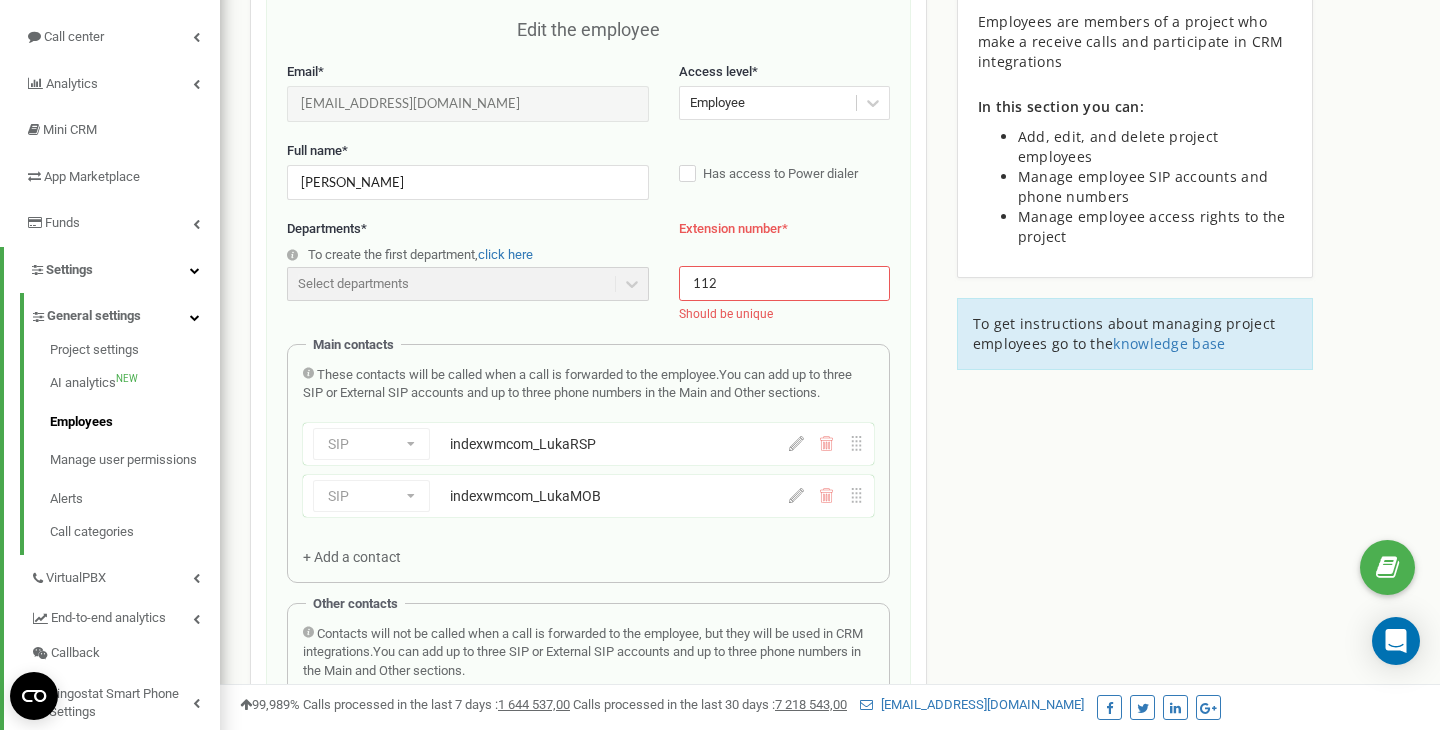 click on "112" at bounding box center (784, 283) 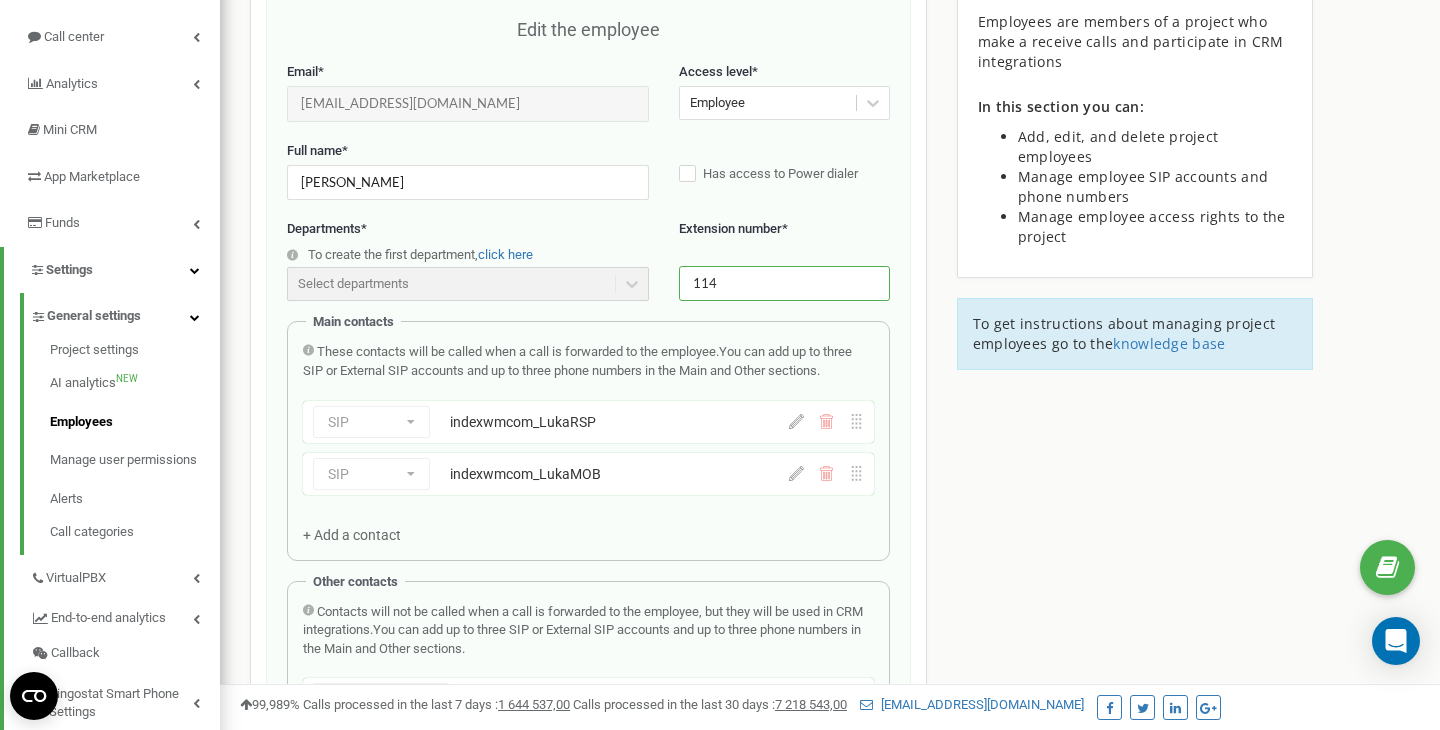 type on "114" 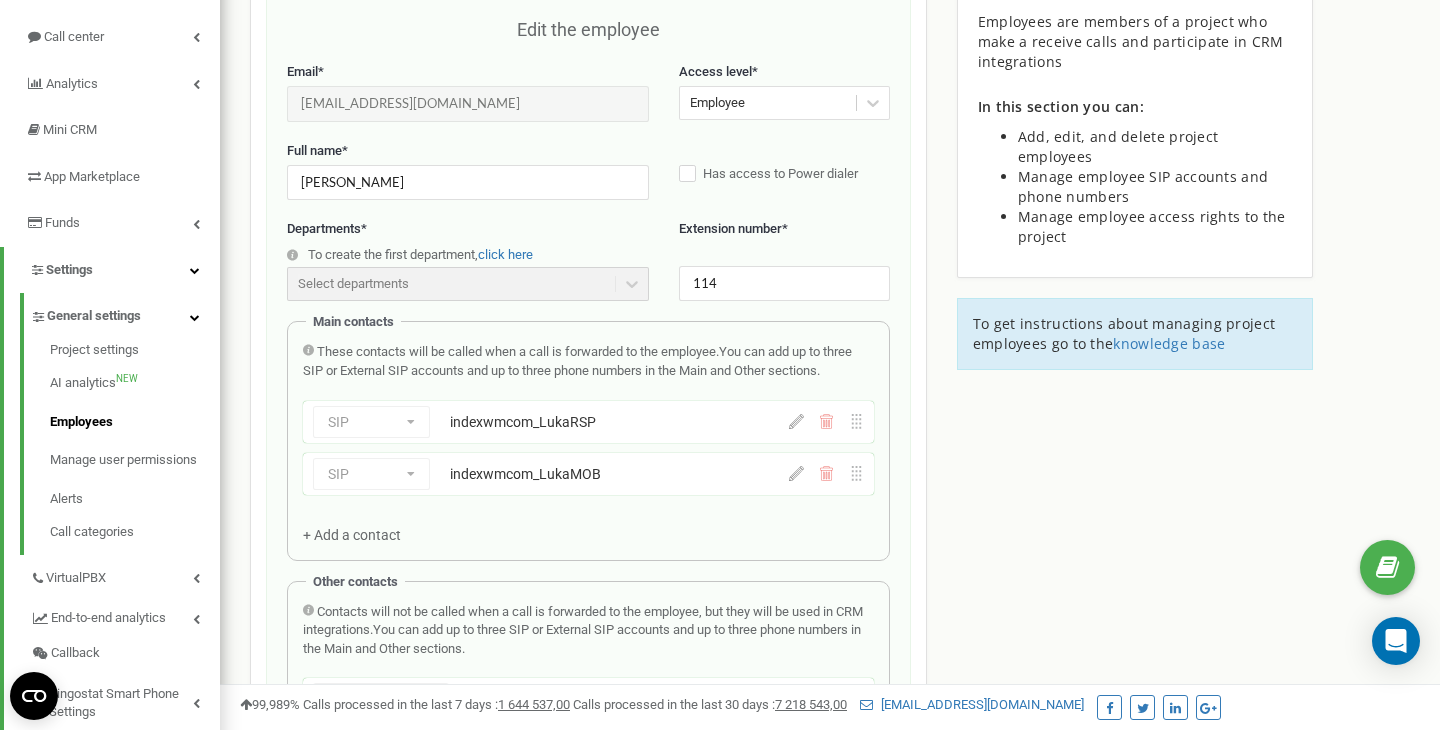 click on "Extension number *" at bounding box center (784, 240) 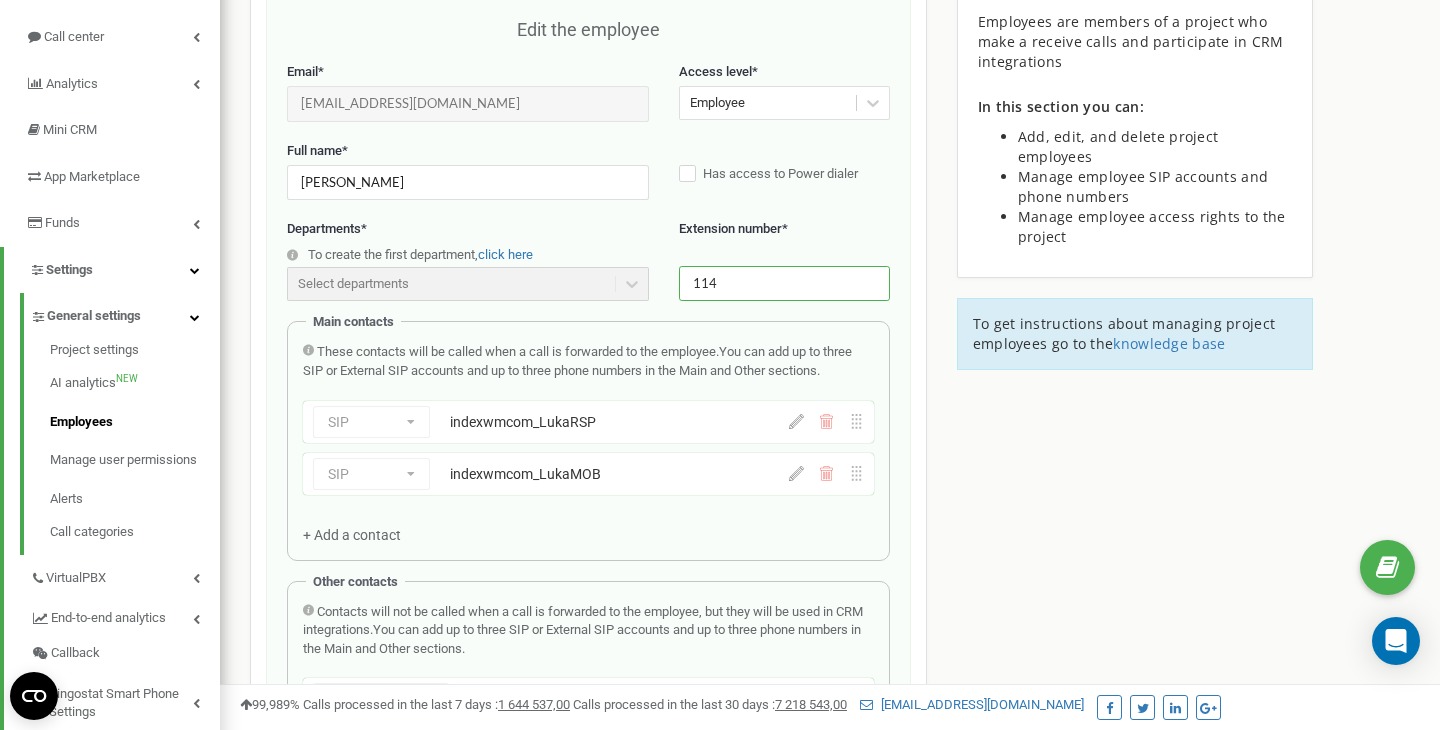 click on "114" at bounding box center (784, 283) 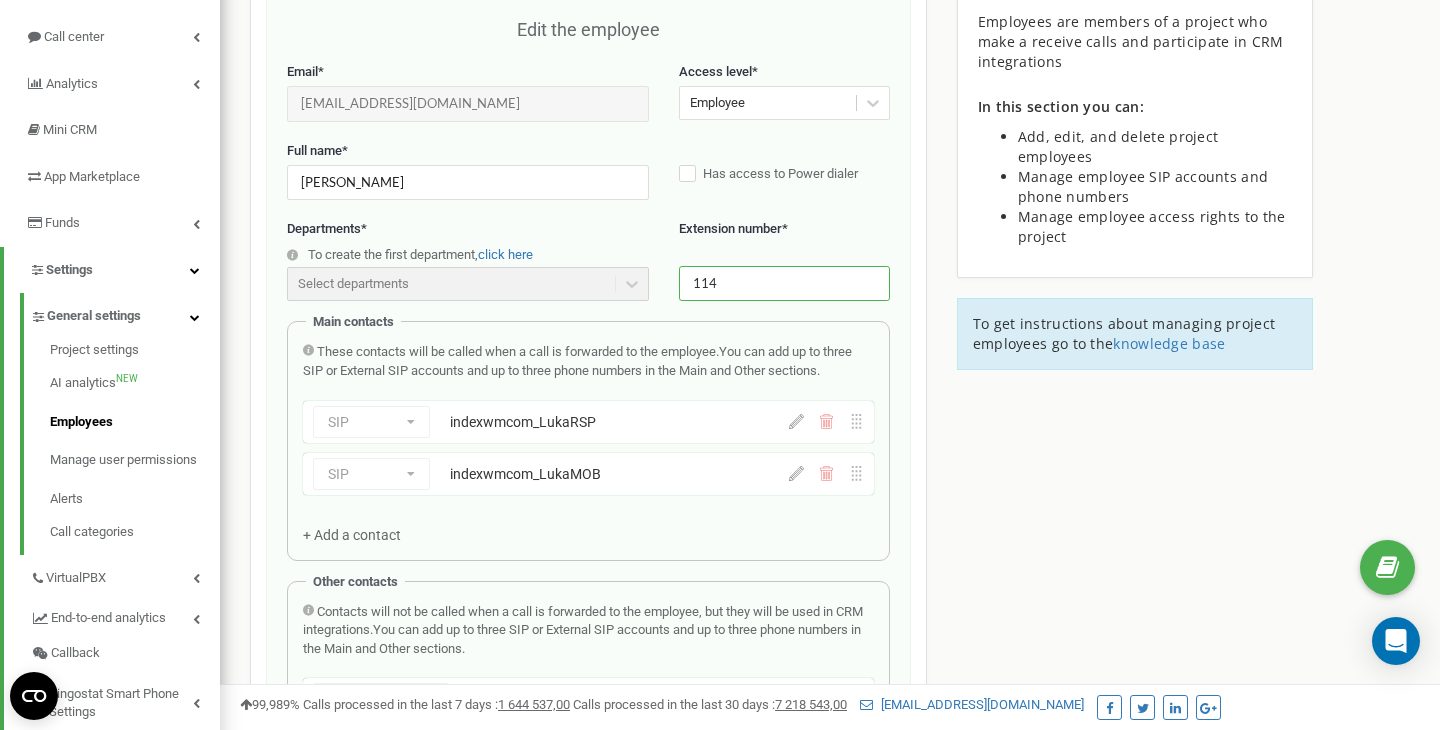 click on "SIP Phone number SIP External SIP indexwmcom_LukaRSP" at bounding box center [547, 422] 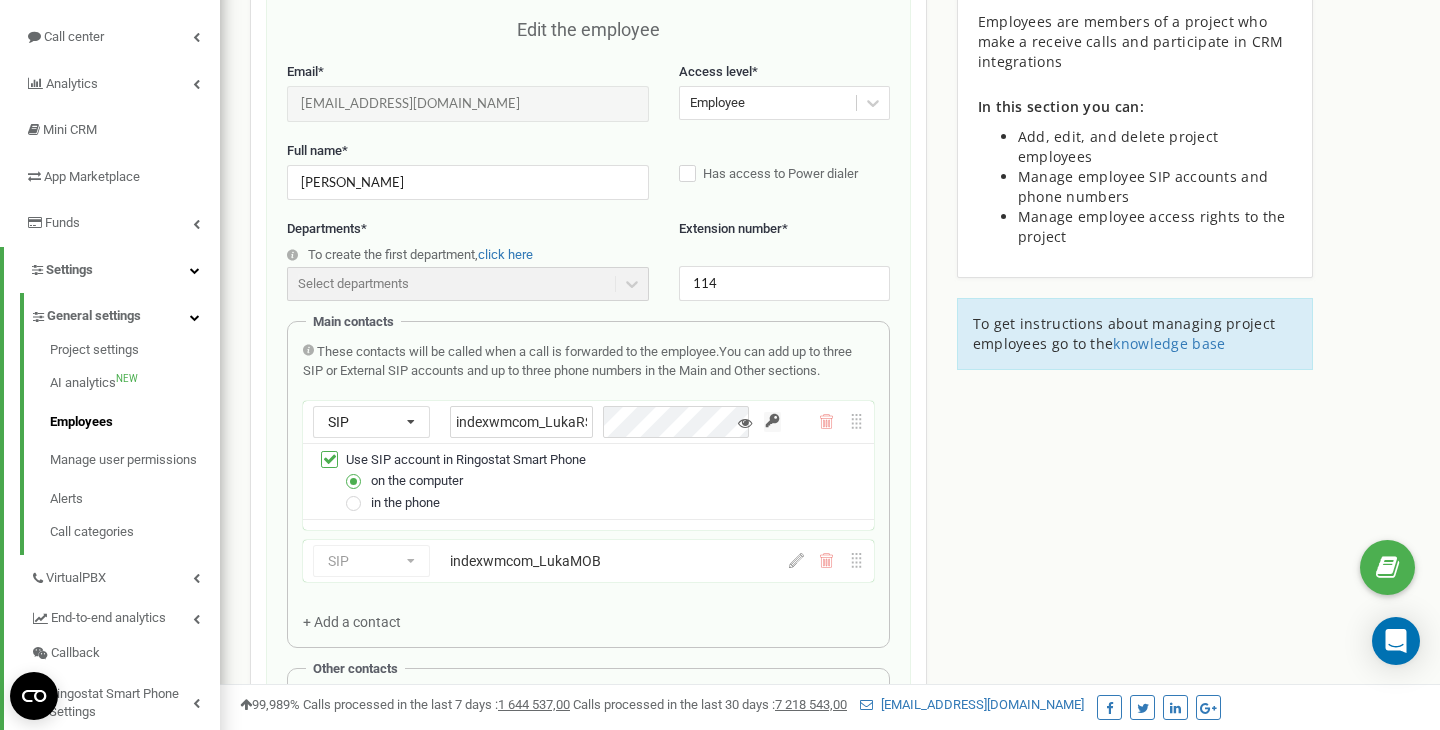 drag, startPoint x: 563, startPoint y: 428, endPoint x: 435, endPoint y: 415, distance: 128.65846 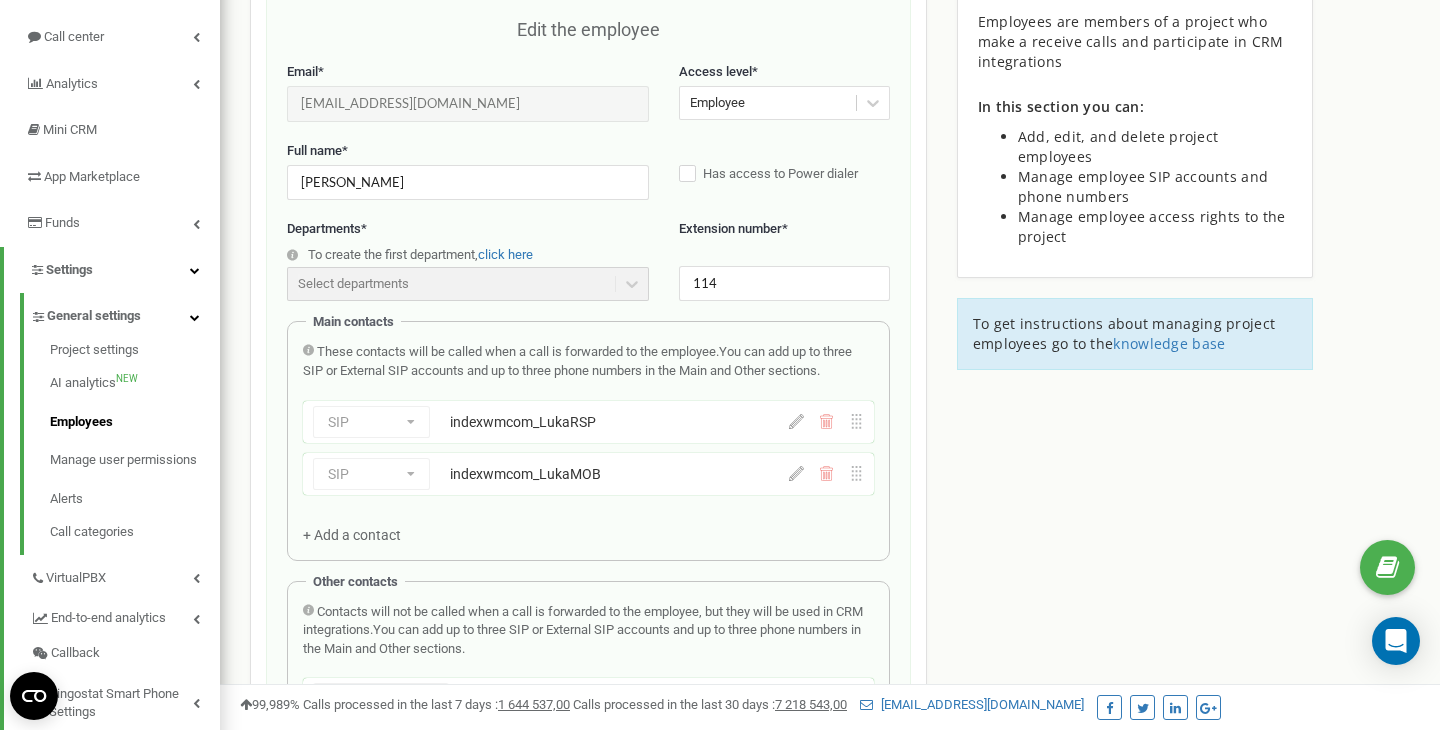click on "Employees in    index-wm.com Edit the employee Email * luka.pertsuliani@index-wm.com Email is unable to edit. You can create a new employee and re-bind SIP accounts to them in the "SIP accounts" section. Access level * Employee Full name * Luka Pertsuliani   Has access to Power dialer Departments * To create the first department,   click here Select departments There are no departments in the project yet Extension number * 114 Main contacts These contacts will be called when a call is forwarded to the employee.   You can add up to three SIP or External SIP accounts and up to three phone numbers in the Main and Other sections. SIP Phone number SIP External SIP indexwmcom_LukaRSP           SIP Phone number SIP External SIP indexwmcom_LukaMOB           + Add a contact Other contacts Contacts will not be called when a call is forwarded to the employee, but they will be used in CRM integrations.   You can add up to three SIP or External SIP accounts and up to three phone numbers in the Main and Other sections." at bounding box center [830, 628] 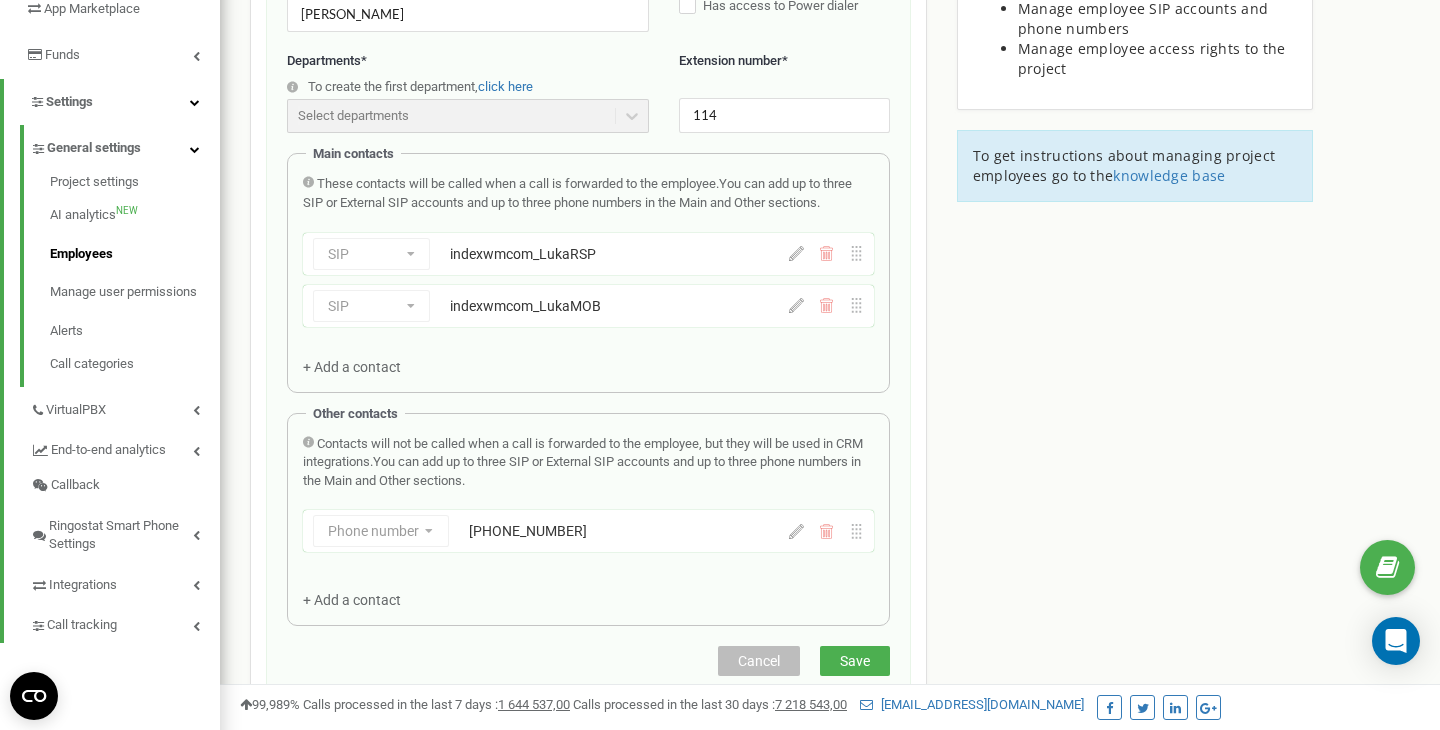 scroll, scrollTop: 371, scrollLeft: 0, axis: vertical 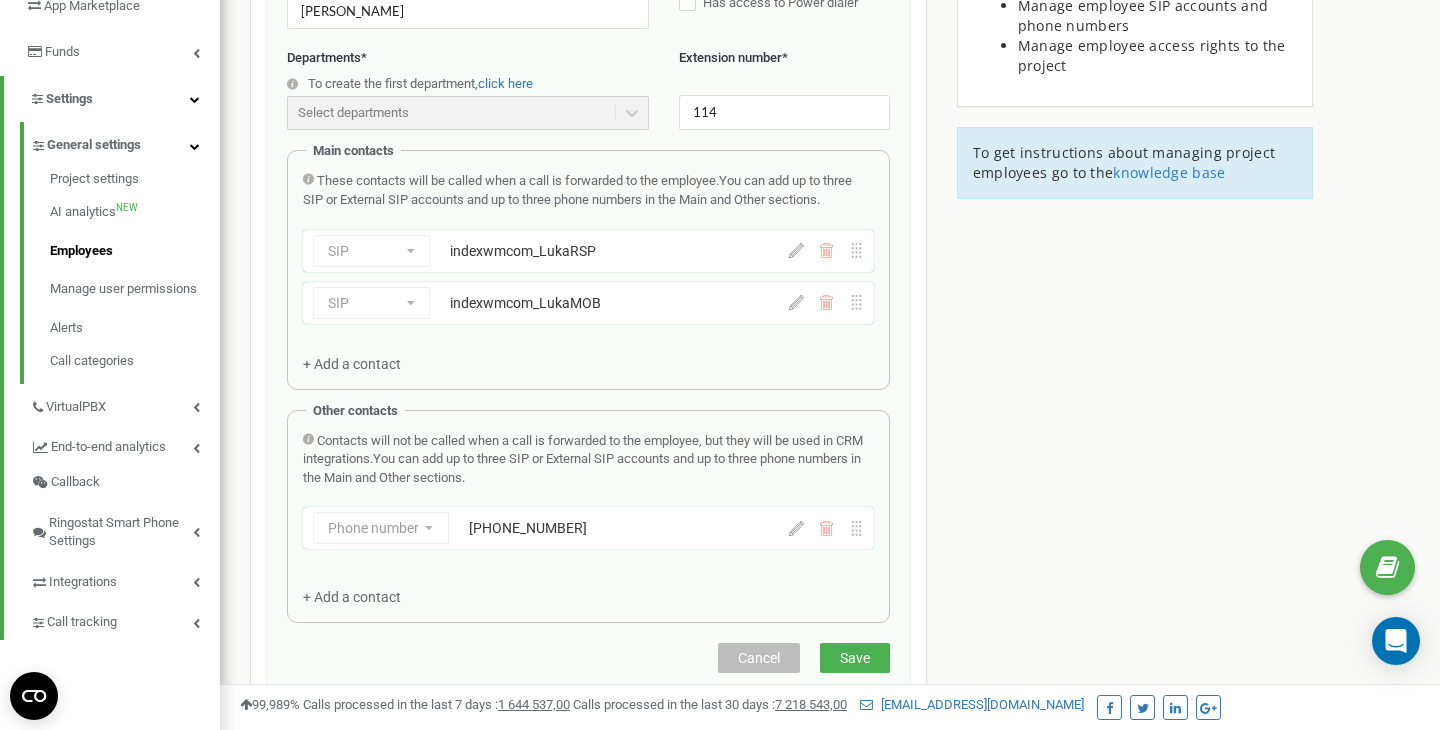 click on "Cancel" at bounding box center (759, 658) 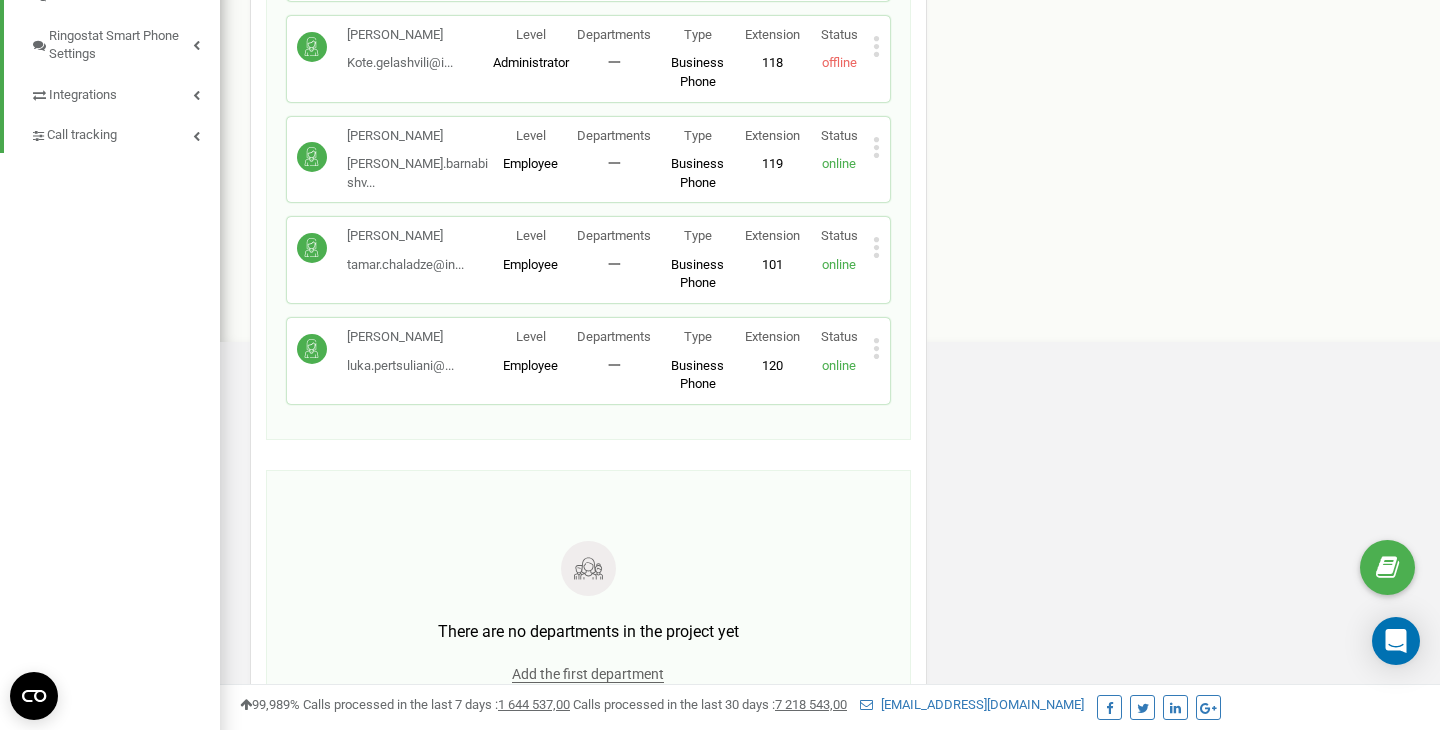 scroll, scrollTop: 850, scrollLeft: 0, axis: vertical 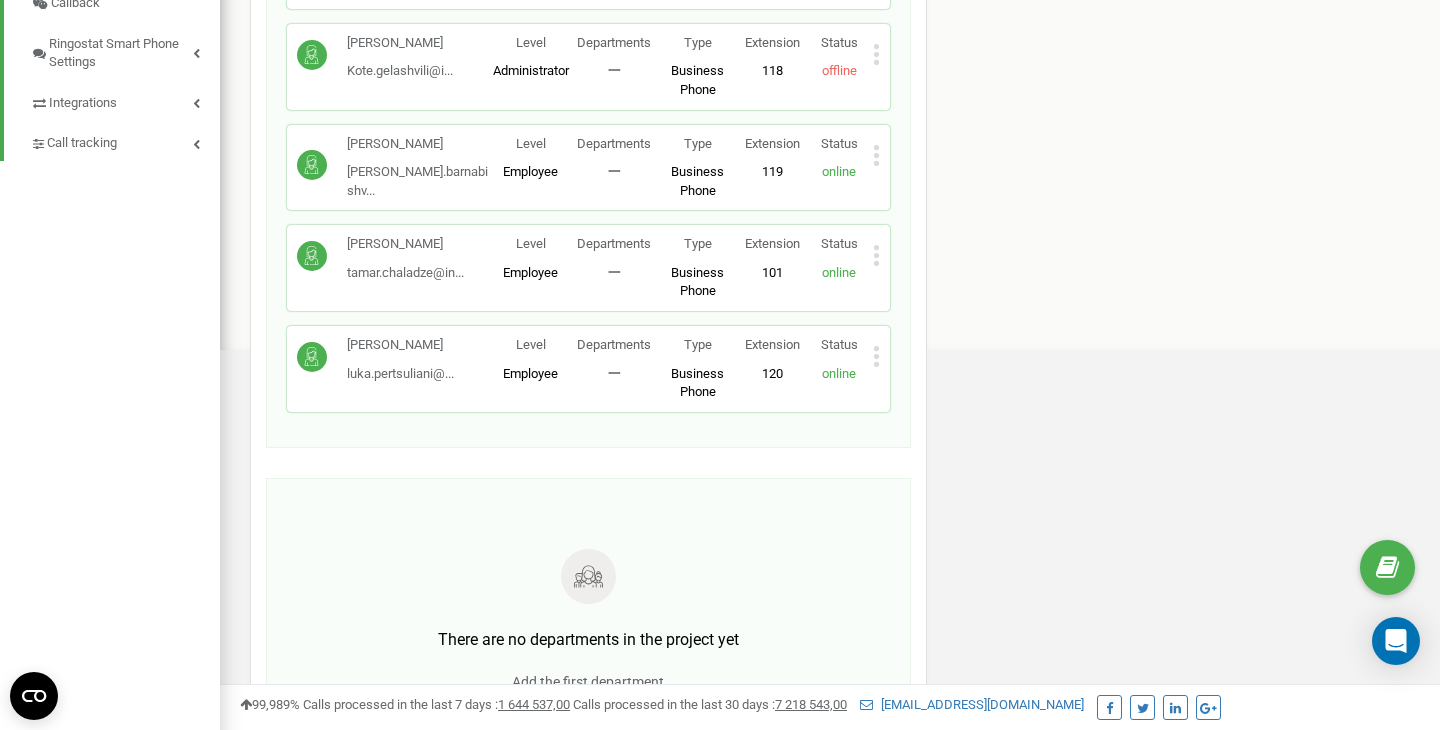 click 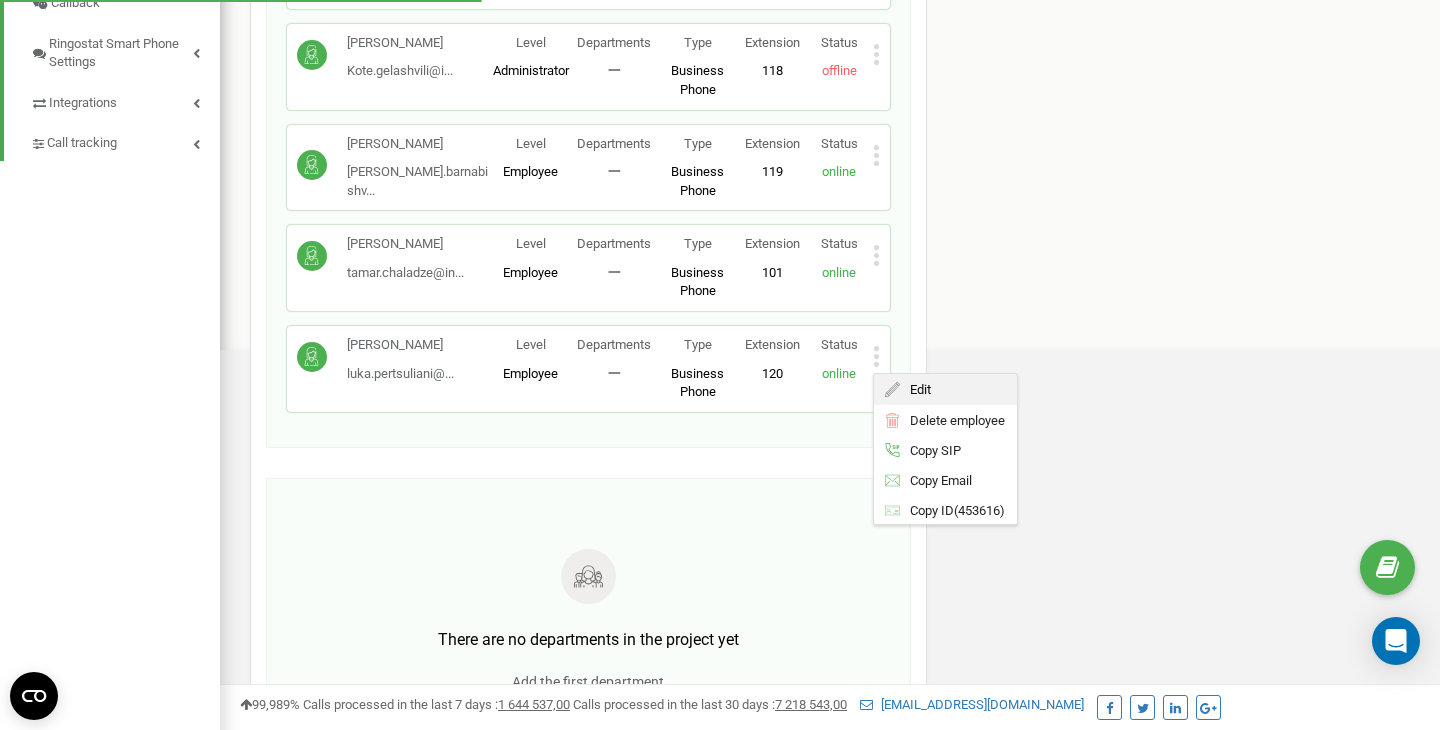 click on "Edit" at bounding box center (915, 388) 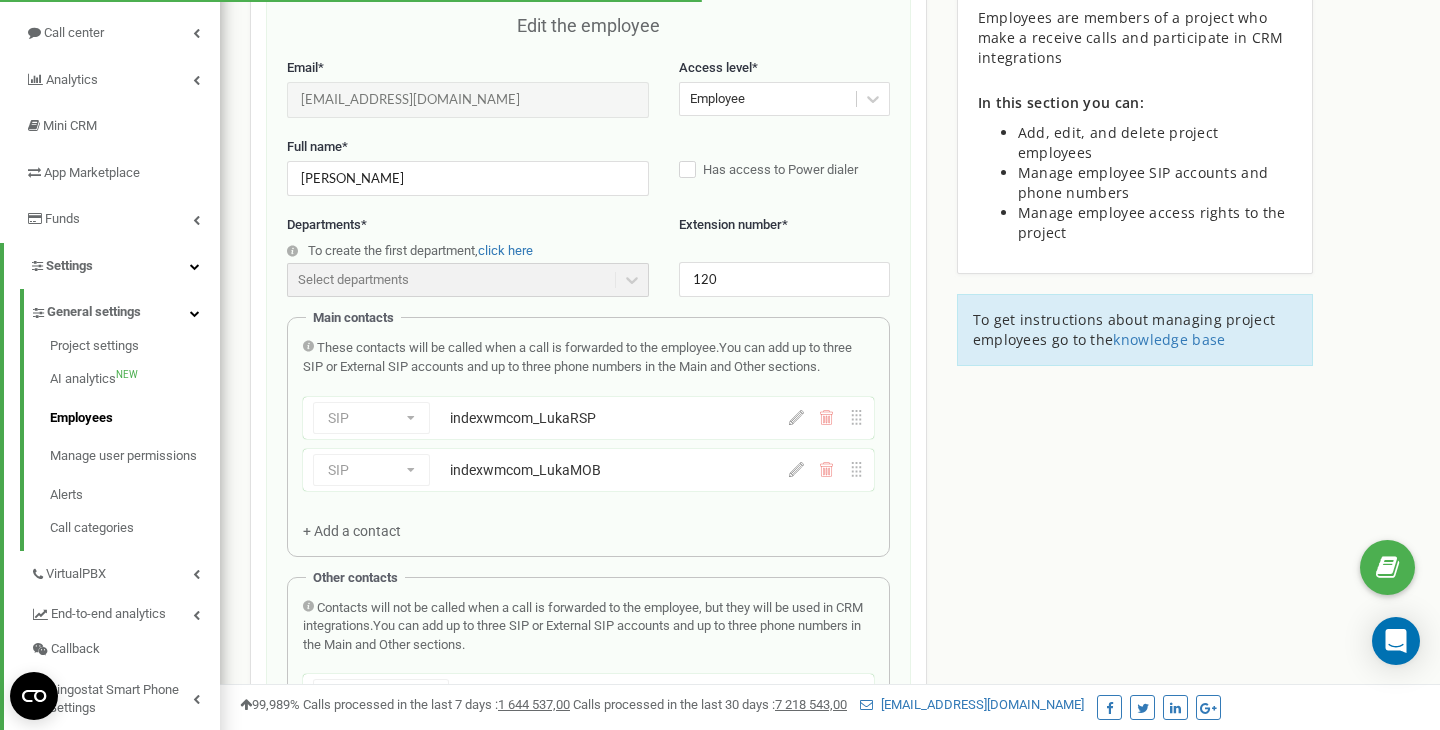 scroll, scrollTop: 200, scrollLeft: 0, axis: vertical 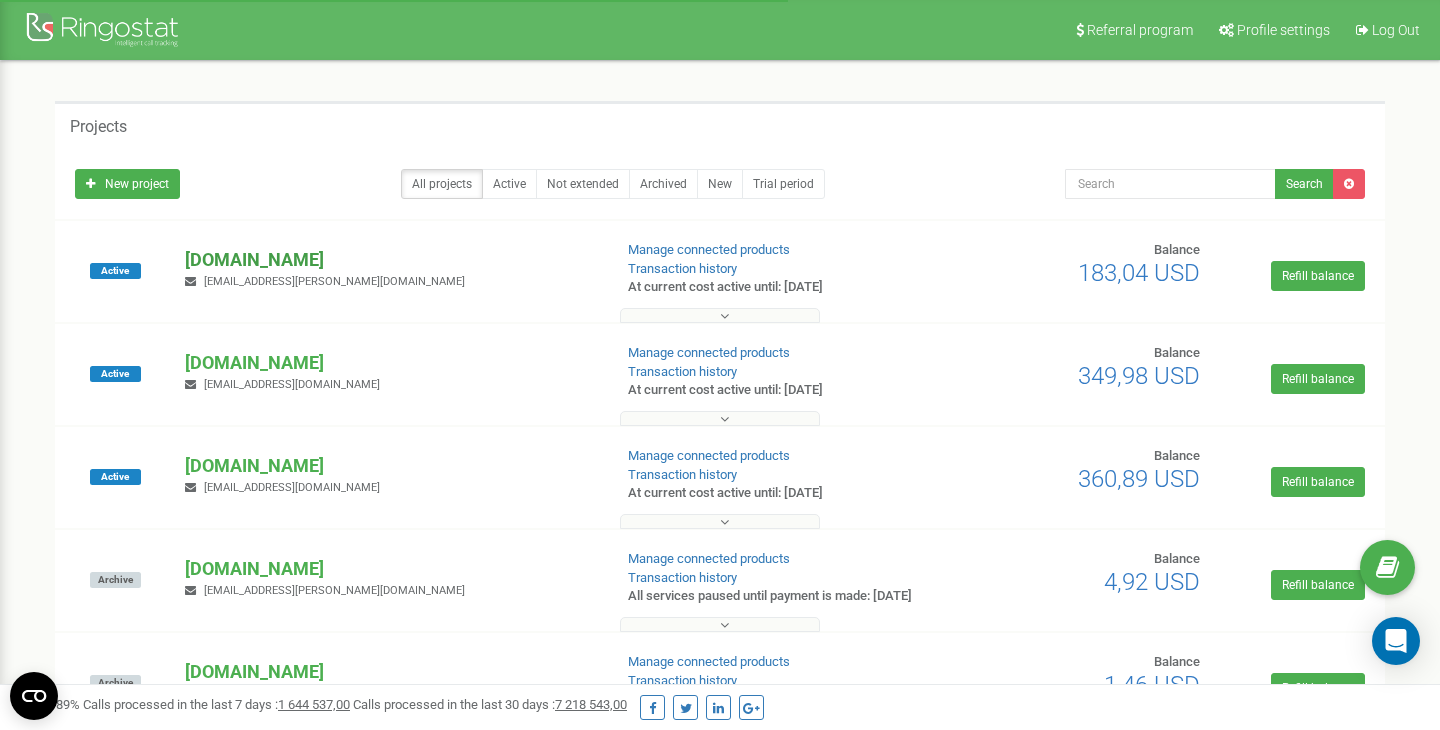 click on "[DOMAIN_NAME]" at bounding box center [390, 260] 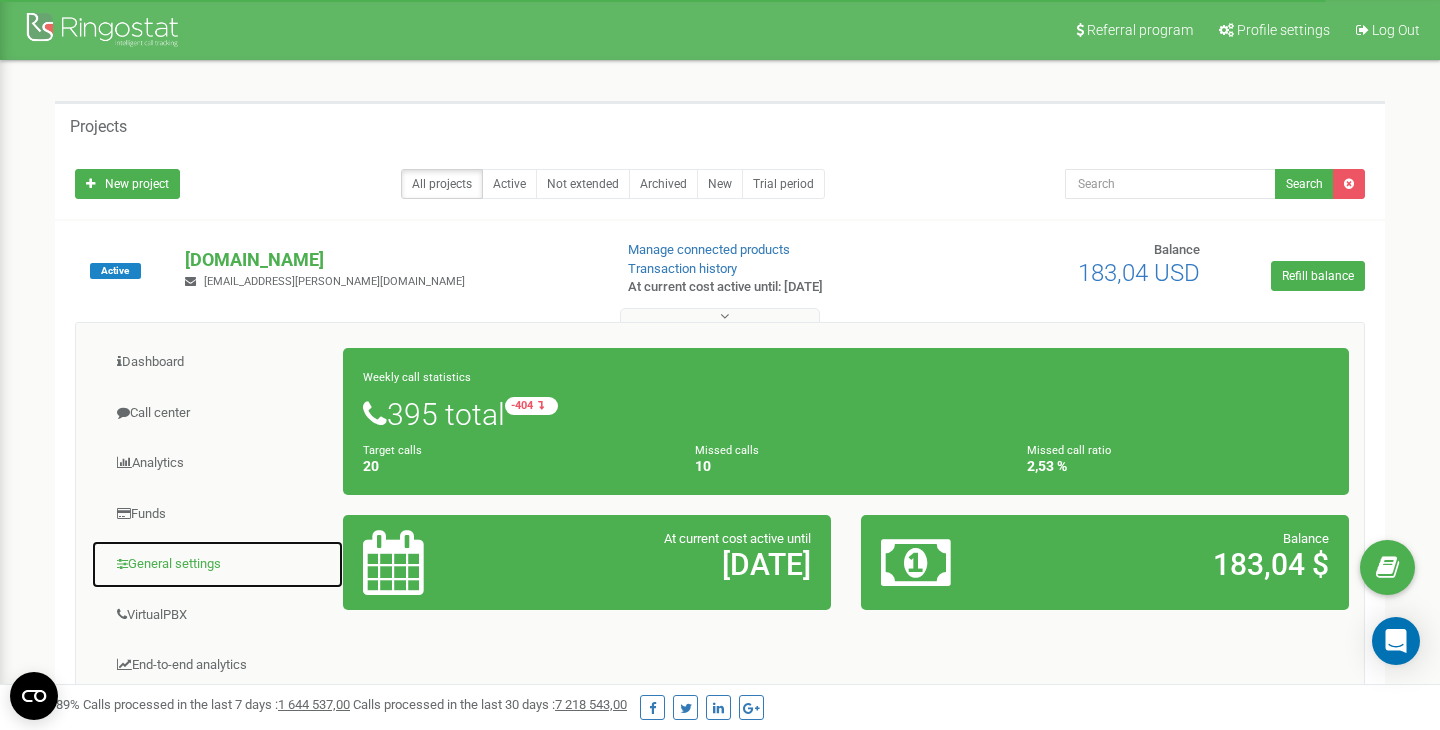 click on "General settings" at bounding box center (217, 564) 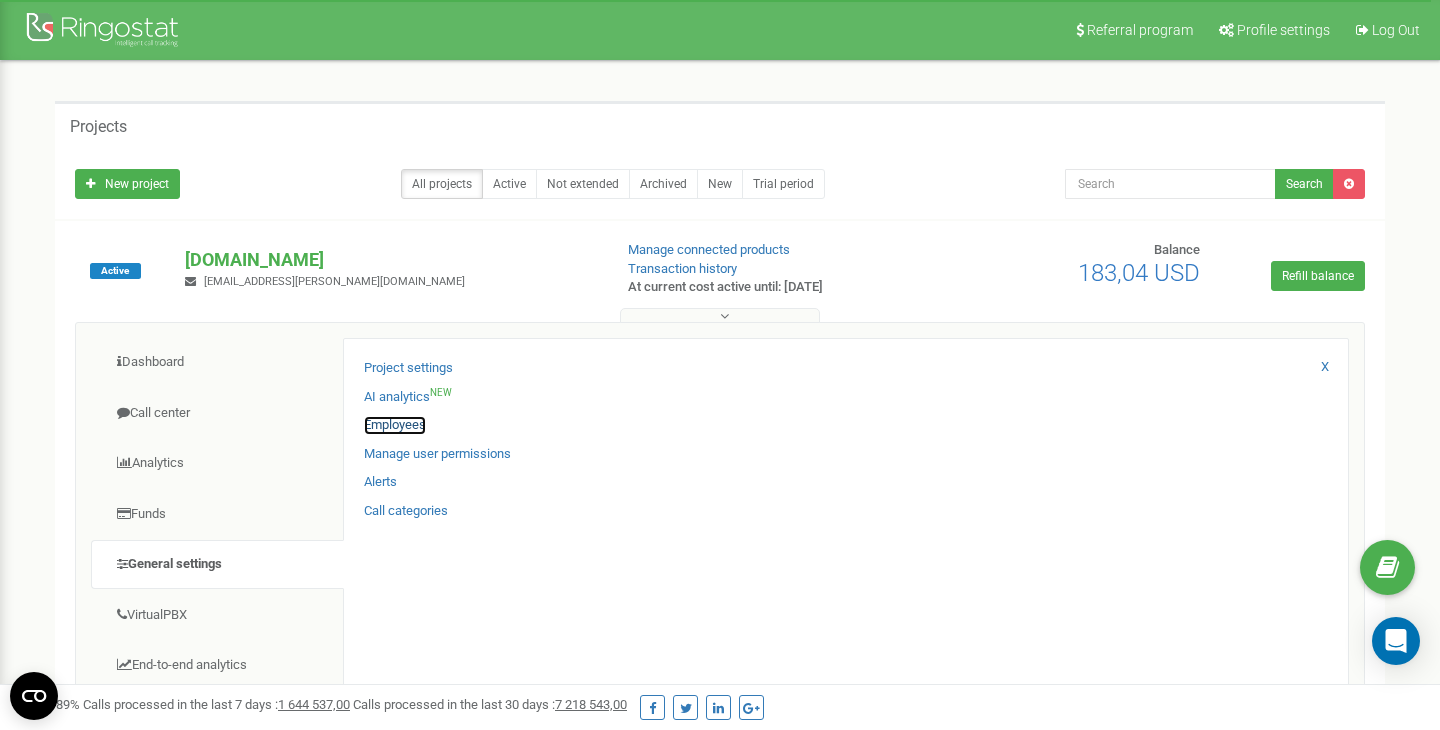 click on "Employees" at bounding box center [395, 425] 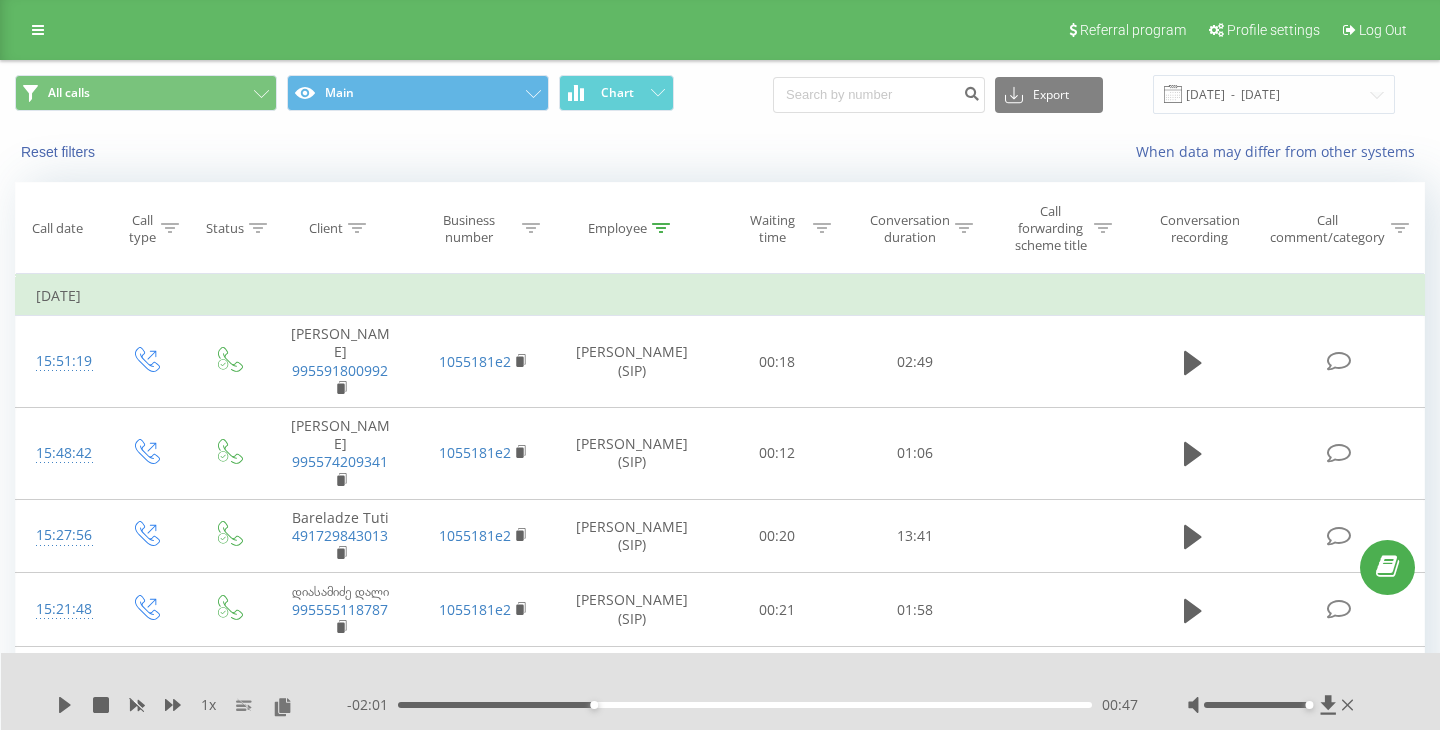 scroll, scrollTop: 0, scrollLeft: 0, axis: both 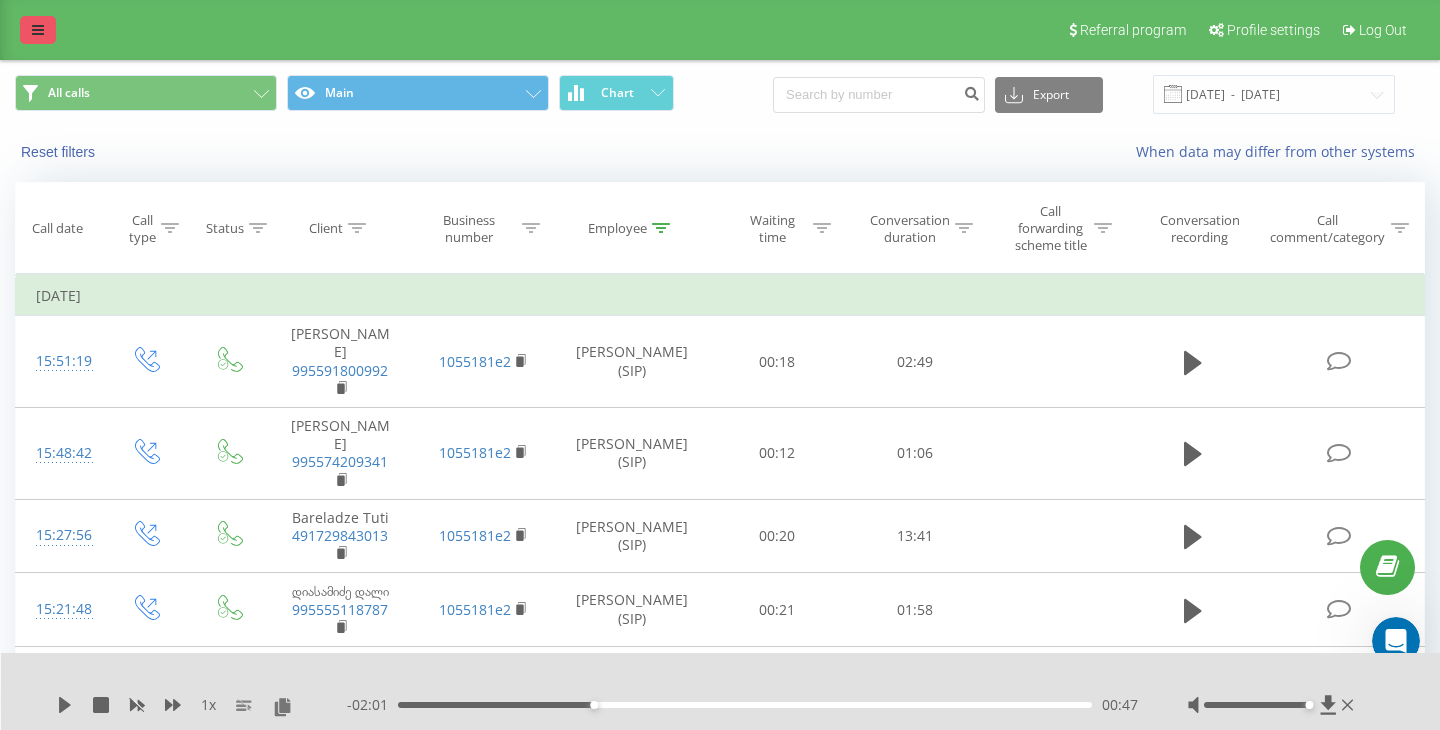 click at bounding box center (38, 30) 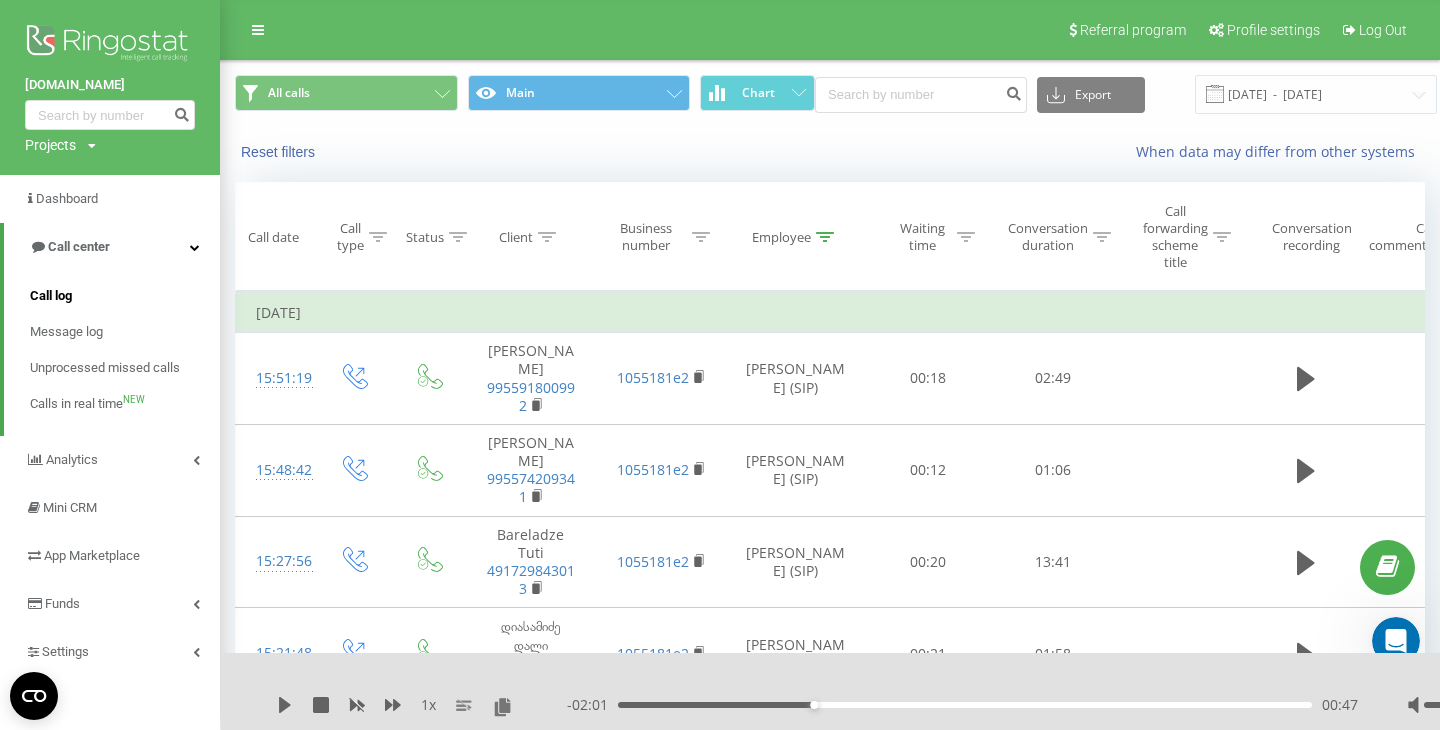 click on "Call log" at bounding box center [51, 296] 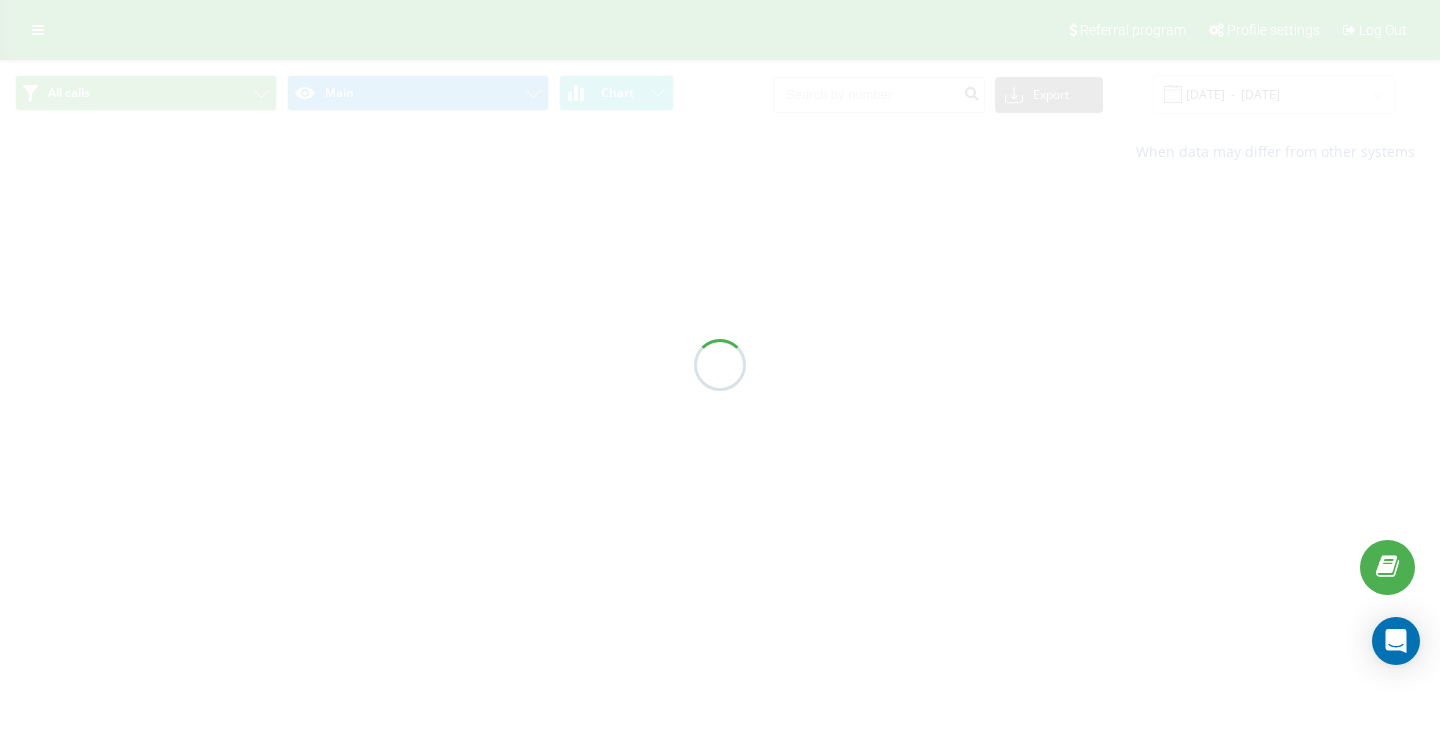 scroll, scrollTop: 0, scrollLeft: 0, axis: both 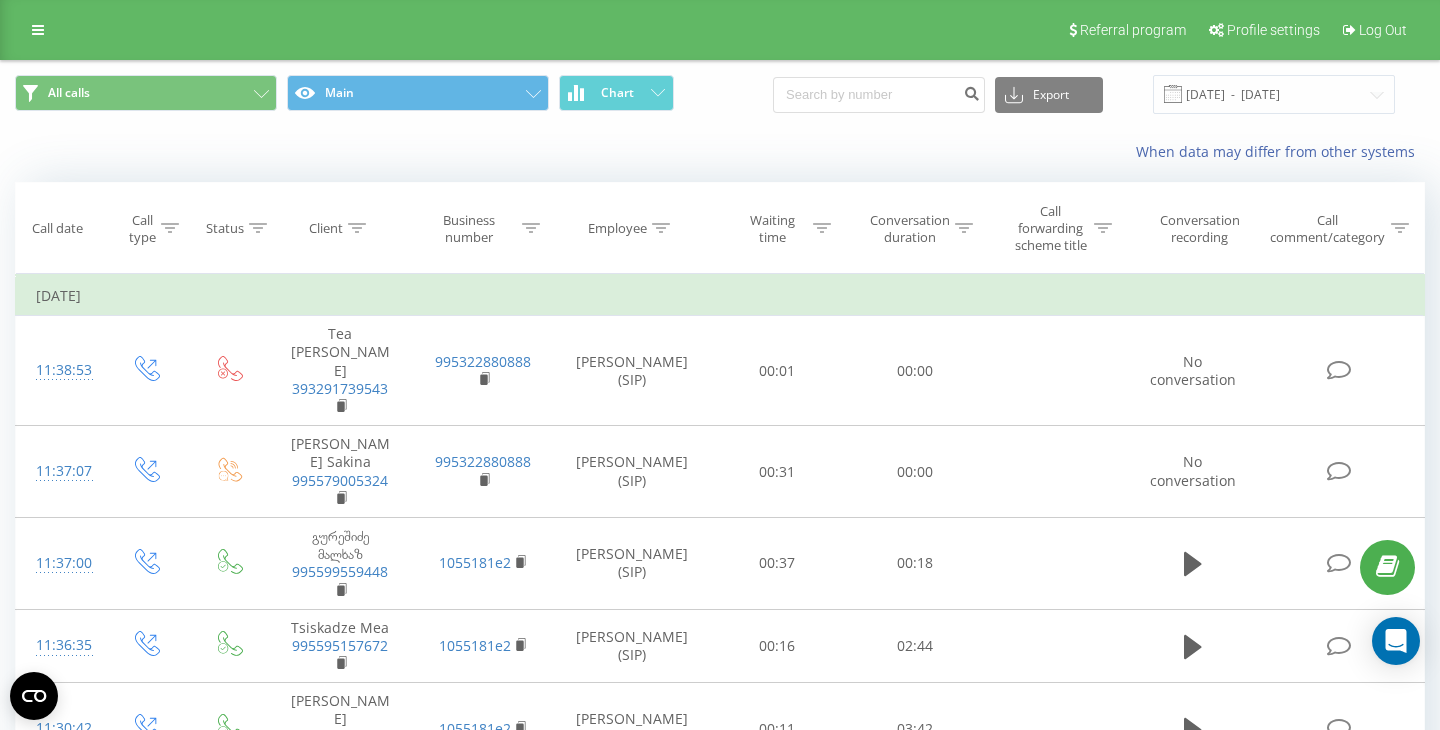 click 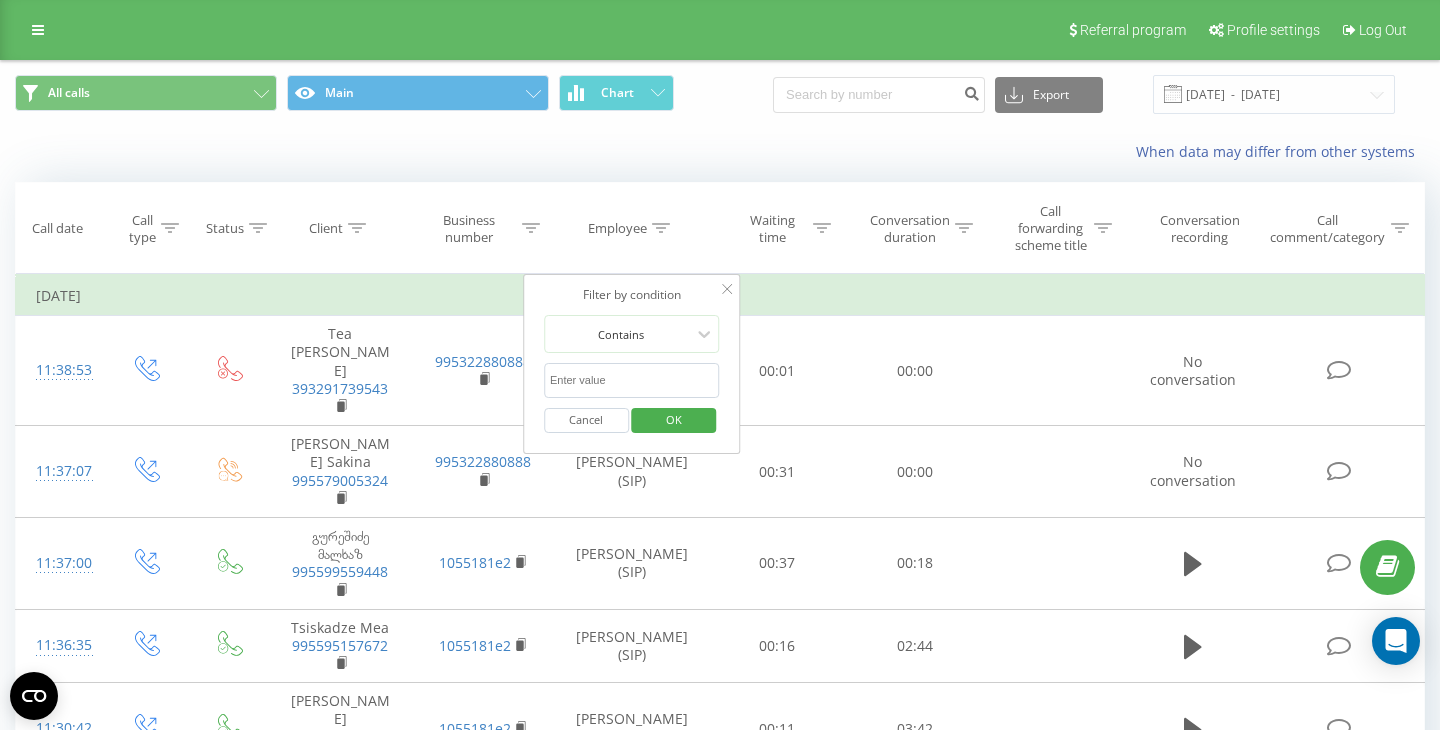 click 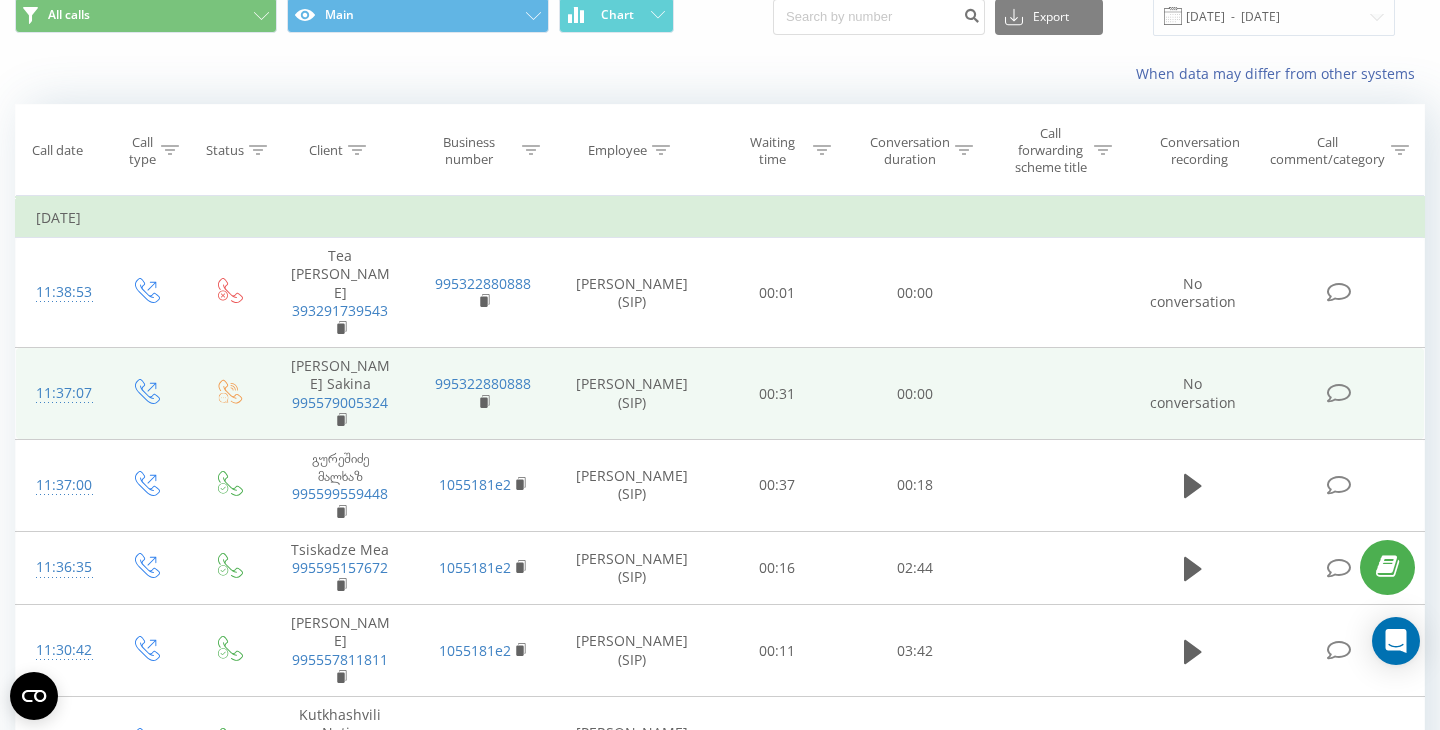 scroll, scrollTop: 0, scrollLeft: 0, axis: both 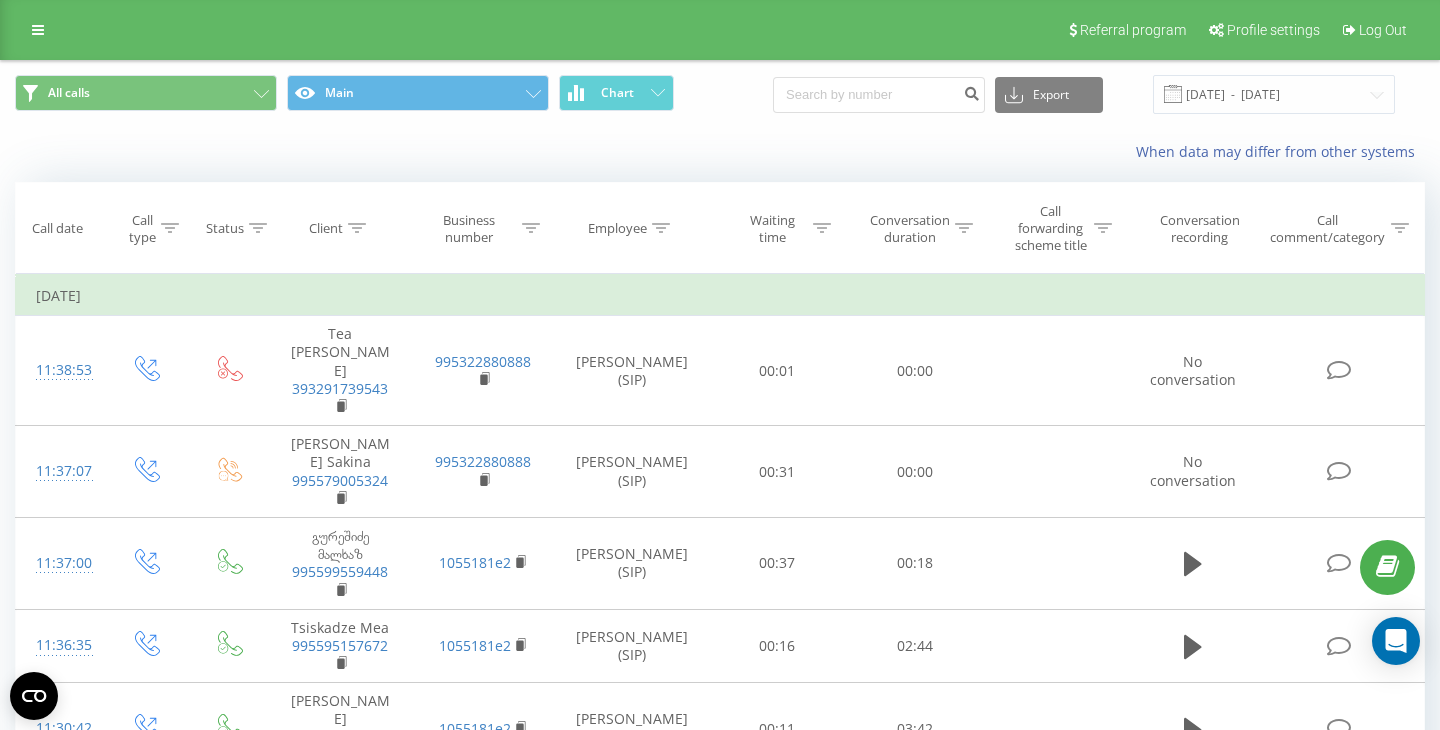click at bounding box center (661, 228) 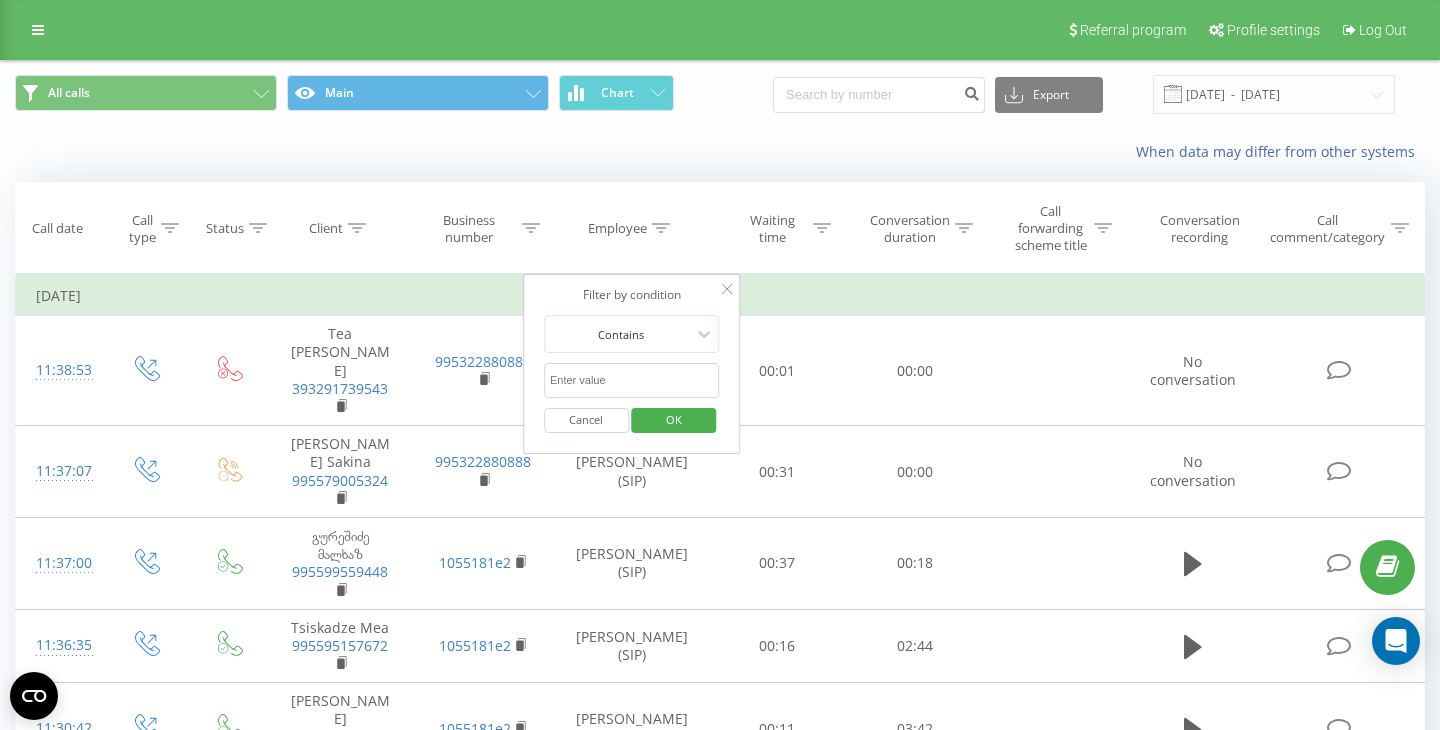 click at bounding box center [632, 380] 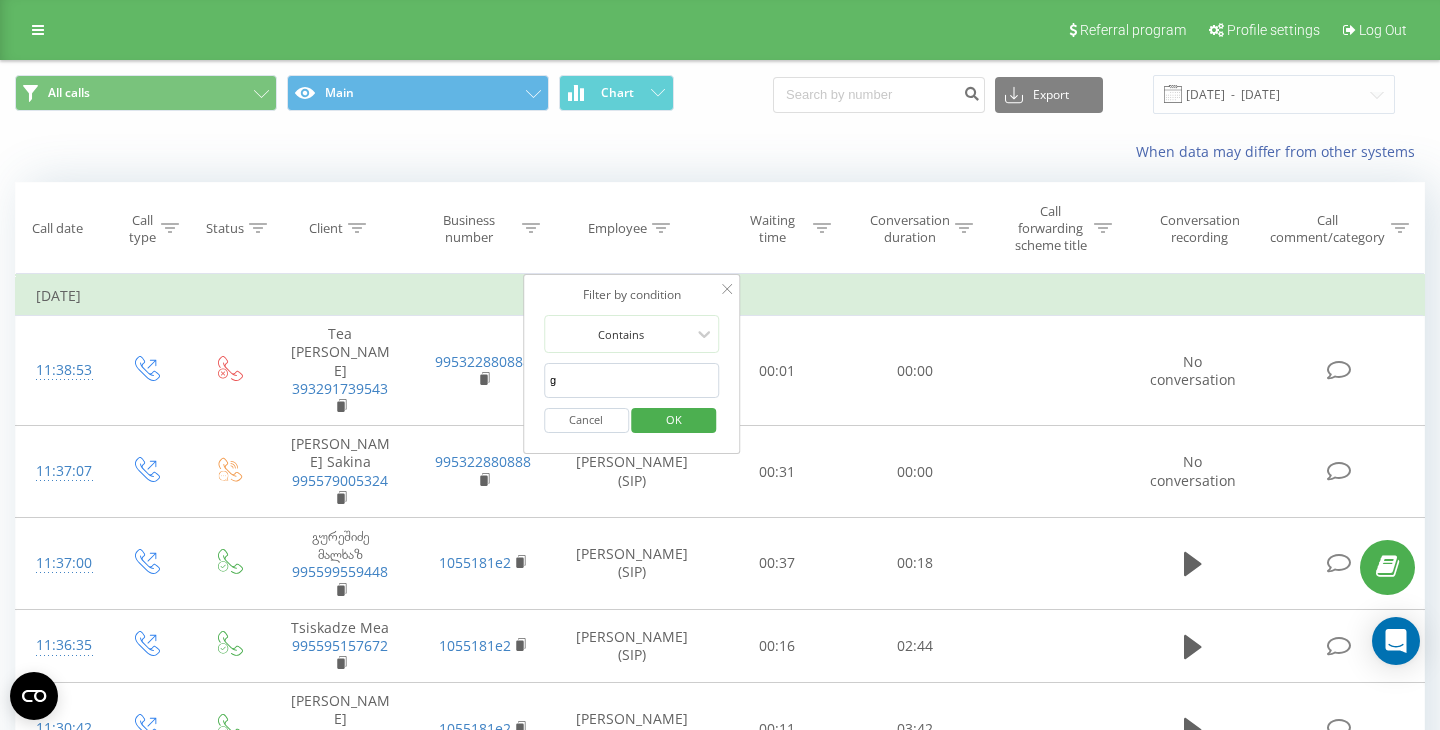 type on "giorgi" 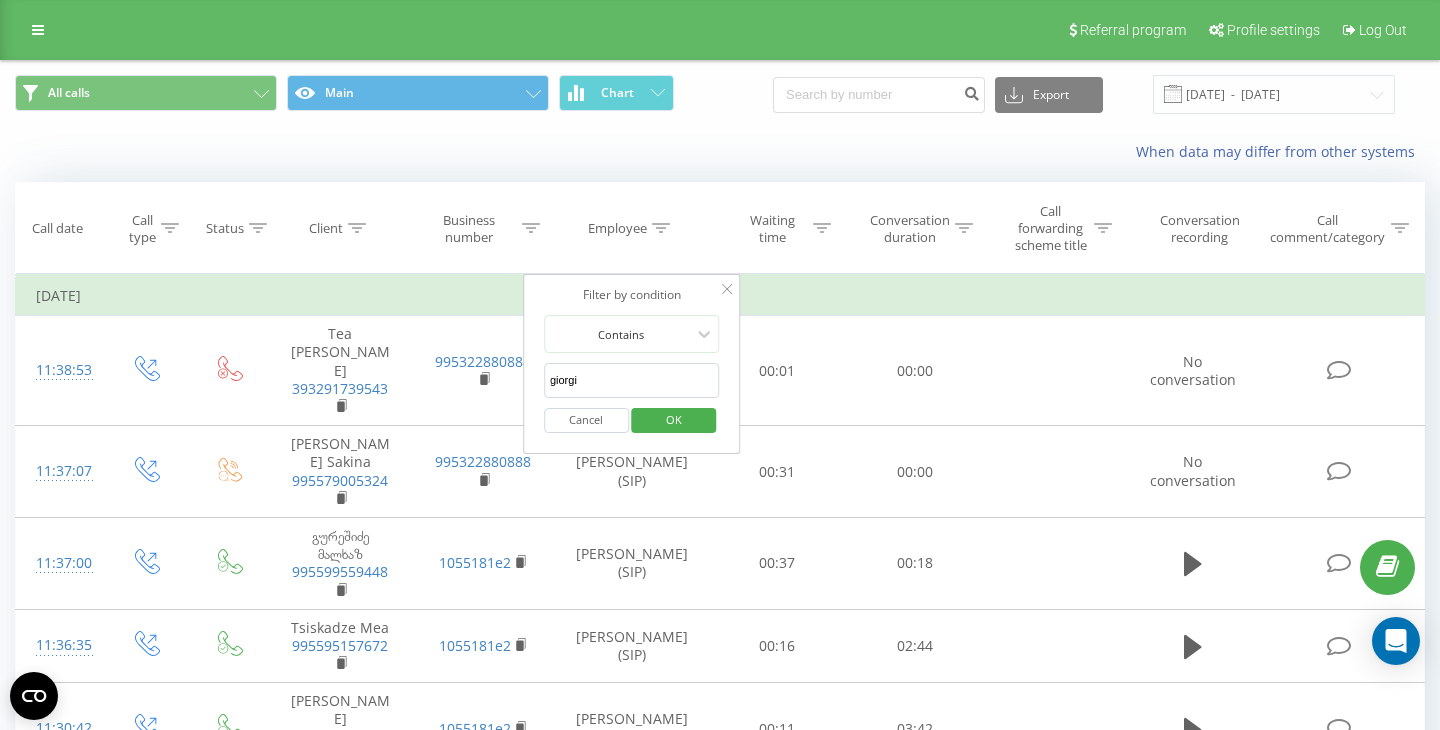 click on "OK" at bounding box center (674, 419) 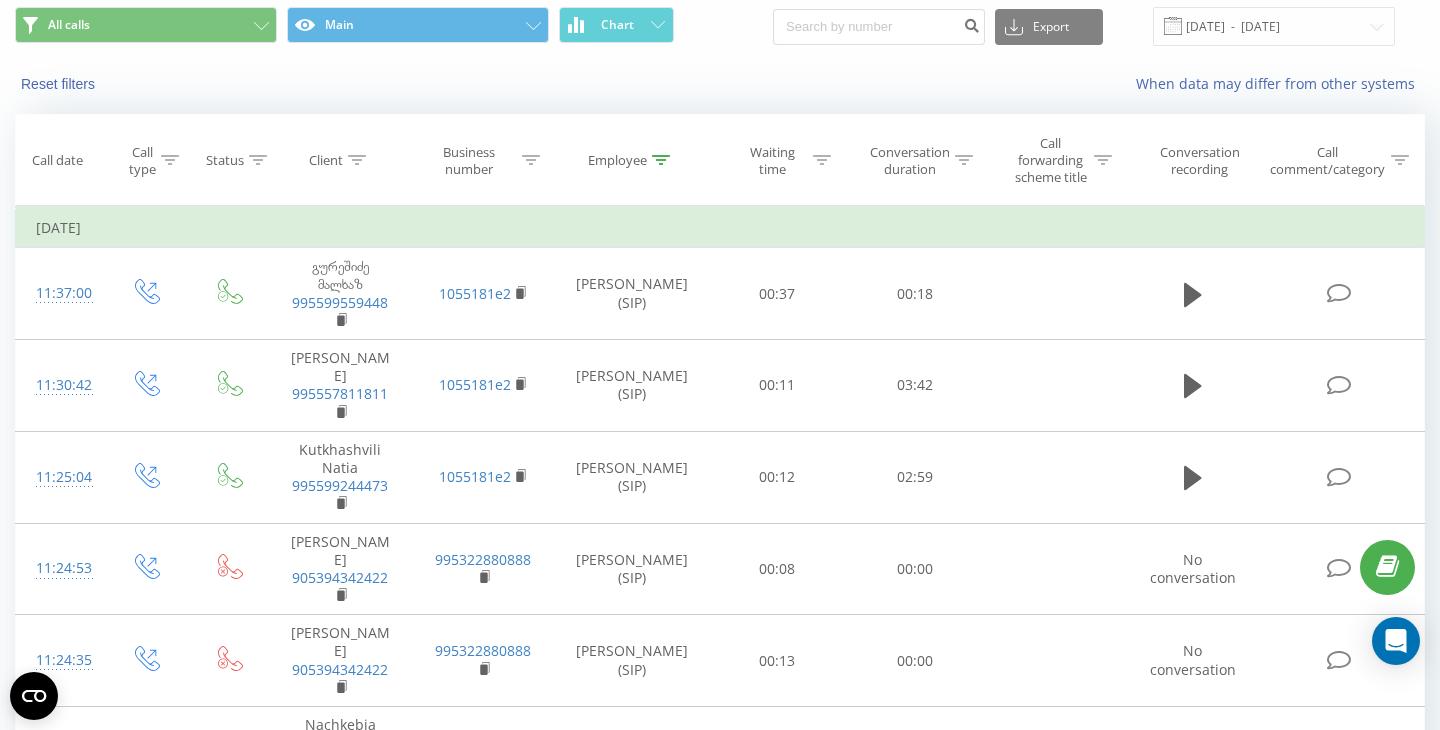 scroll, scrollTop: 57, scrollLeft: 0, axis: vertical 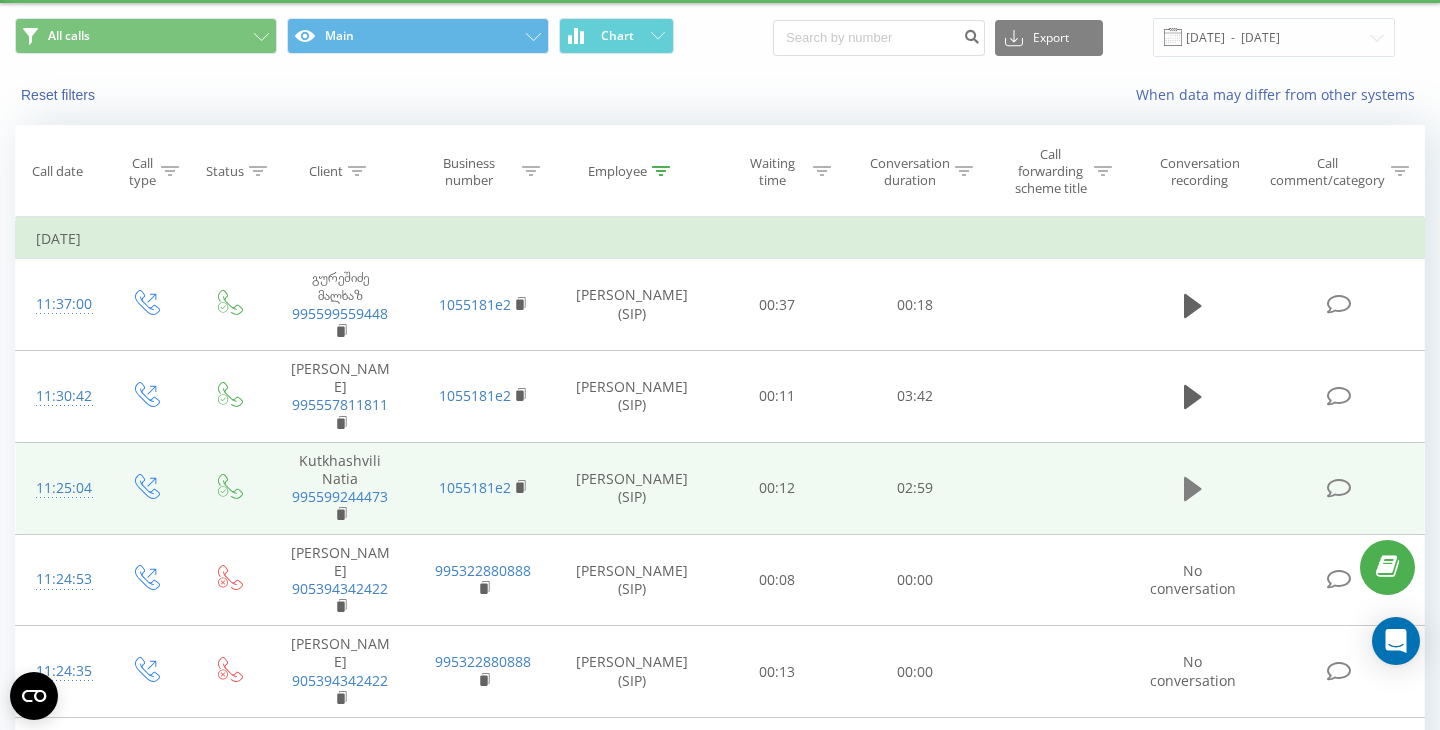 click 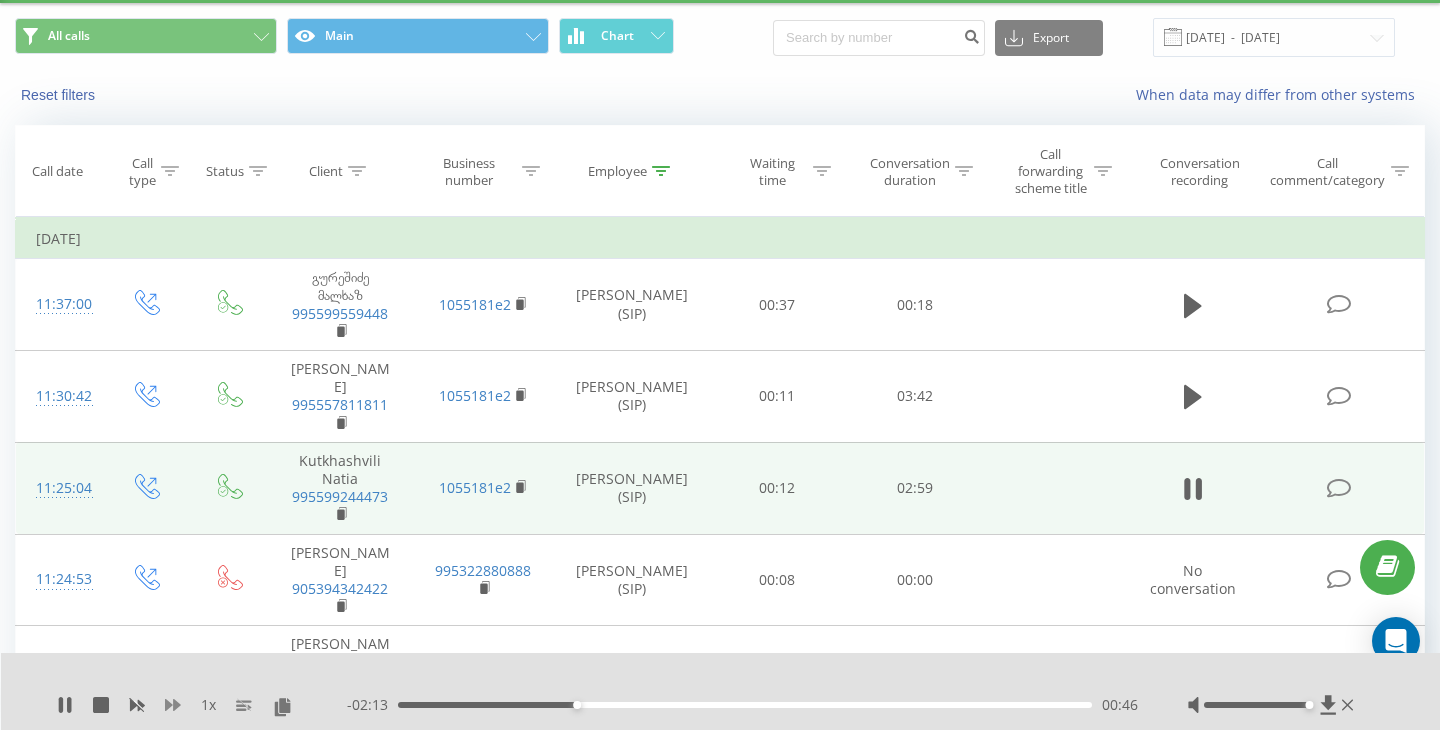 click 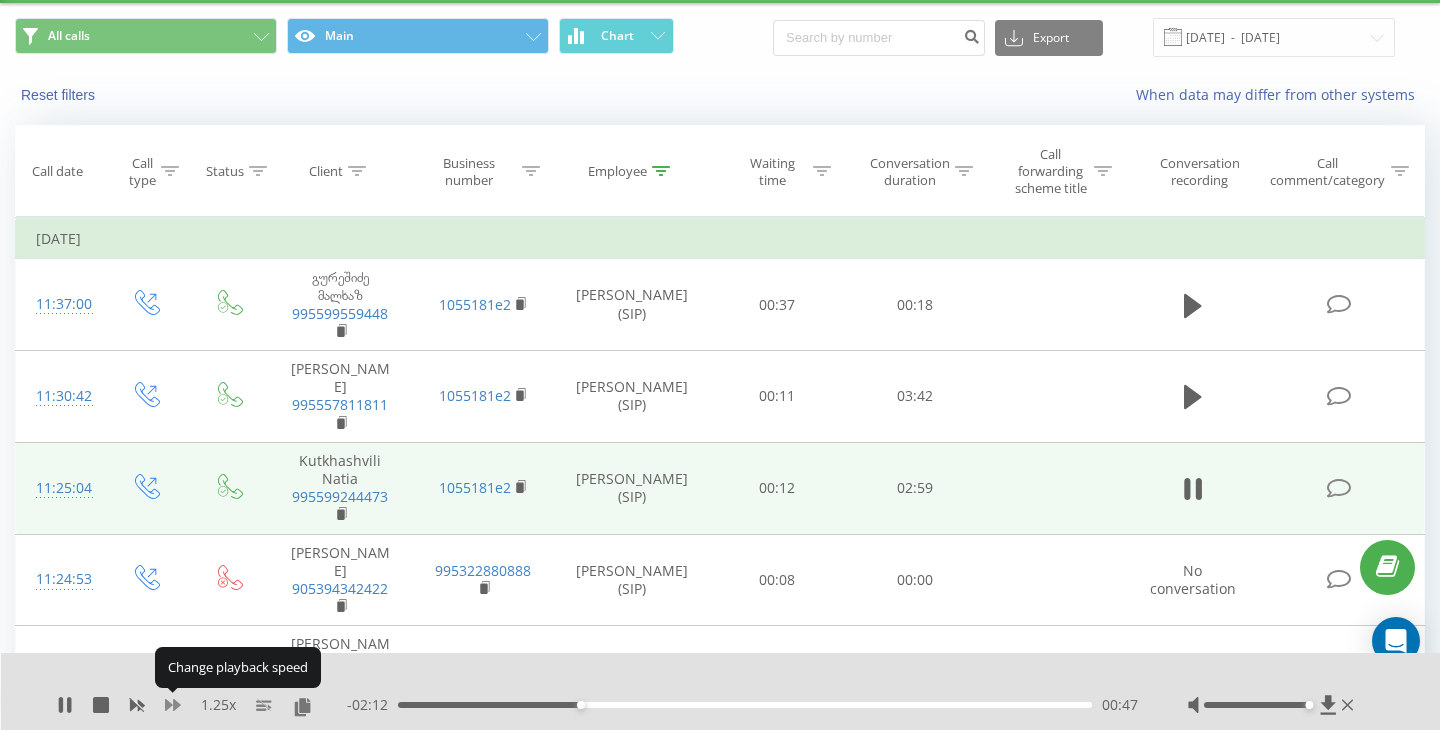 click 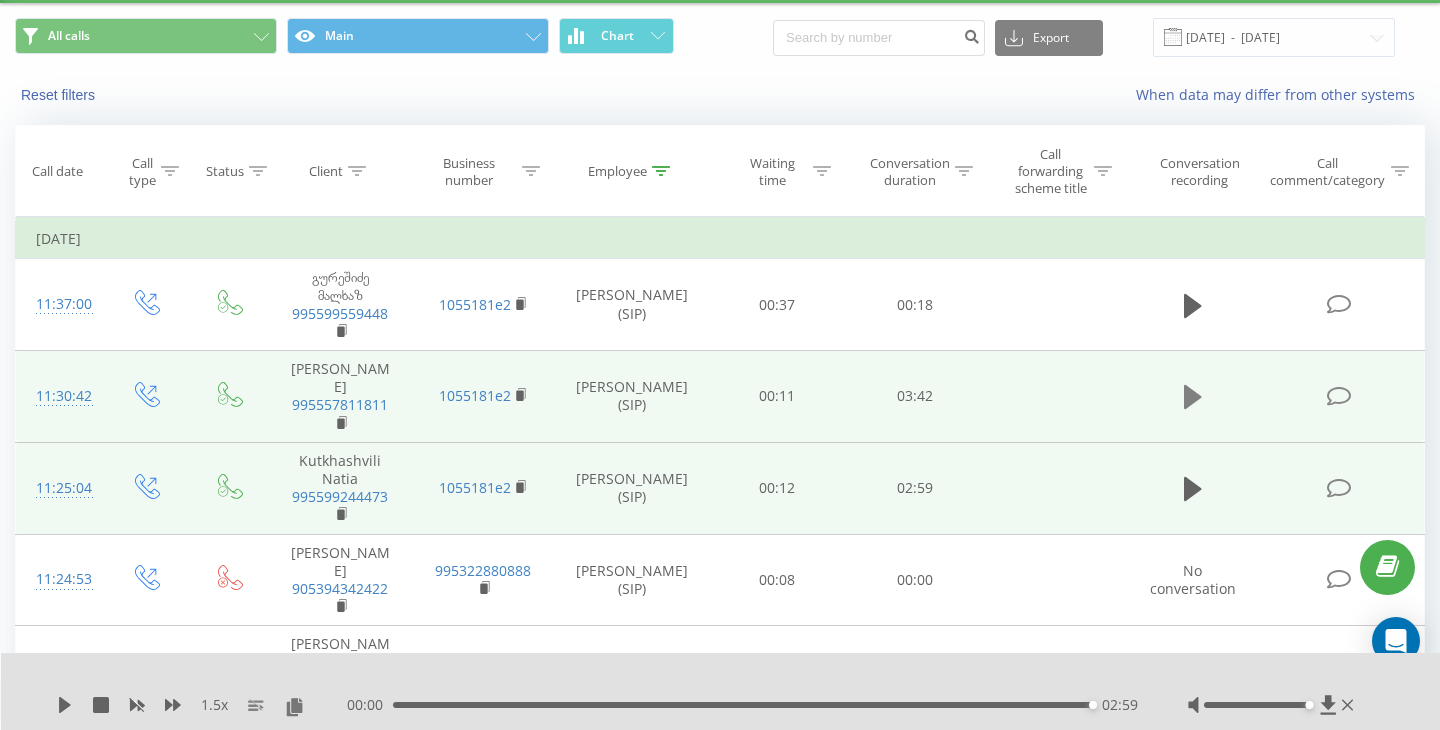 click 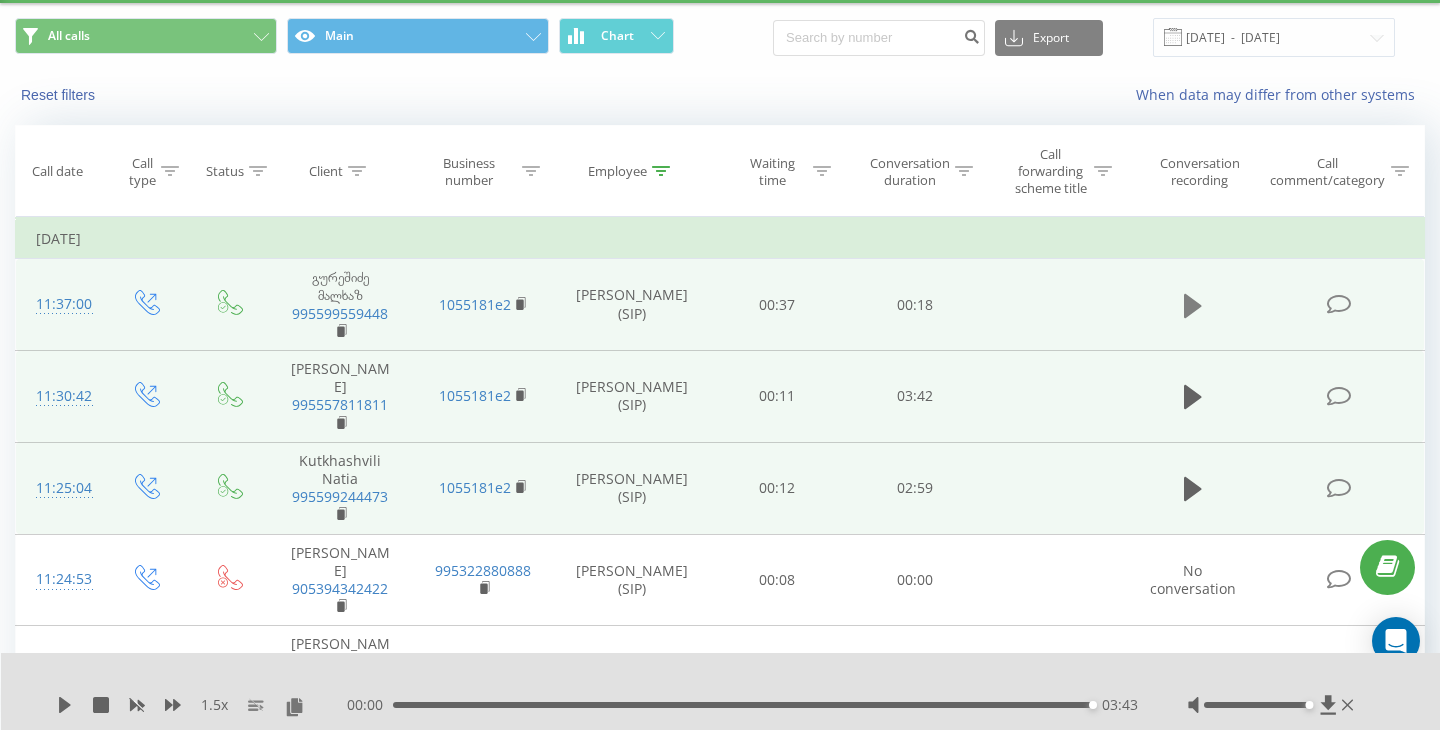 click 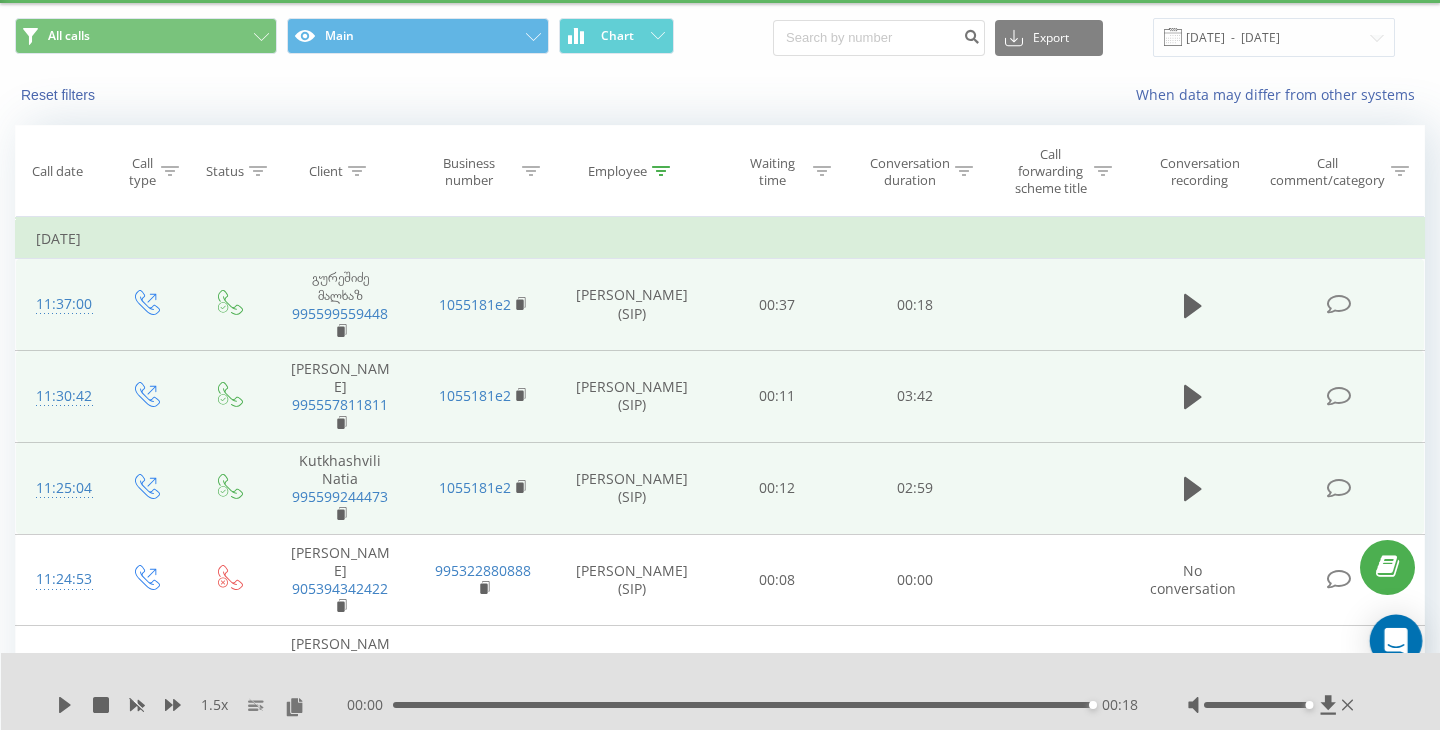 click 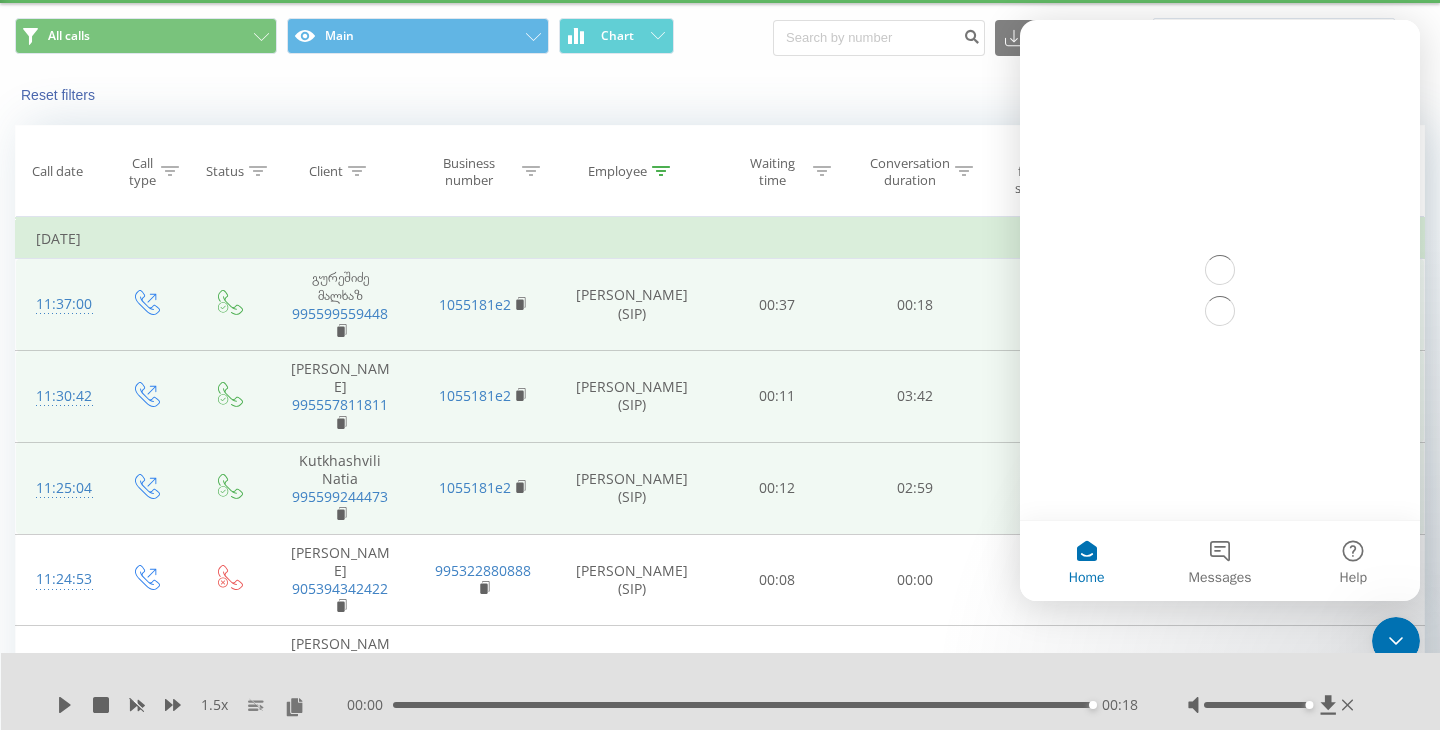 scroll, scrollTop: 0, scrollLeft: 0, axis: both 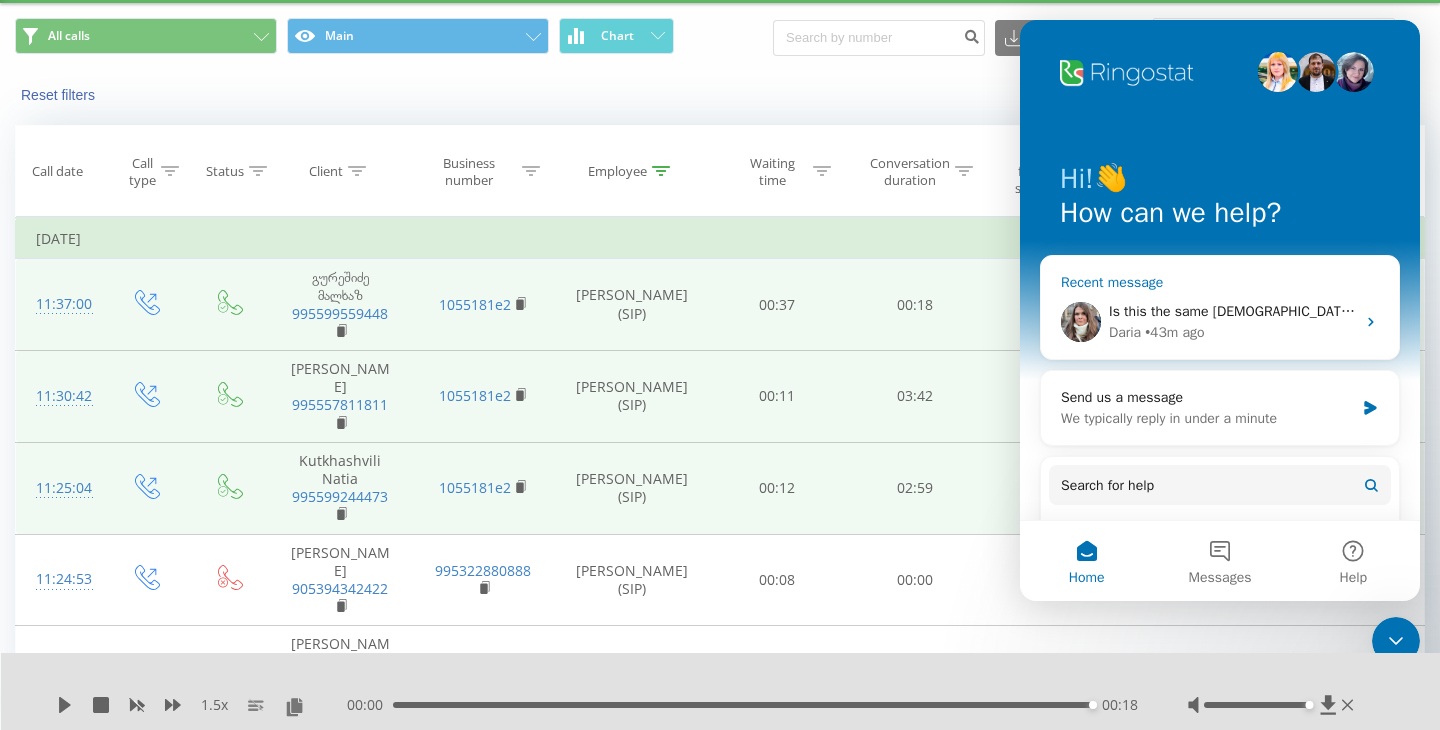 click on "•  43m ago" at bounding box center (1174, 332) 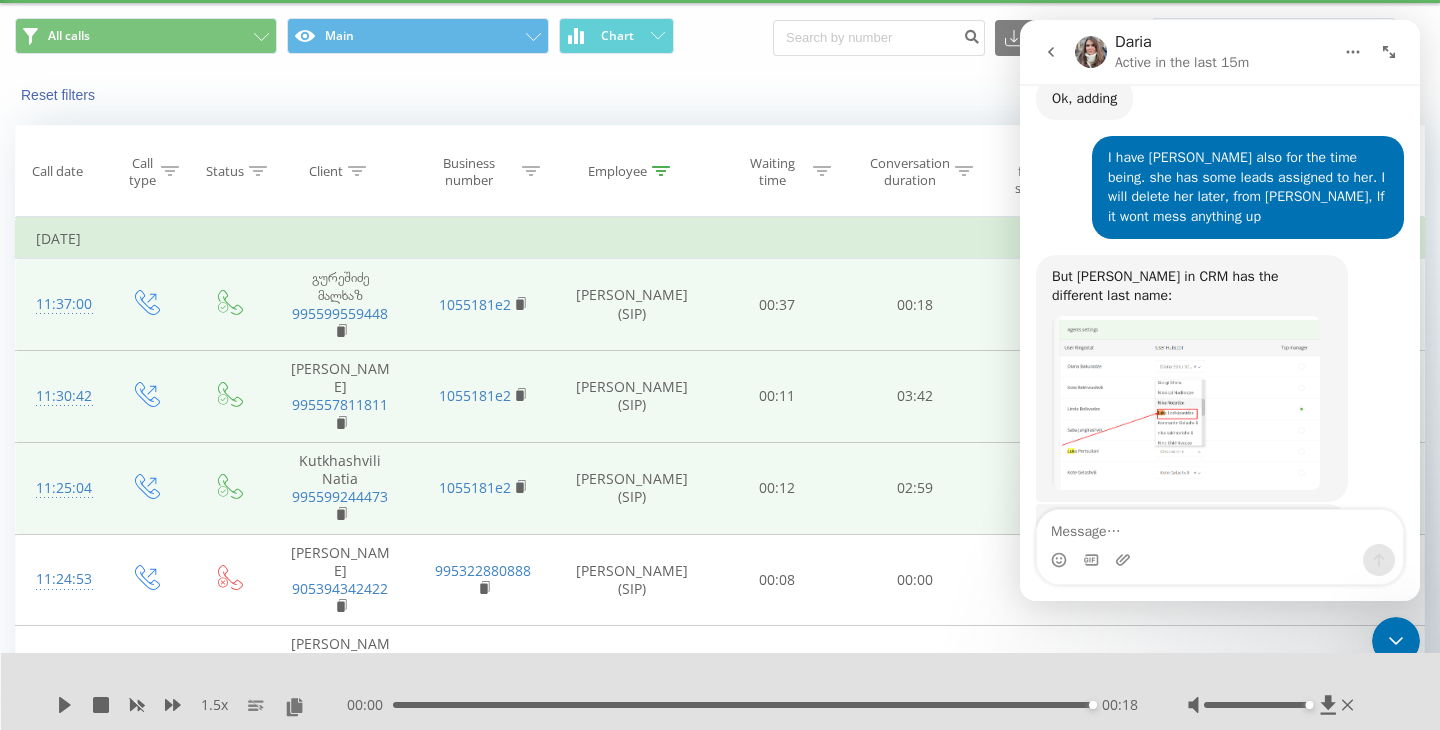 scroll, scrollTop: 2011, scrollLeft: 0, axis: vertical 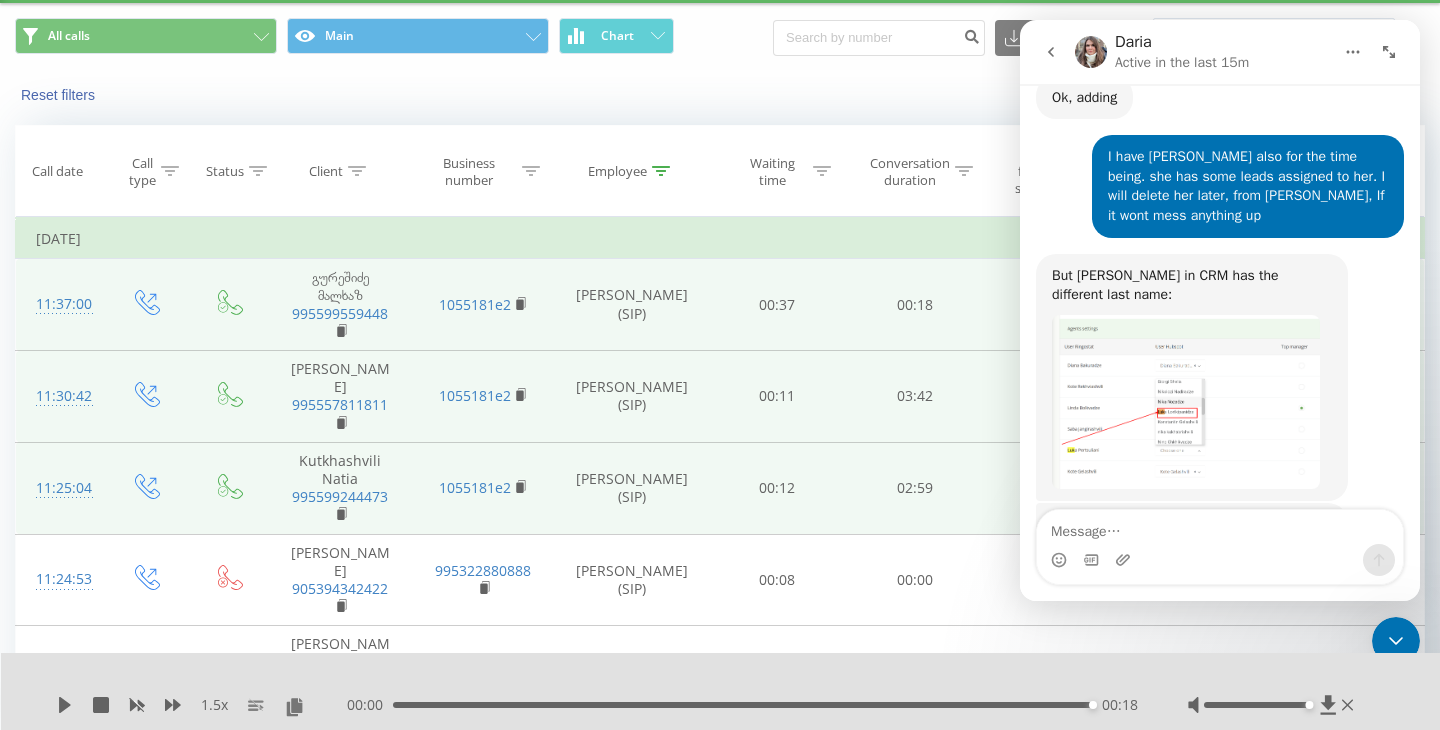 click at bounding box center (1186, 402) 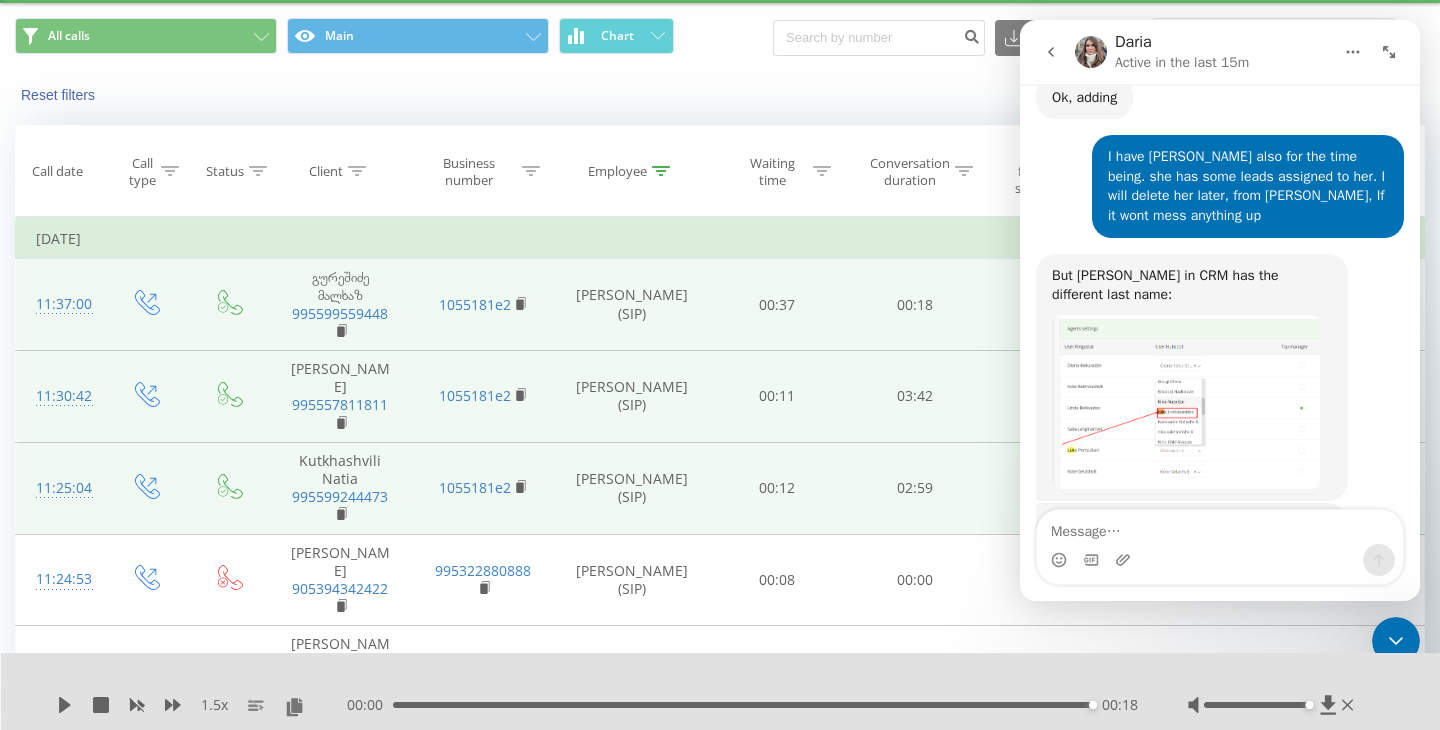 scroll, scrollTop: 0, scrollLeft: 0, axis: both 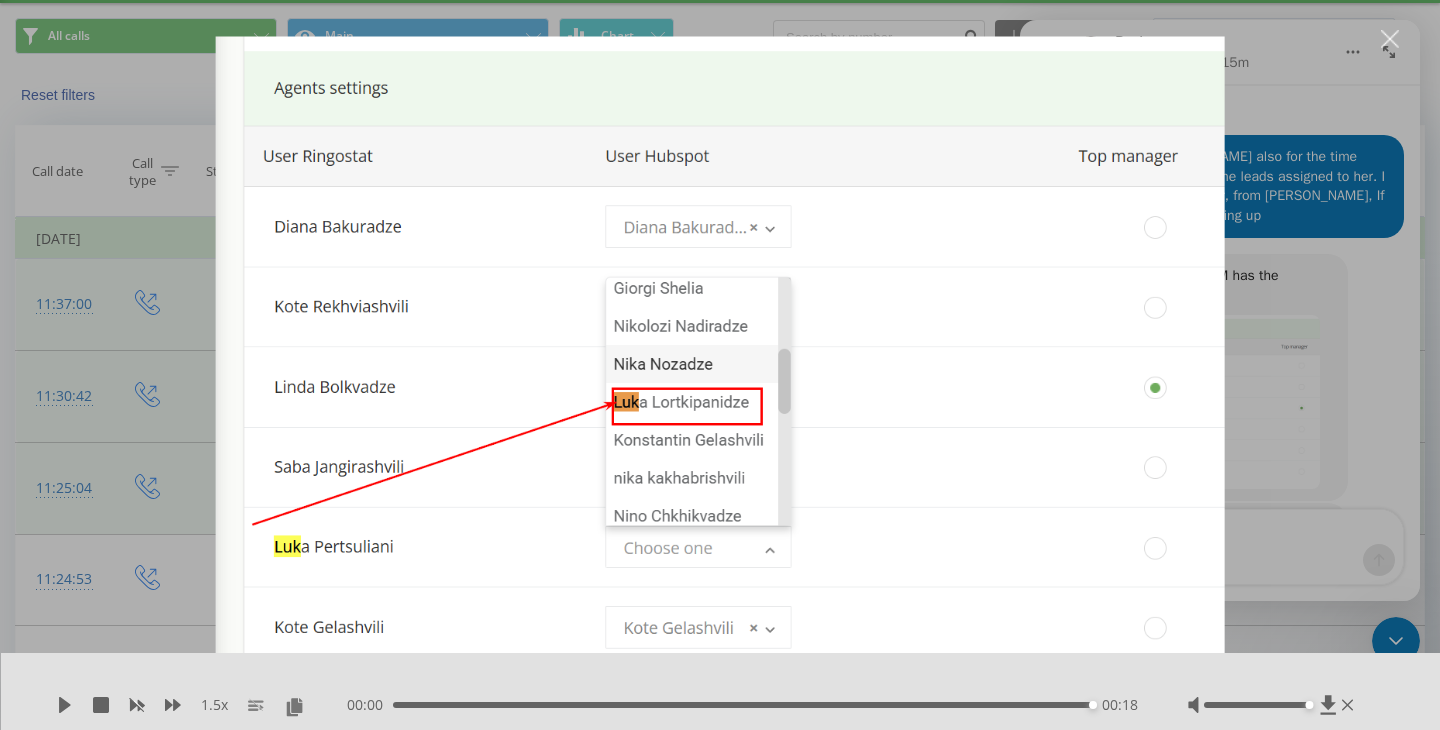 click at bounding box center (720, 365) 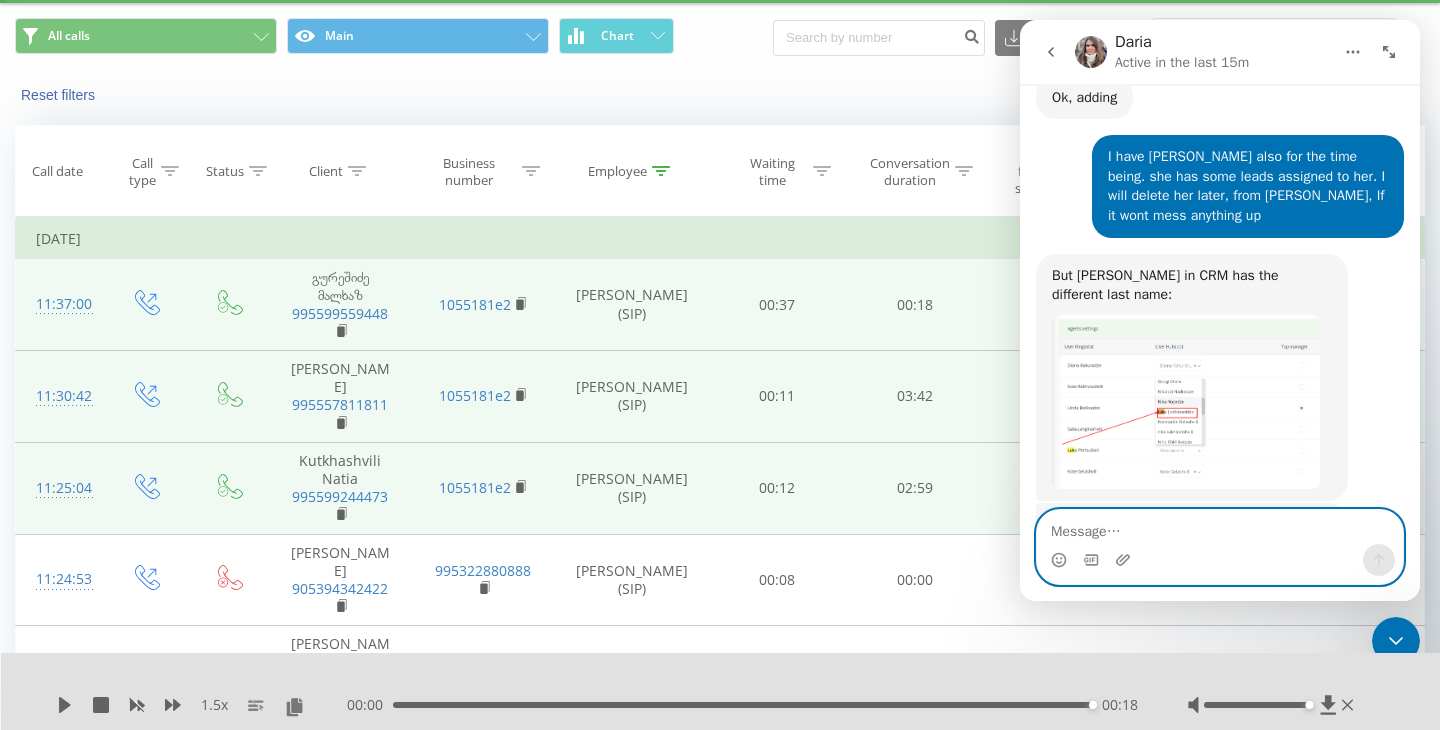 click at bounding box center [1220, 527] 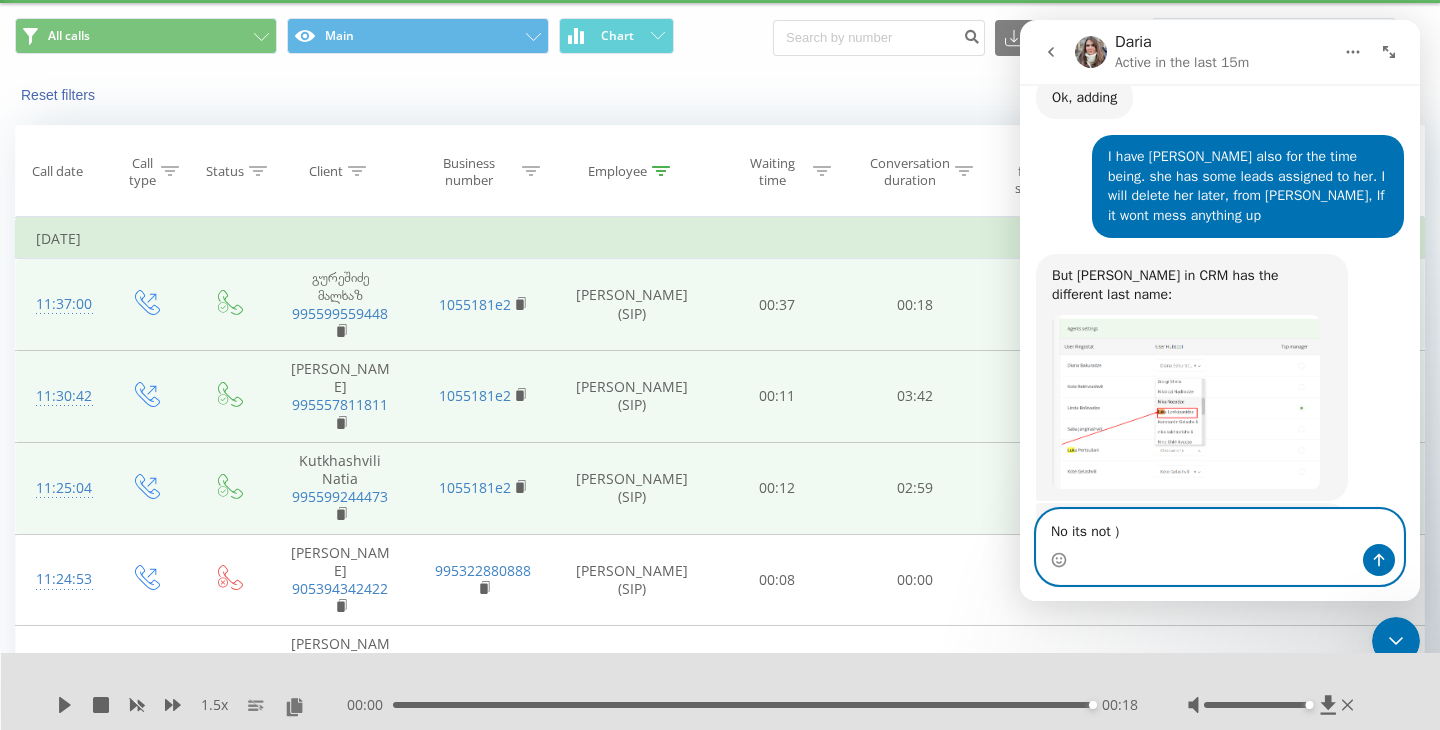 type on "No its not ))" 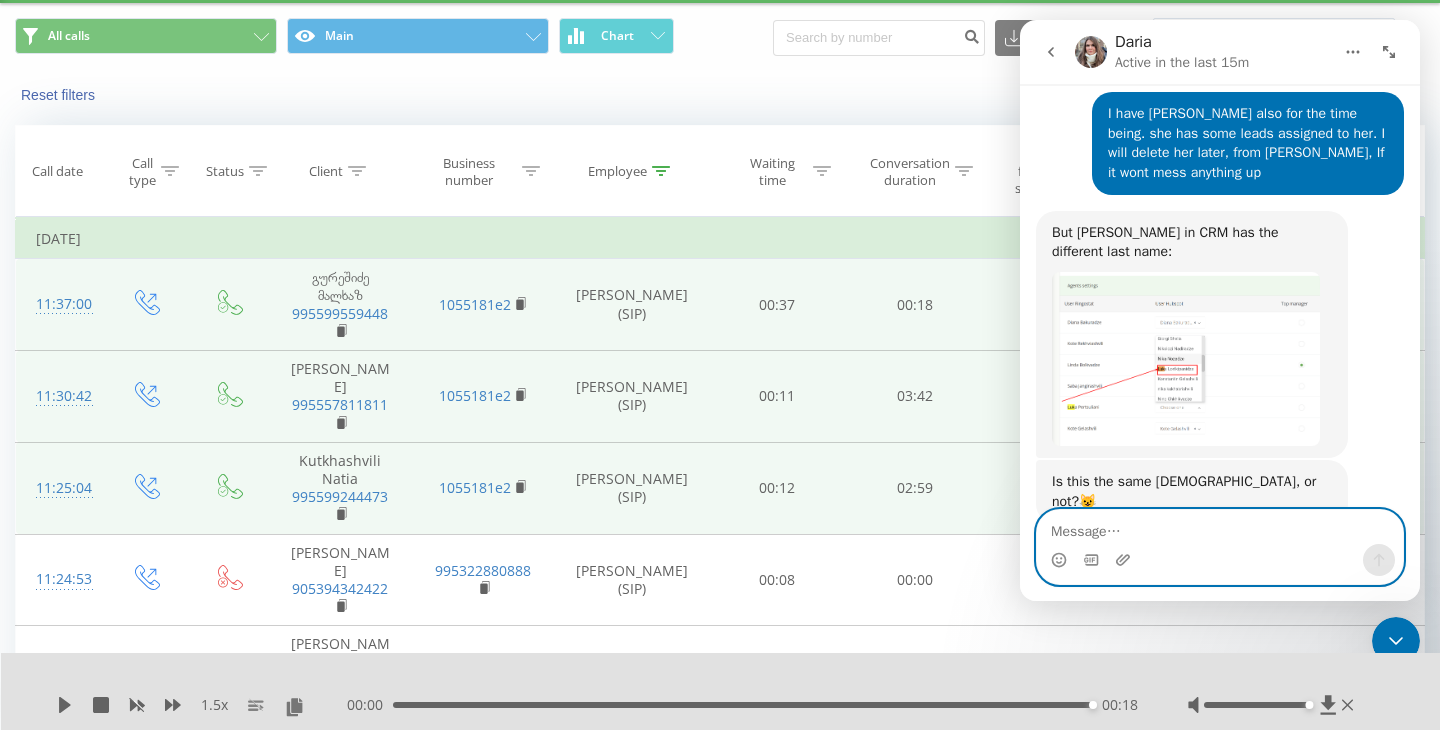 scroll, scrollTop: 2071, scrollLeft: 0, axis: vertical 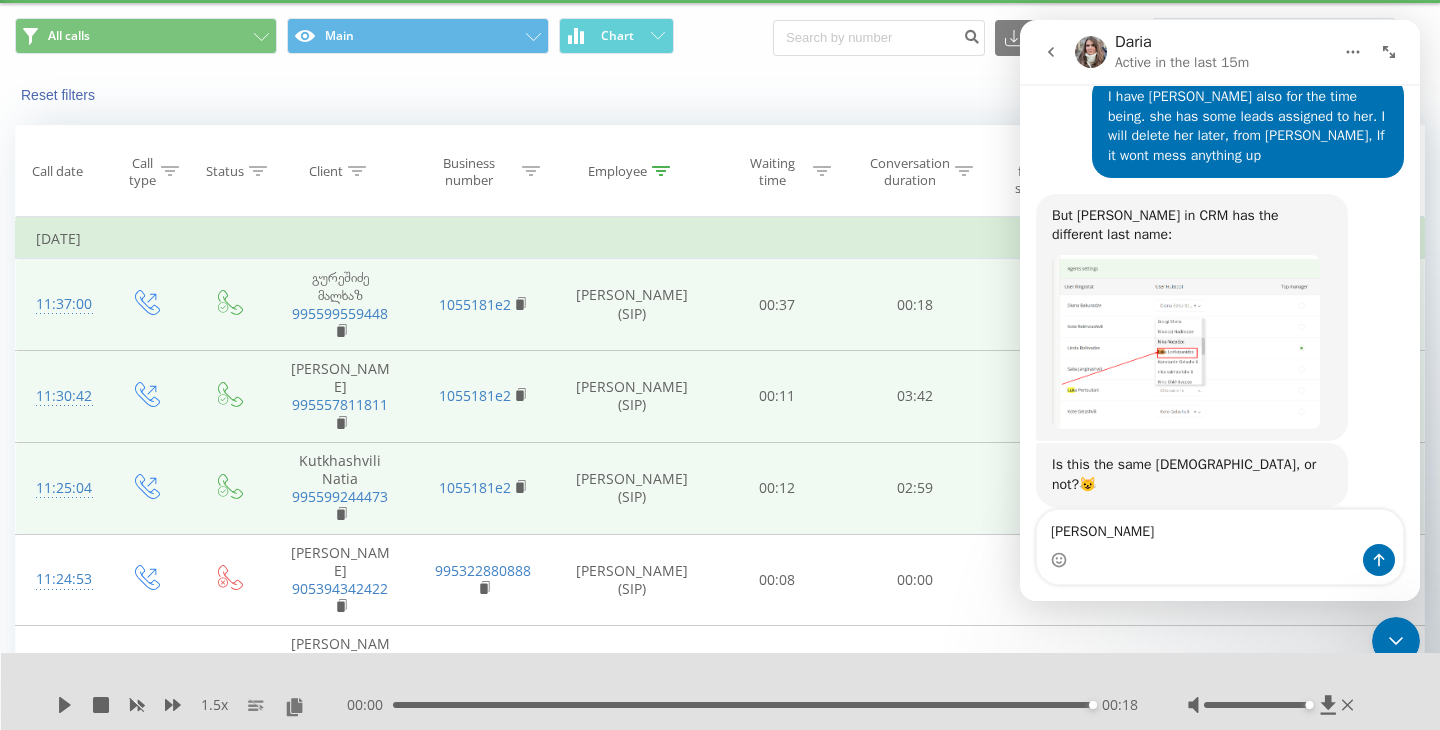 click at bounding box center (1186, 342) 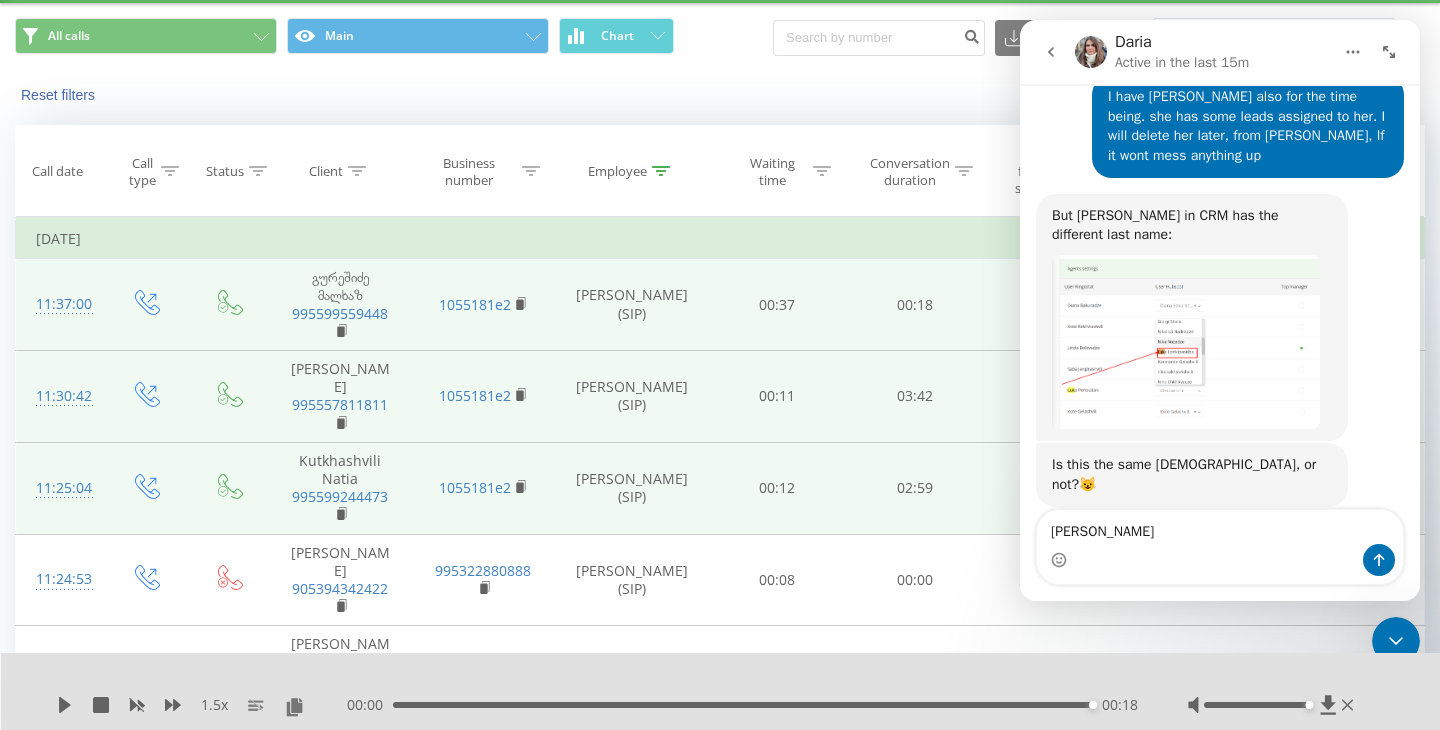 scroll, scrollTop: 0, scrollLeft: 0, axis: both 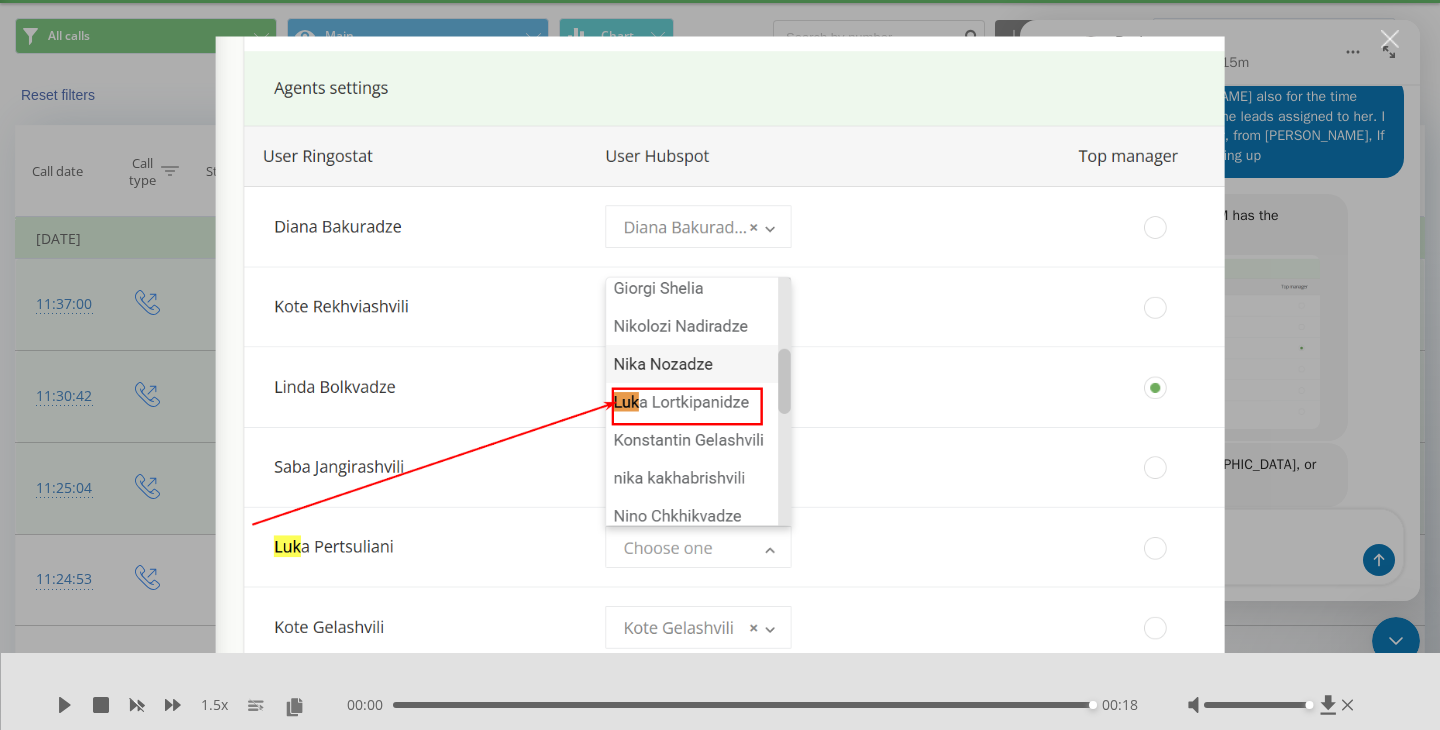 click at bounding box center [720, 365] 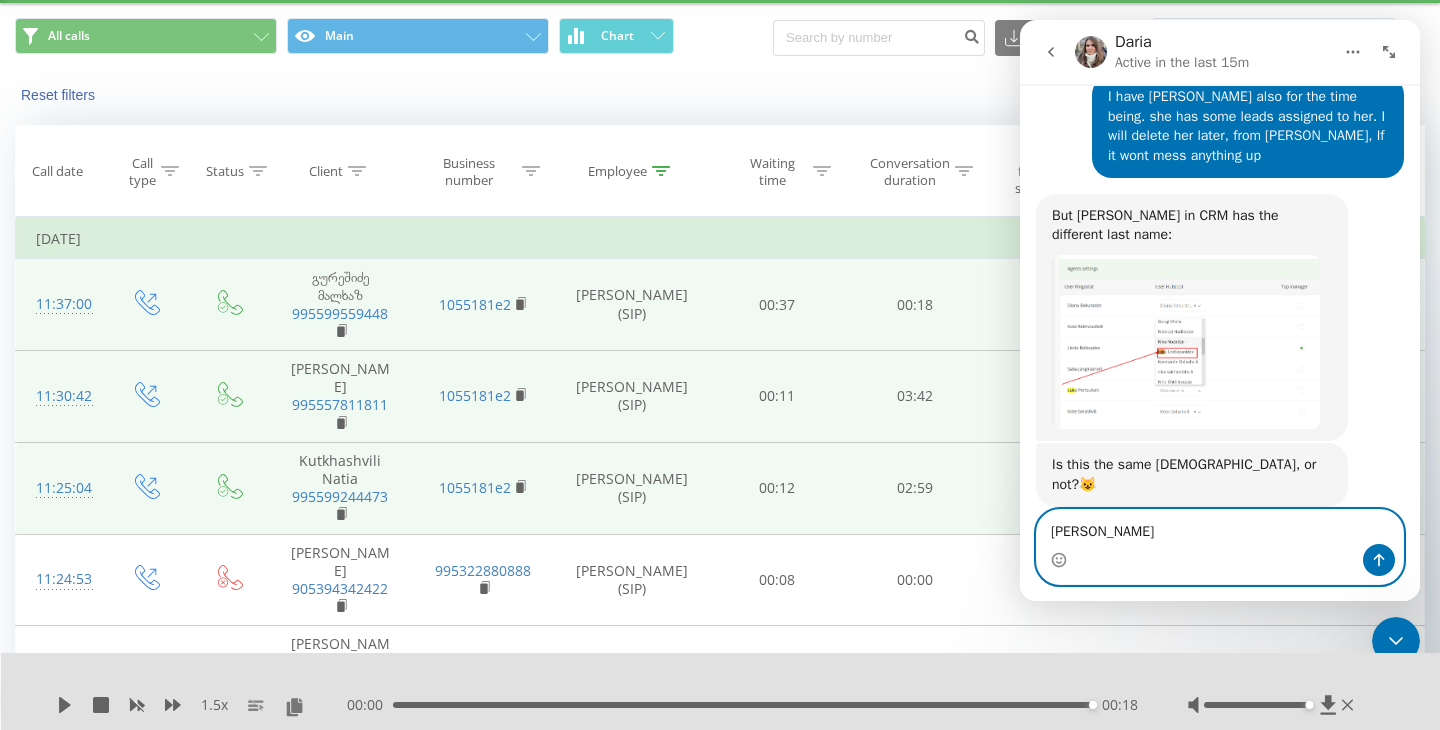 click on "Luka Per" at bounding box center [1220, 527] 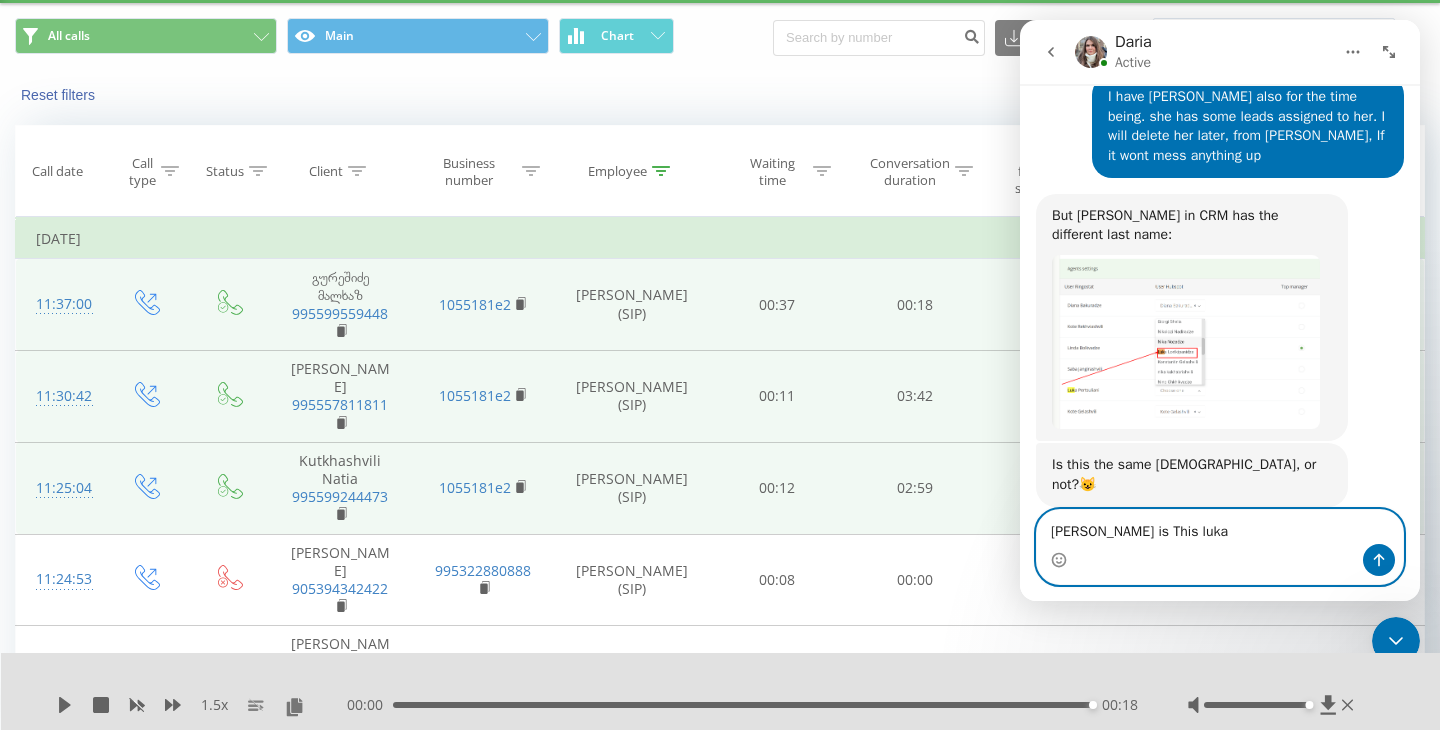 type on "Luka Pertsuliani is This luka )" 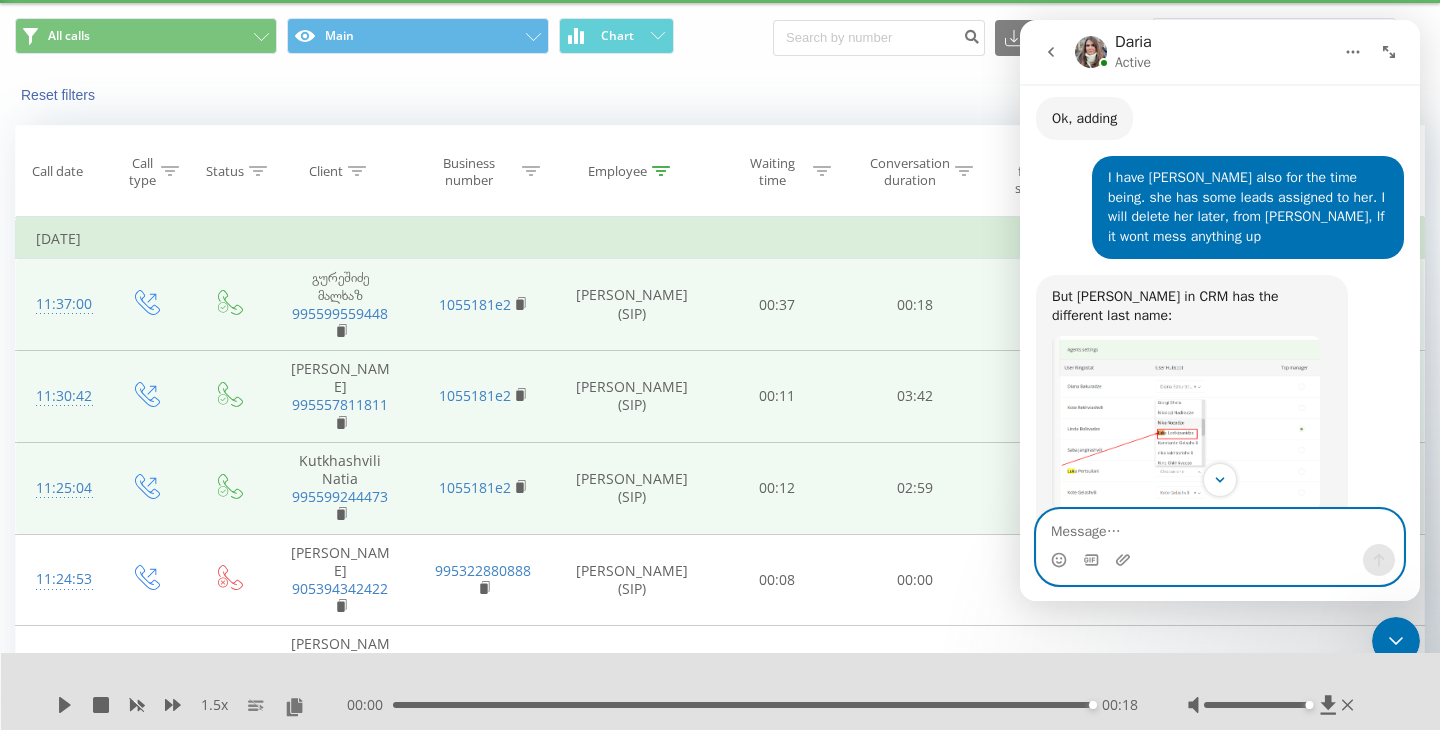 scroll, scrollTop: 2116, scrollLeft: 0, axis: vertical 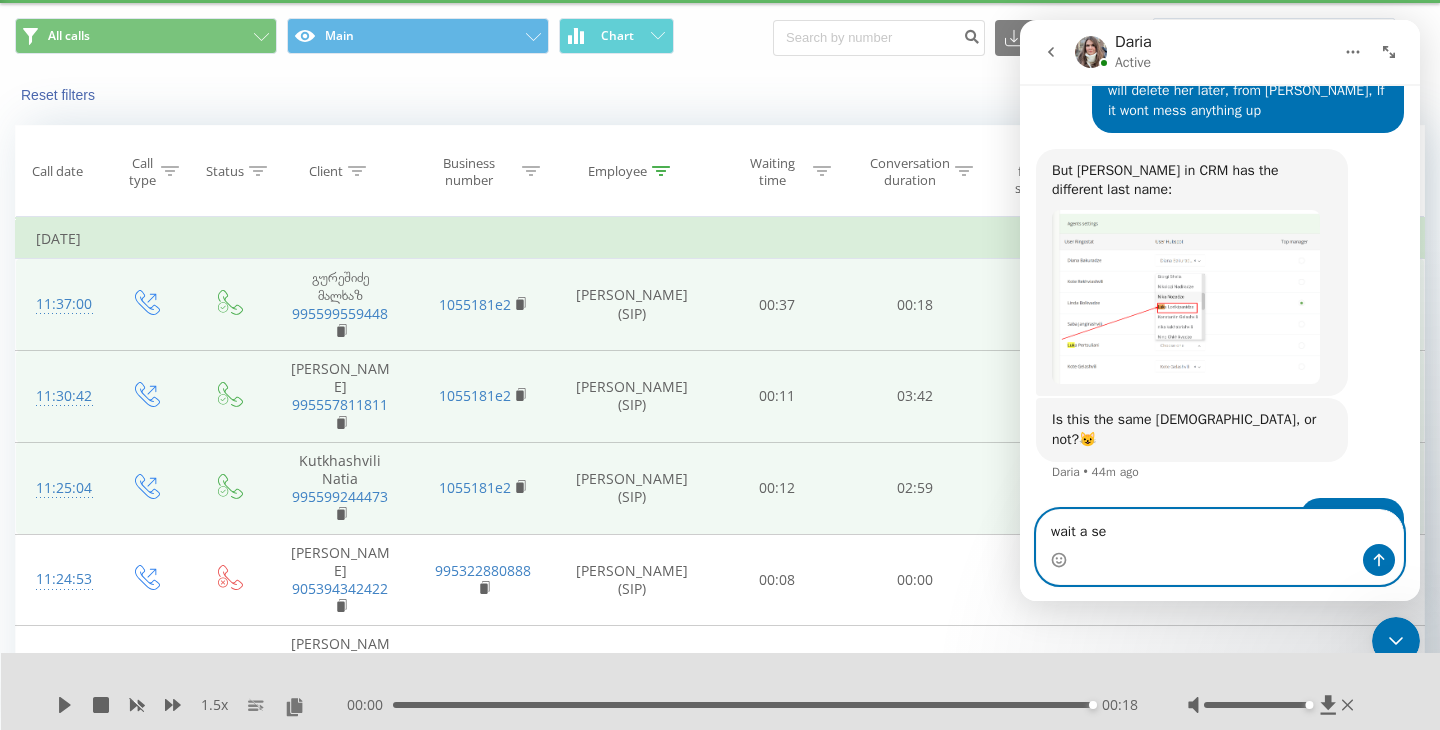 type on "wait a sec" 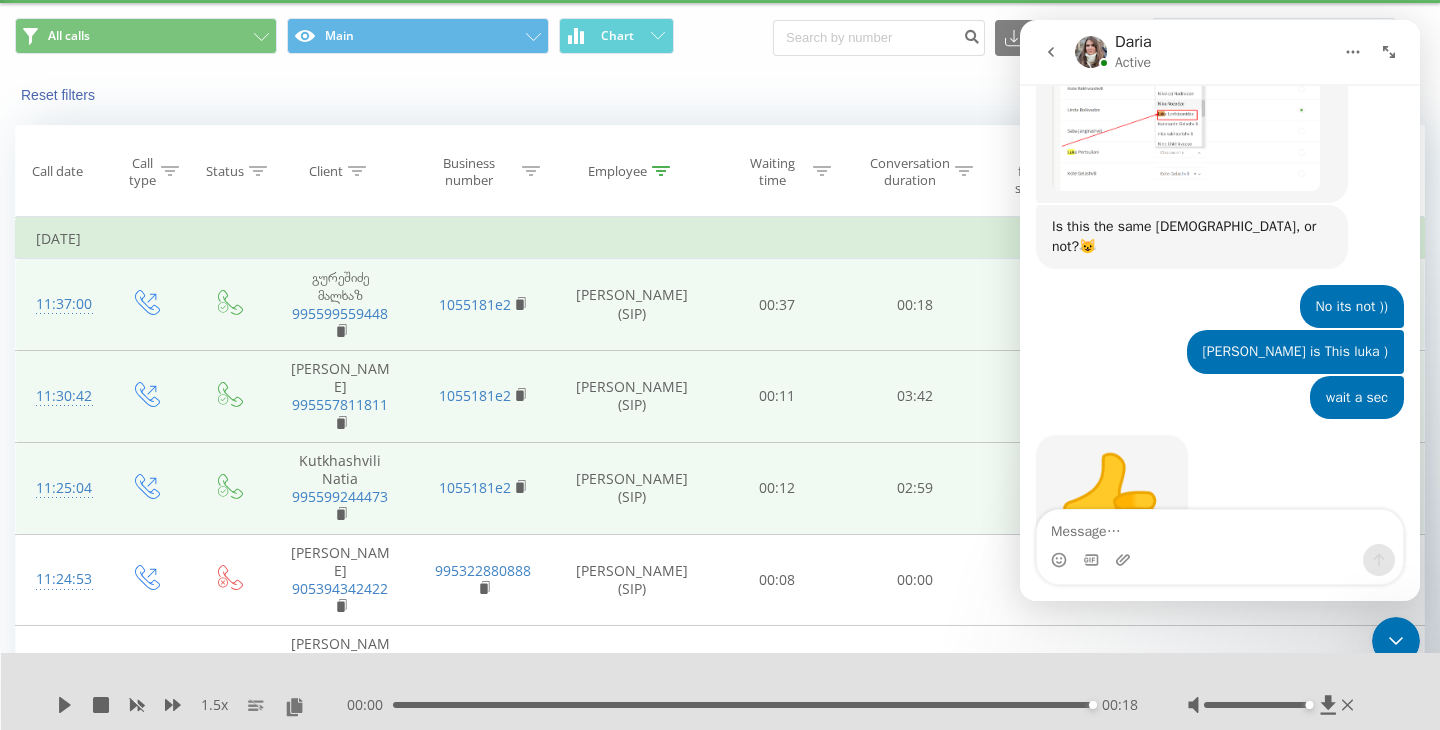 scroll, scrollTop: 2310, scrollLeft: 0, axis: vertical 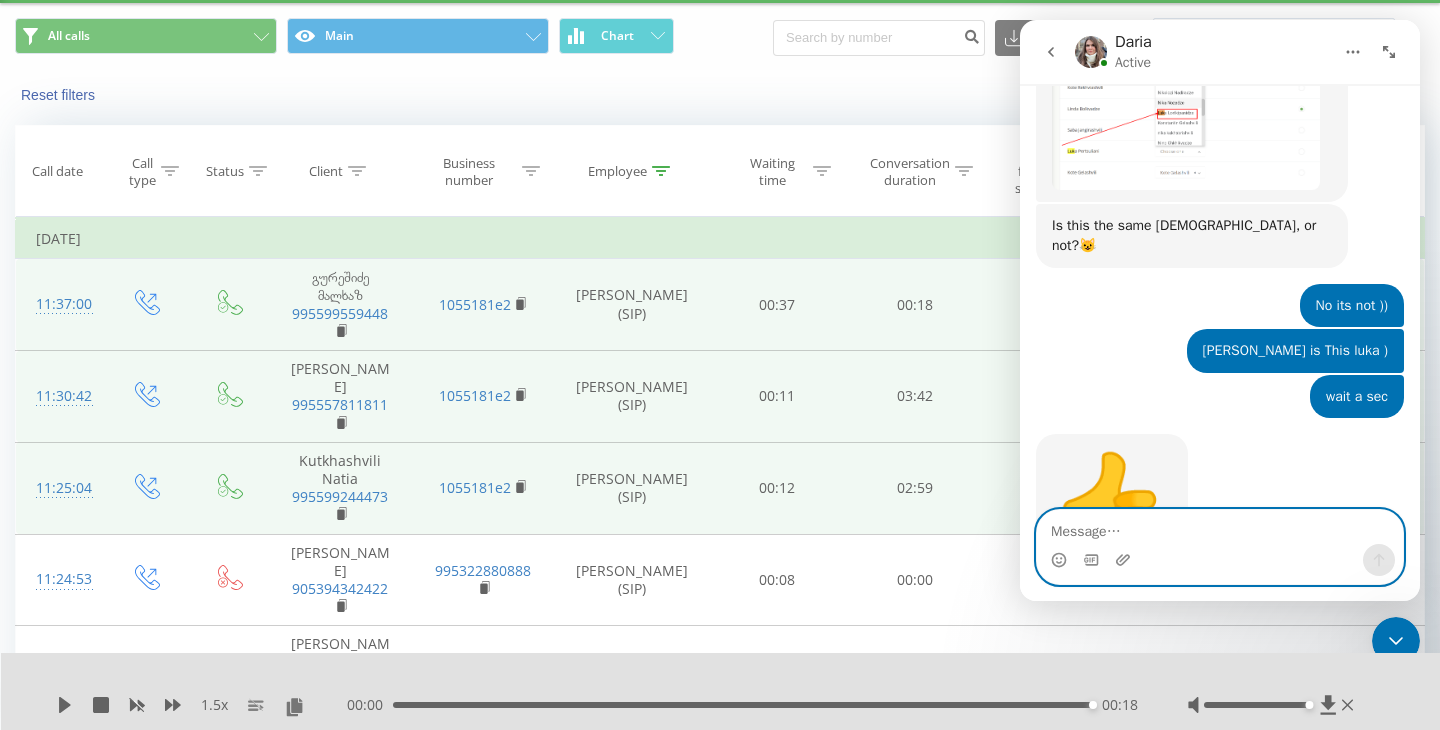 click at bounding box center (1220, 527) 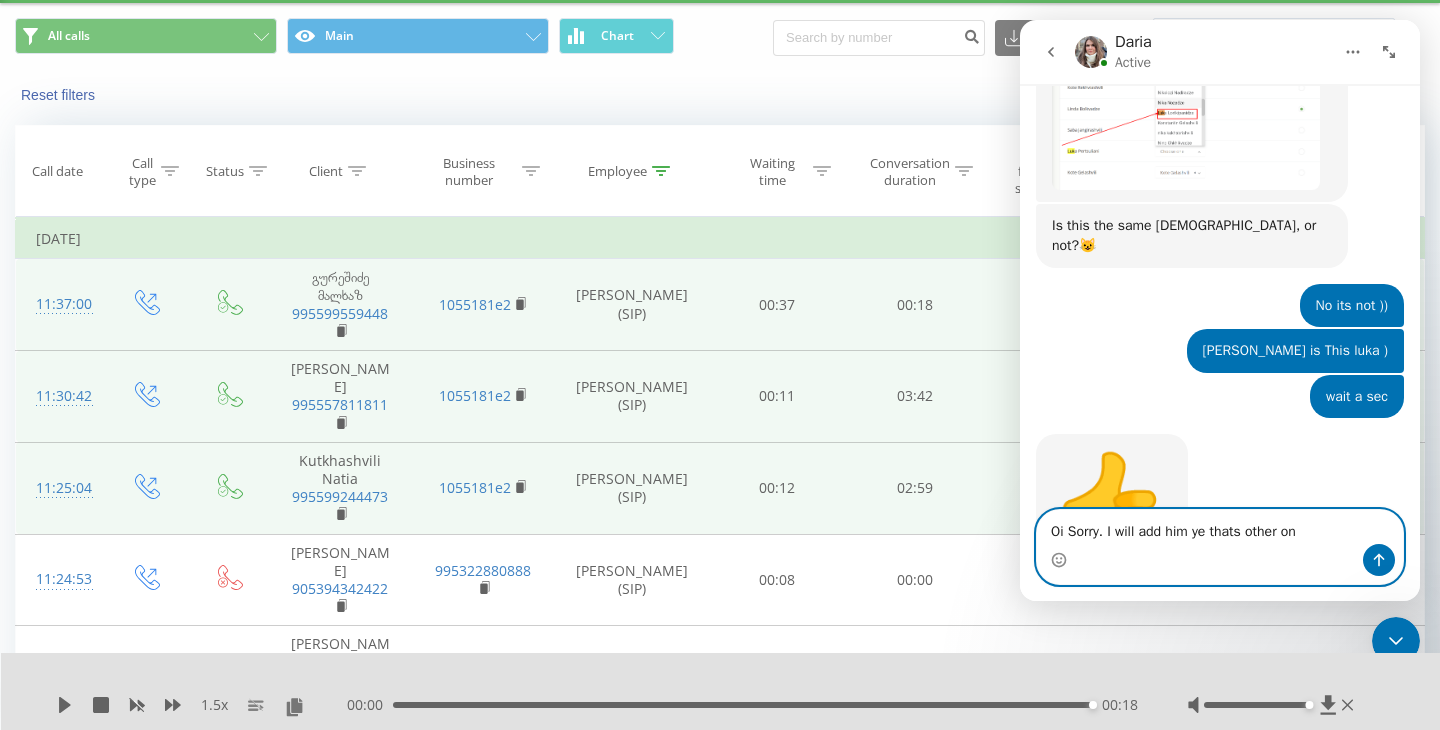 type on "Oi Sorry. I will add him ye thats other one" 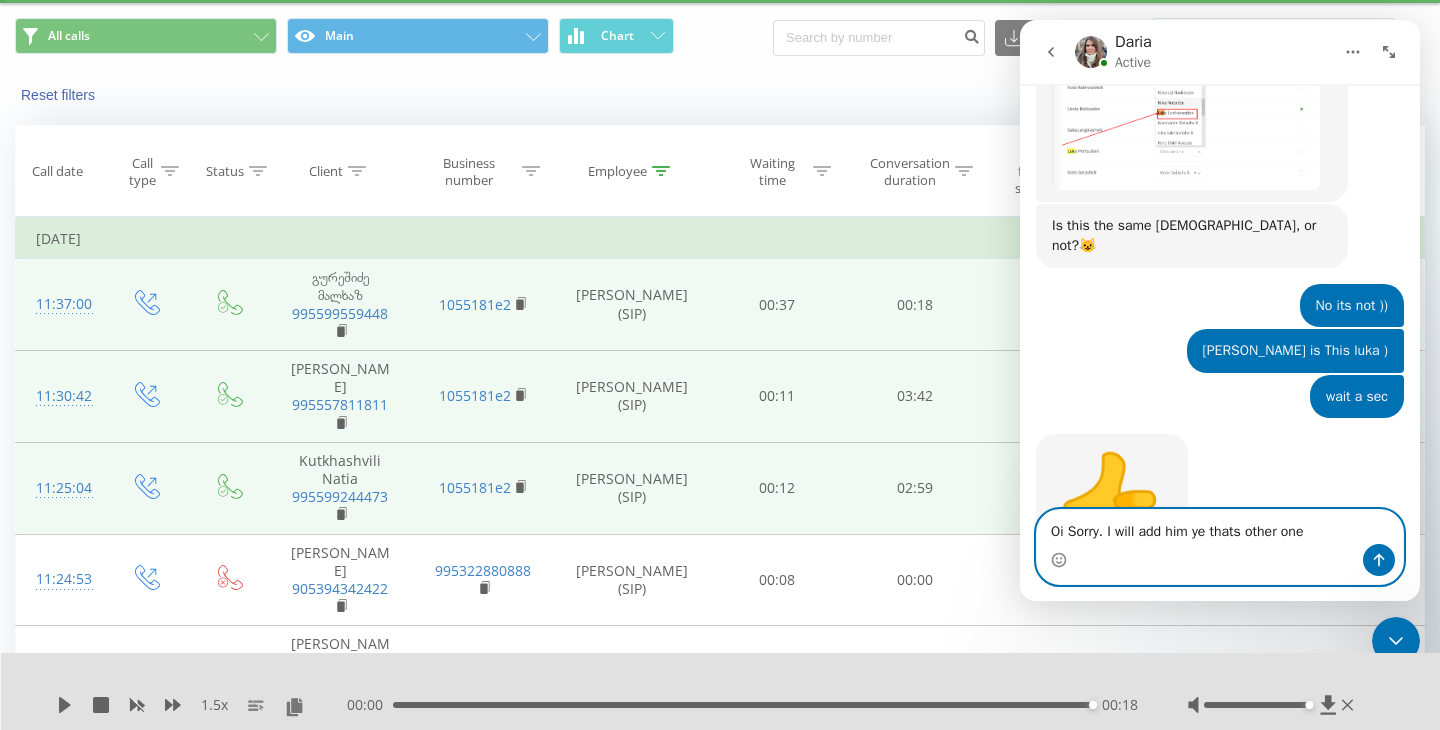type 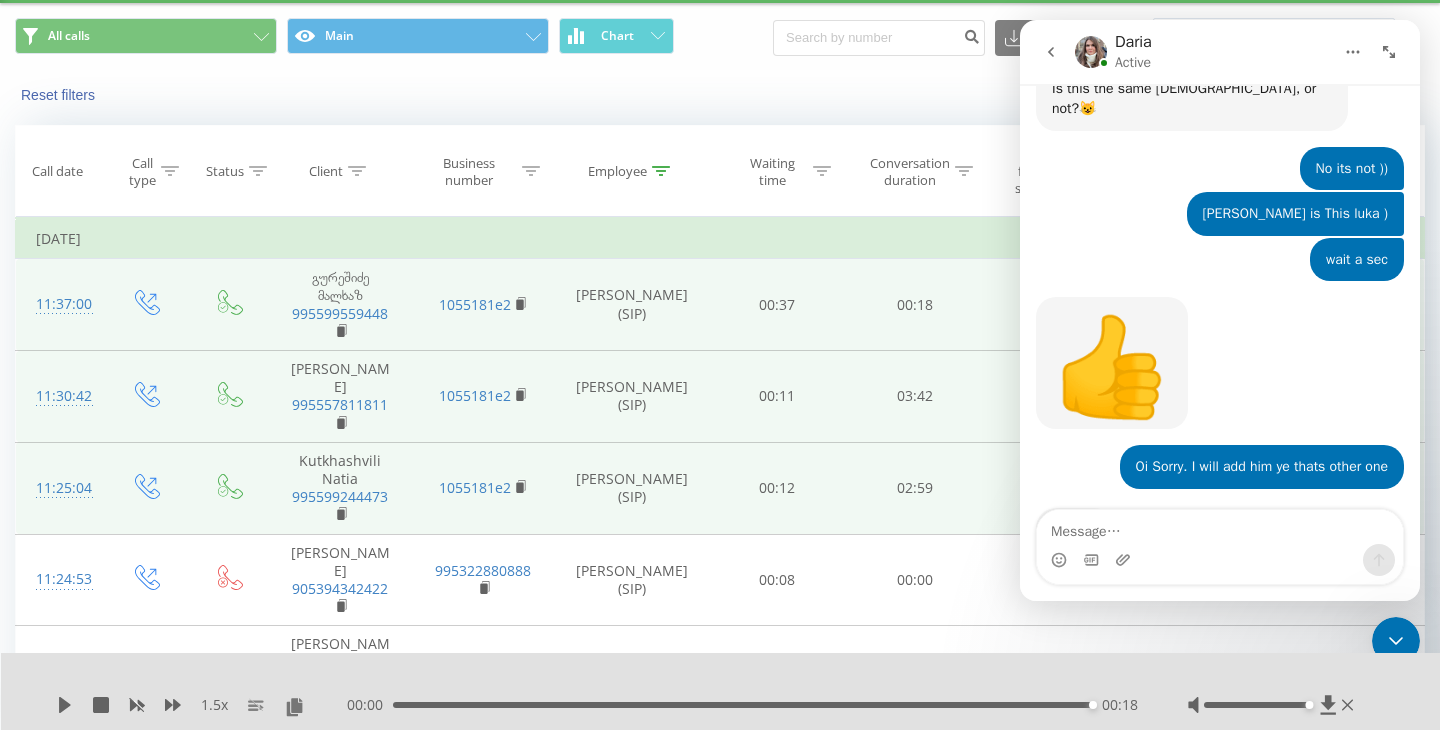 scroll, scrollTop: 2429, scrollLeft: 0, axis: vertical 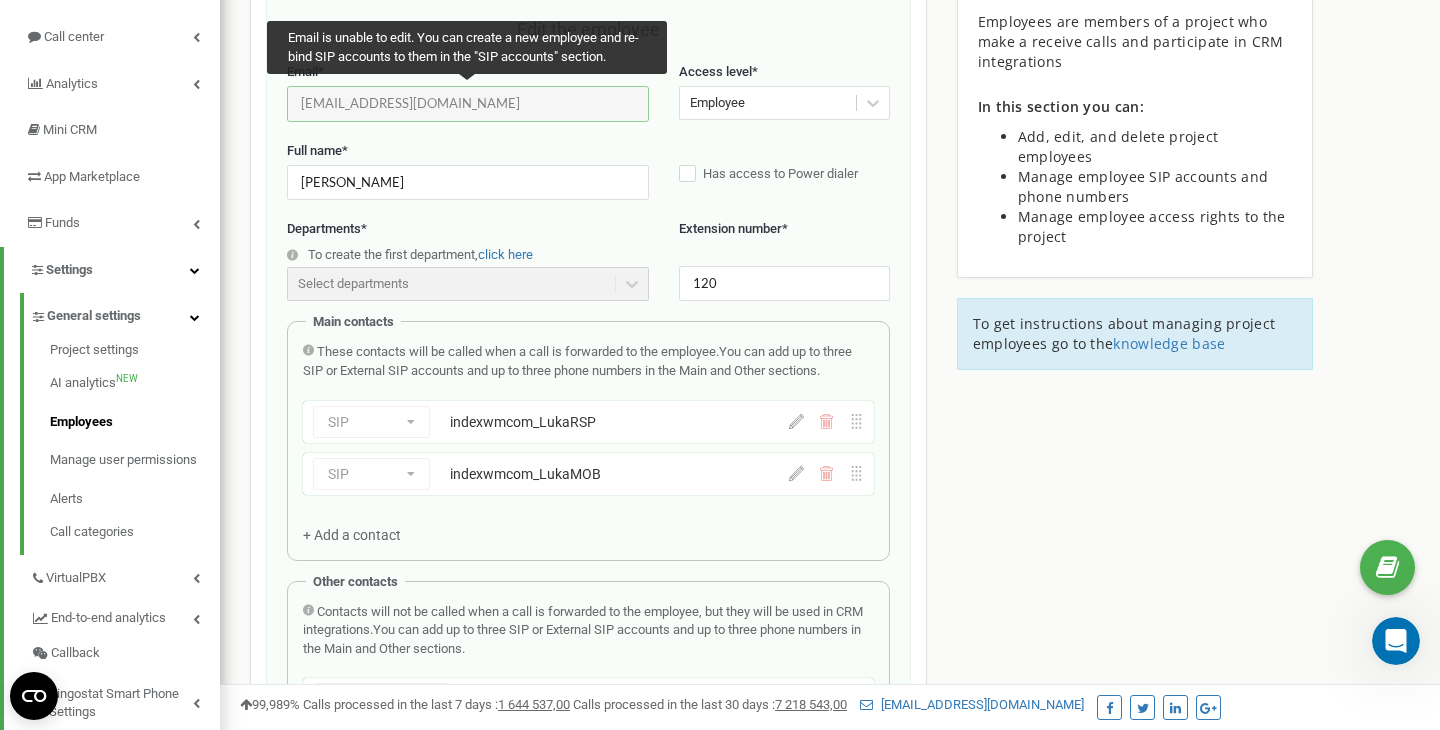 drag, startPoint x: 506, startPoint y: 98, endPoint x: 285, endPoint y: 97, distance: 221.00226 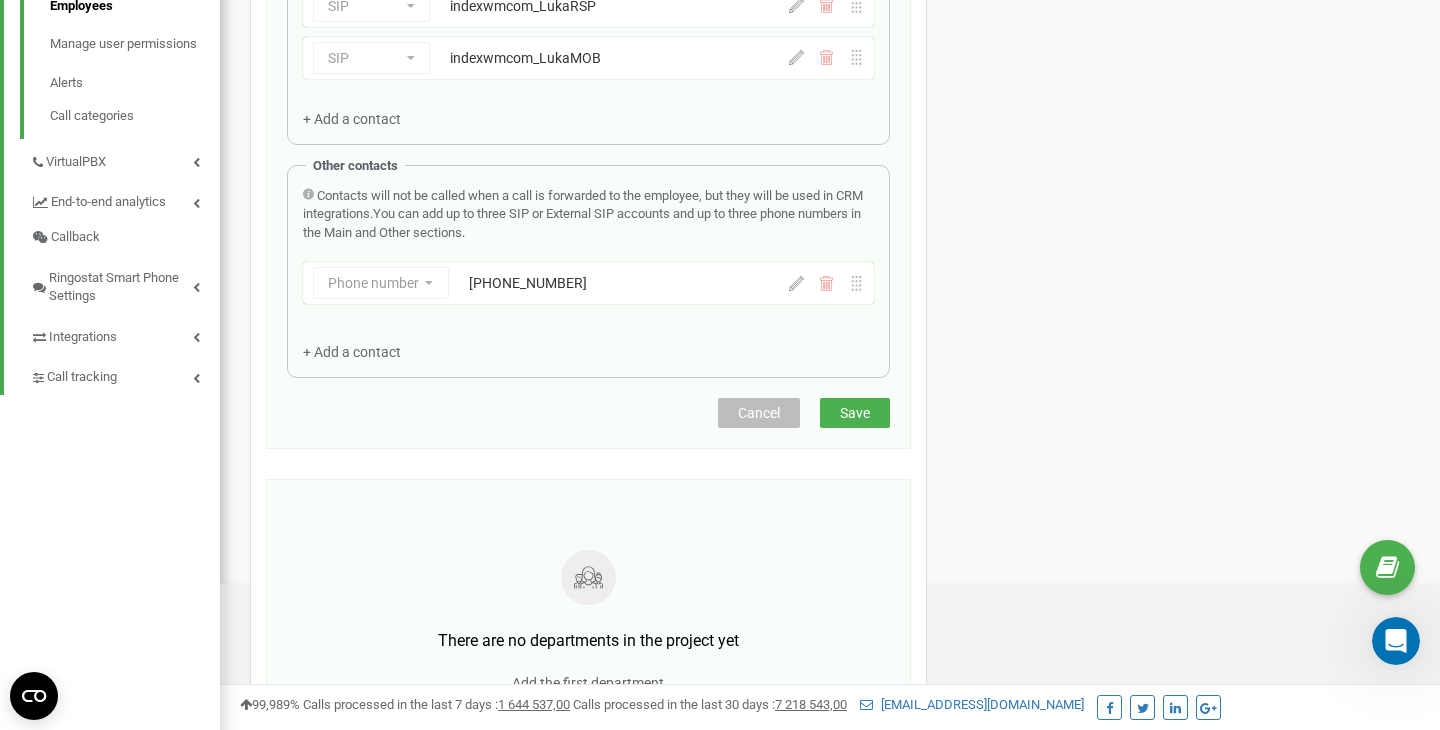 scroll, scrollTop: 379, scrollLeft: 0, axis: vertical 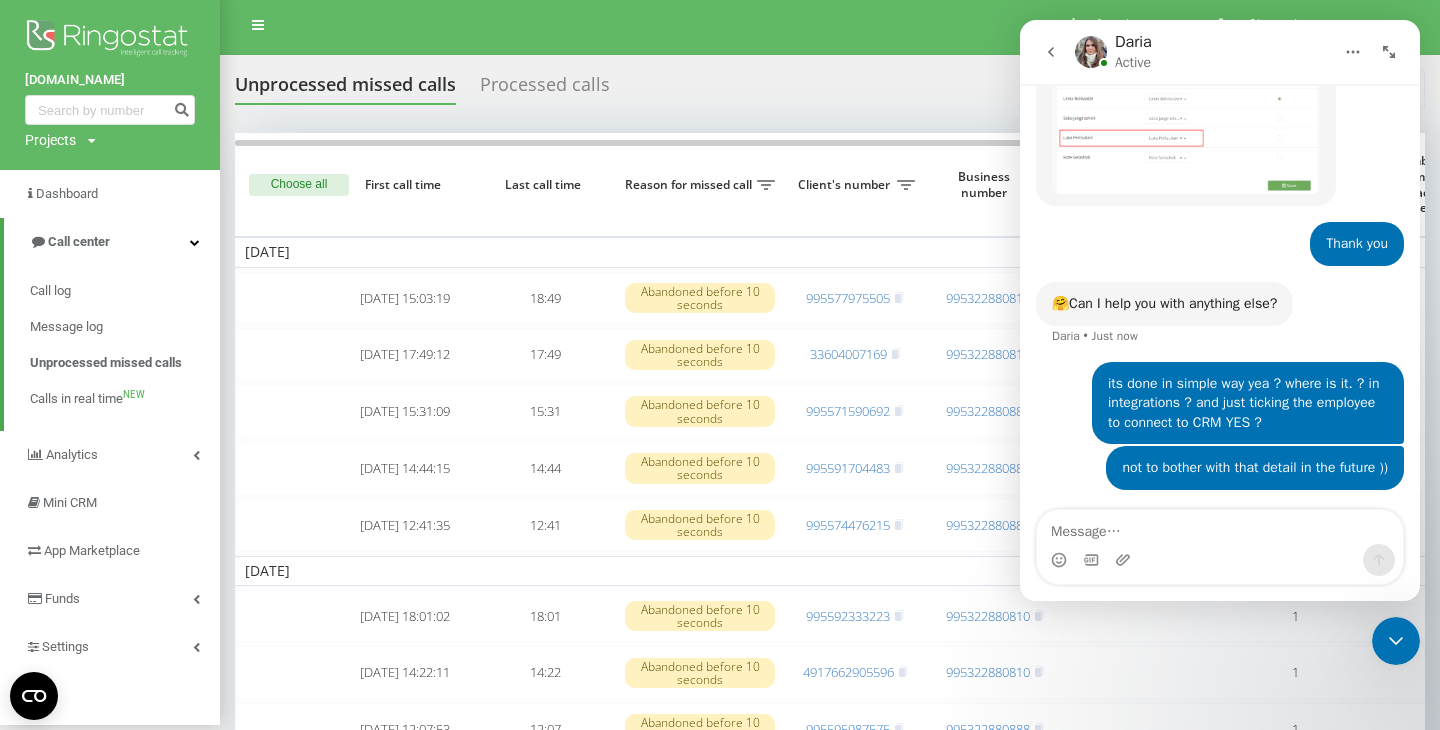click at bounding box center (1396, 641) 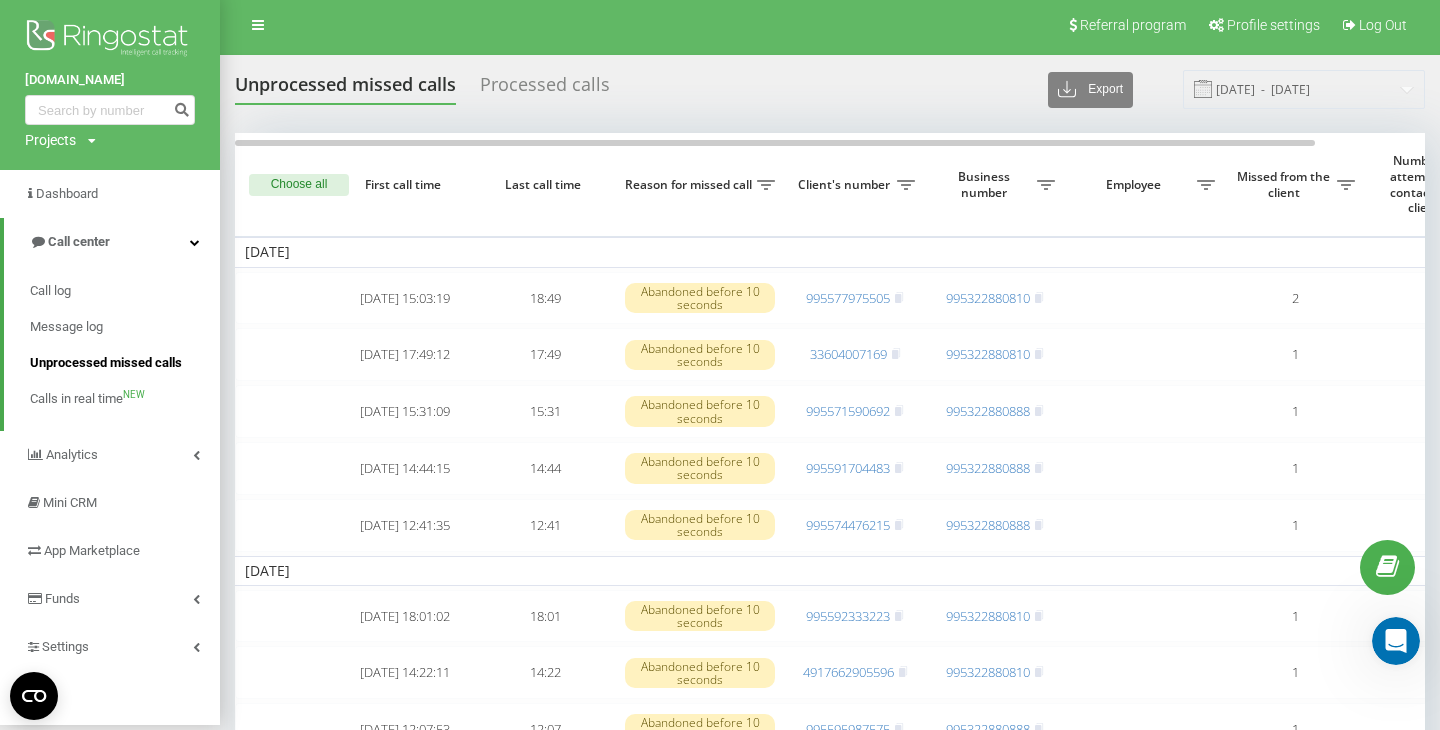 click on "Unprocessed missed calls" at bounding box center (106, 363) 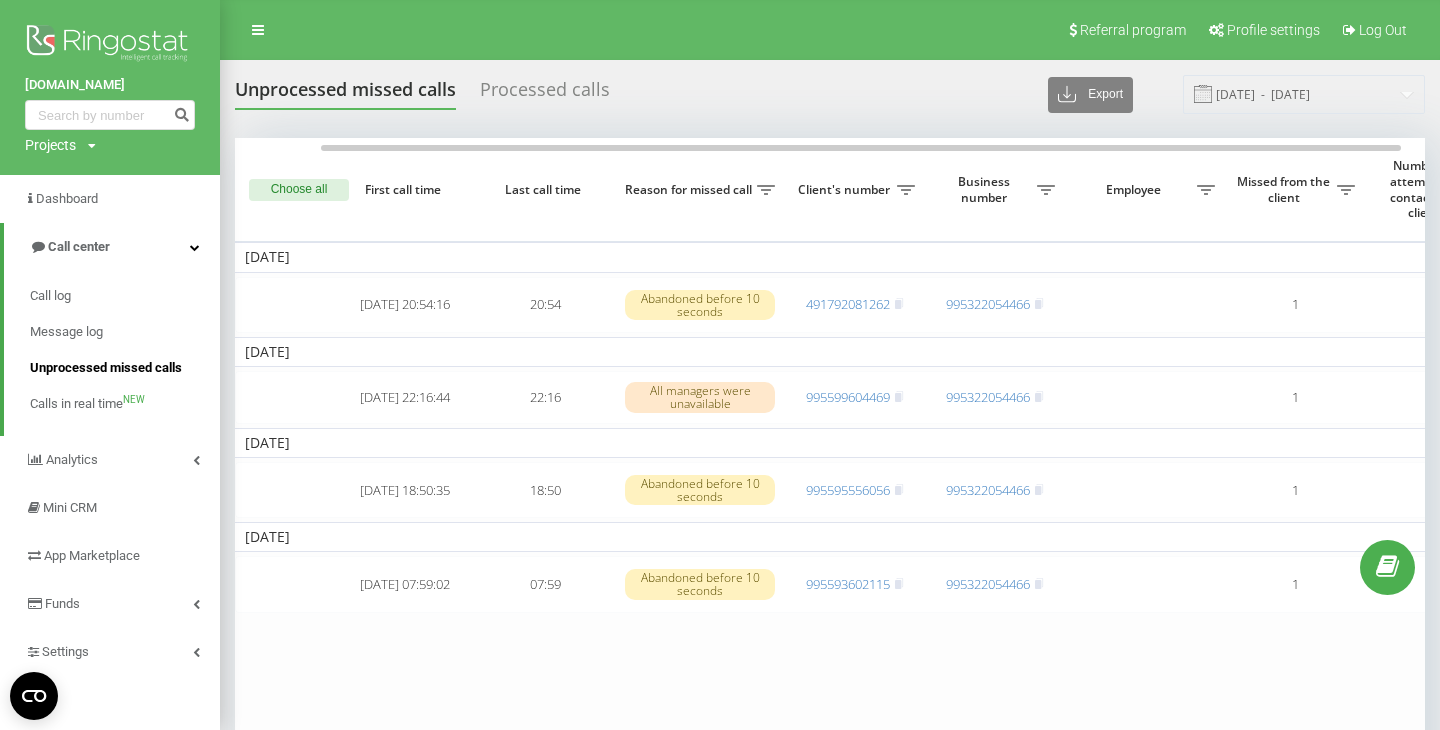scroll, scrollTop: 0, scrollLeft: 0, axis: both 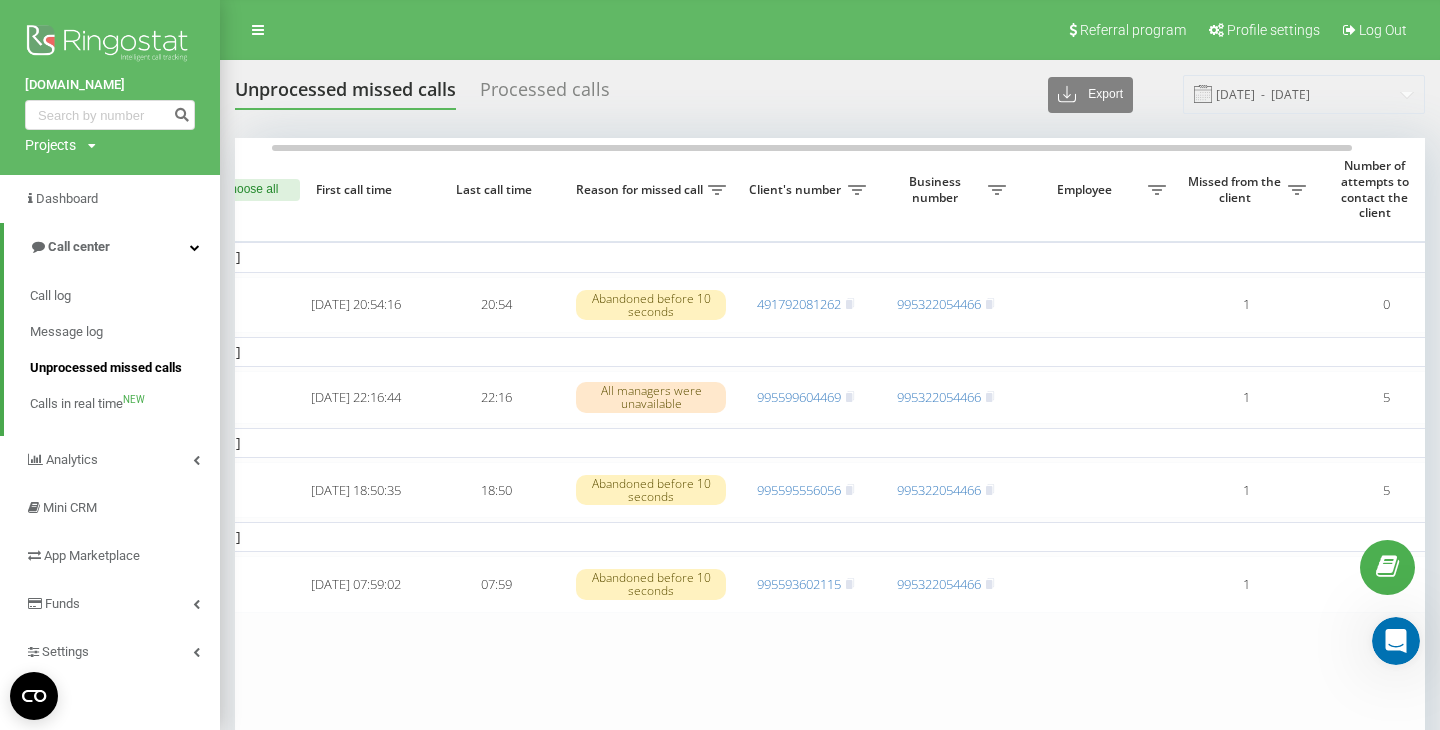 click on "Unprocessed missed calls" at bounding box center [106, 368] 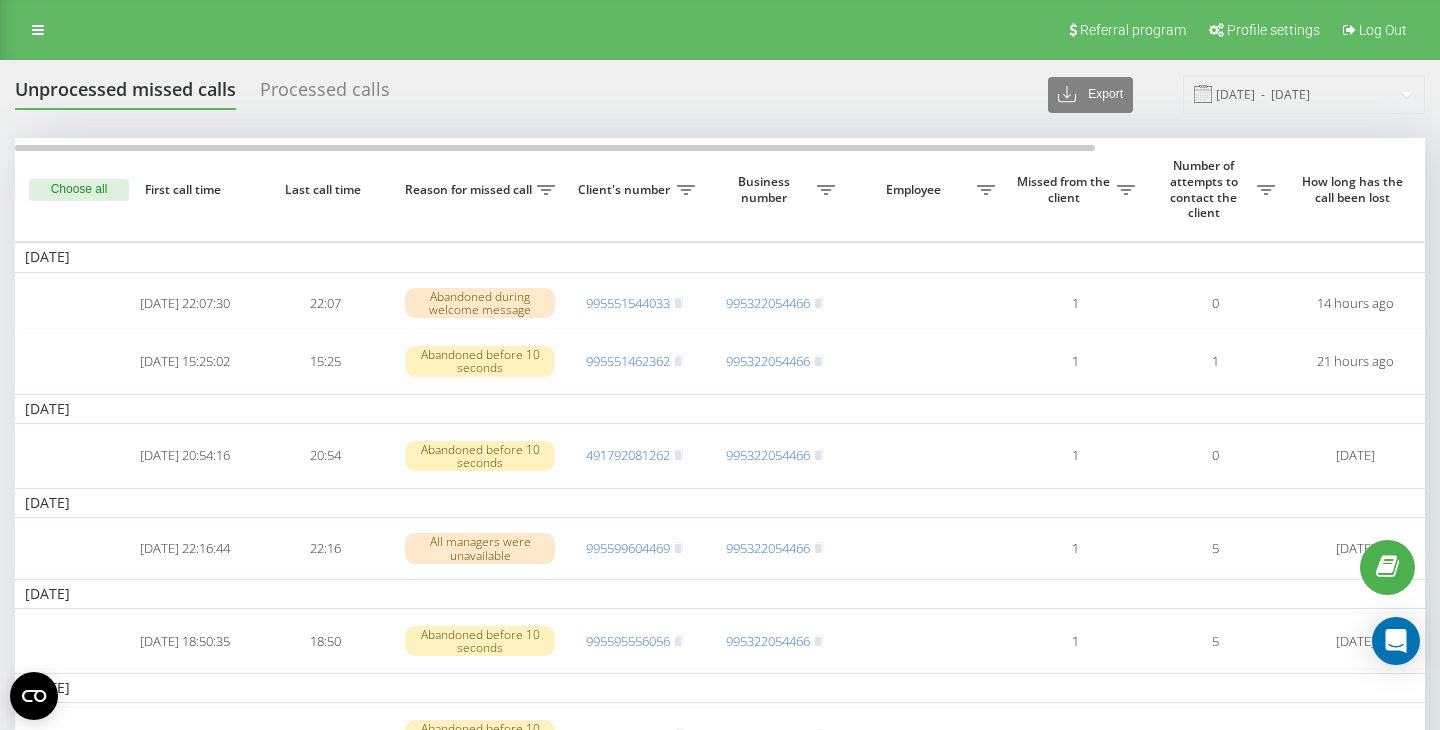 scroll, scrollTop: 0, scrollLeft: 0, axis: both 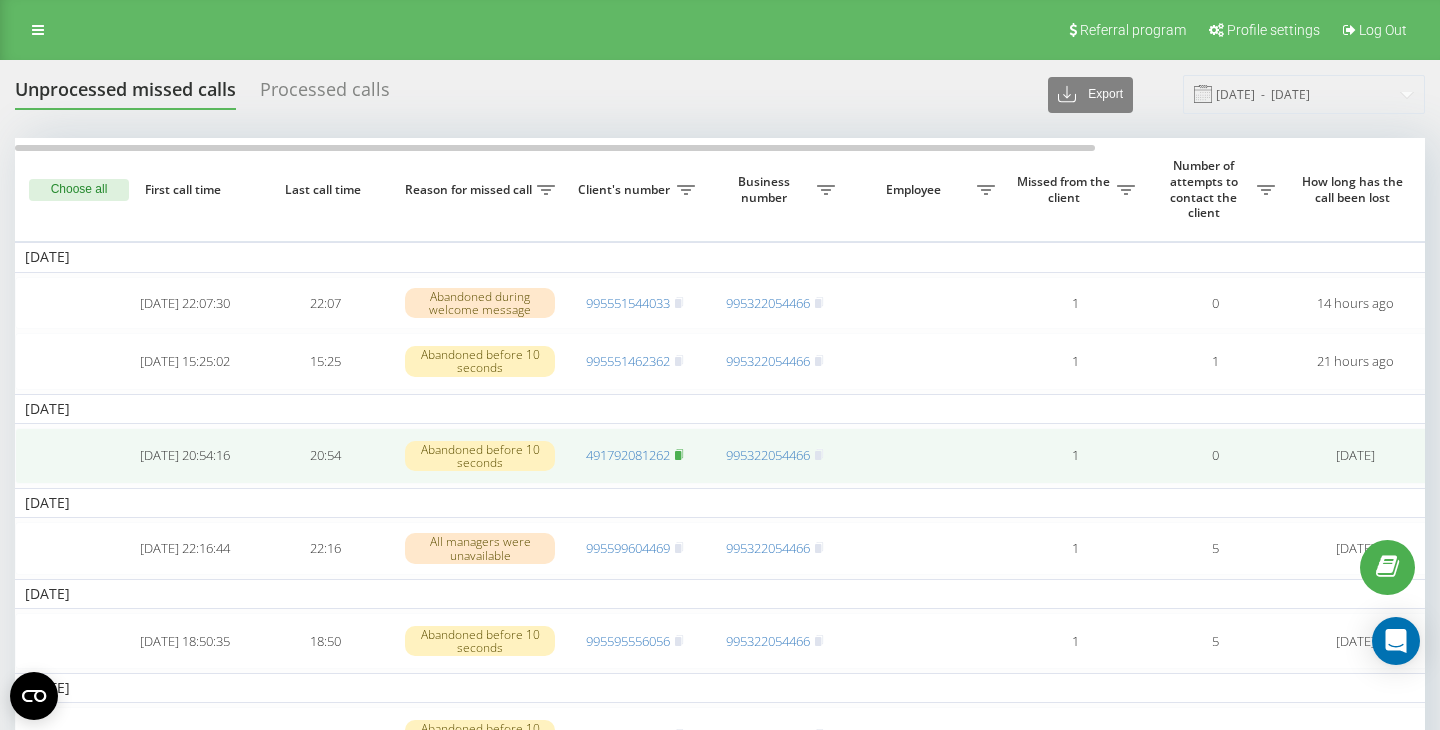 click 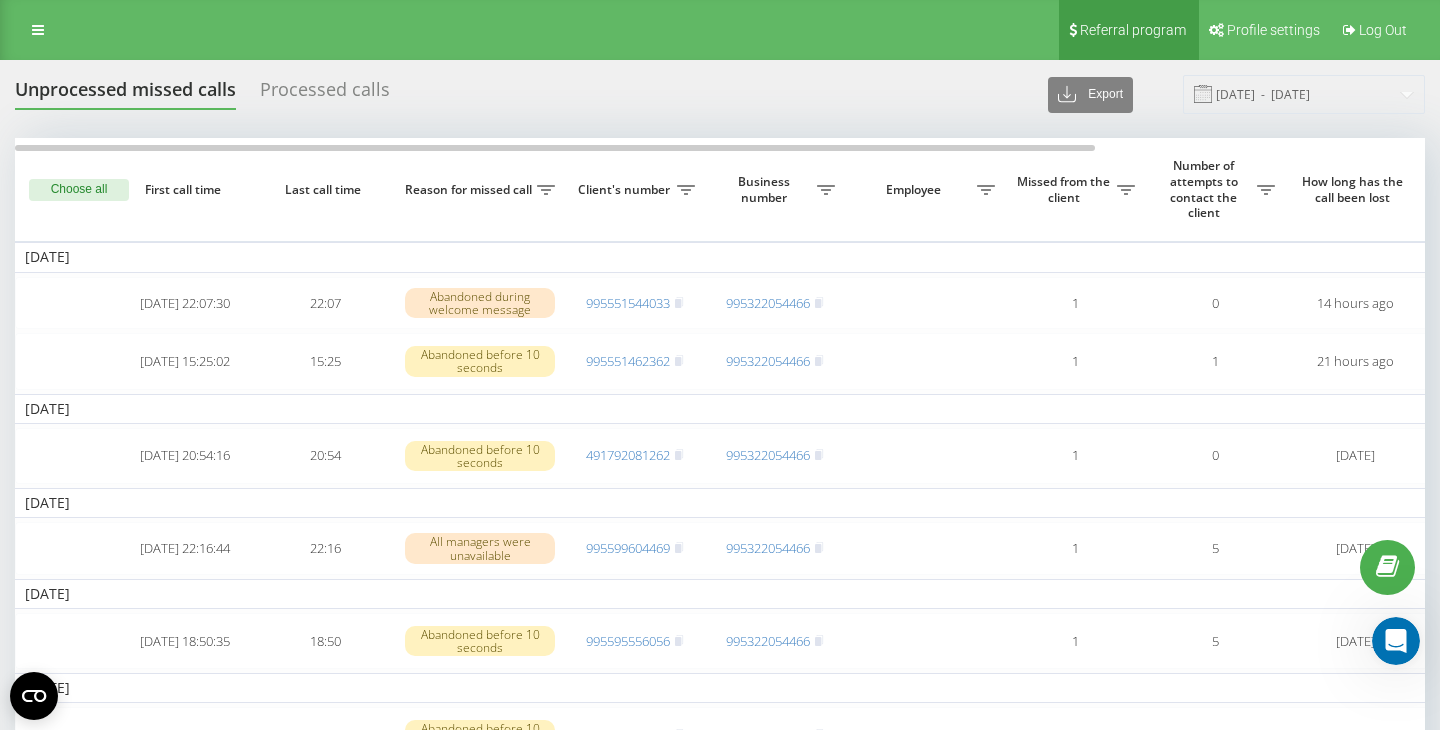 scroll, scrollTop: 0, scrollLeft: 0, axis: both 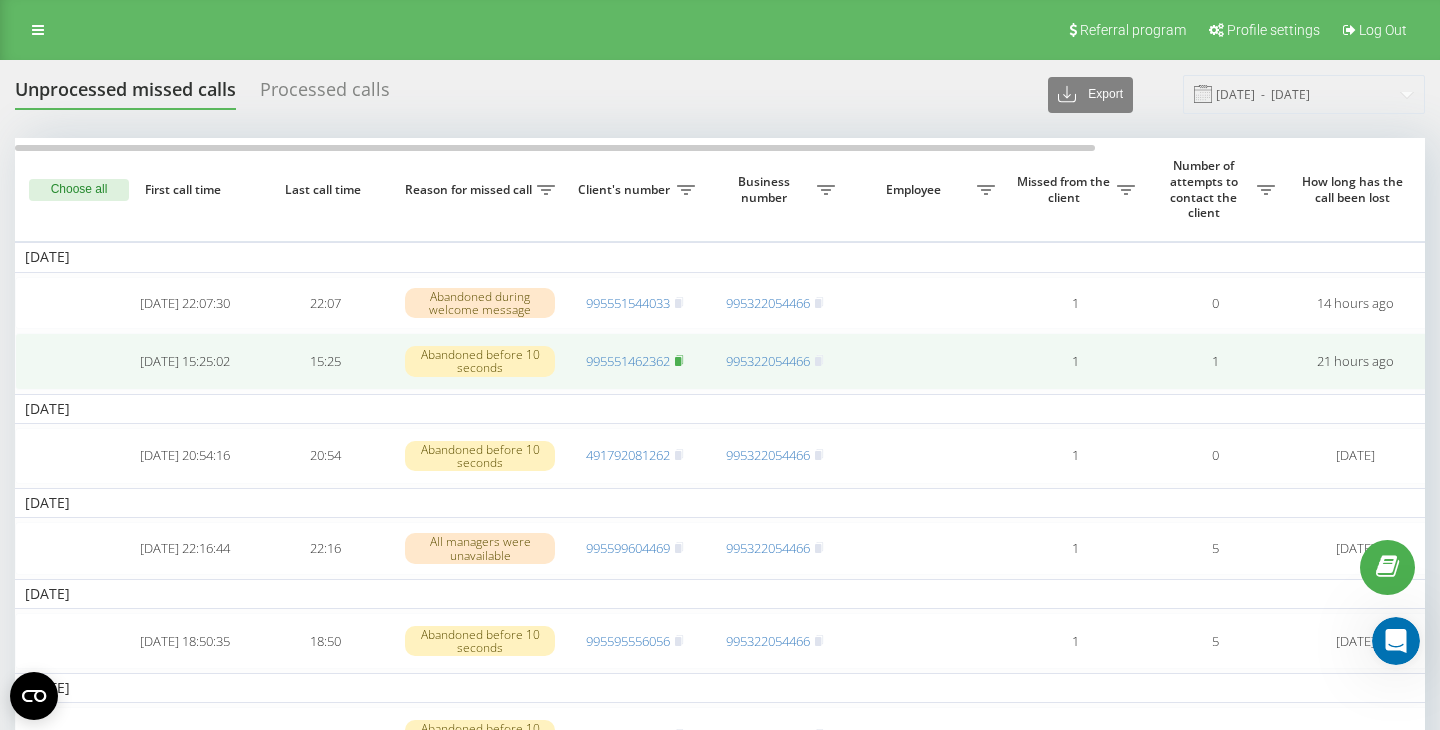 click 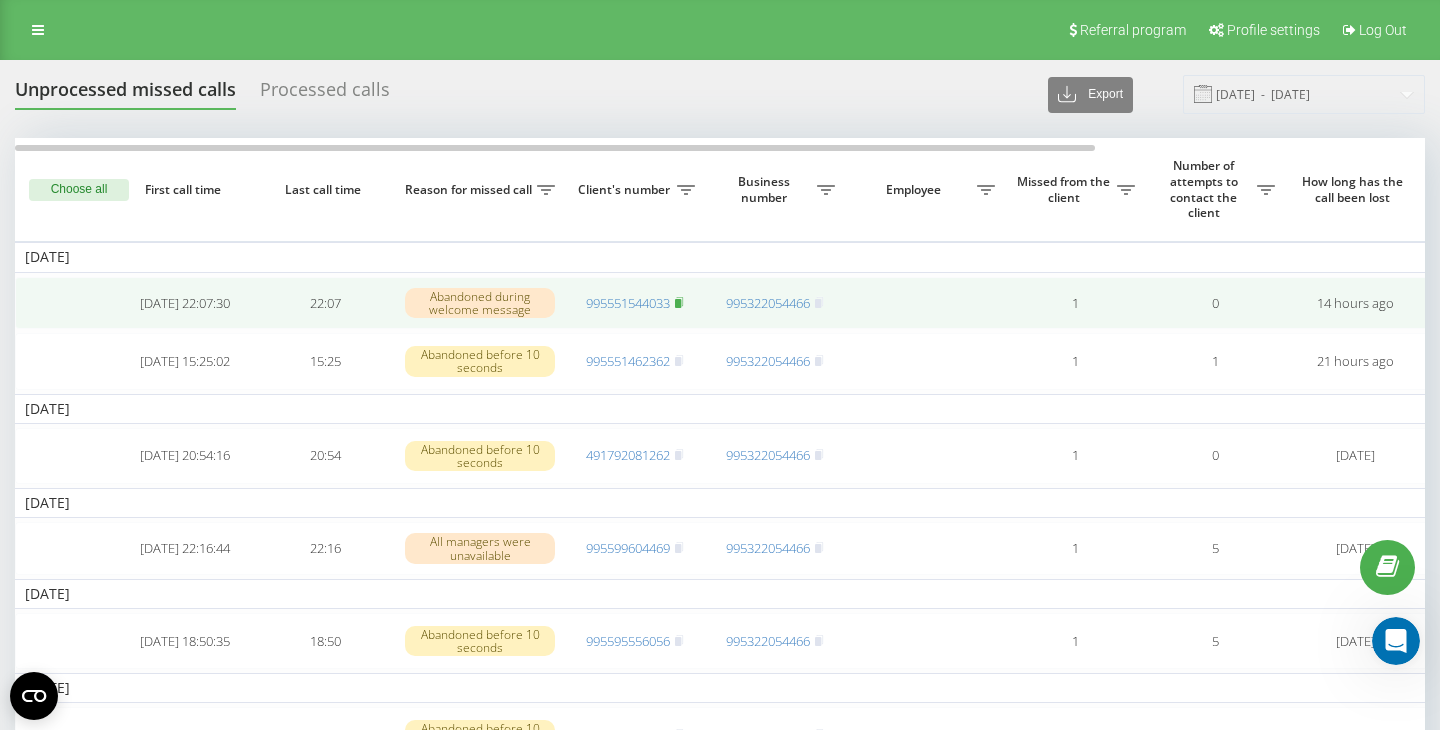 click 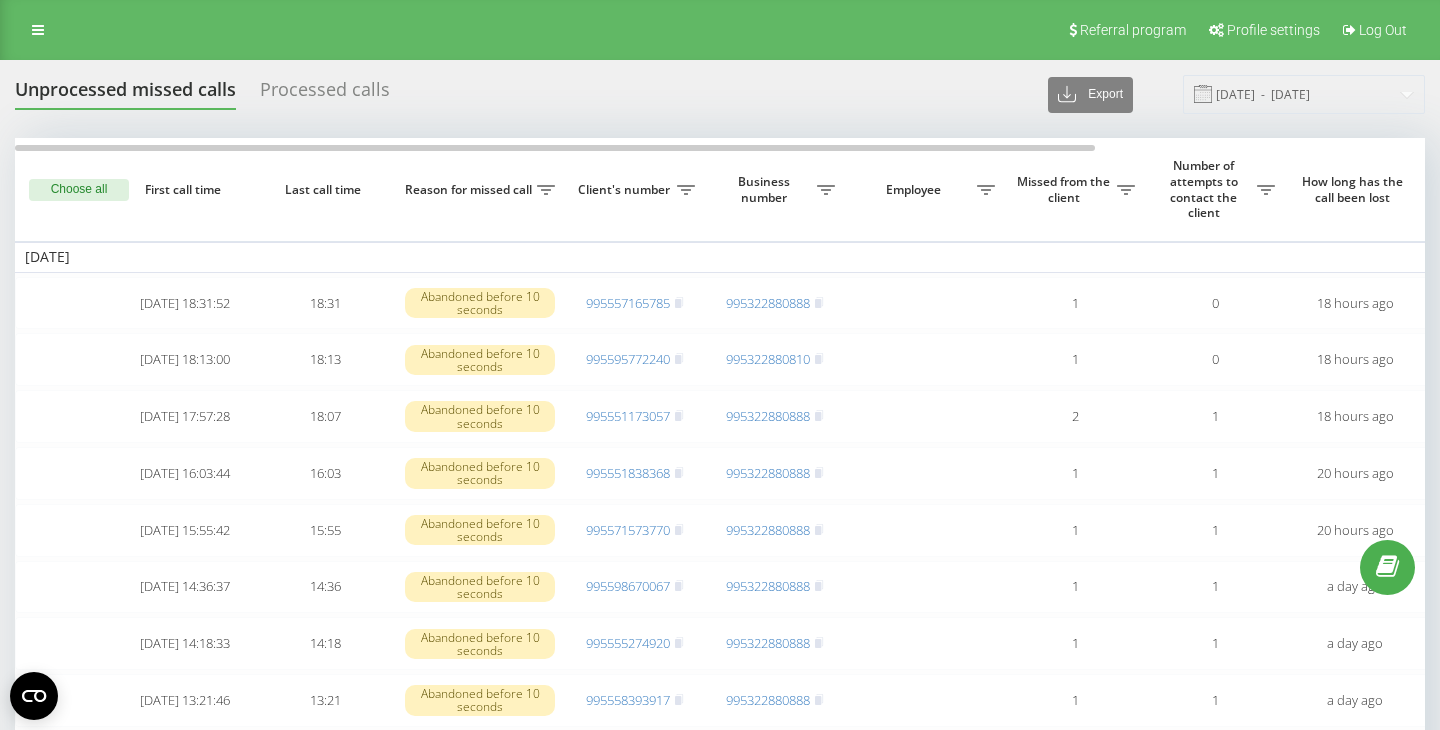 scroll, scrollTop: 0, scrollLeft: 0, axis: both 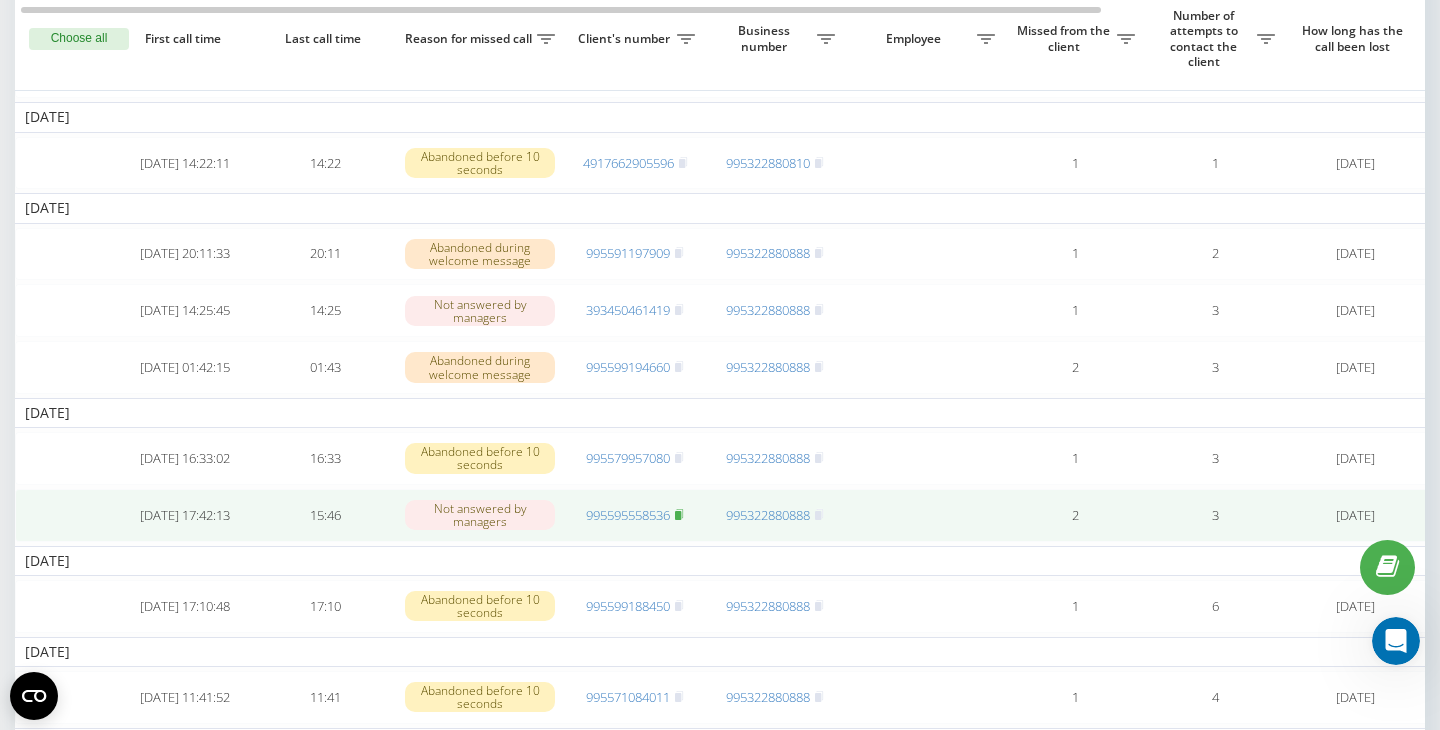 click 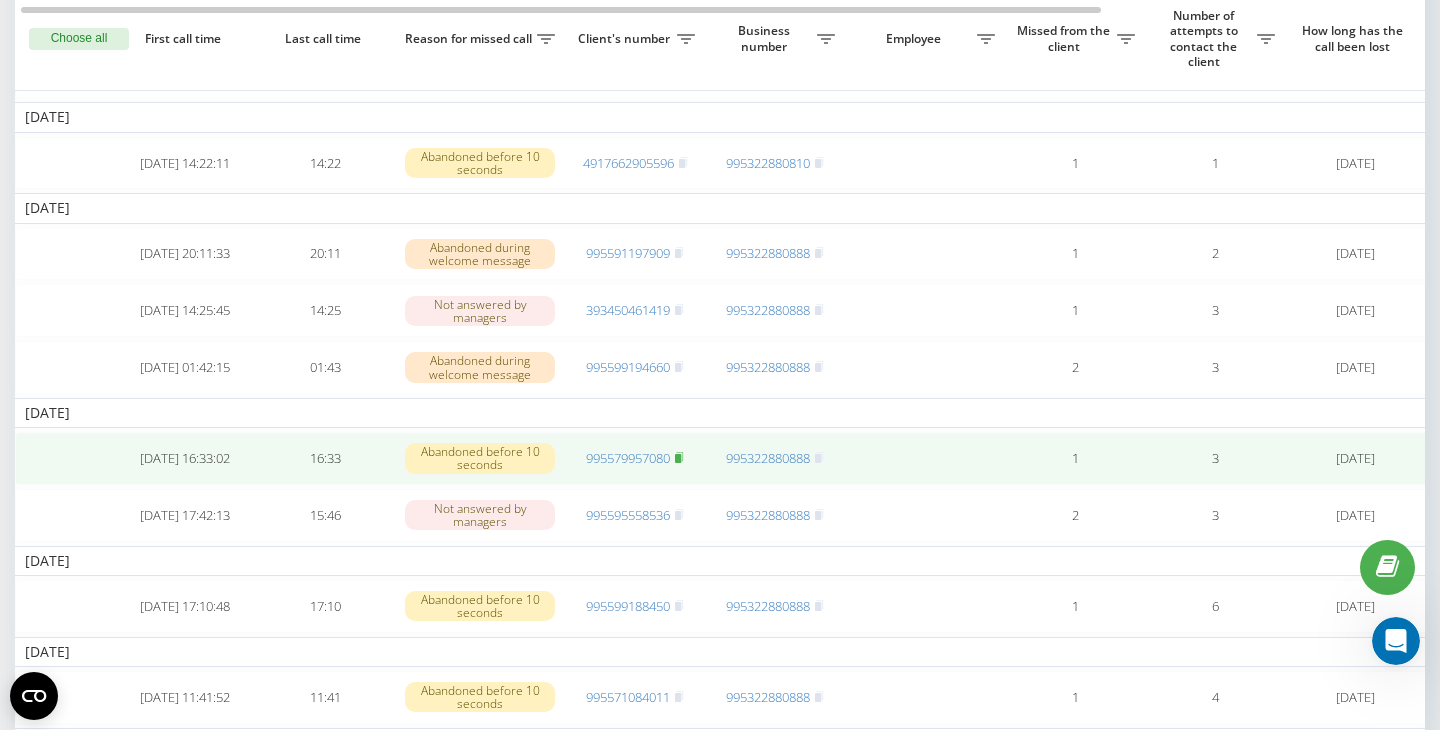 click 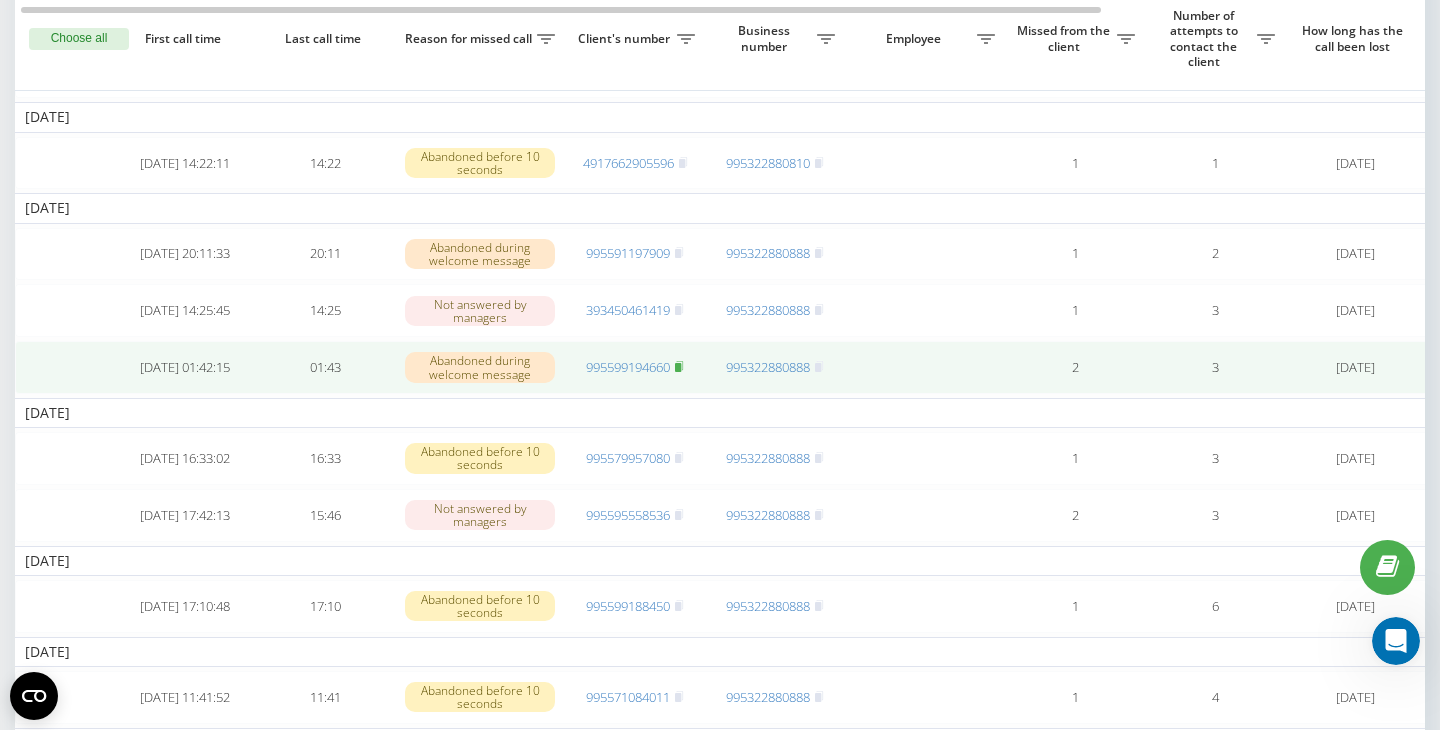 click 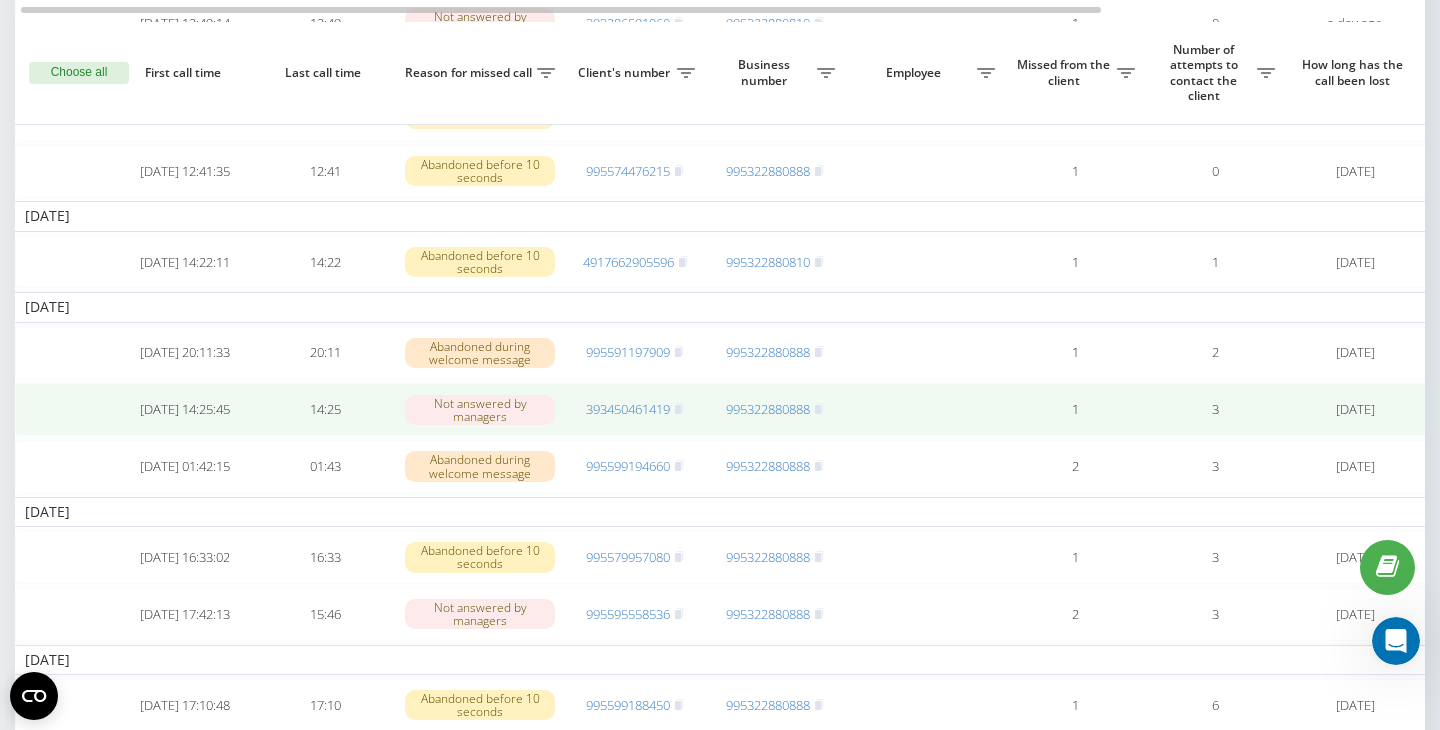 scroll, scrollTop: 723, scrollLeft: 0, axis: vertical 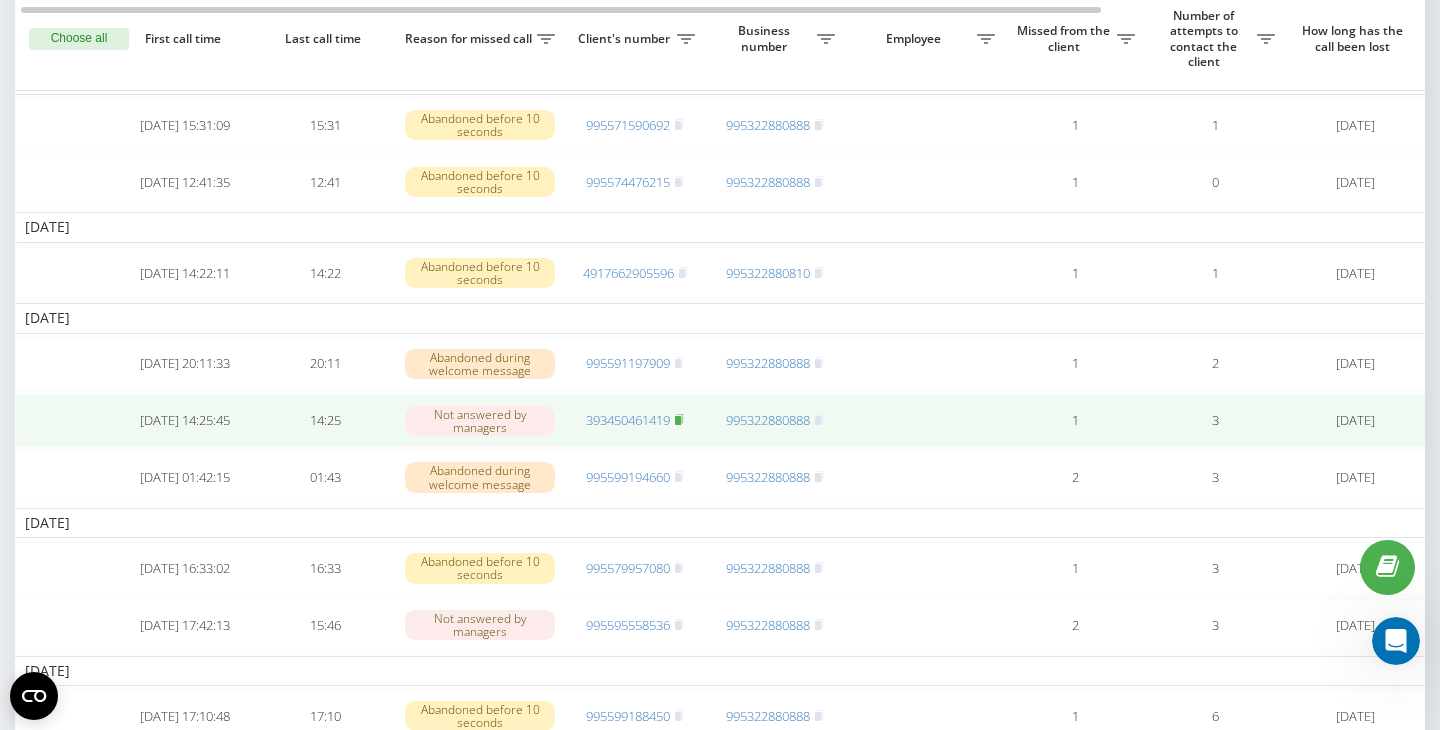 click 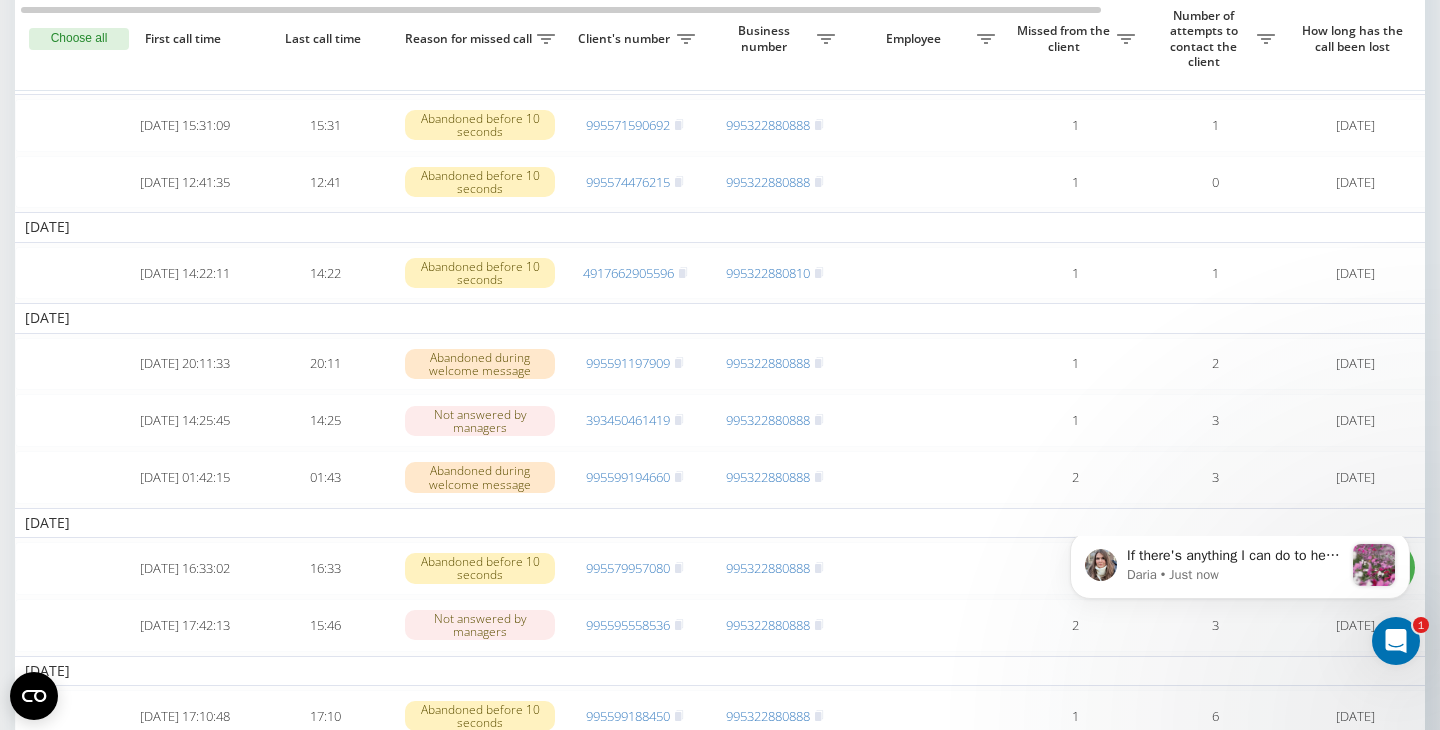 scroll, scrollTop: 0, scrollLeft: 0, axis: both 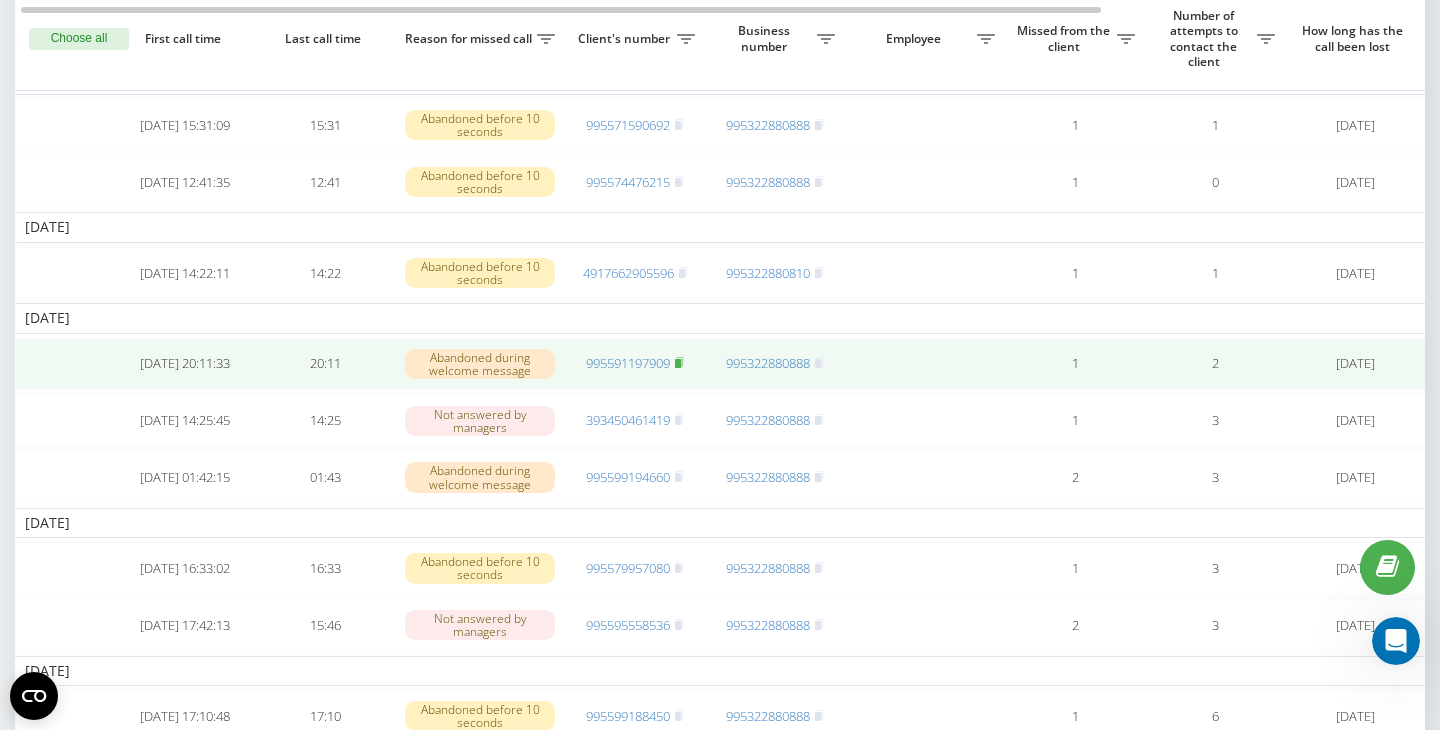click 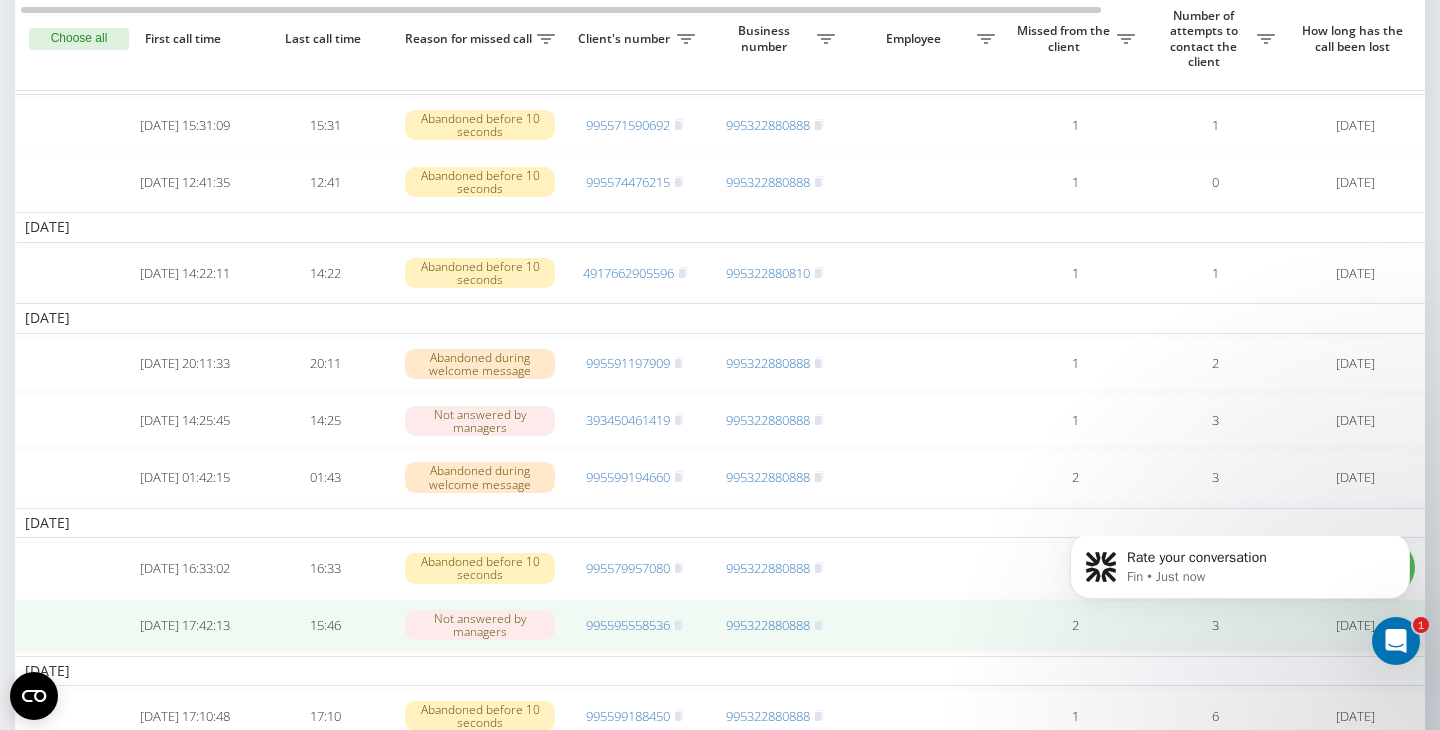 scroll, scrollTop: 0, scrollLeft: 0, axis: both 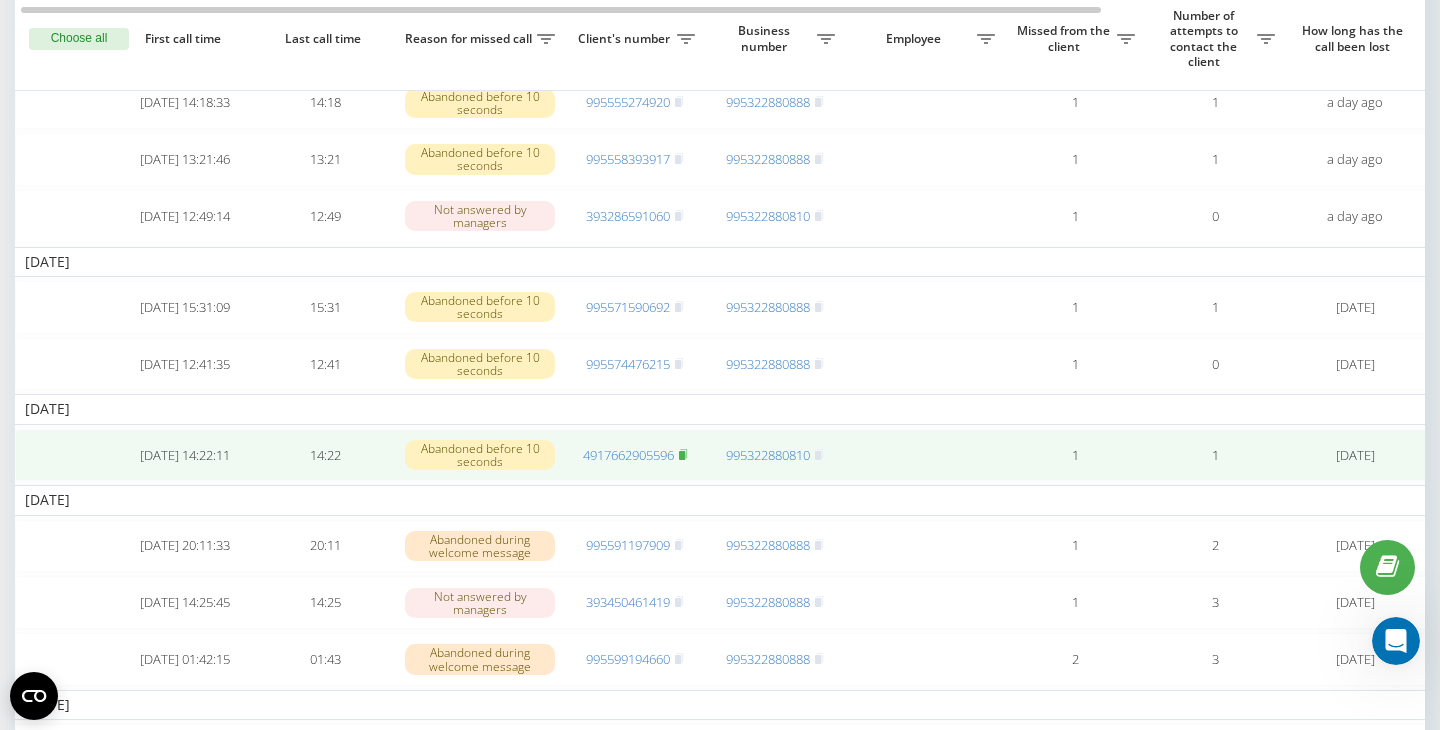 click 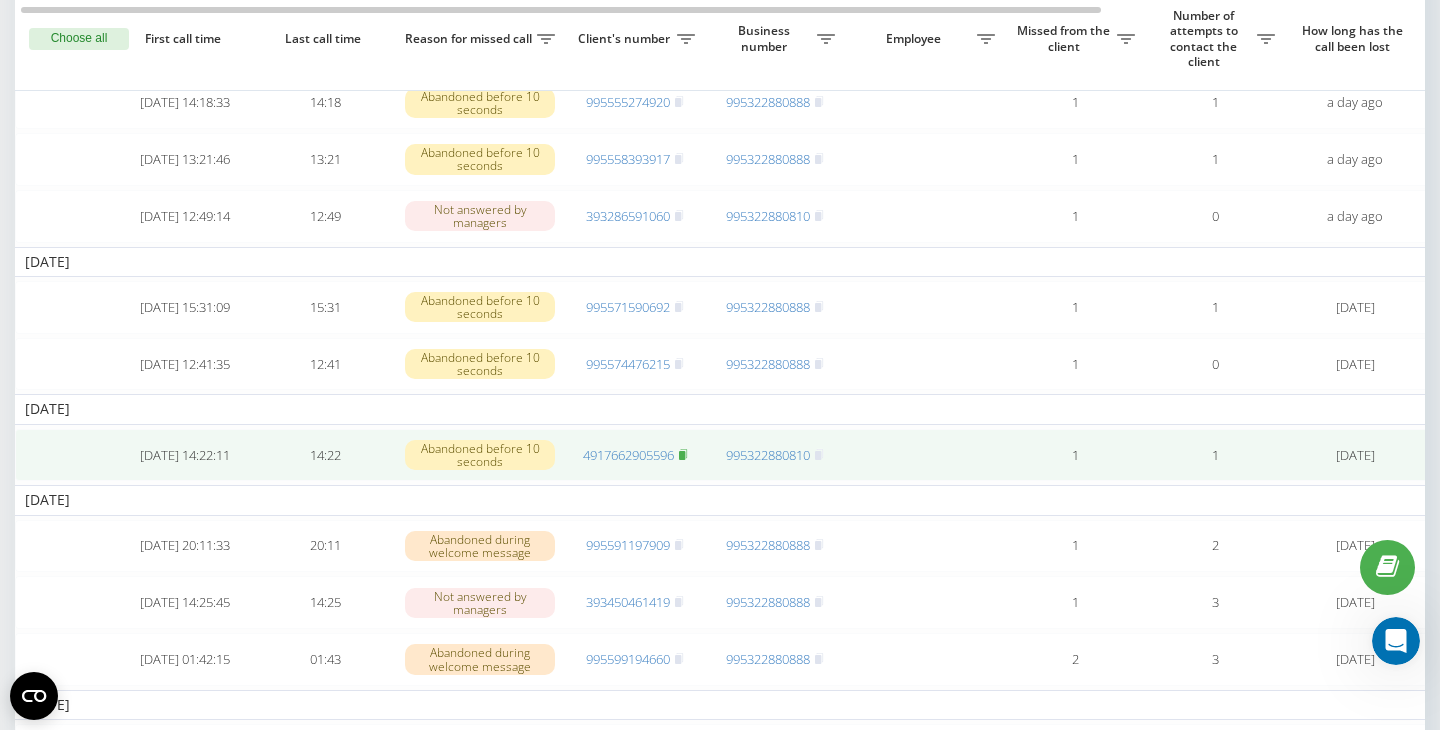 click 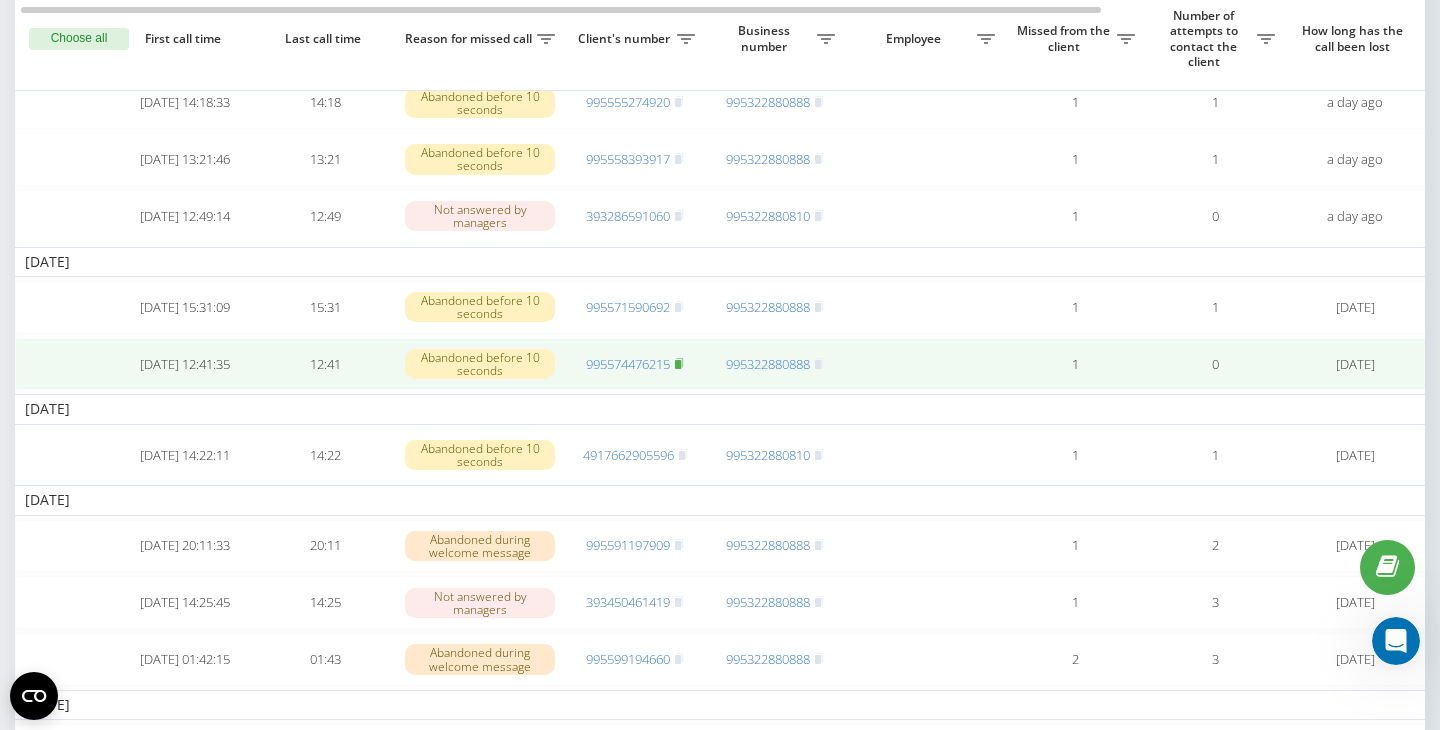 click 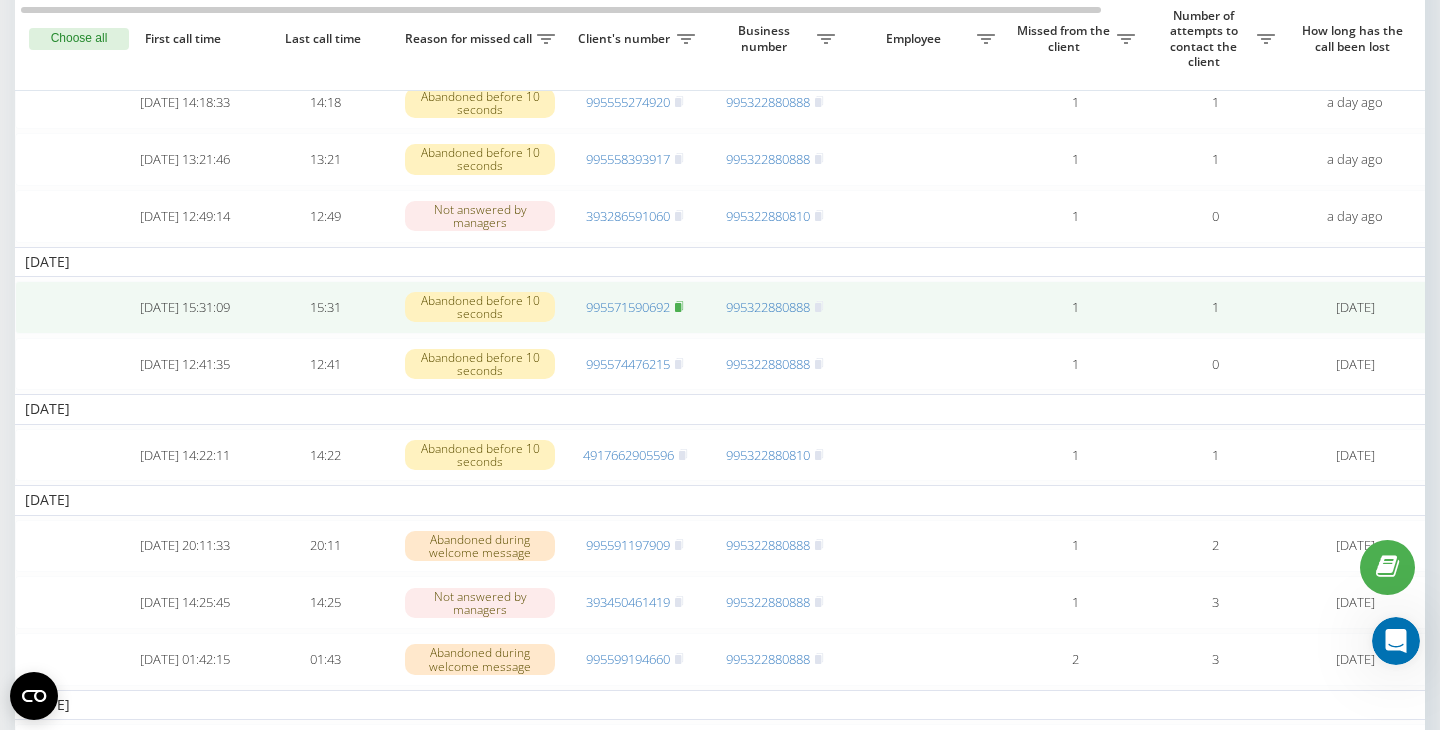 click 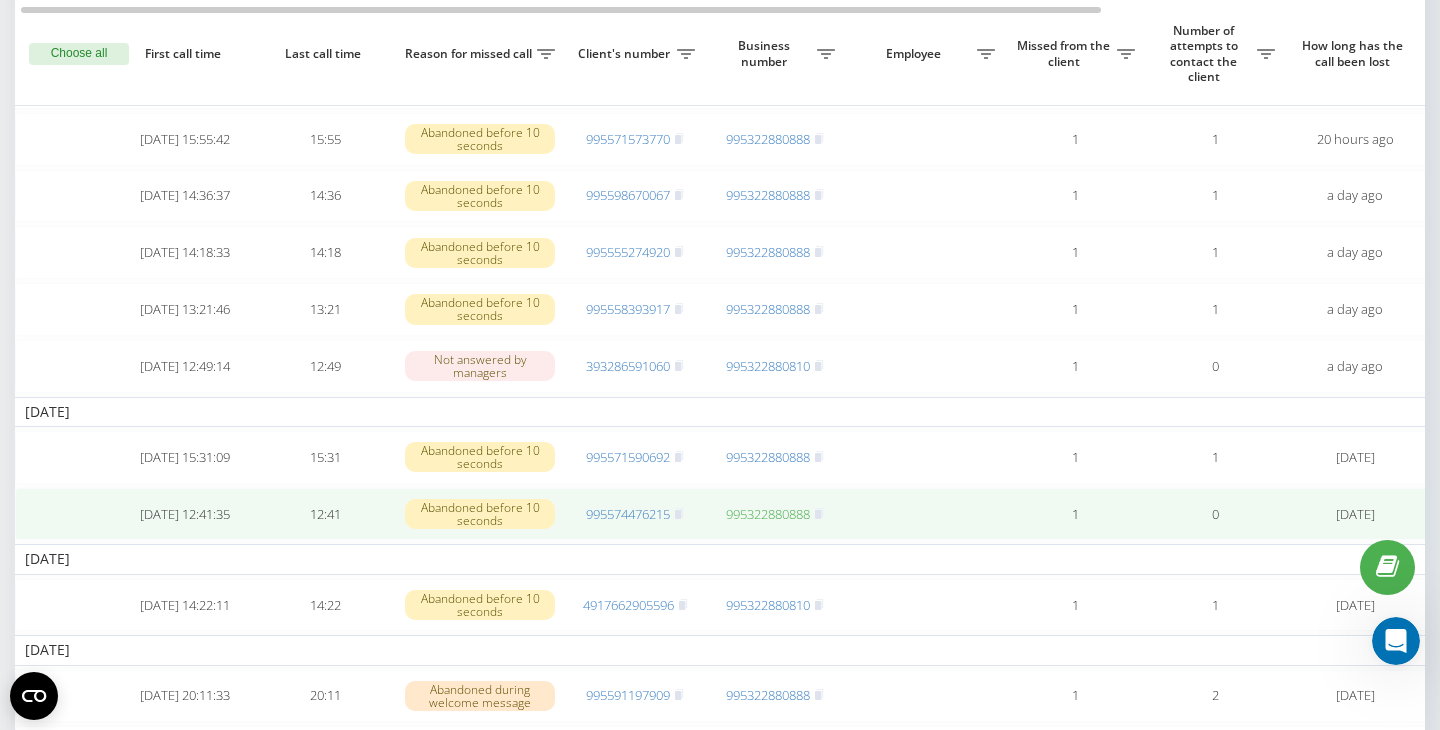 scroll, scrollTop: 388, scrollLeft: 0, axis: vertical 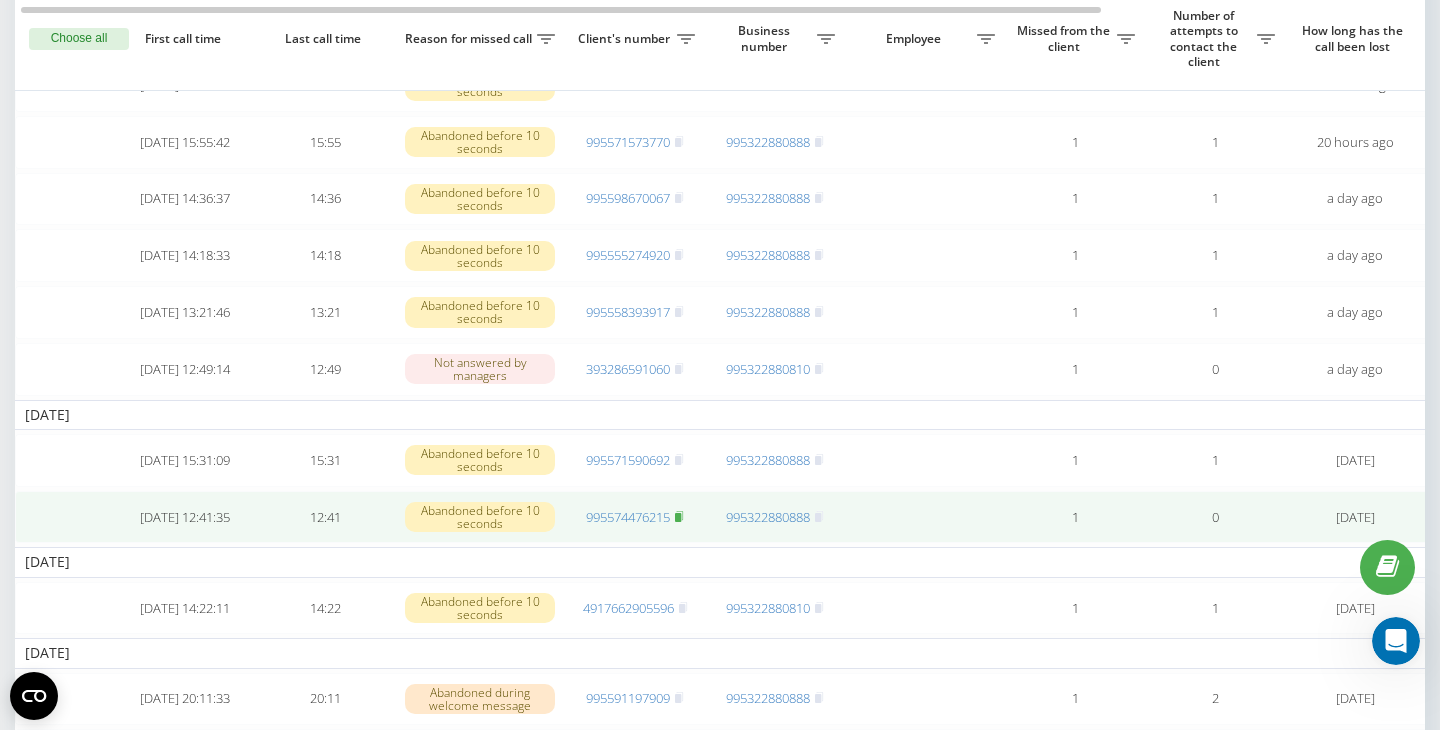 click 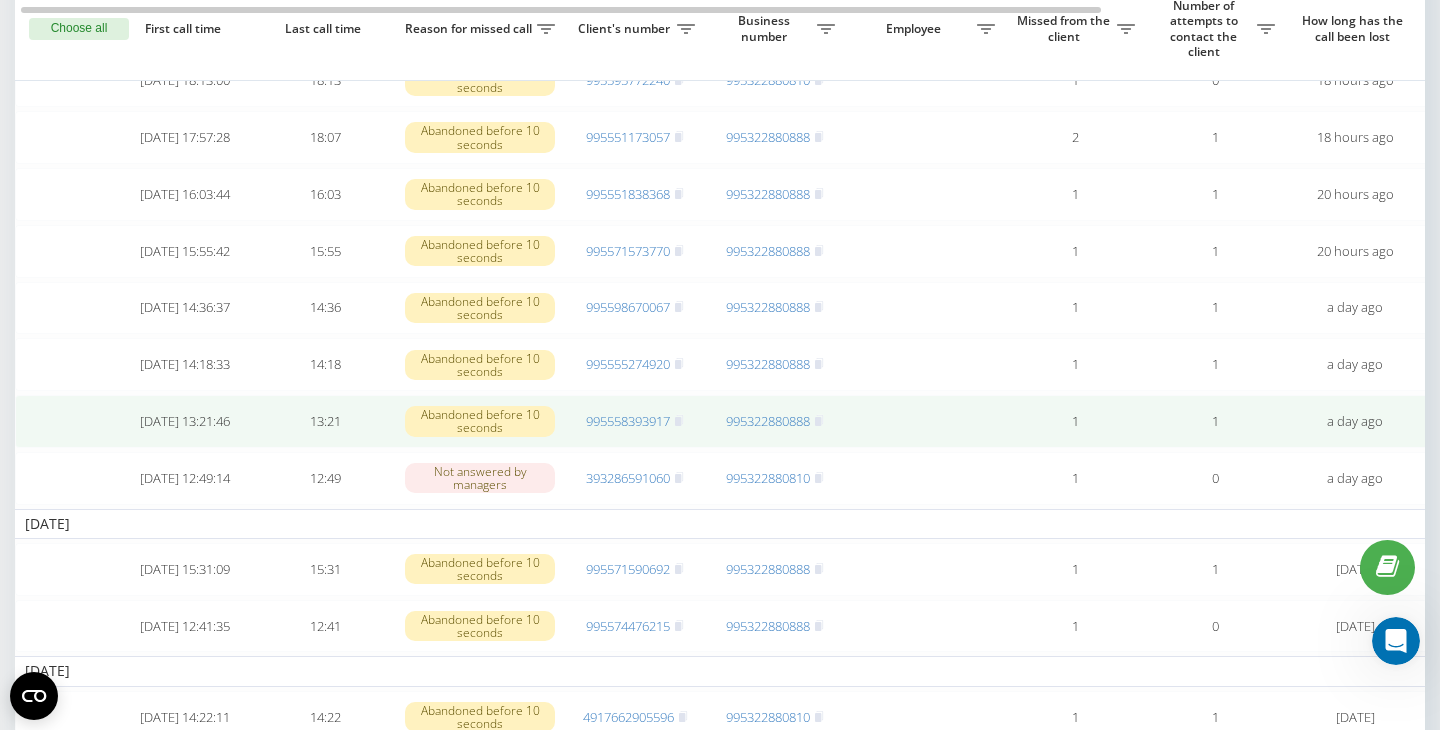 scroll, scrollTop: 269, scrollLeft: 0, axis: vertical 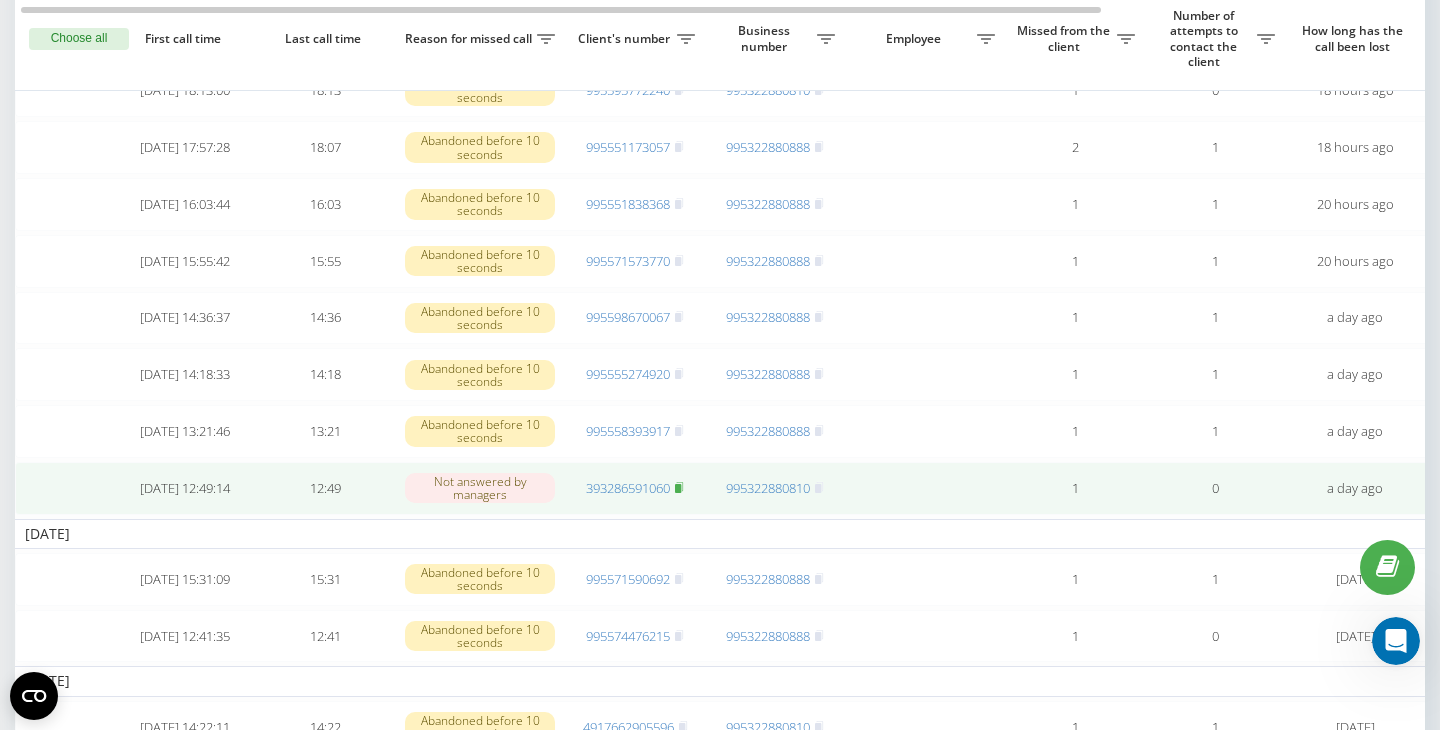 click 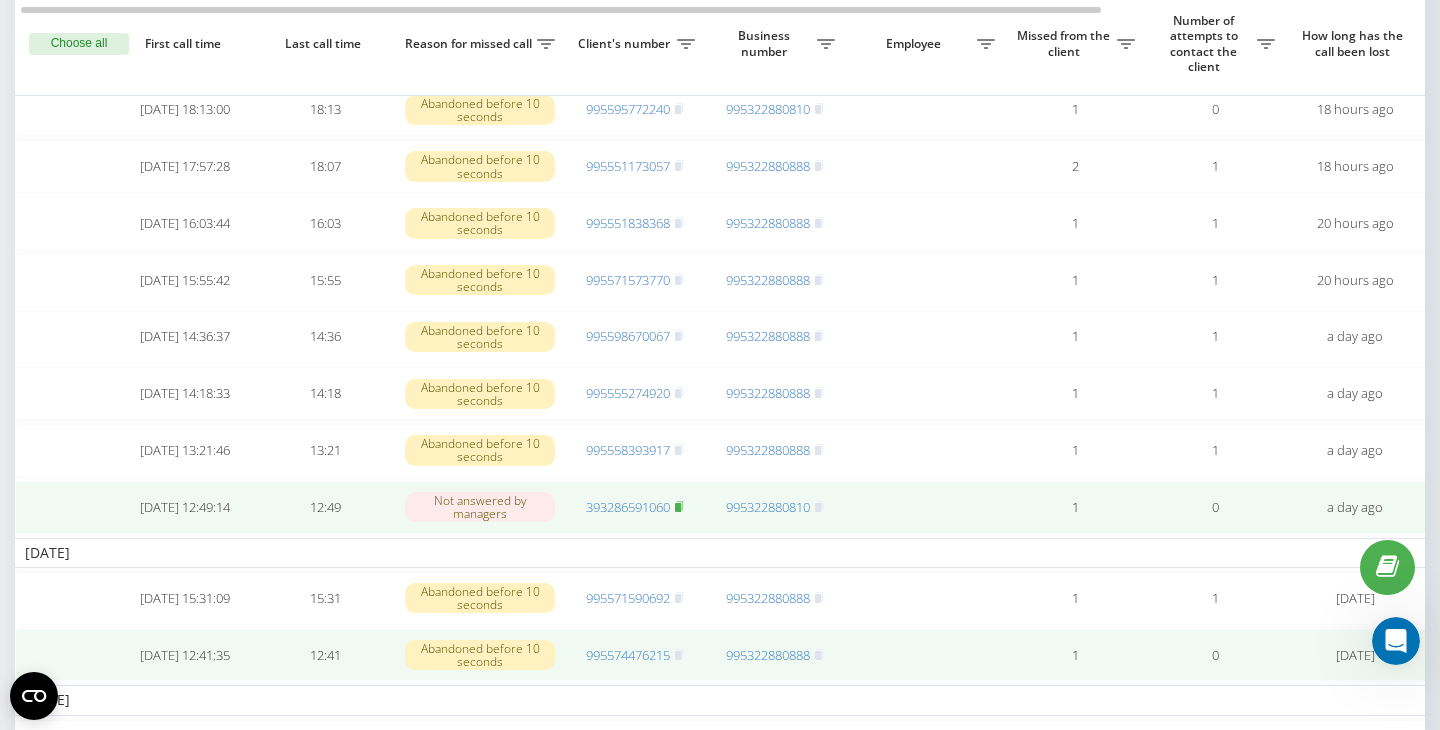 scroll, scrollTop: 245, scrollLeft: 0, axis: vertical 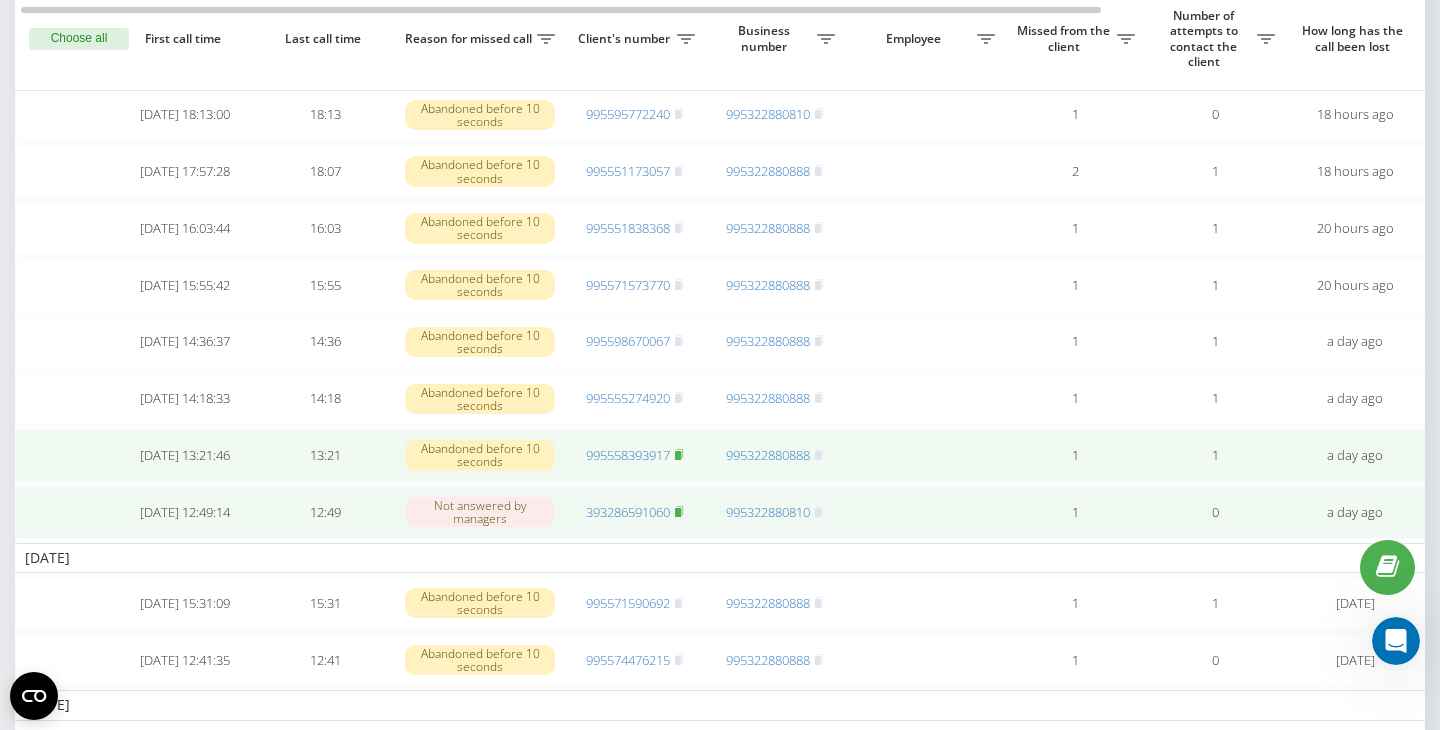 click 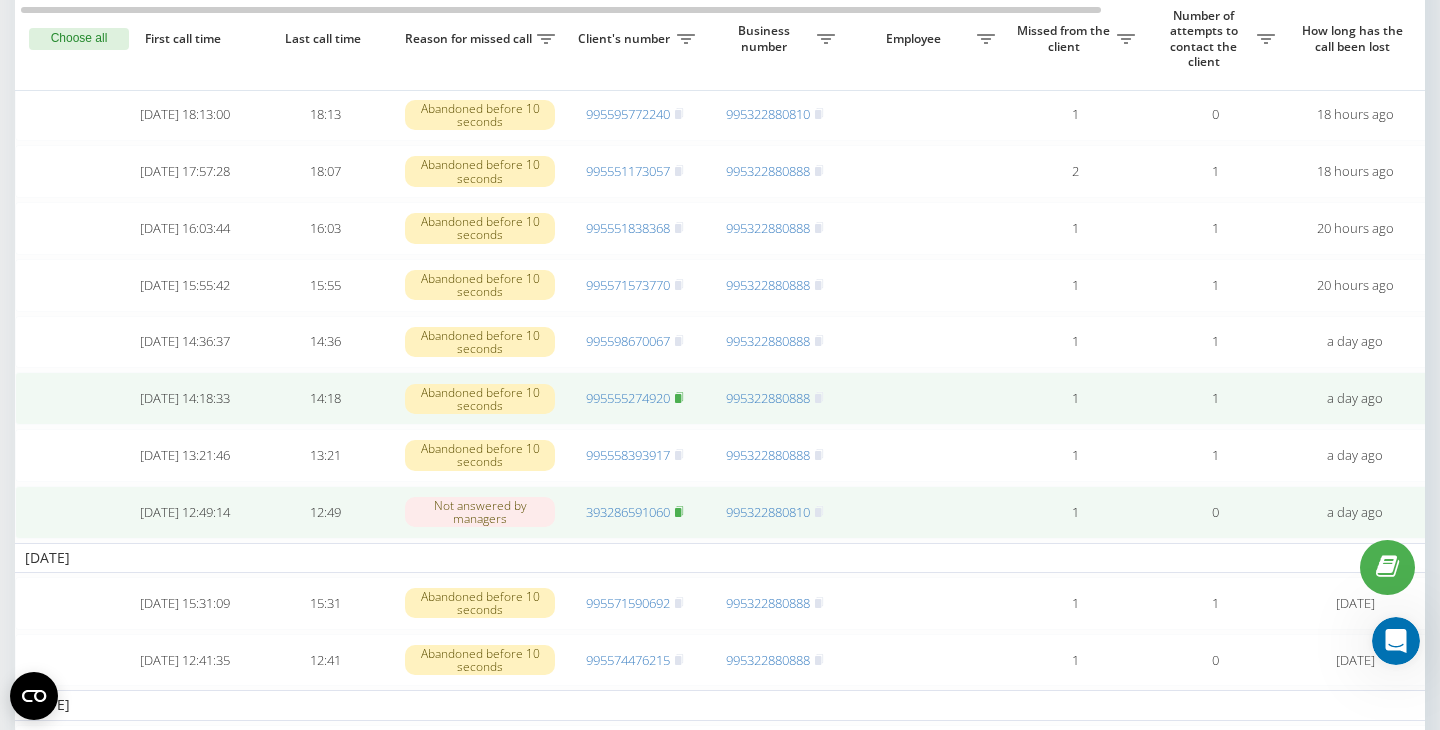 click 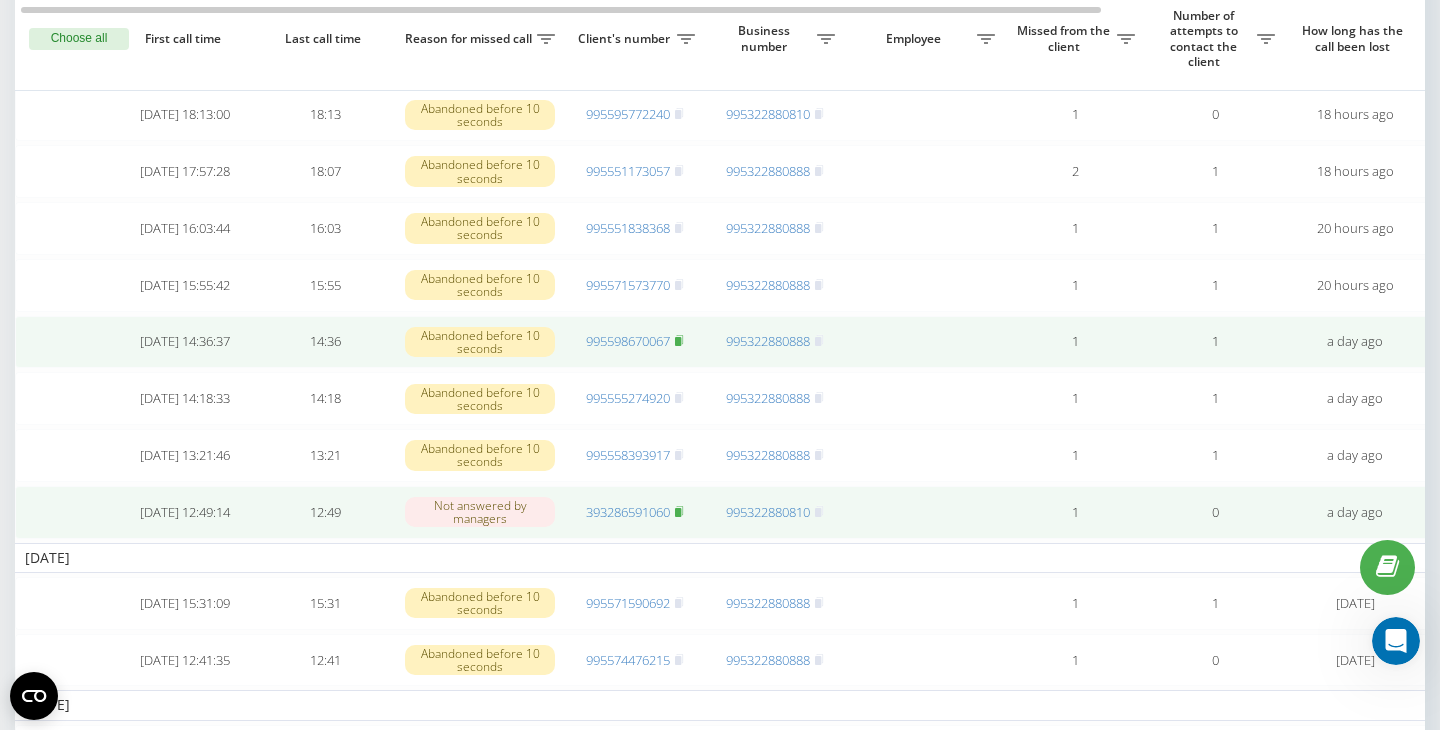 click 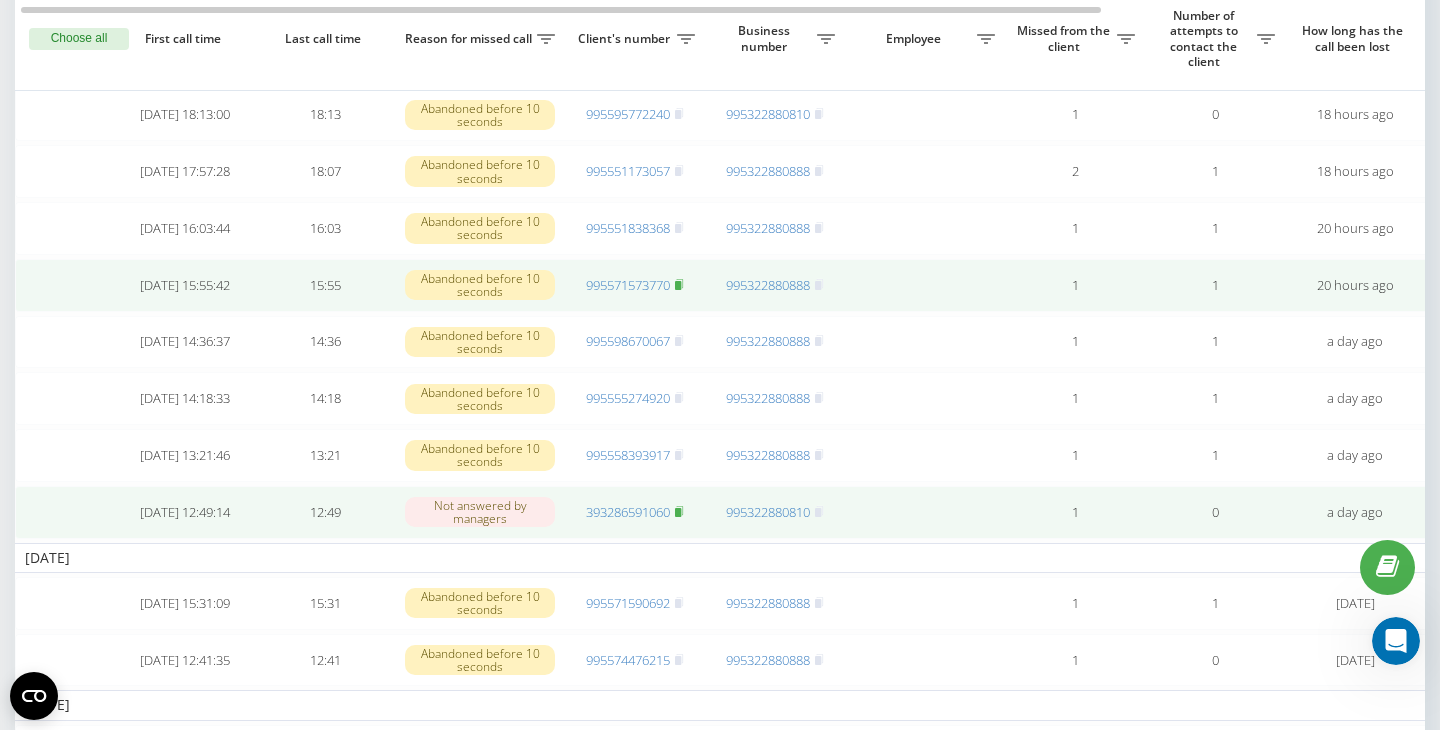 click 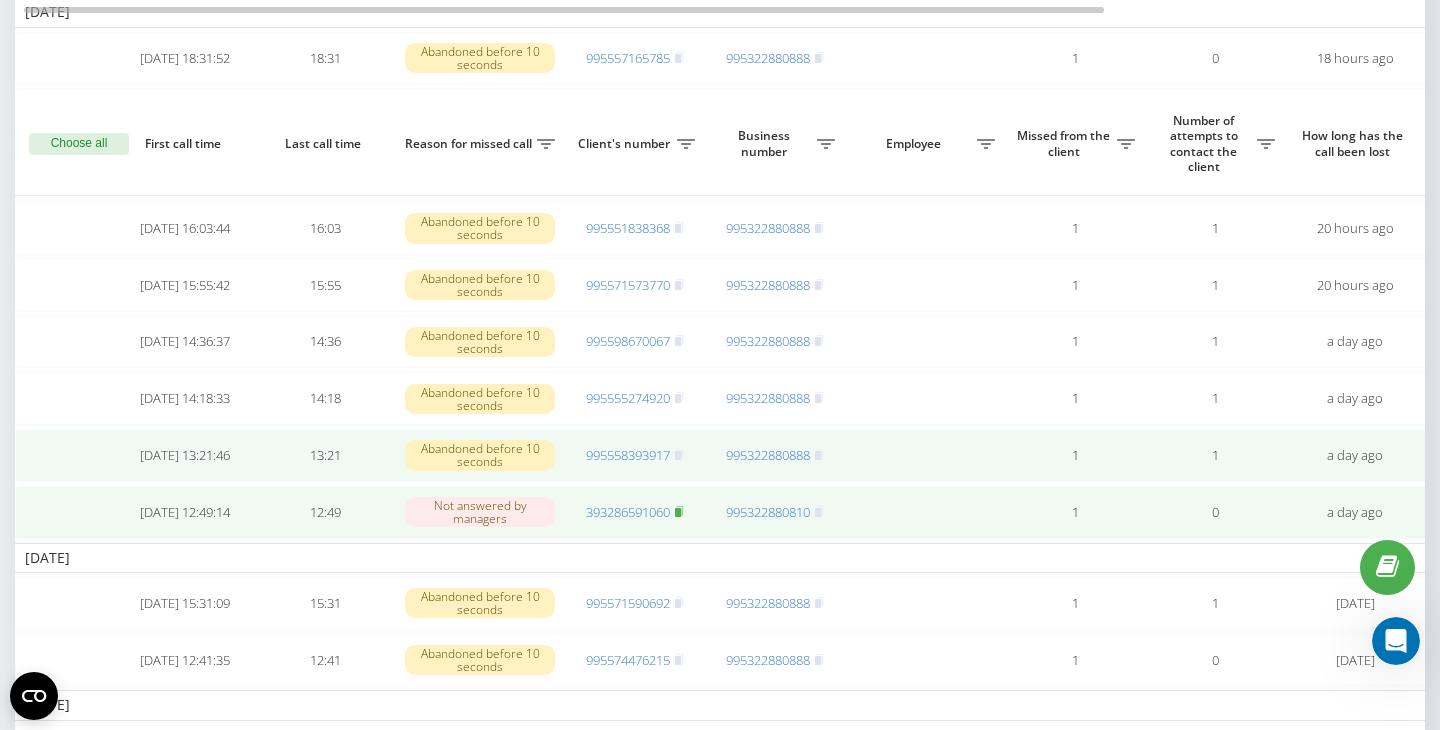 scroll, scrollTop: 421, scrollLeft: 0, axis: vertical 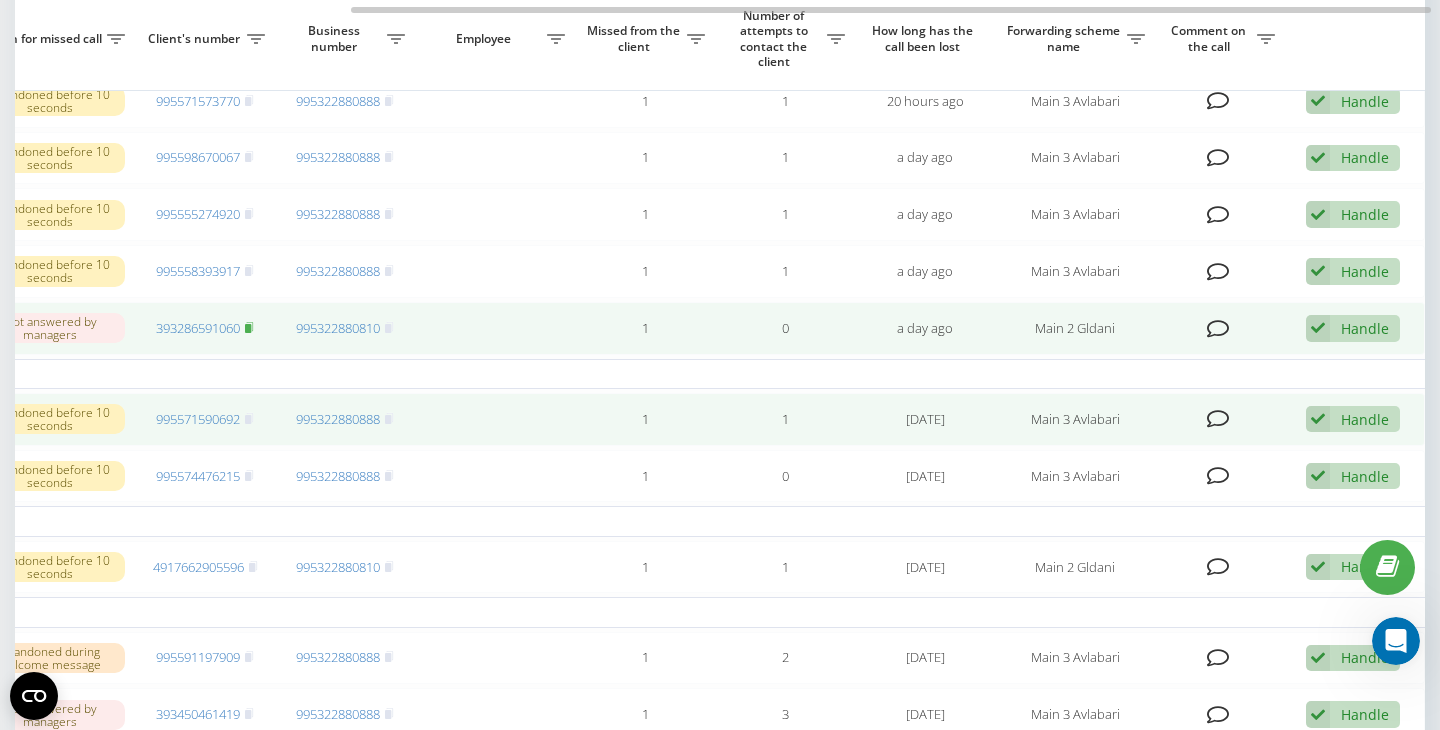 click on "Handle Failed to contact Contacted the client using another channel The client called back from another number Another variant" at bounding box center [1355, 419] 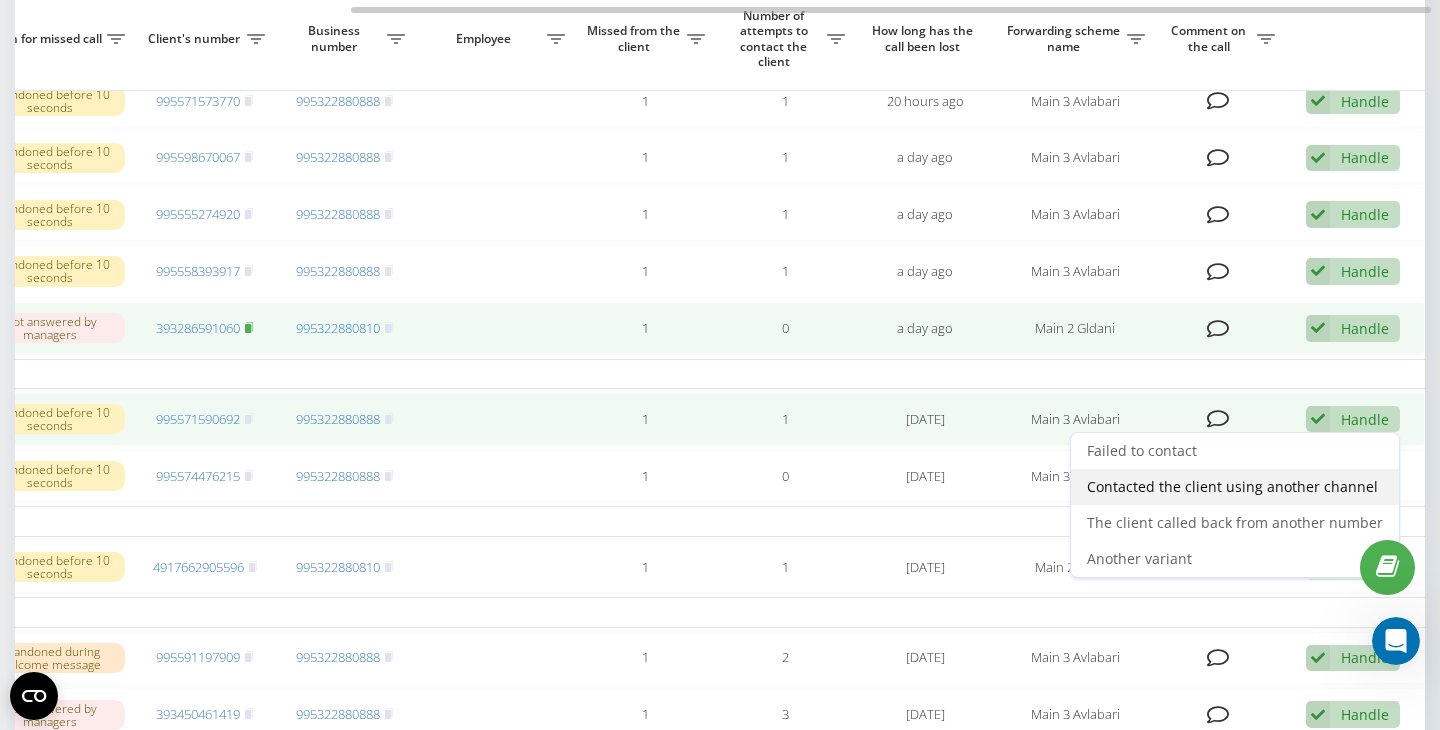 click on "Contacted the client using another channel" at bounding box center [1232, 486] 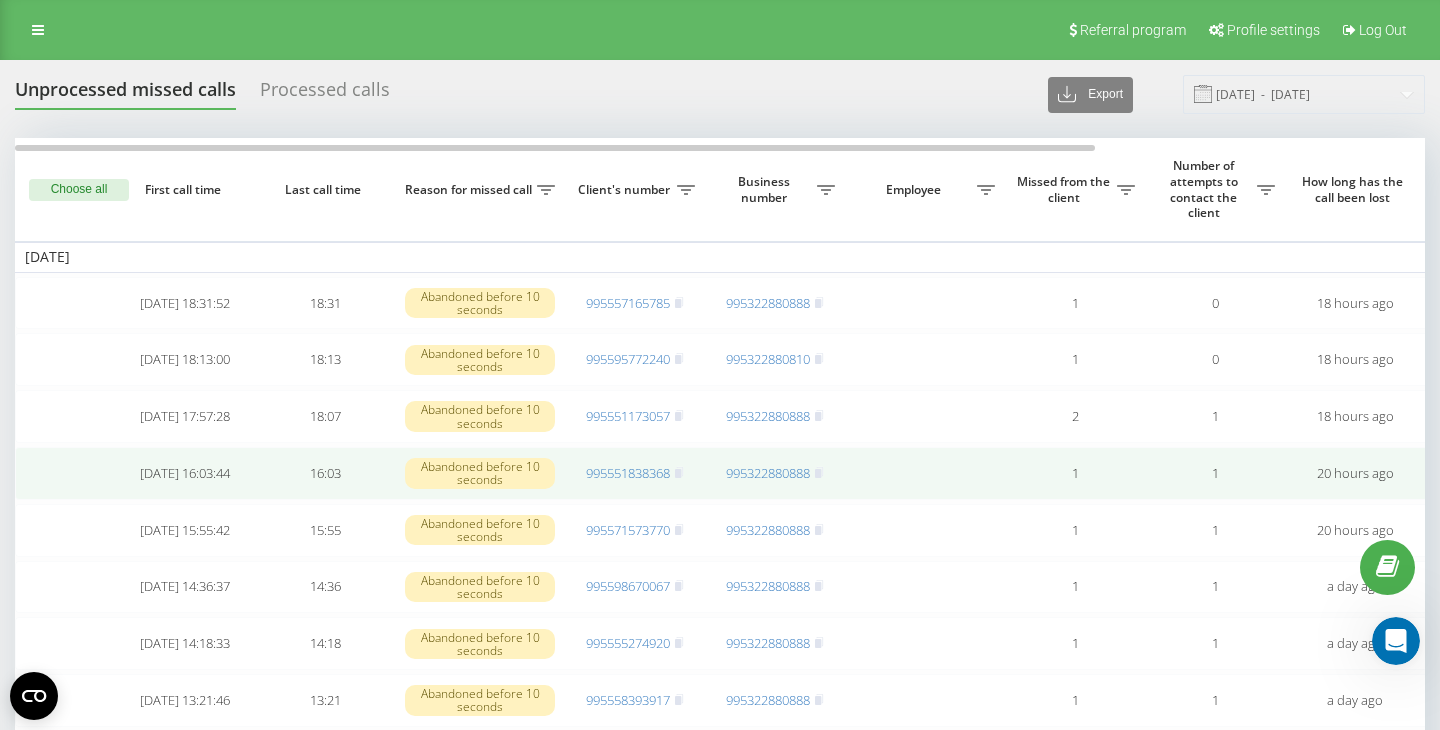 scroll, scrollTop: 409, scrollLeft: 0, axis: vertical 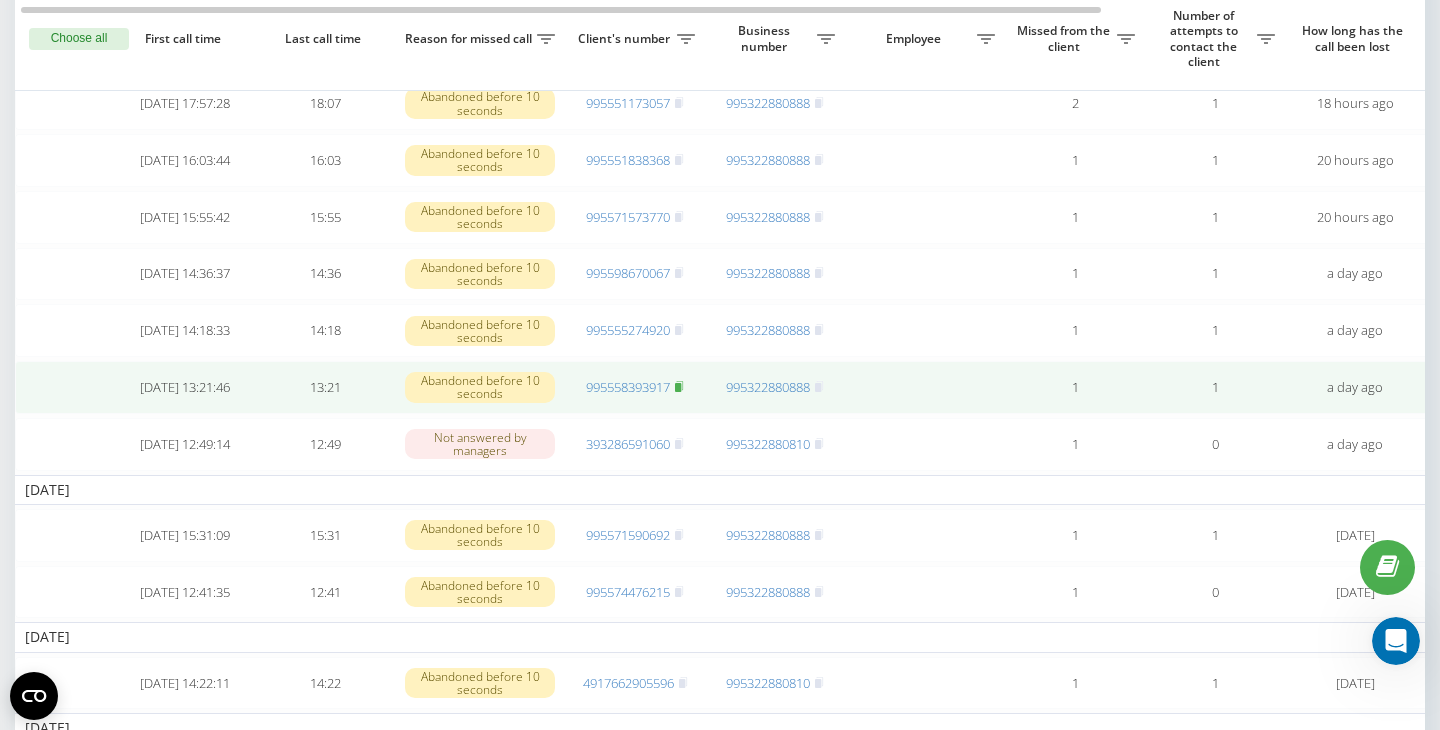 click 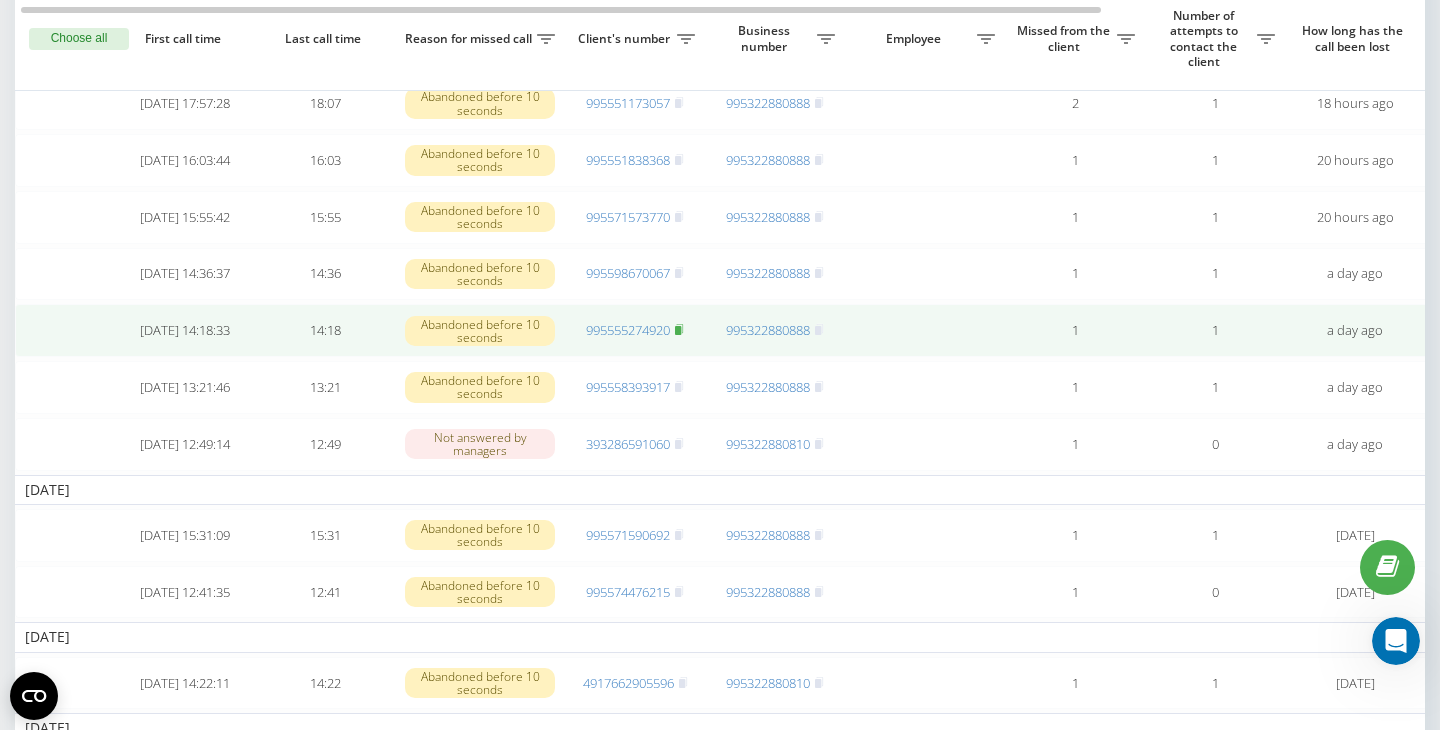 click 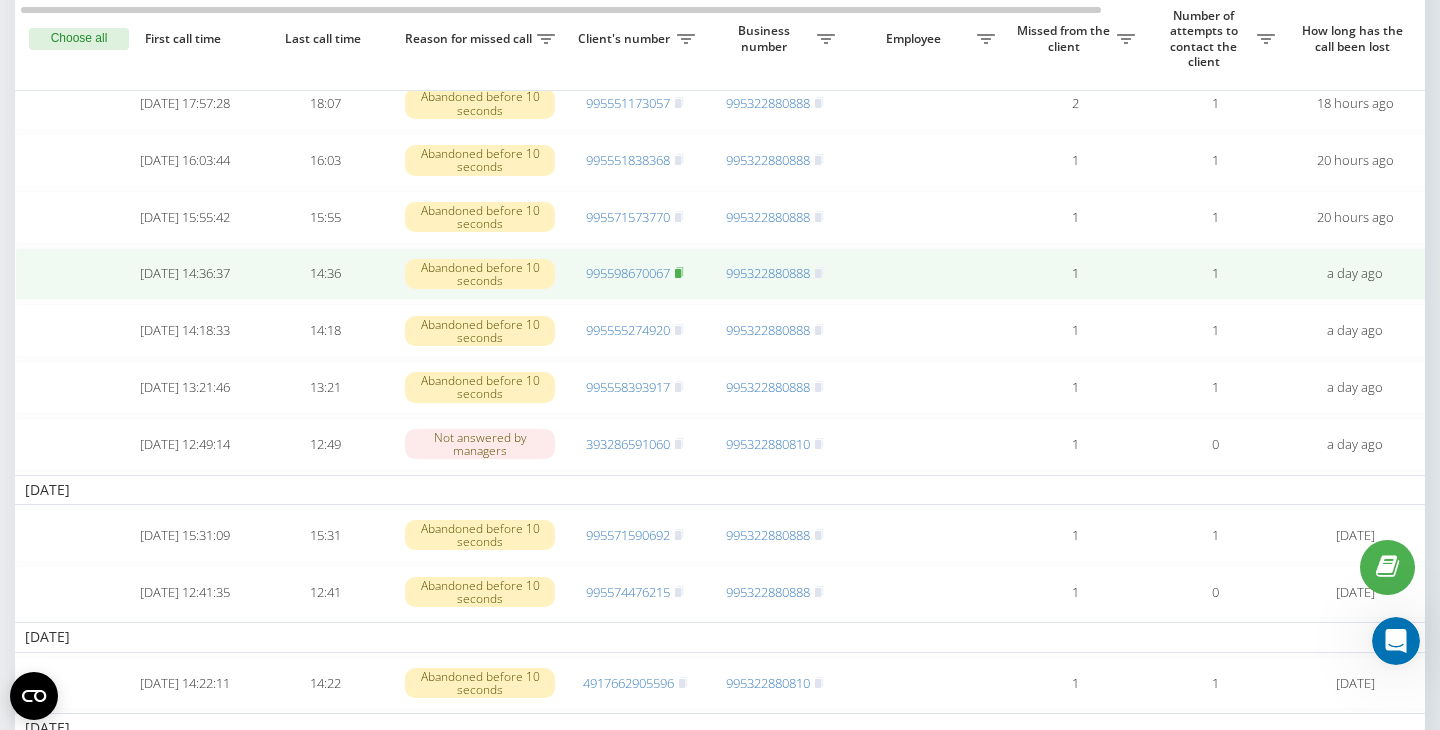 click 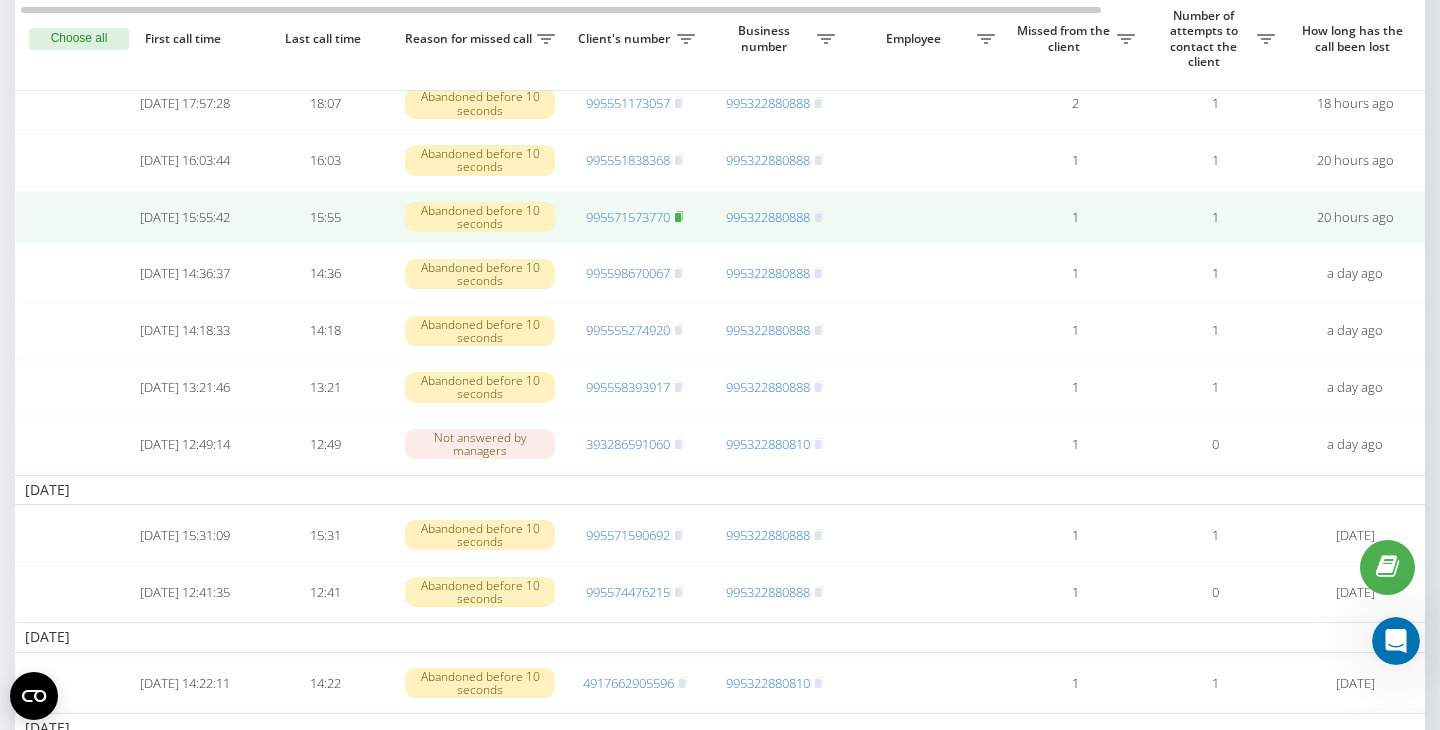 click 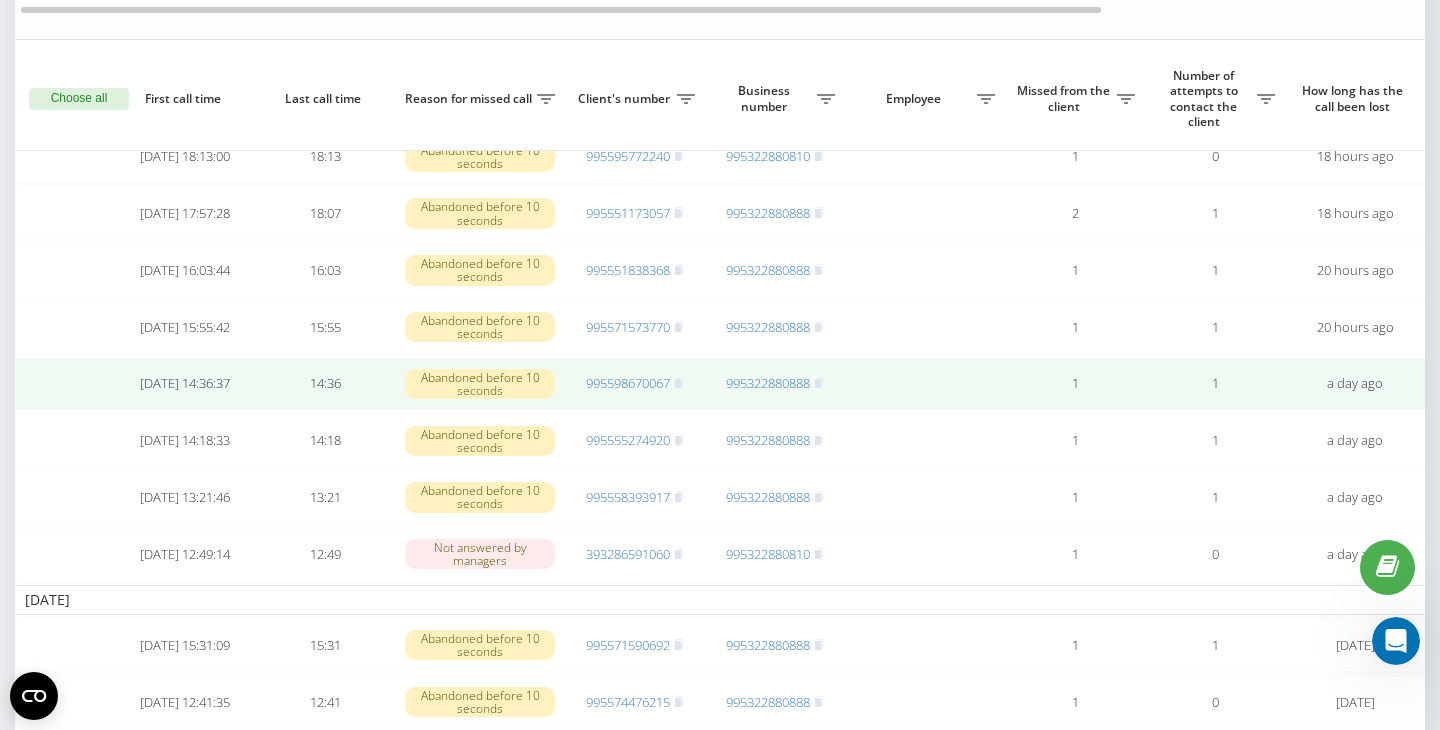 scroll, scrollTop: 180, scrollLeft: 0, axis: vertical 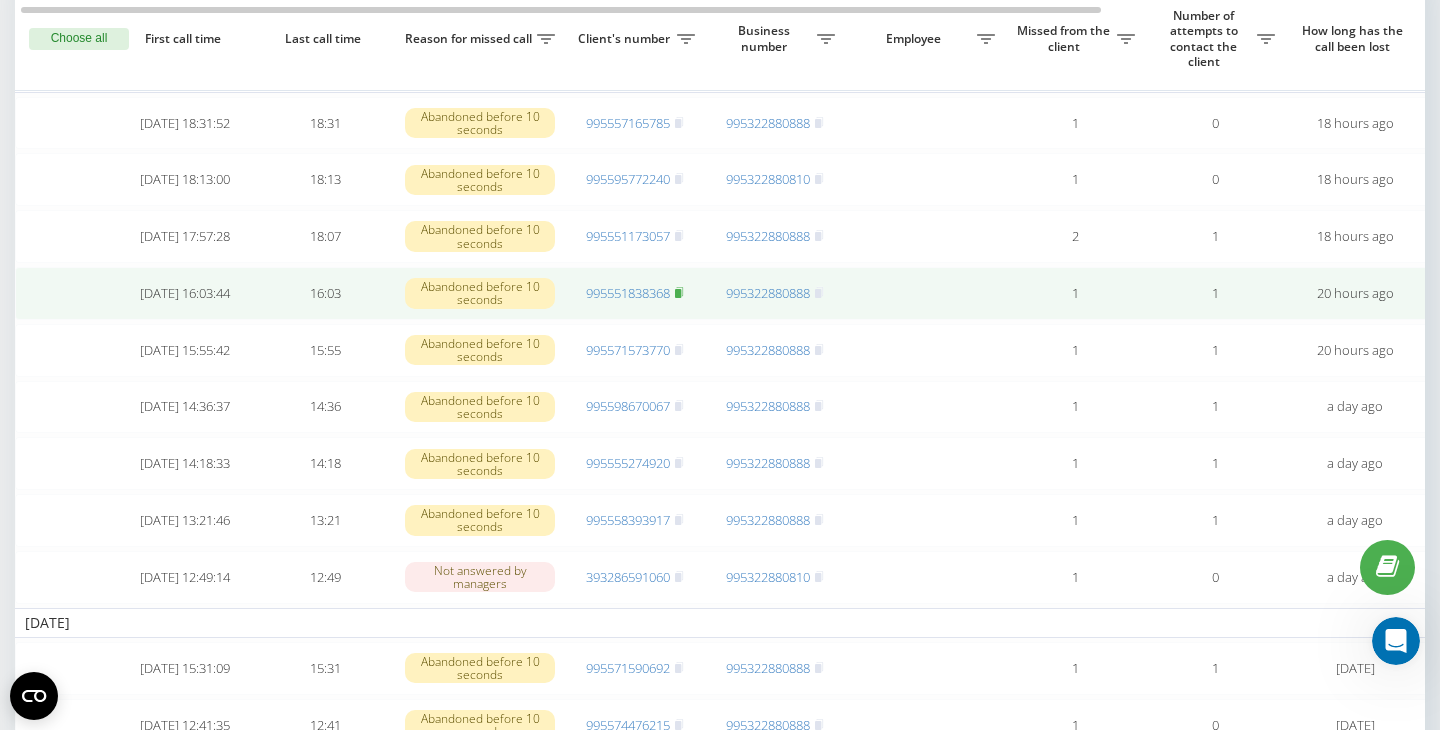 click 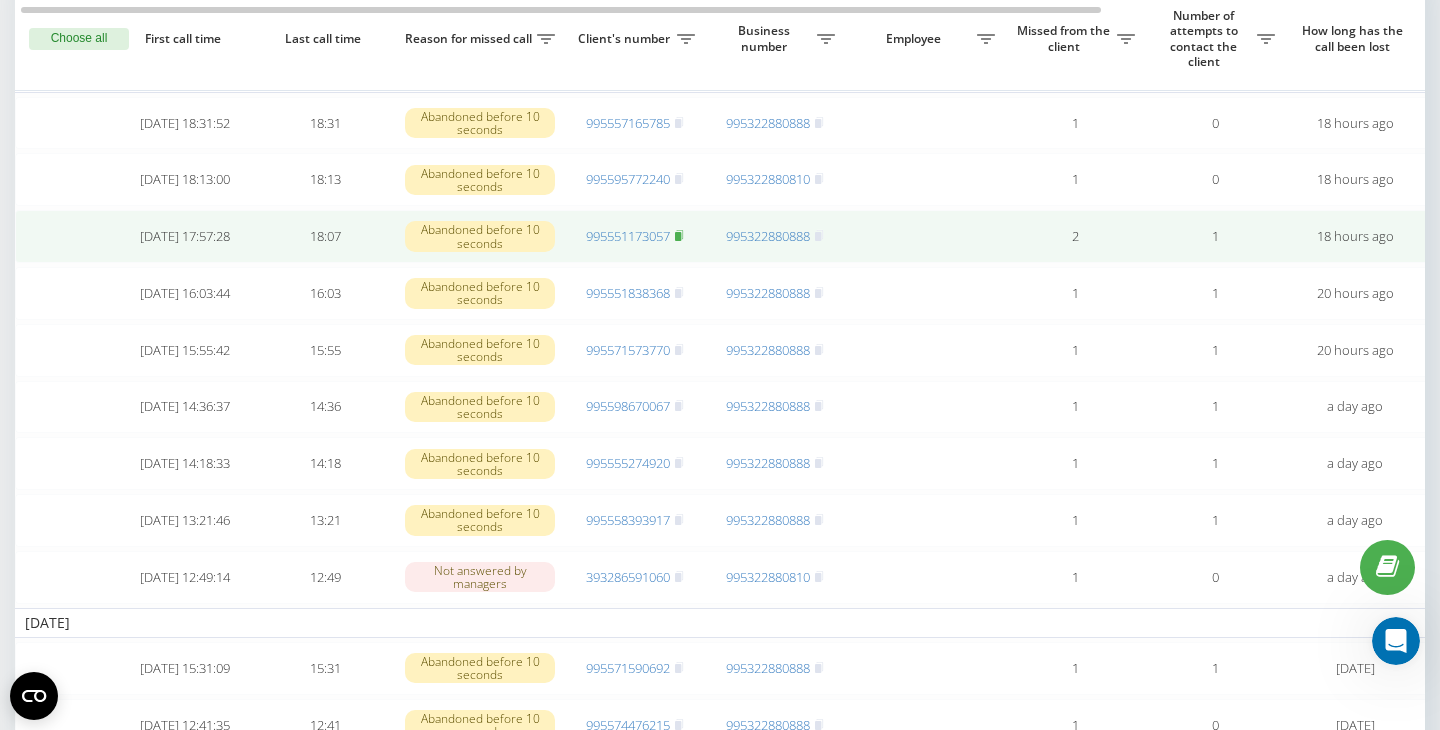 click 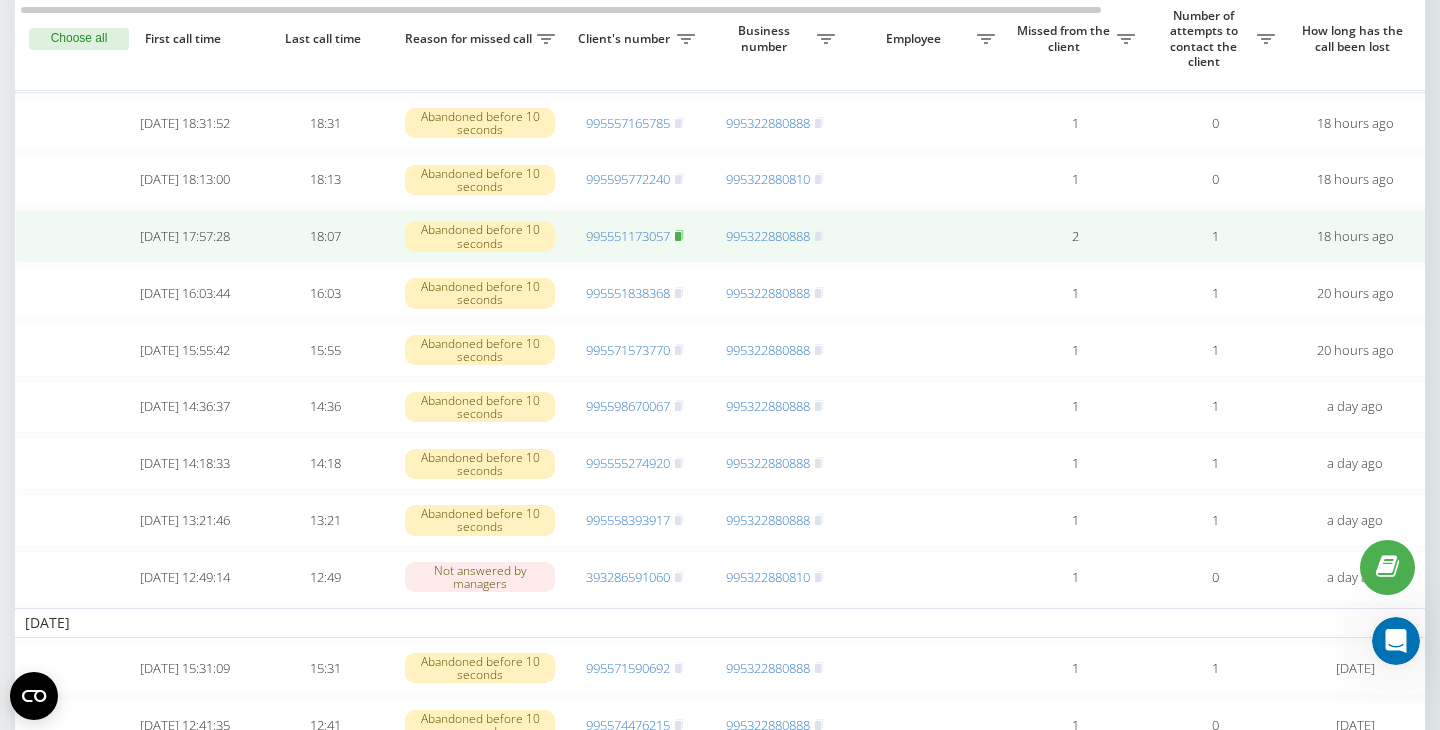 click 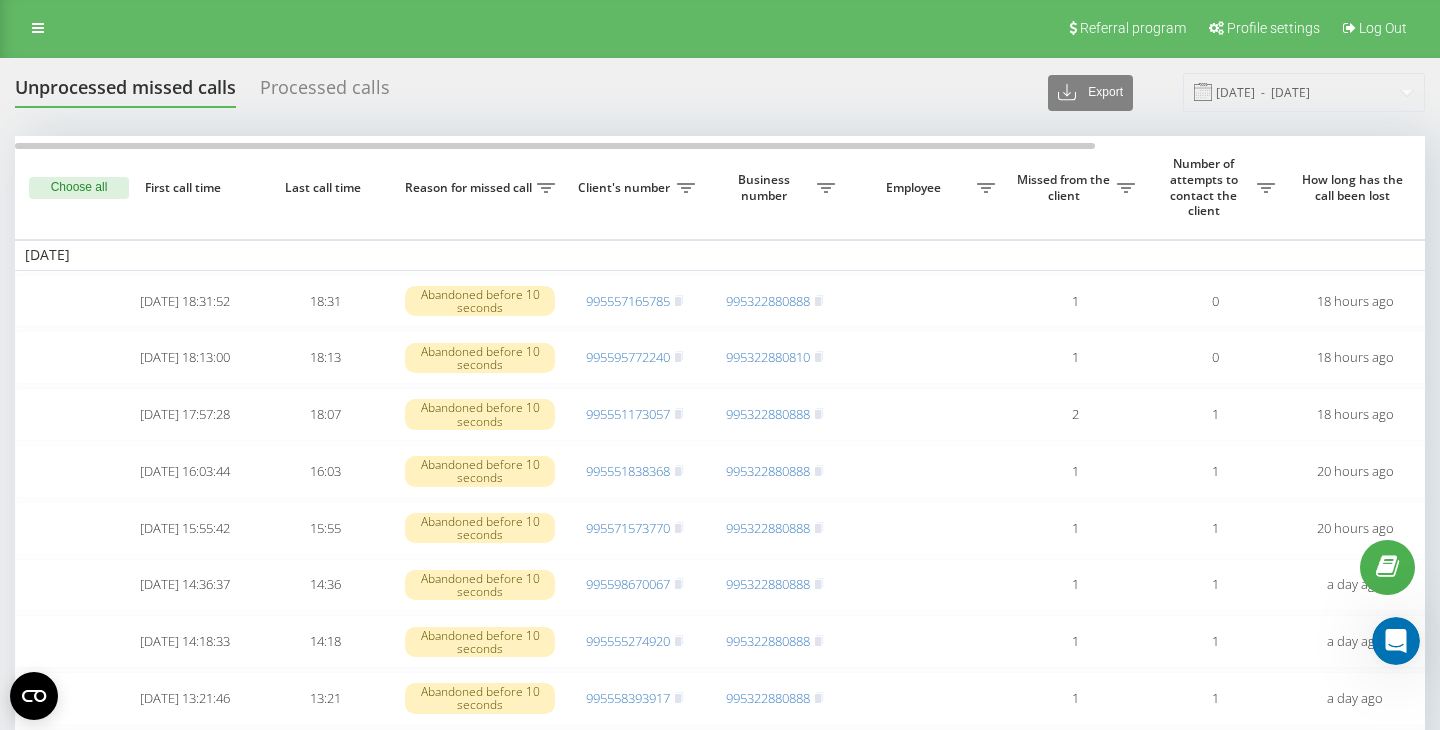 scroll, scrollTop: 0, scrollLeft: 0, axis: both 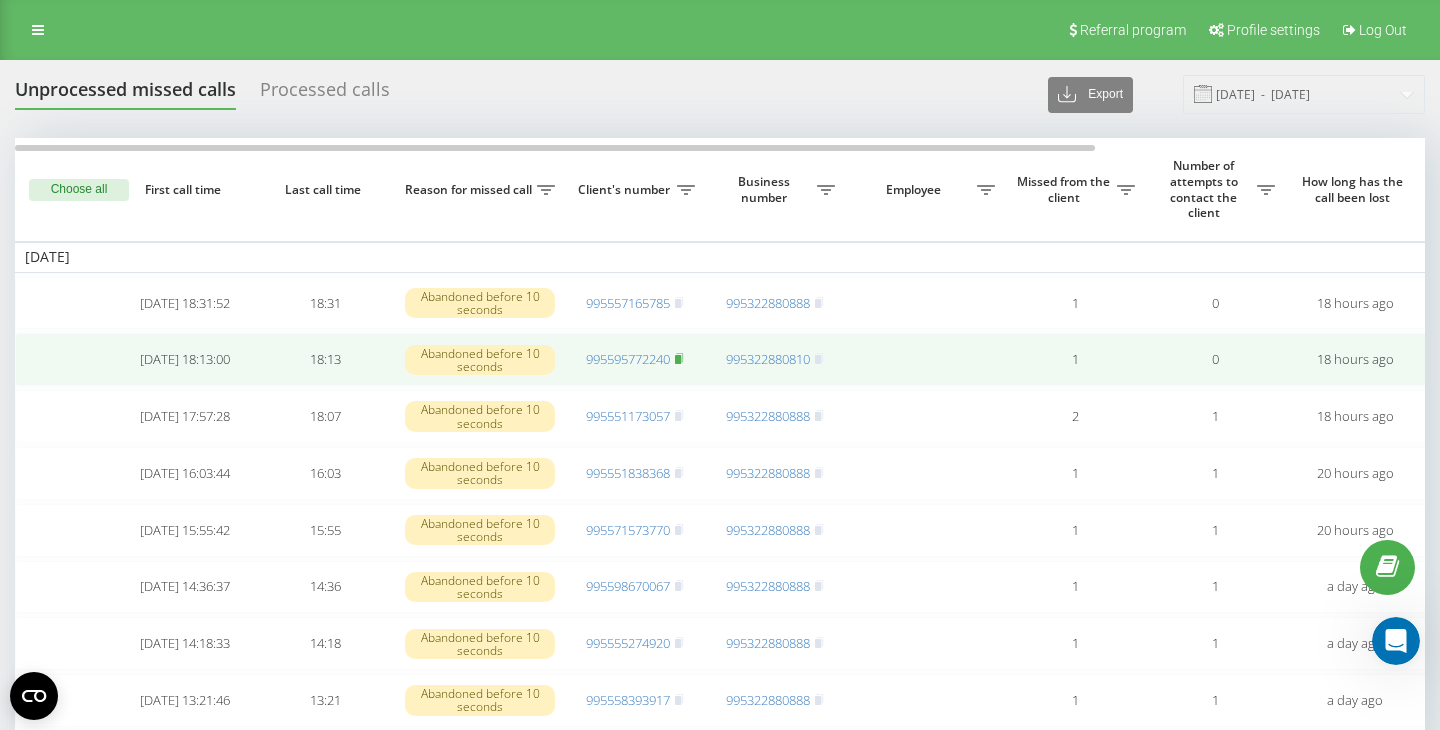 click 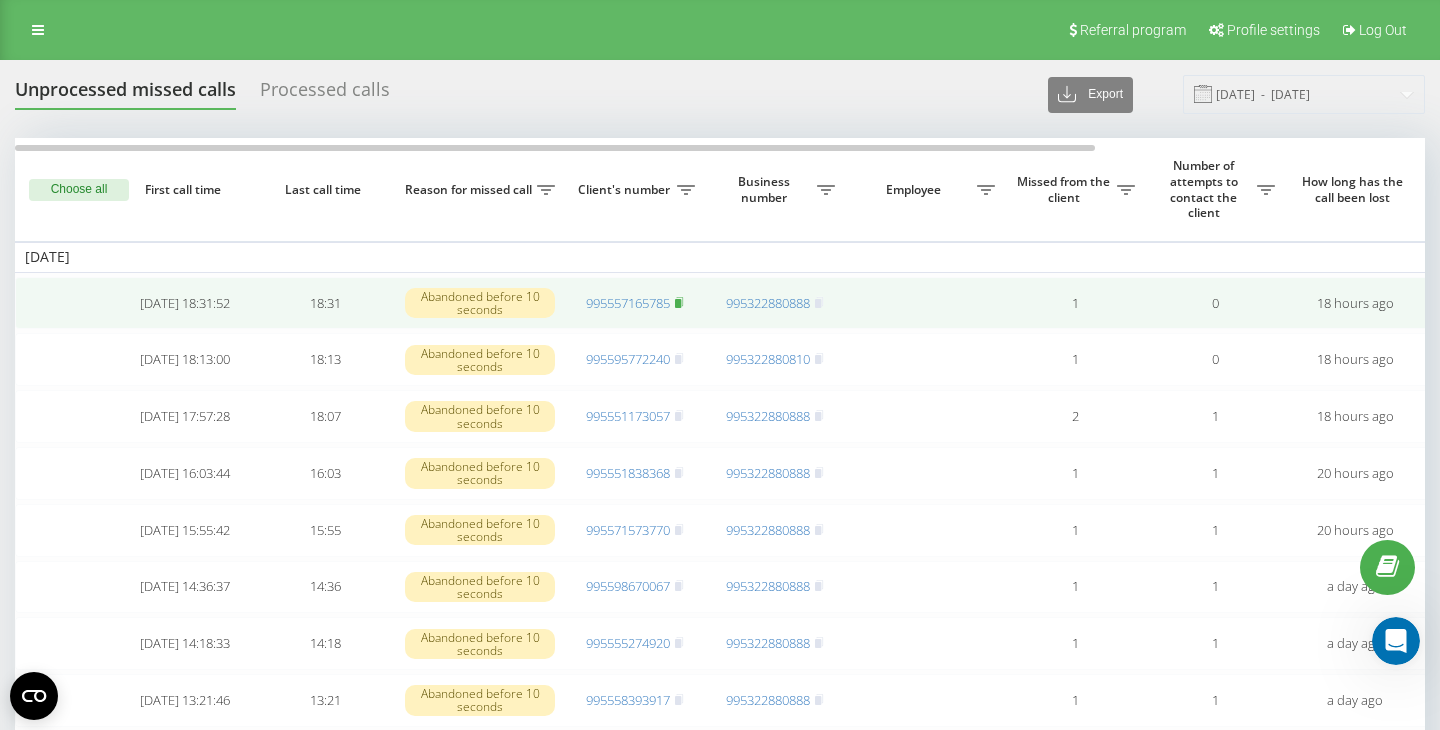 click 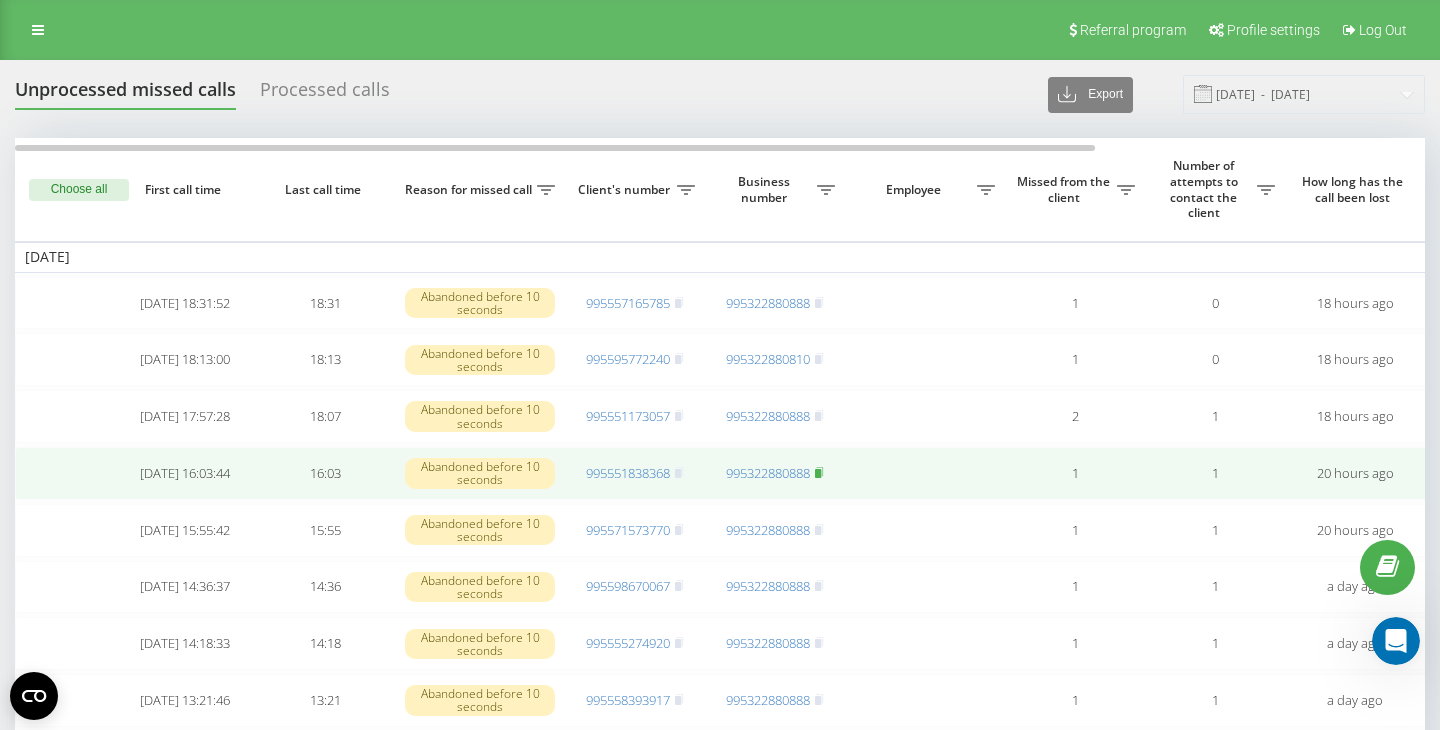 scroll, scrollTop: 211, scrollLeft: 0, axis: vertical 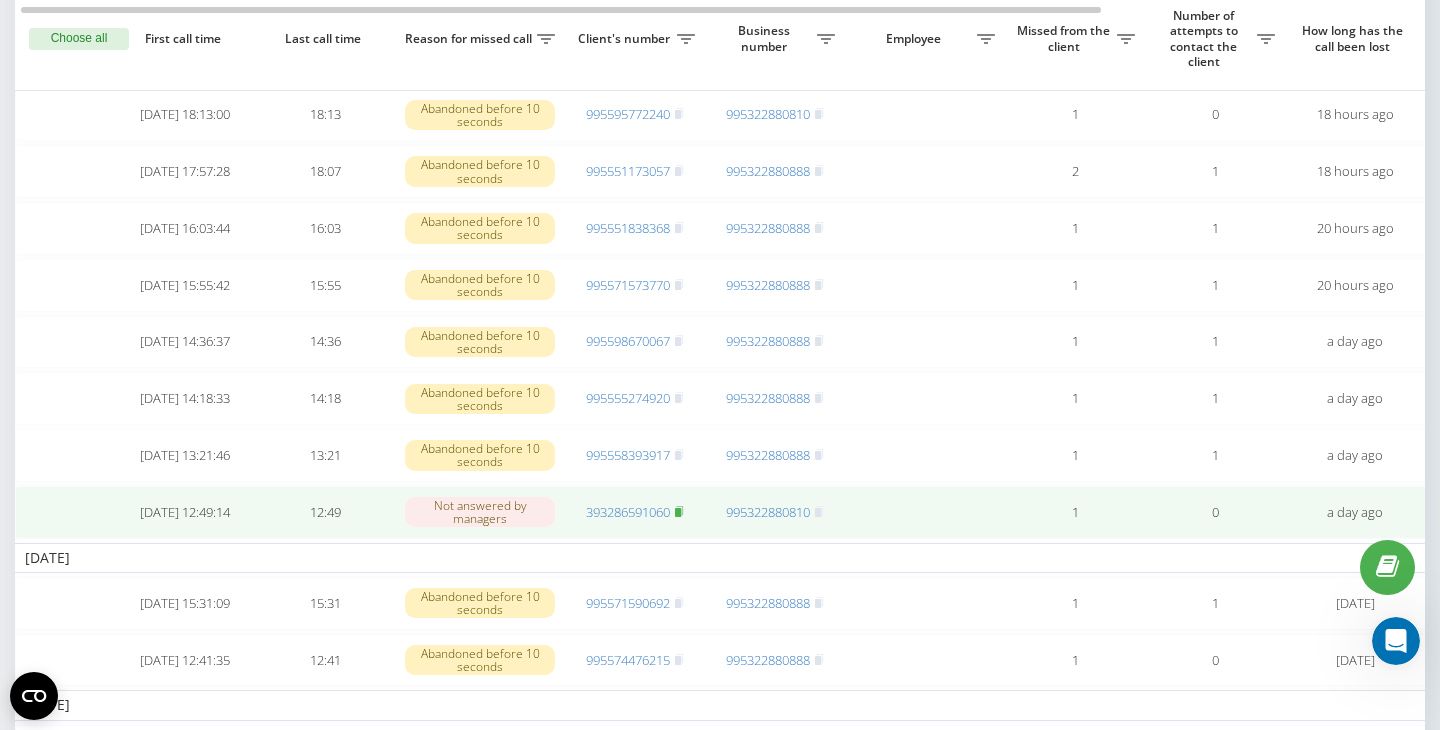 click 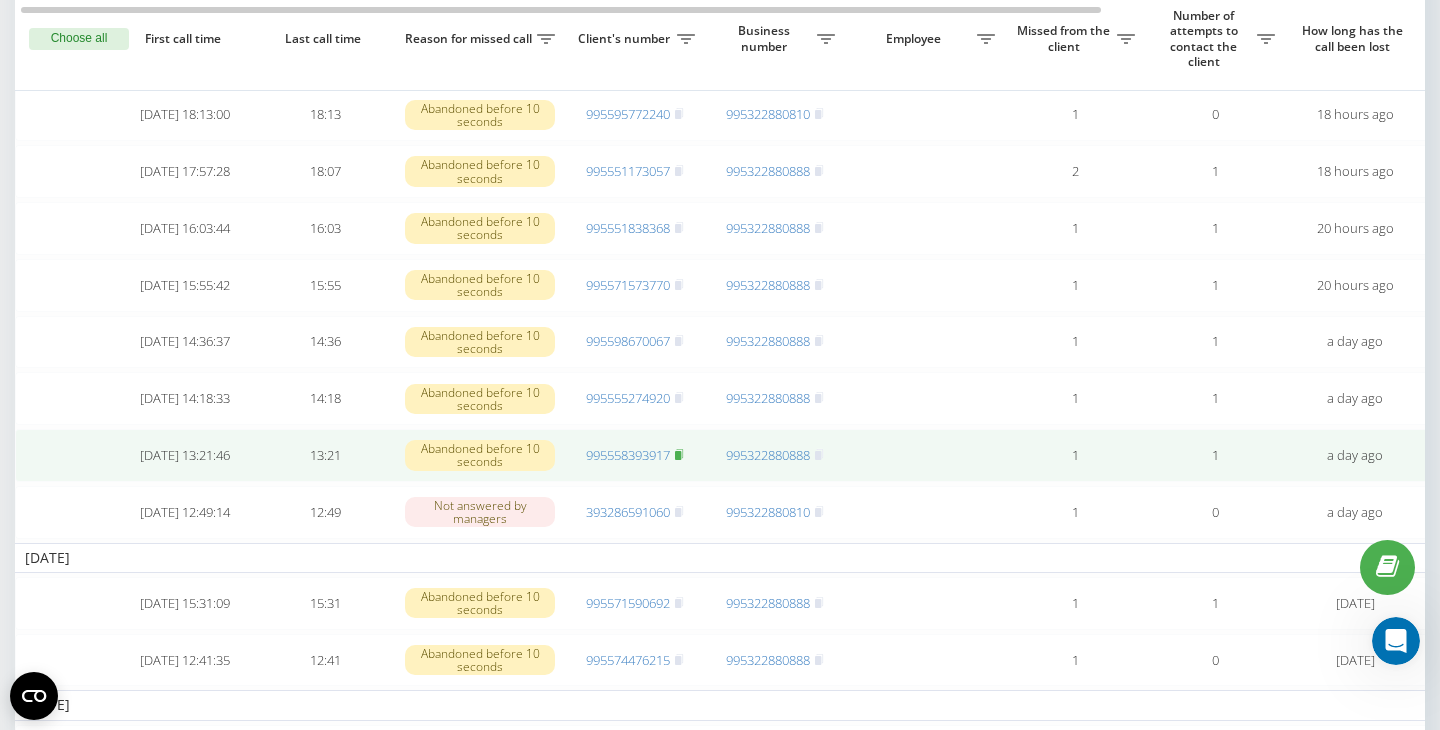 click 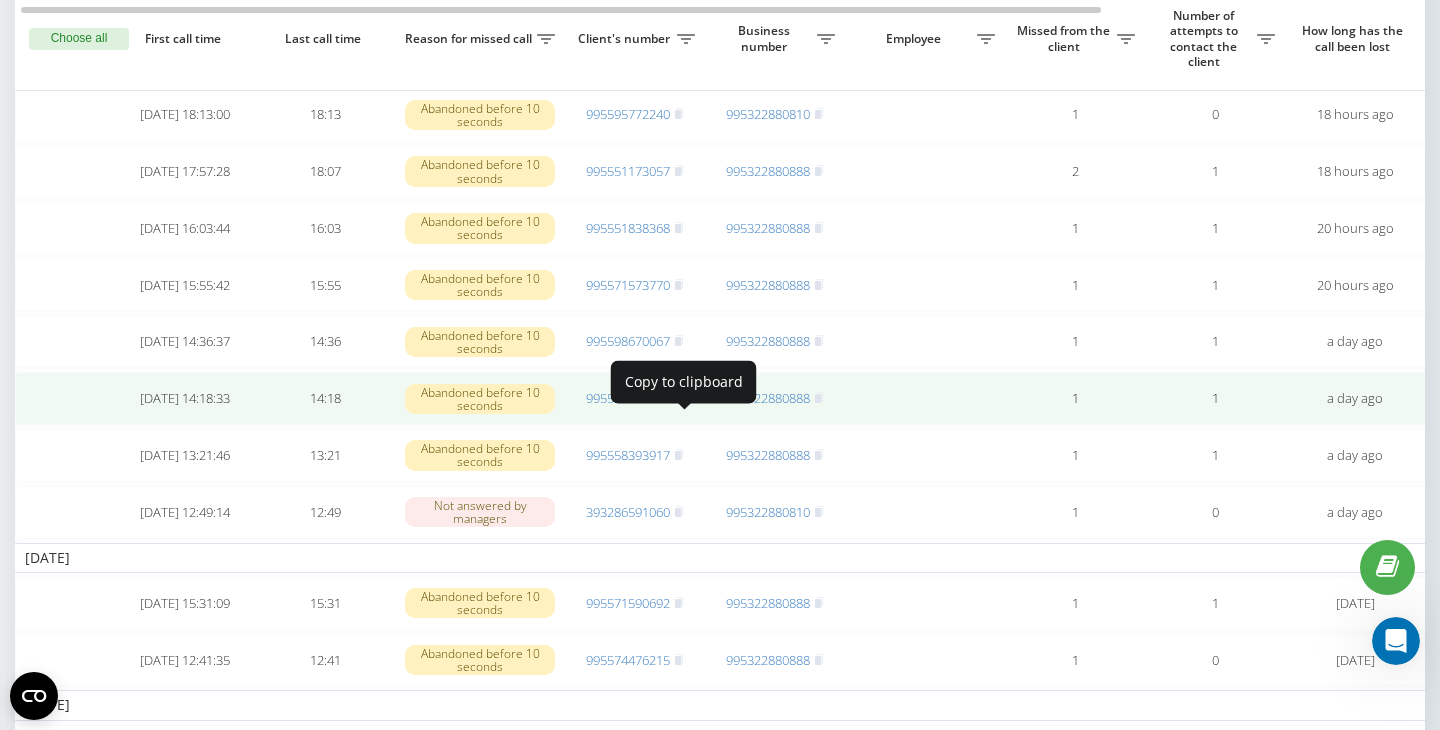 click 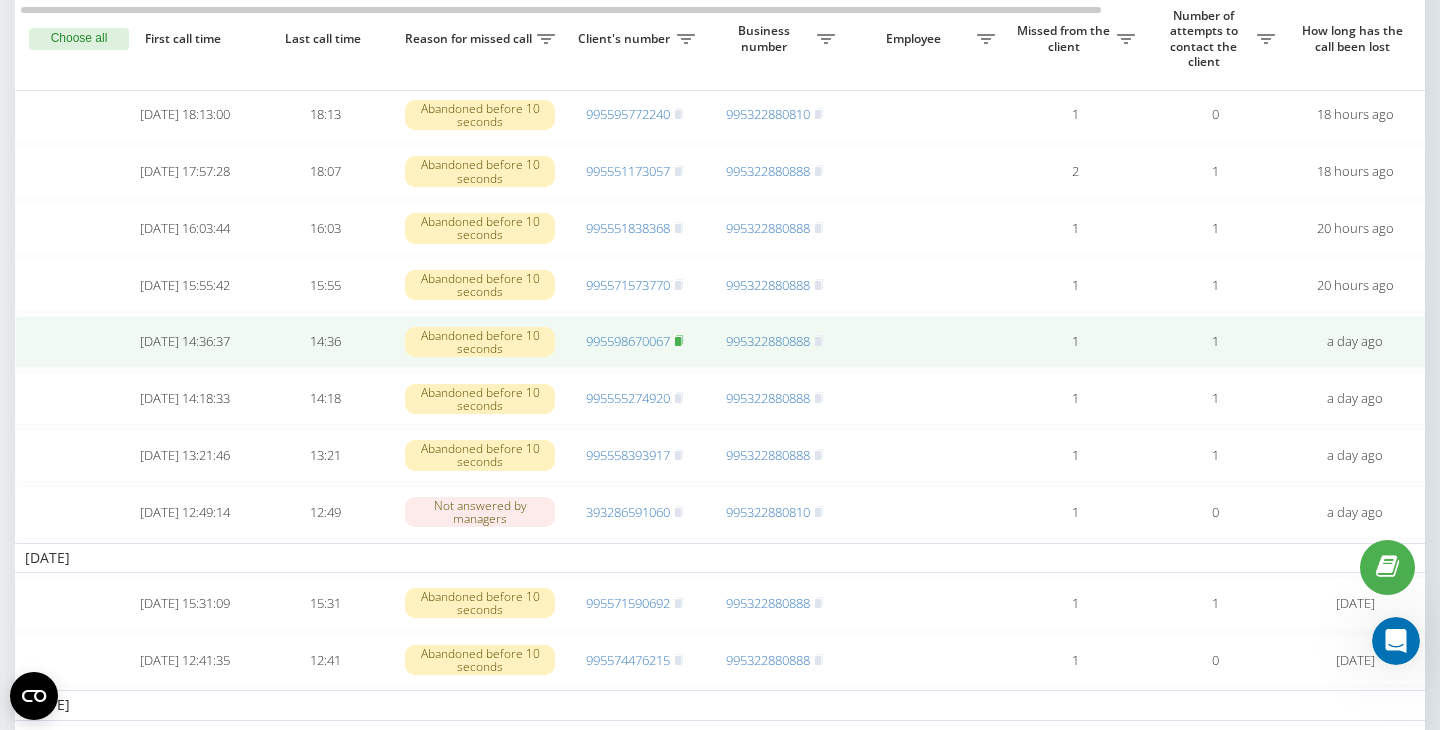 click 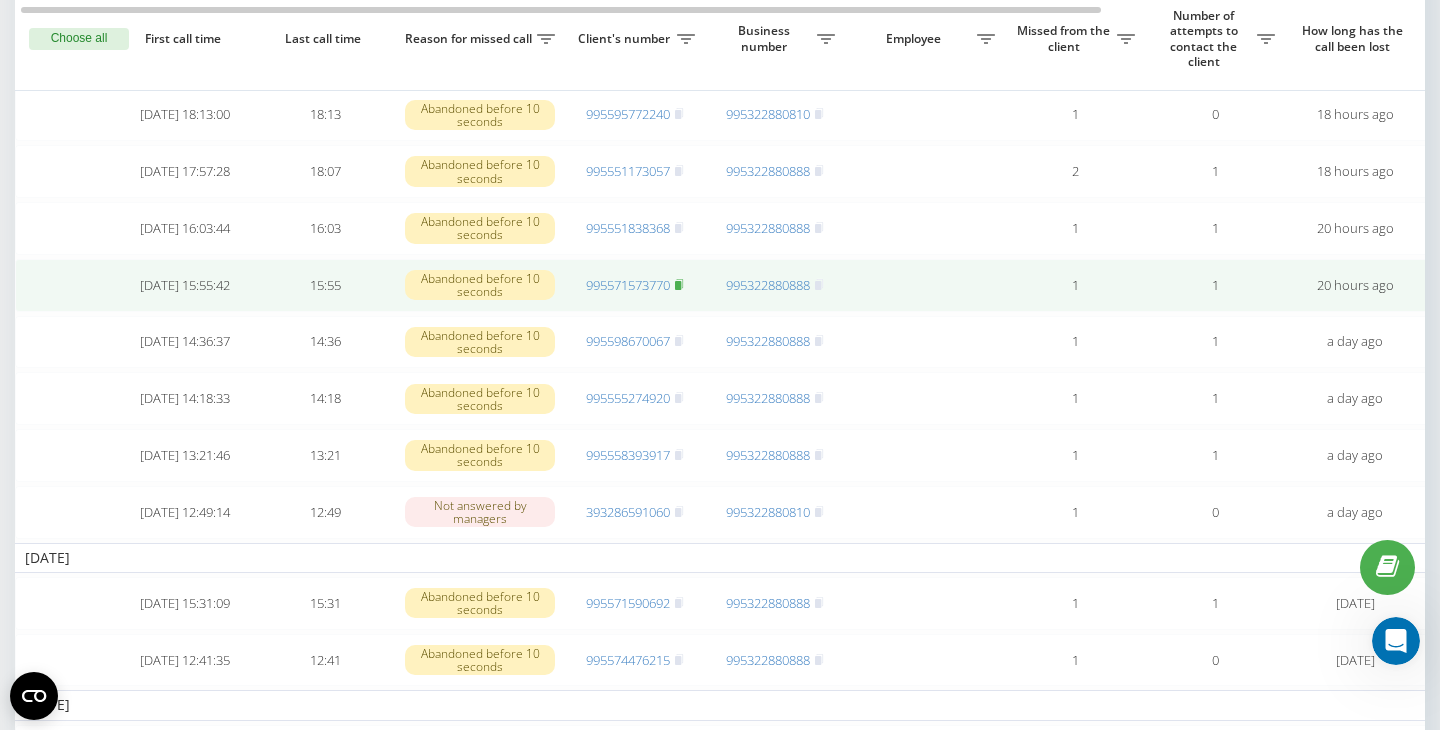 click 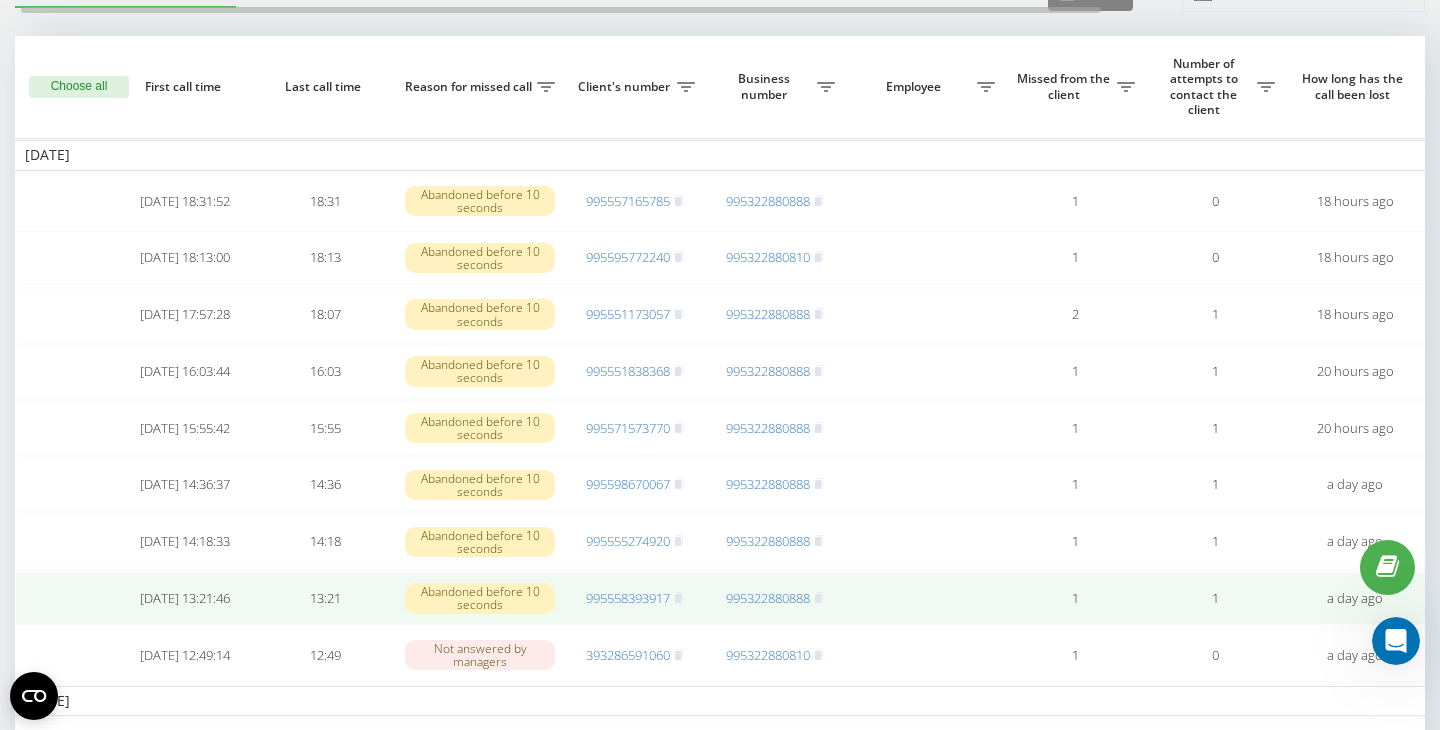 scroll, scrollTop: 72, scrollLeft: 0, axis: vertical 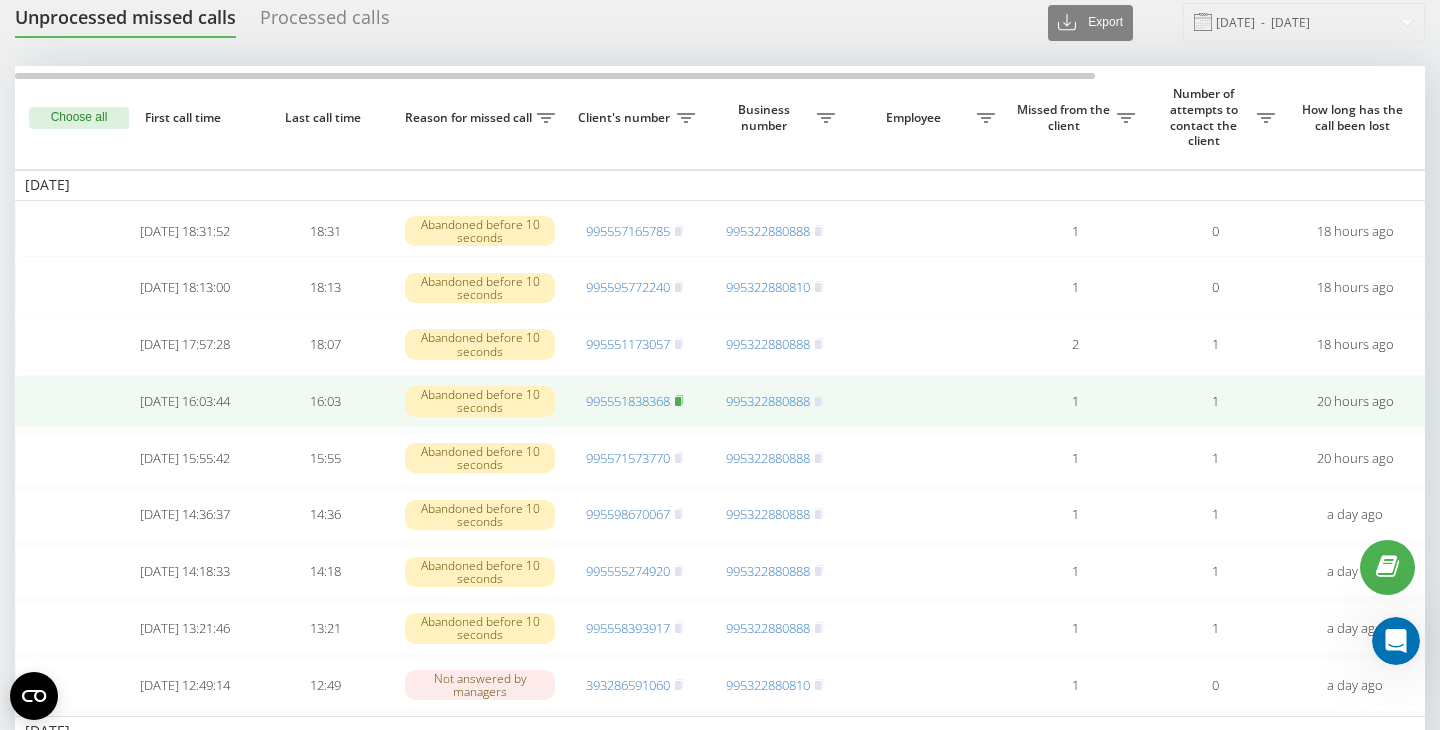 click 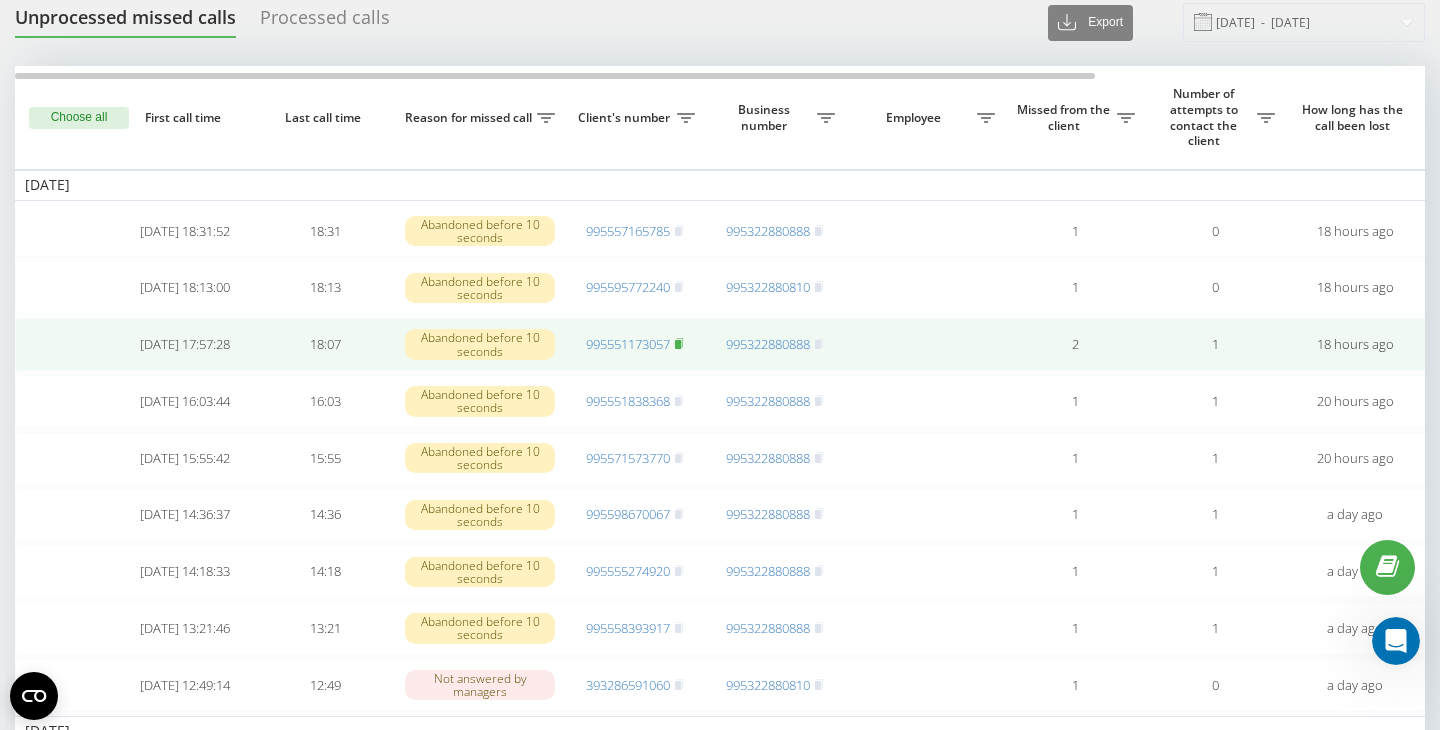 click 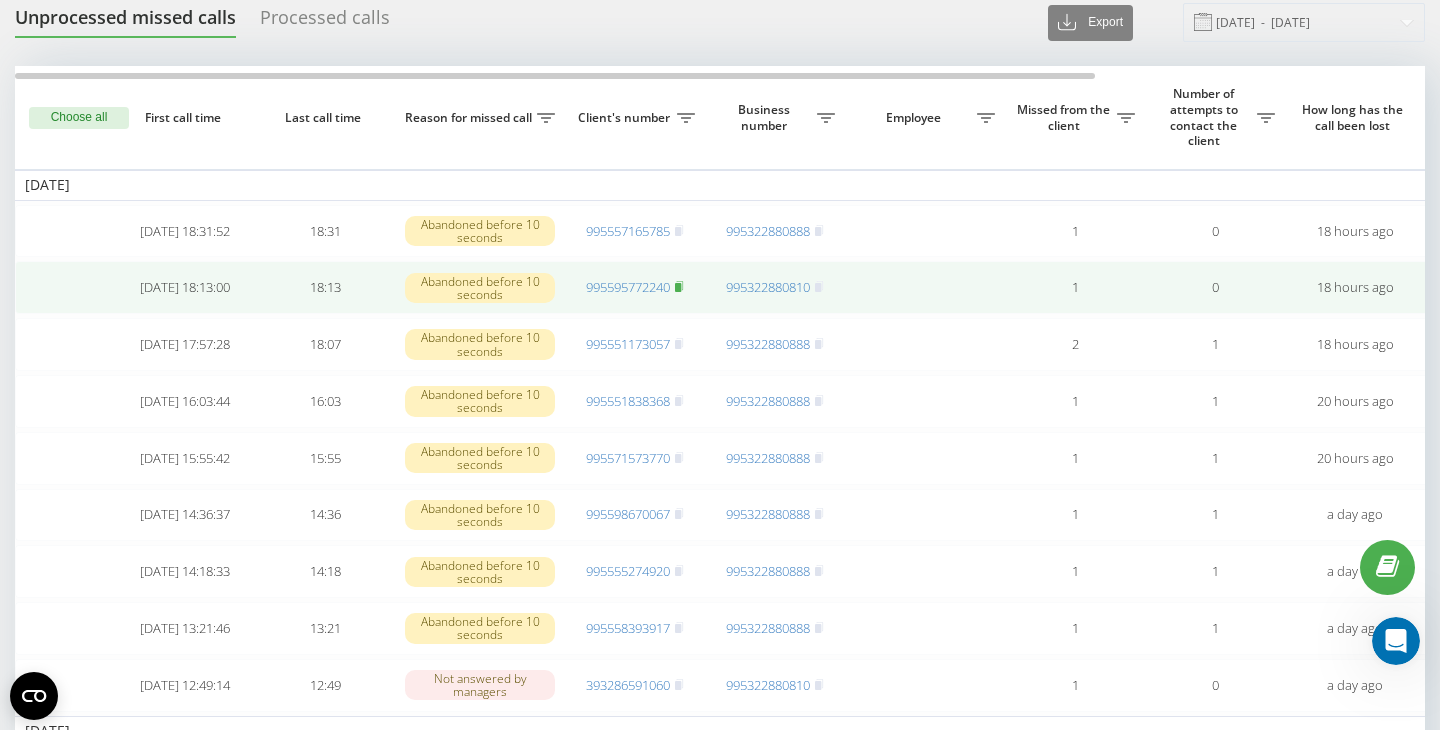 click 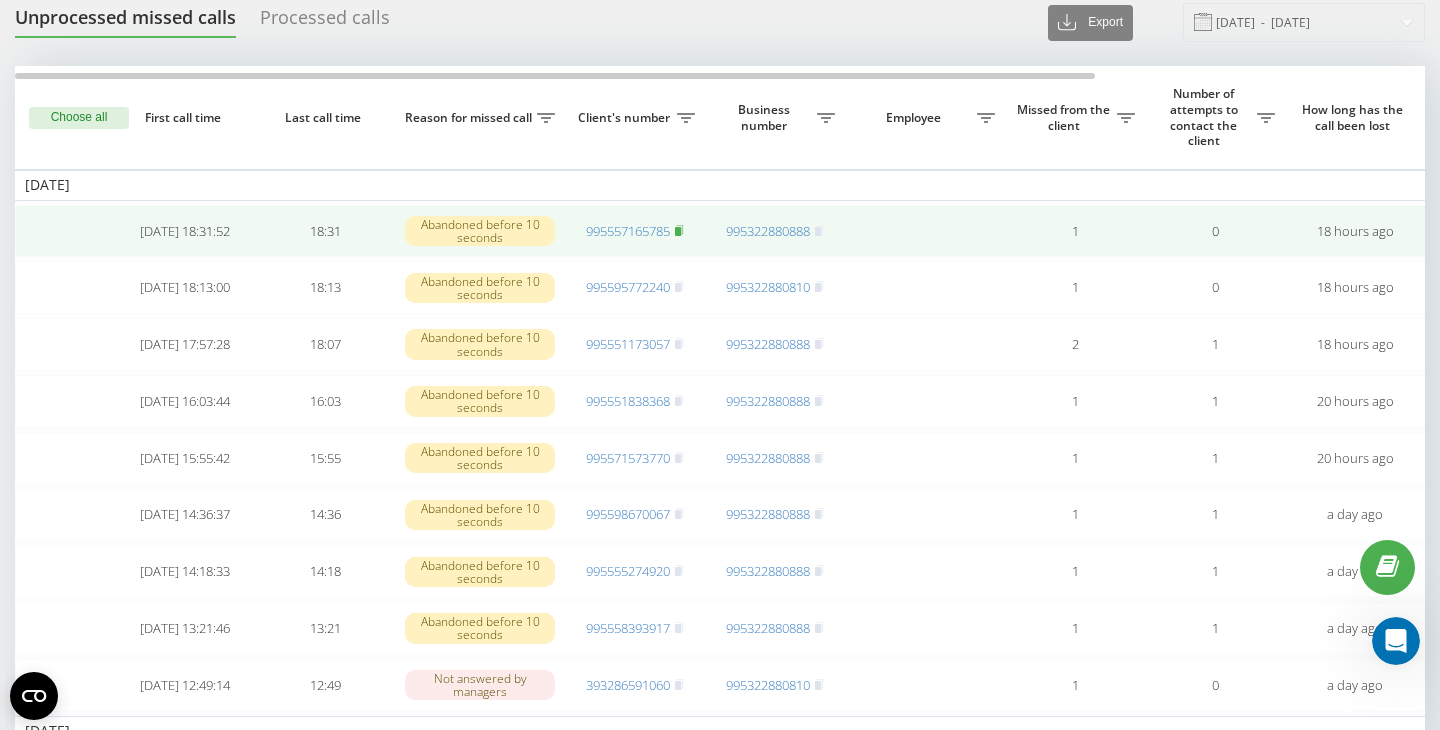 click 